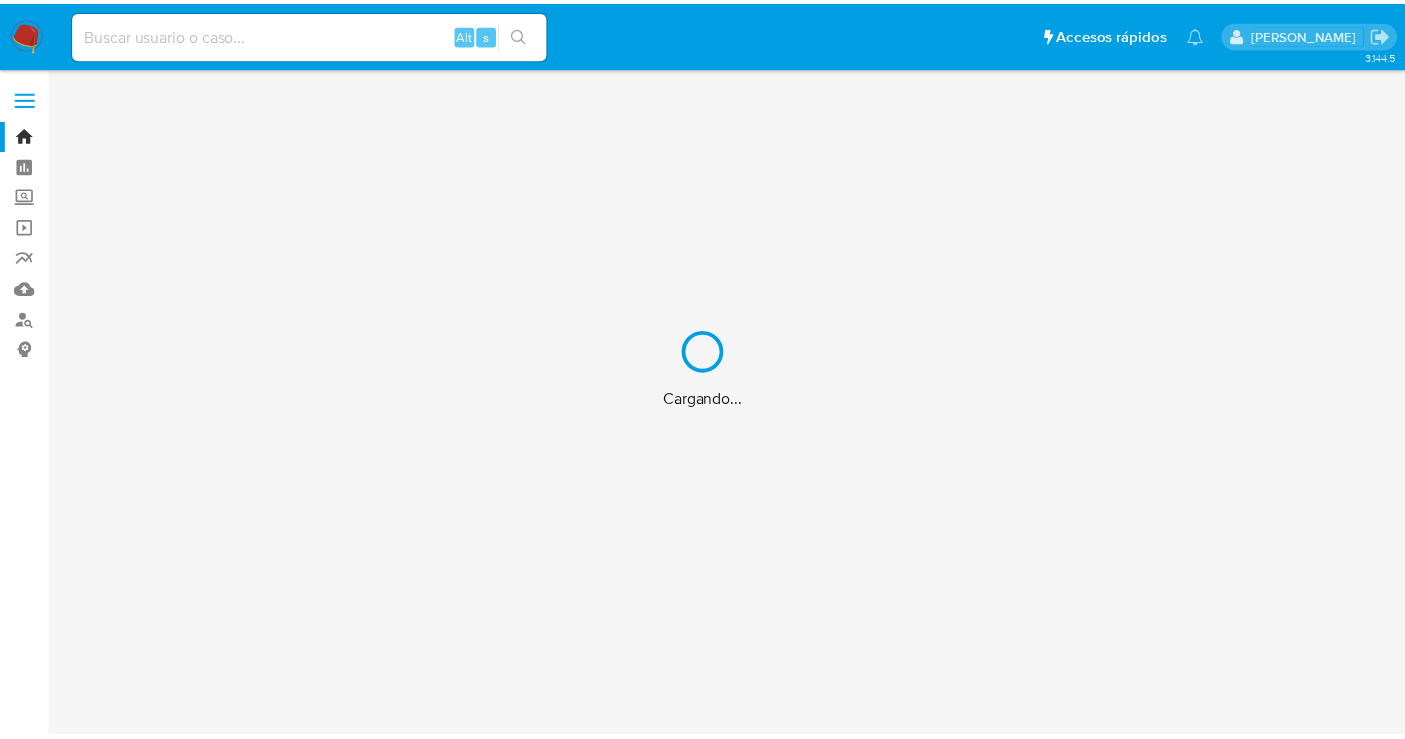 scroll, scrollTop: 0, scrollLeft: 0, axis: both 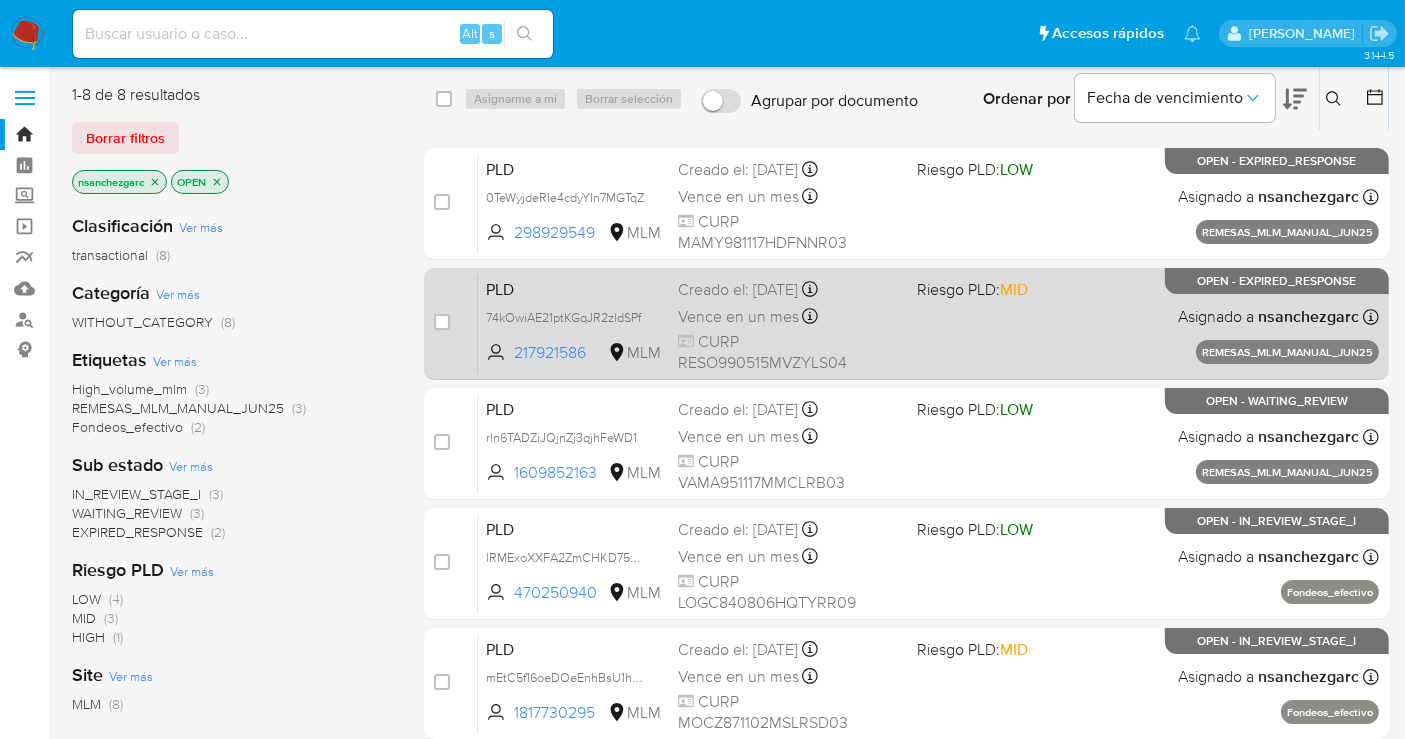 drag, startPoint x: 437, startPoint y: 201, endPoint x: 469, endPoint y: 312, distance: 115.52056 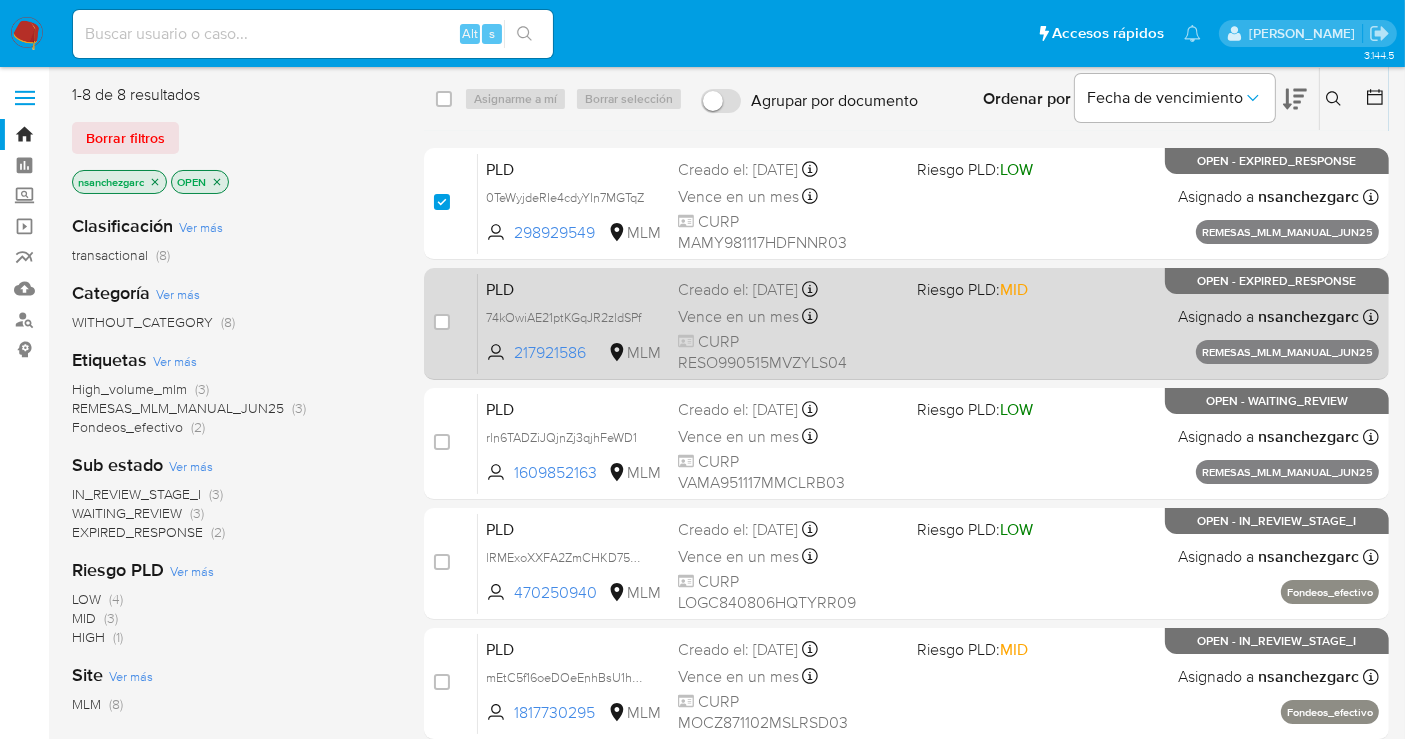 checkbox on "true" 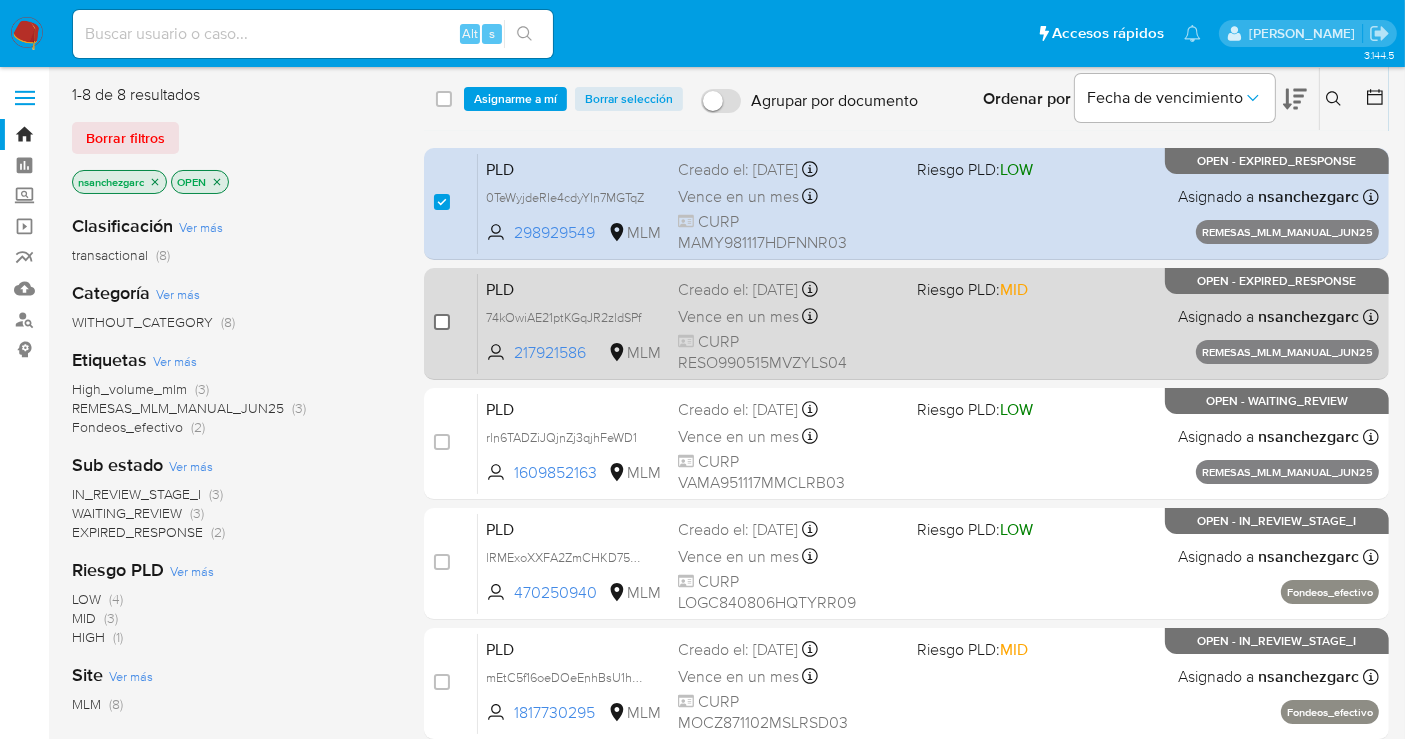 click at bounding box center [442, 322] 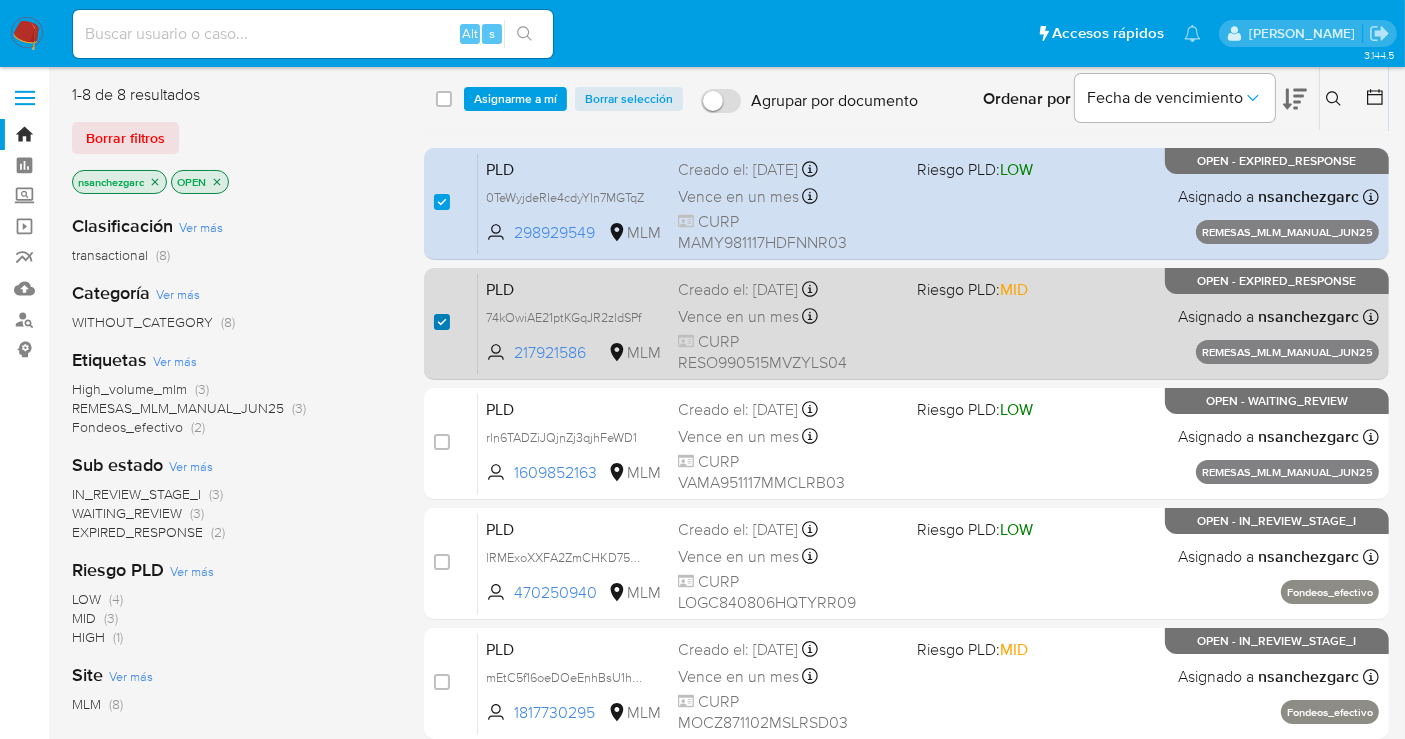 checkbox on "true" 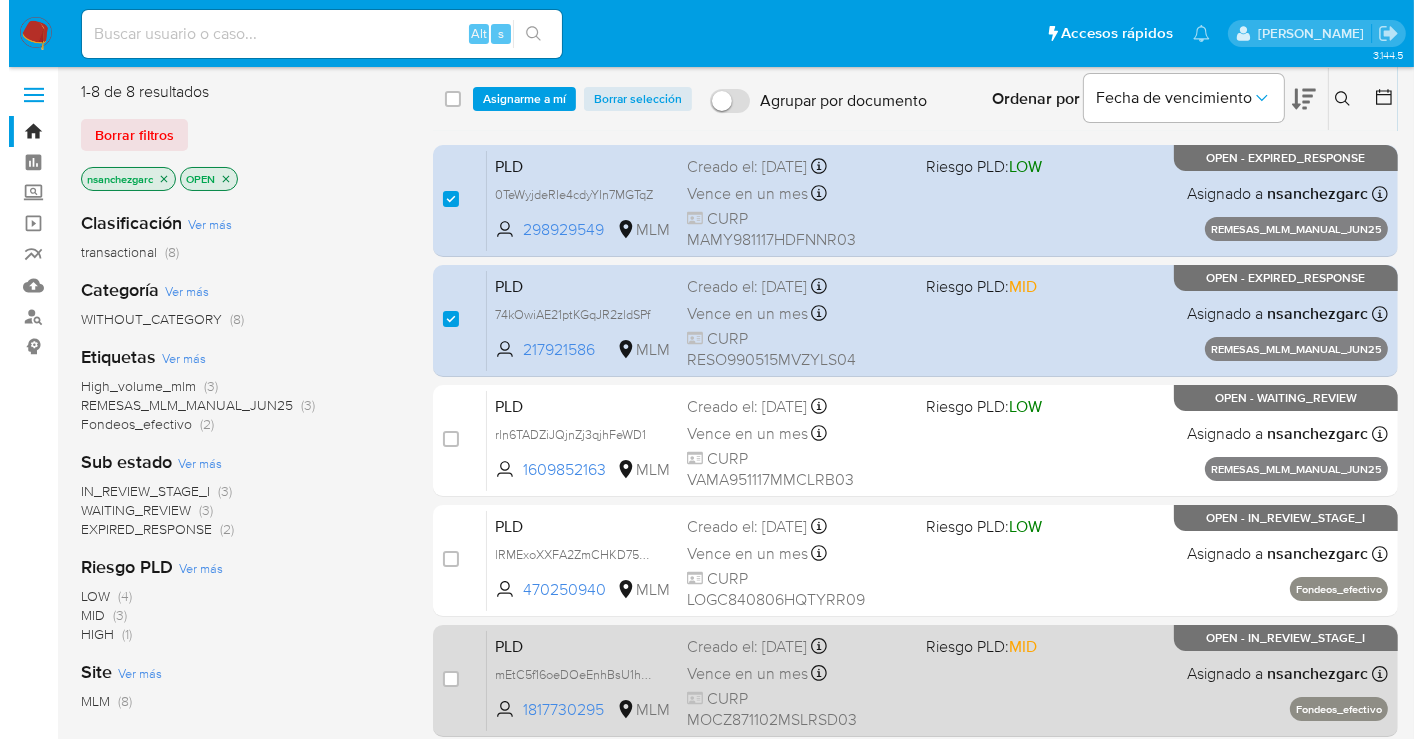 scroll, scrollTop: 0, scrollLeft: 0, axis: both 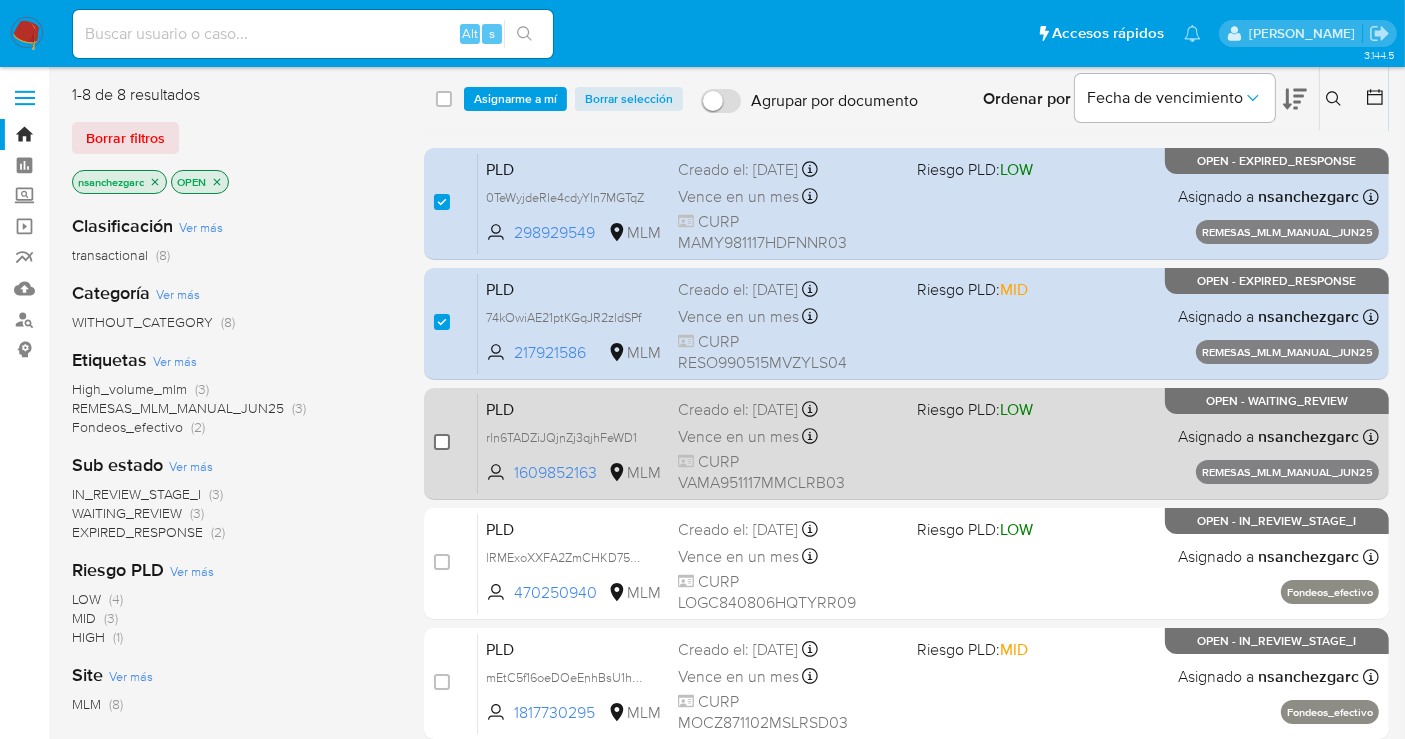 click at bounding box center (442, 442) 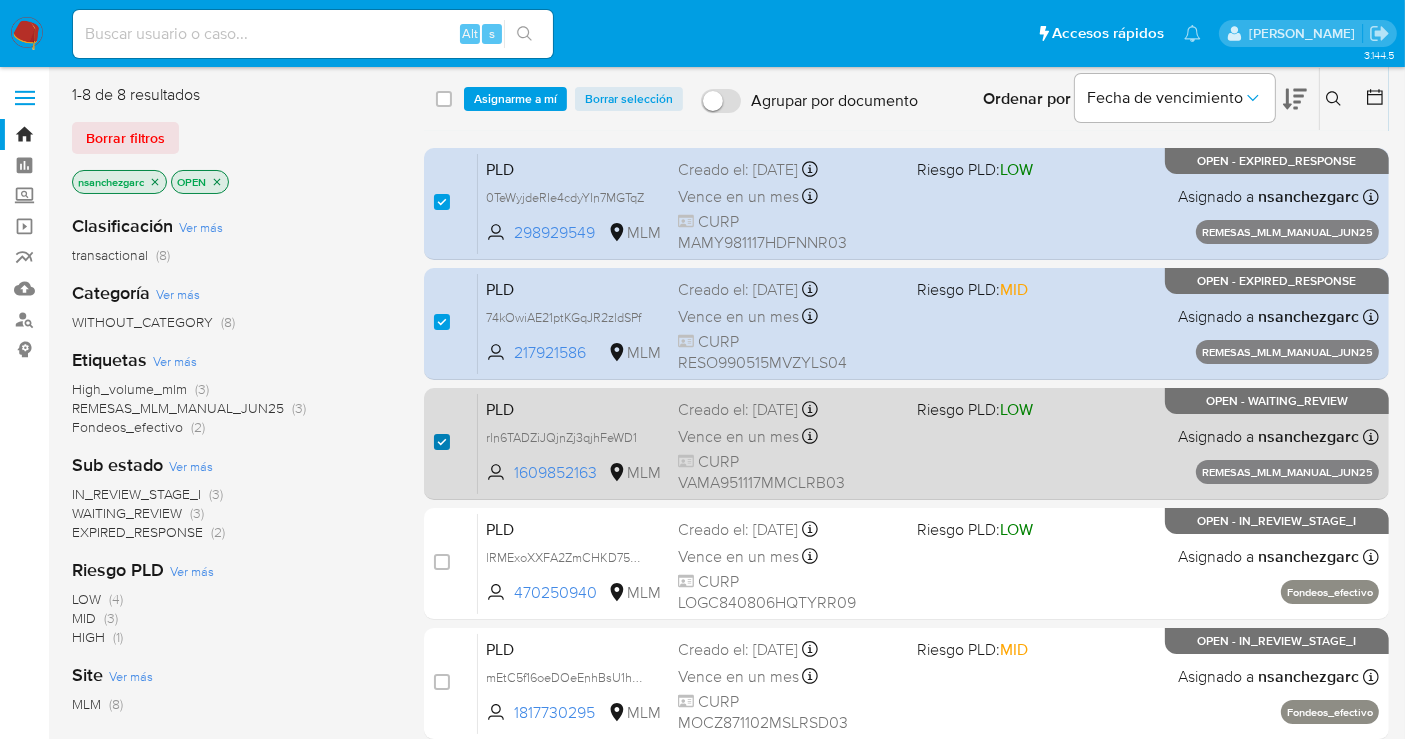 checkbox on "true" 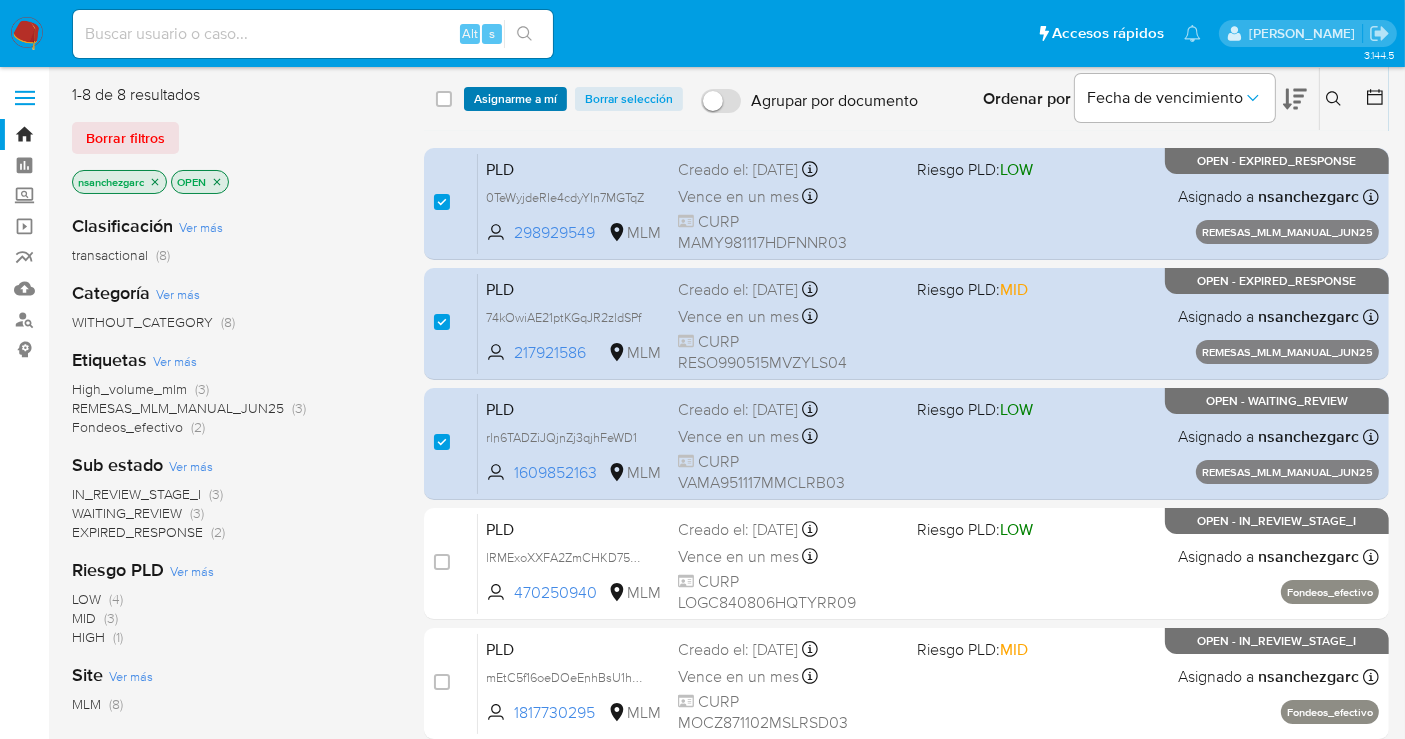 click on "Asignarme a mí" at bounding box center [515, 99] 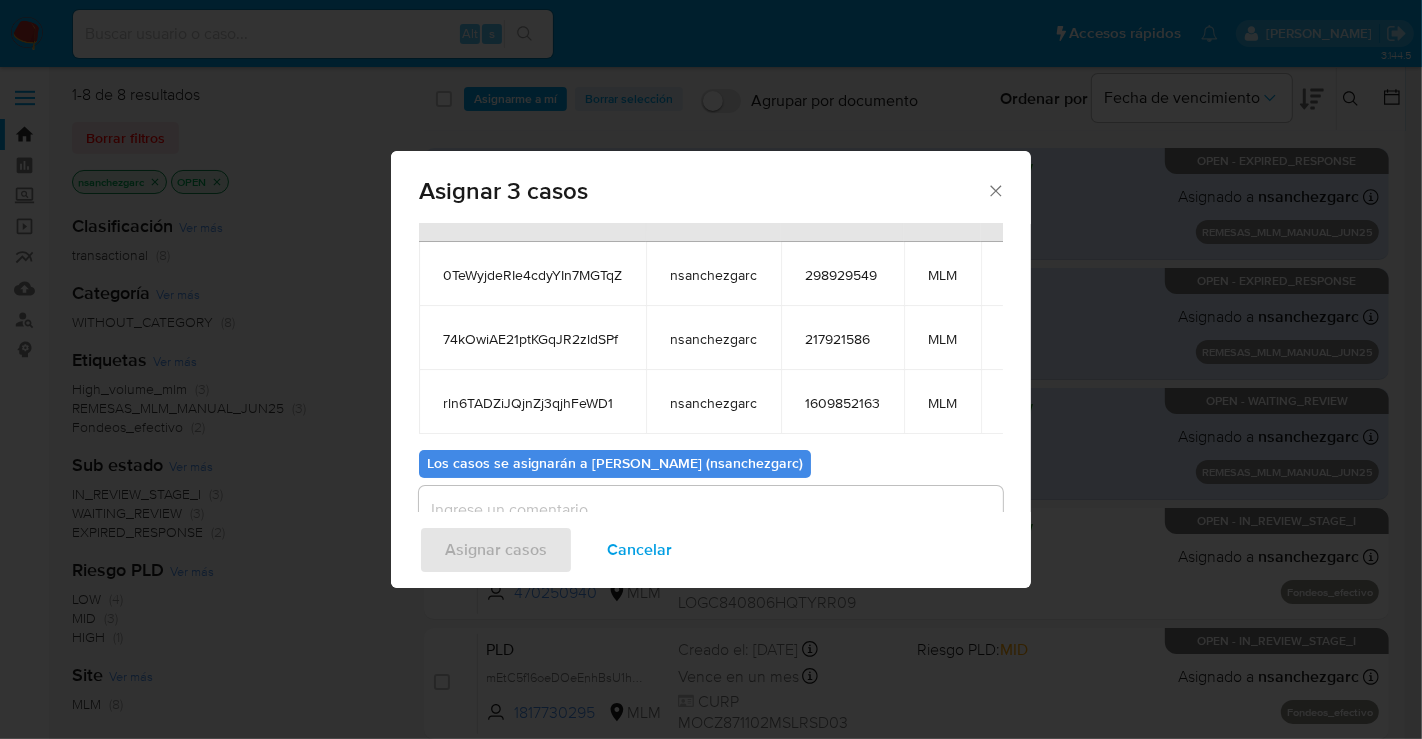 scroll, scrollTop: 178, scrollLeft: 0, axis: vertical 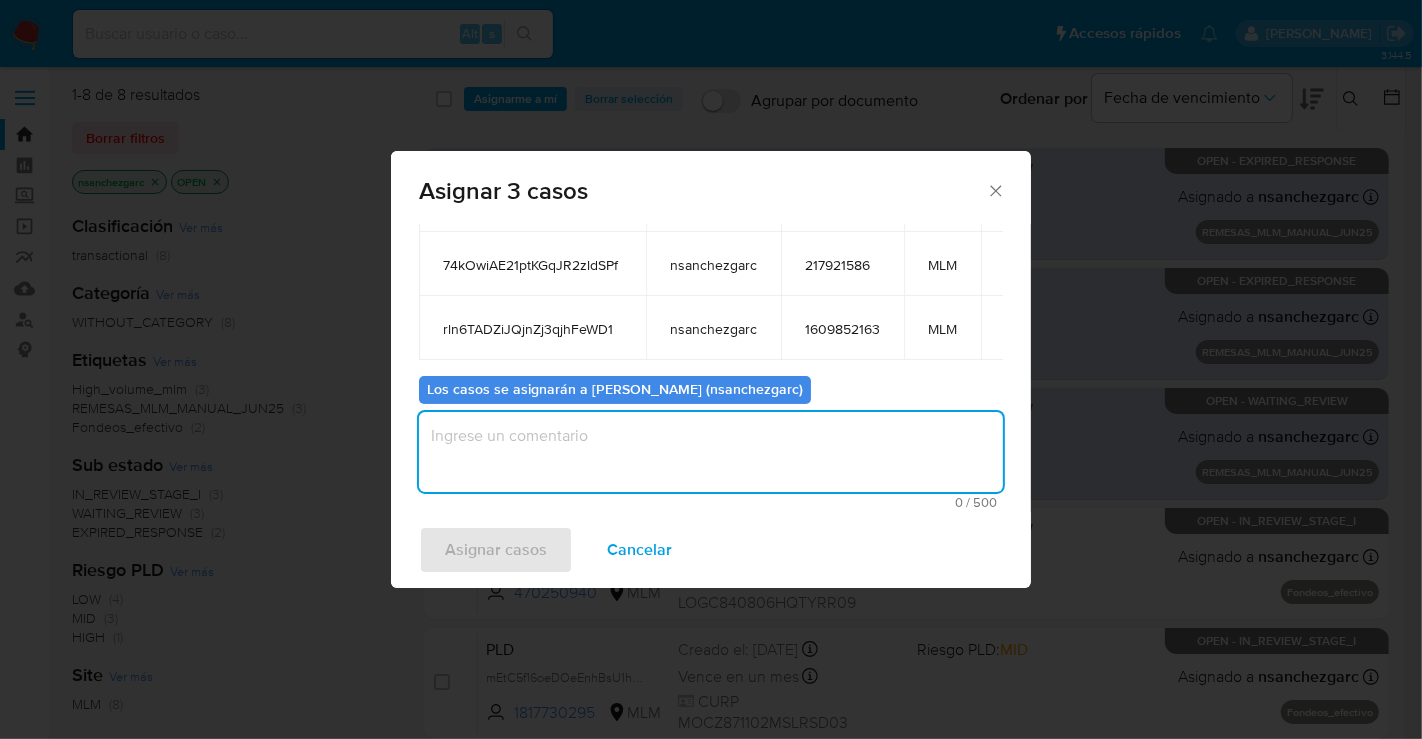 click at bounding box center [711, 452] 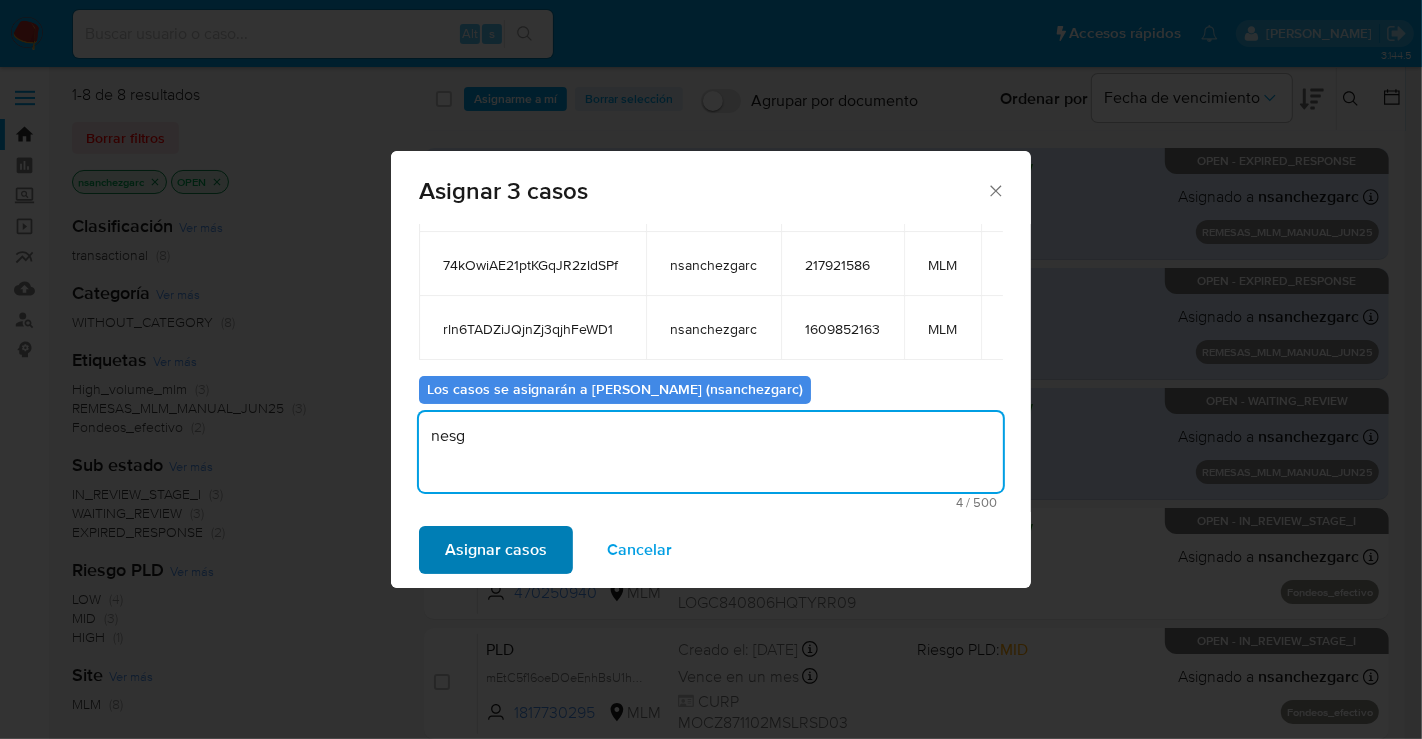 type on "nesg" 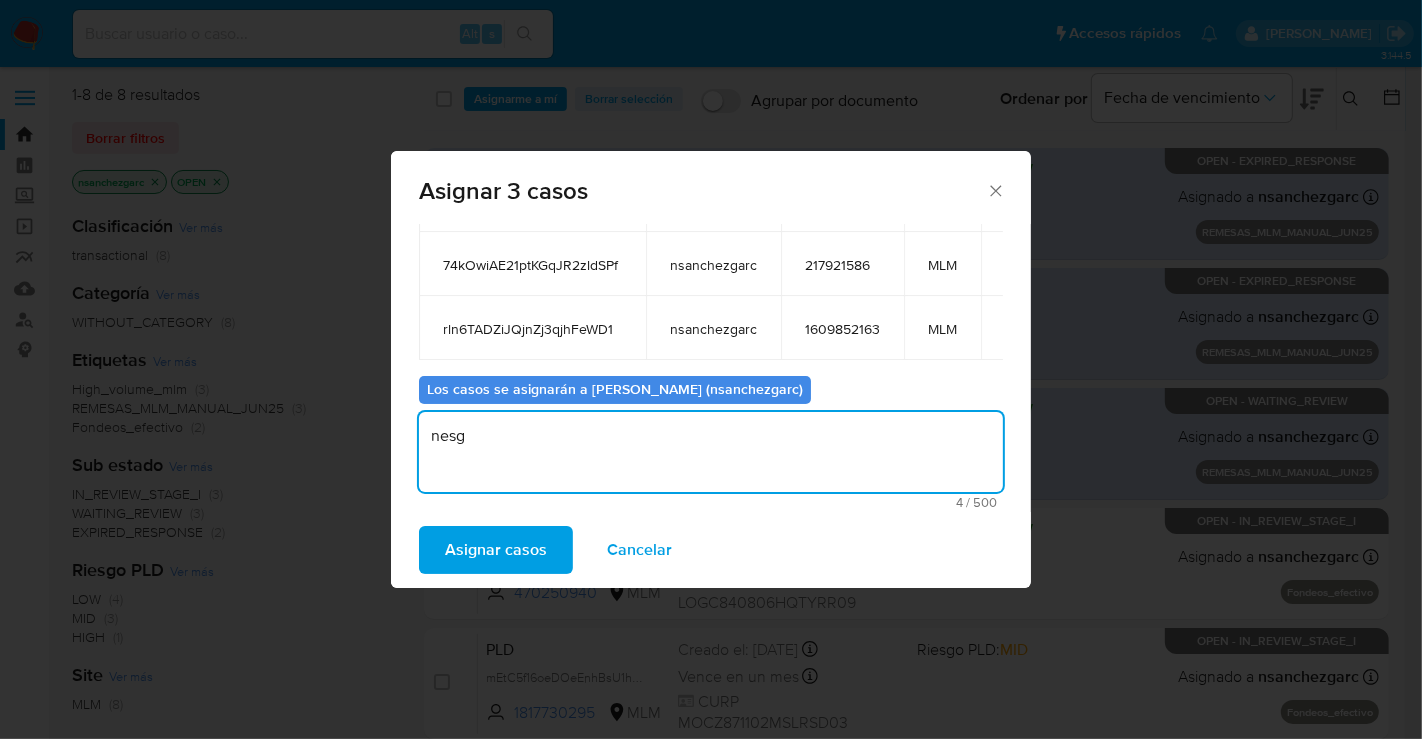 click on "Asignar casos" at bounding box center (496, 550) 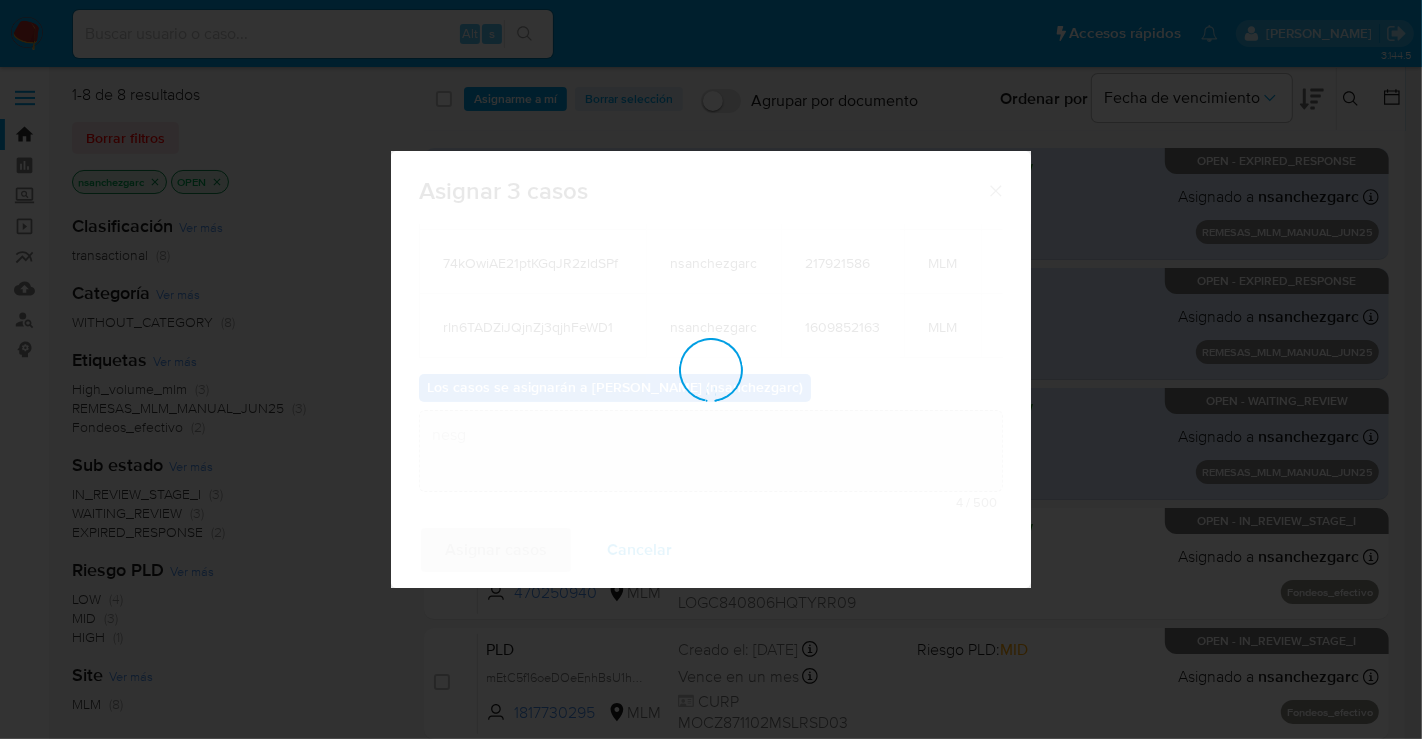 type 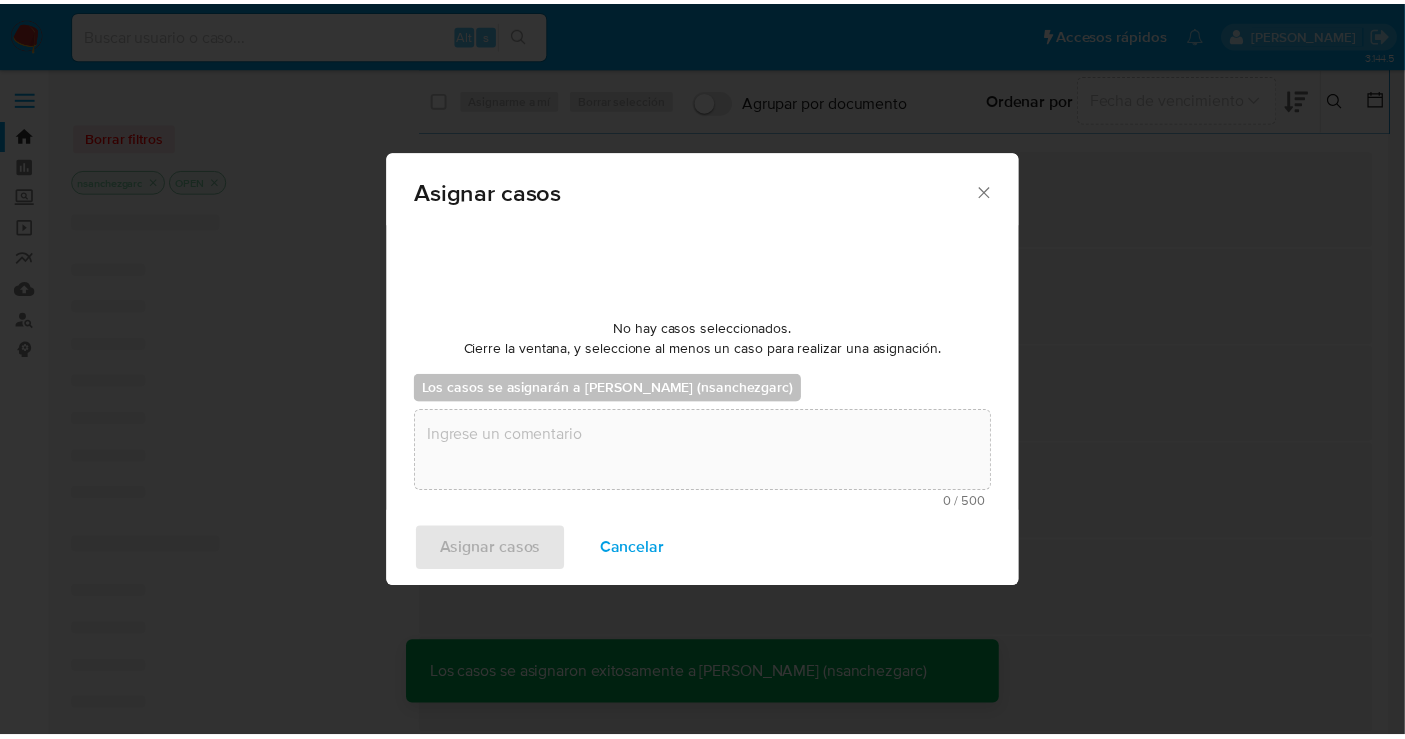 scroll, scrollTop: 120, scrollLeft: 0, axis: vertical 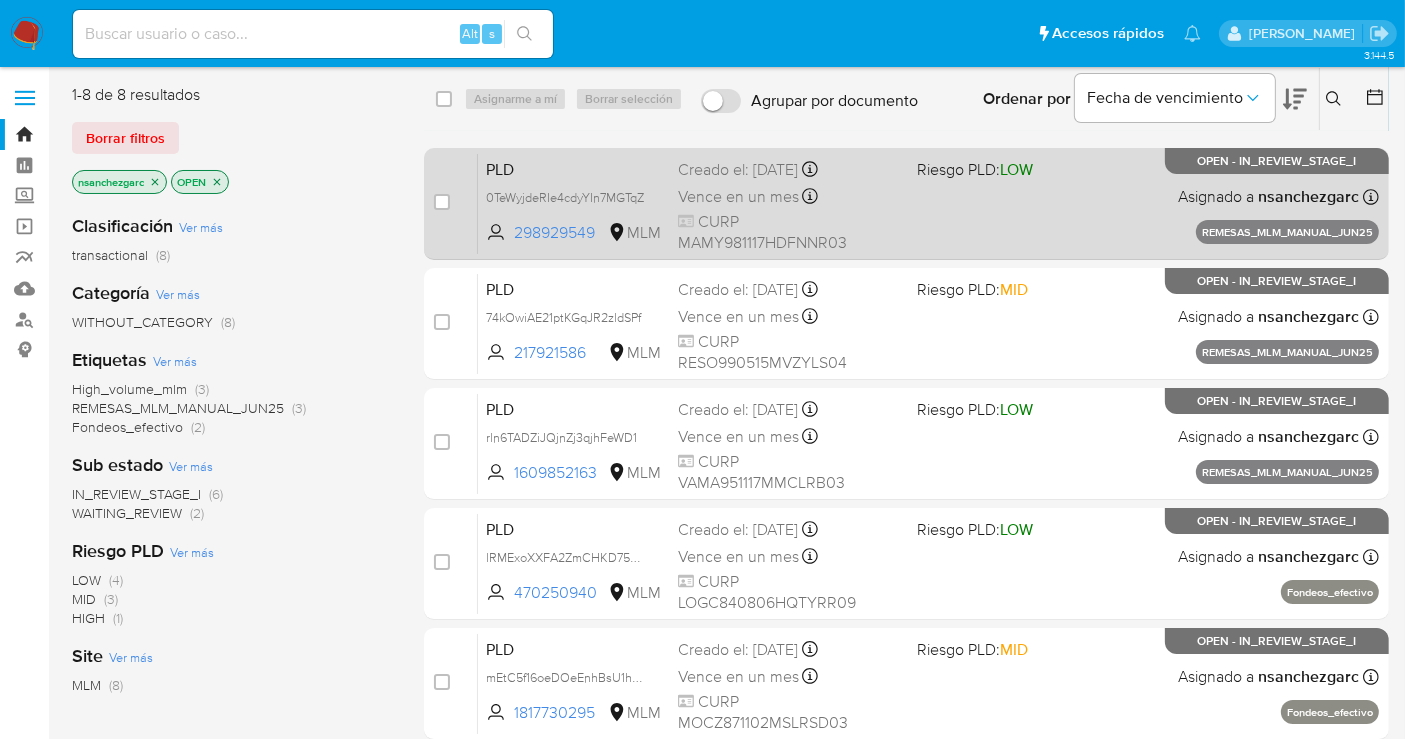 click on "Vence en un mes" at bounding box center [738, 197] 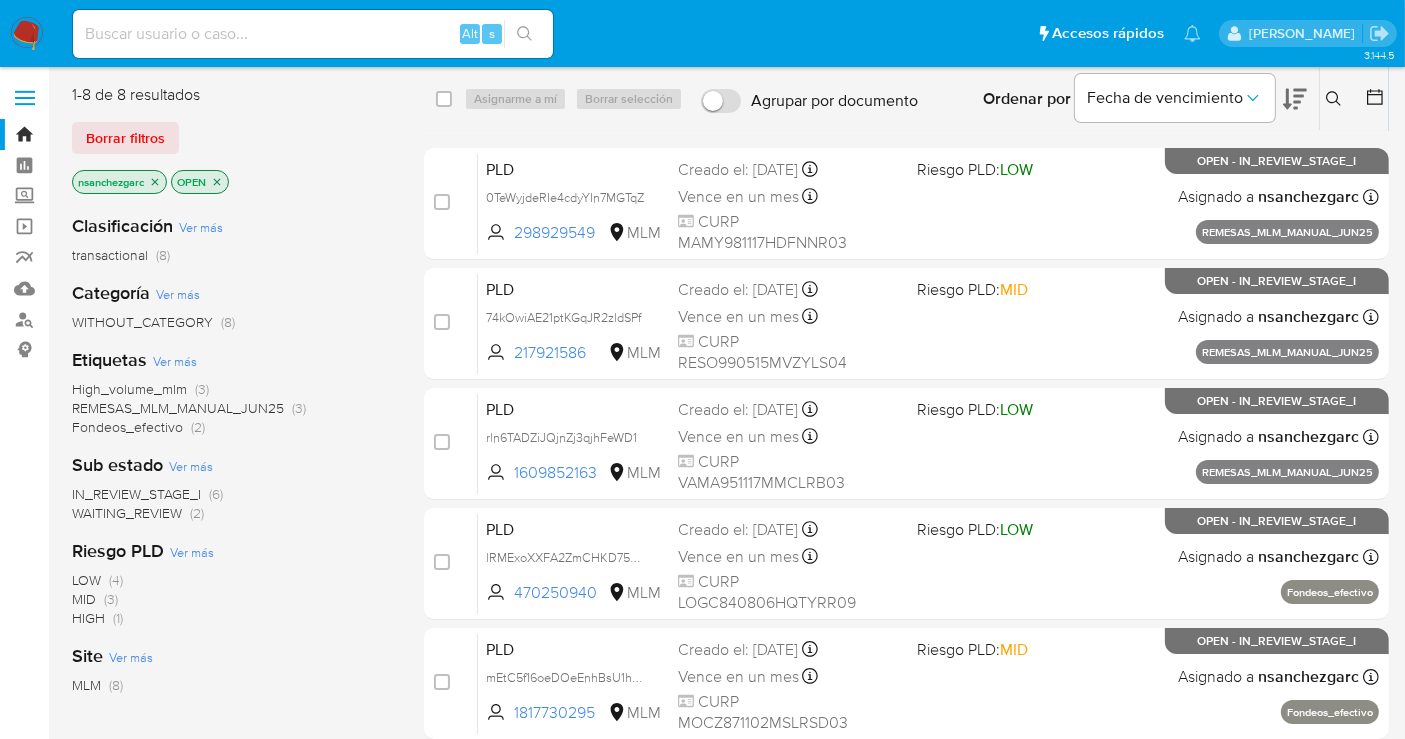click at bounding box center (27, 34) 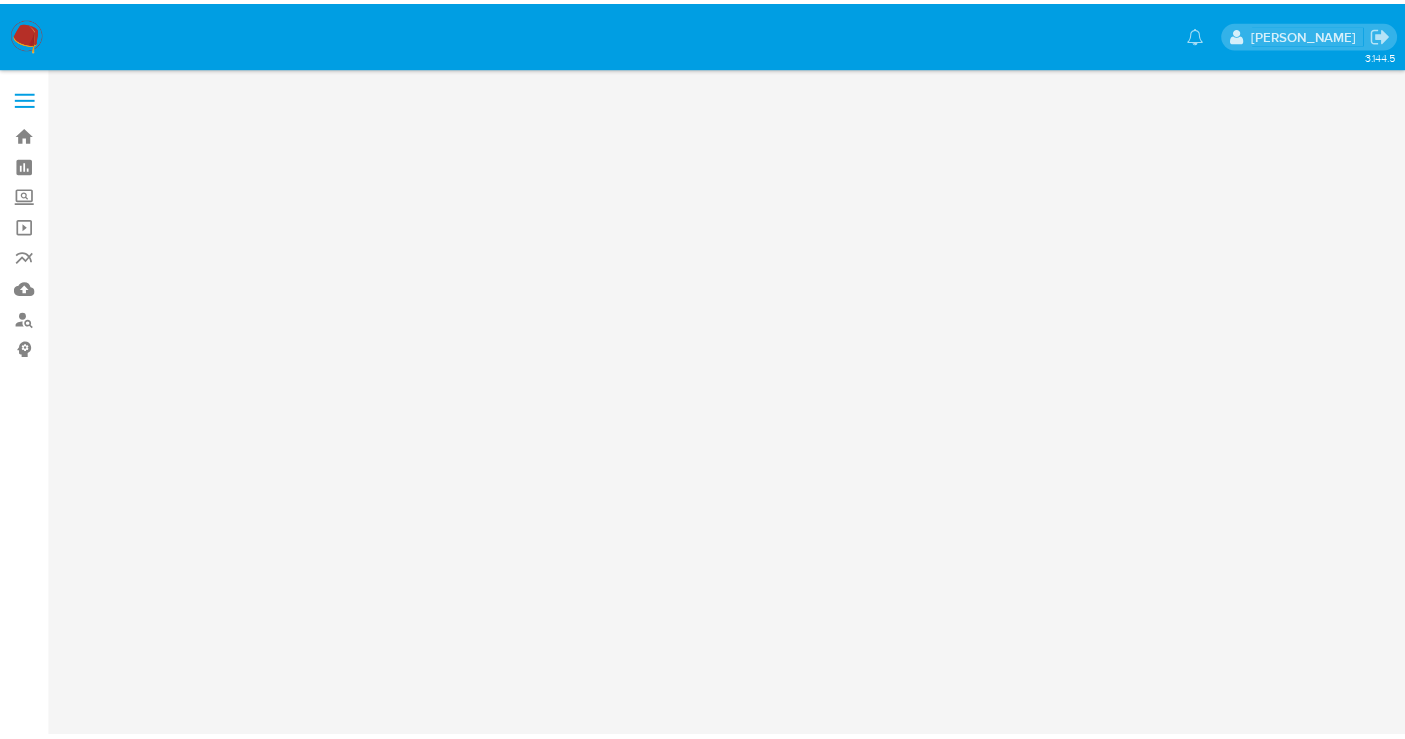 scroll, scrollTop: 0, scrollLeft: 0, axis: both 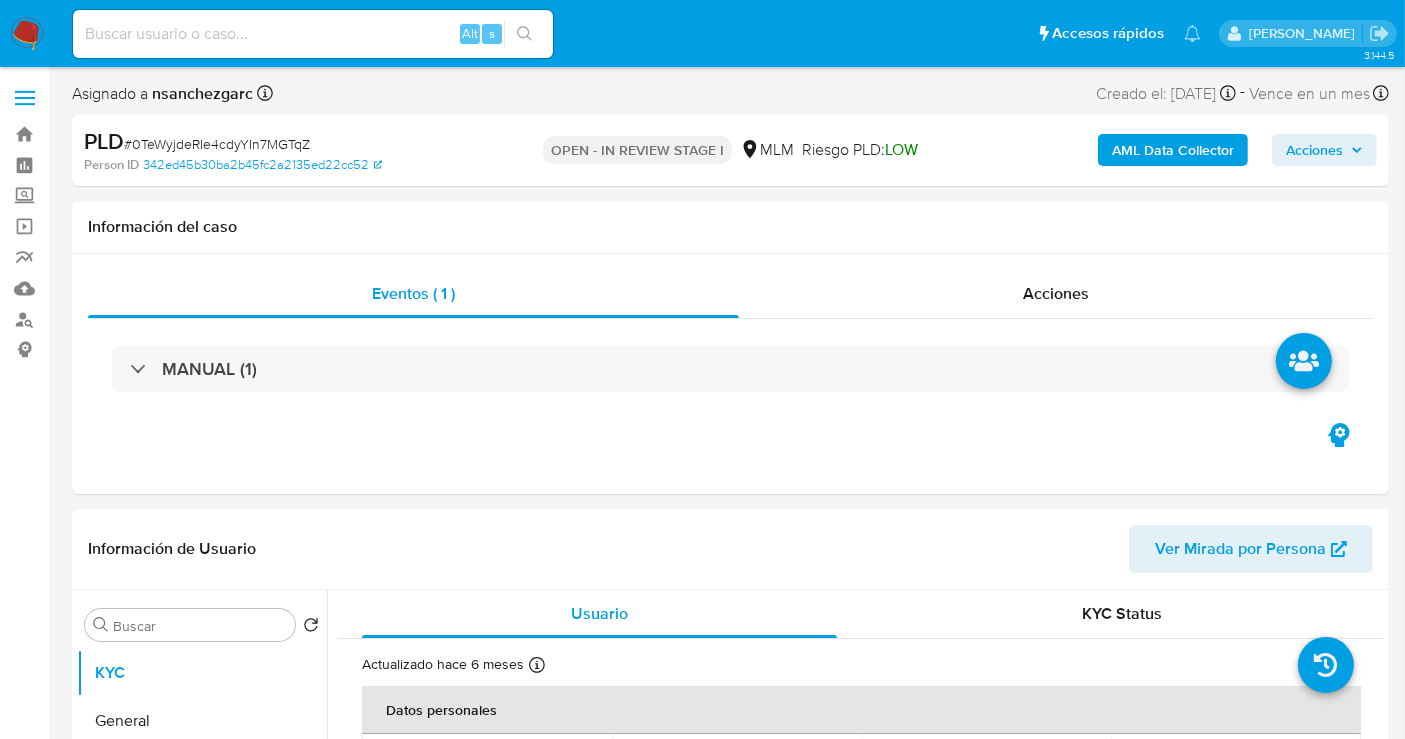 select on "10" 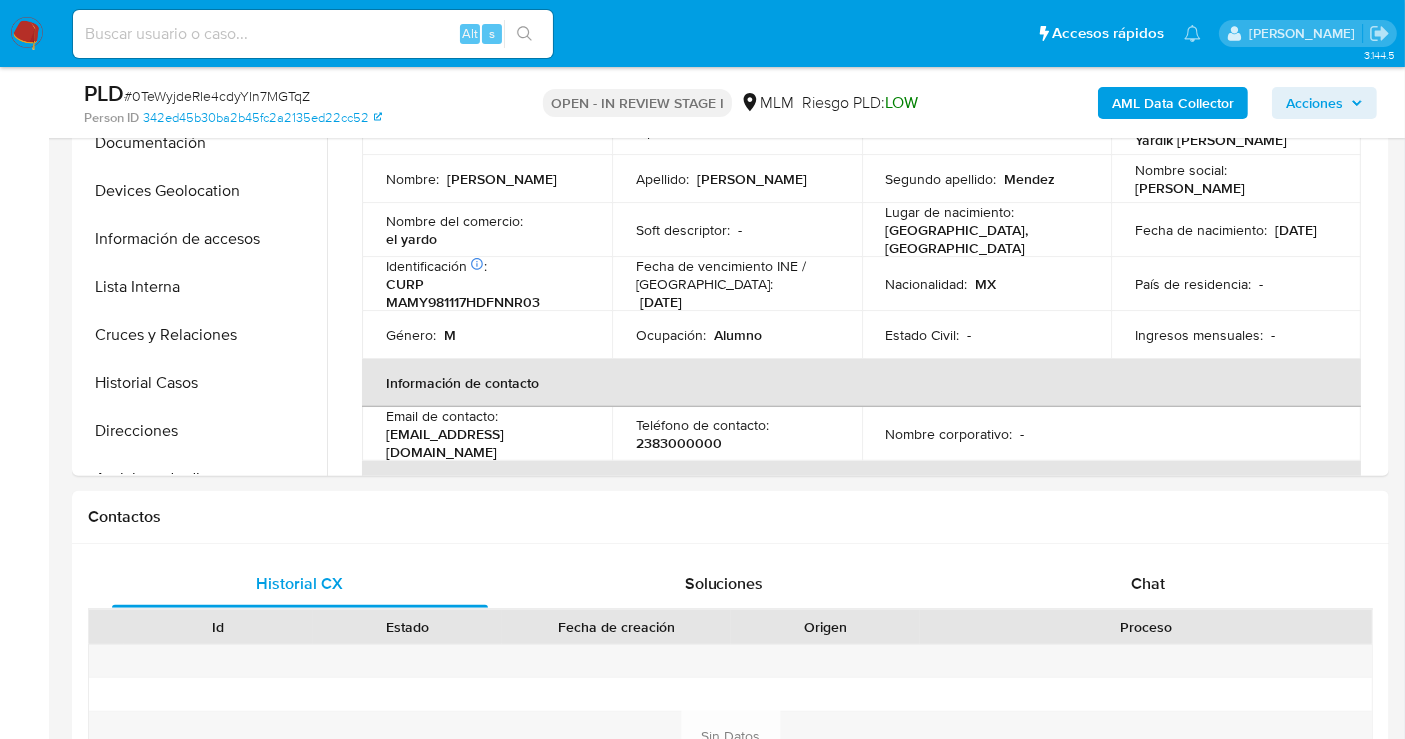 scroll, scrollTop: 444, scrollLeft: 0, axis: vertical 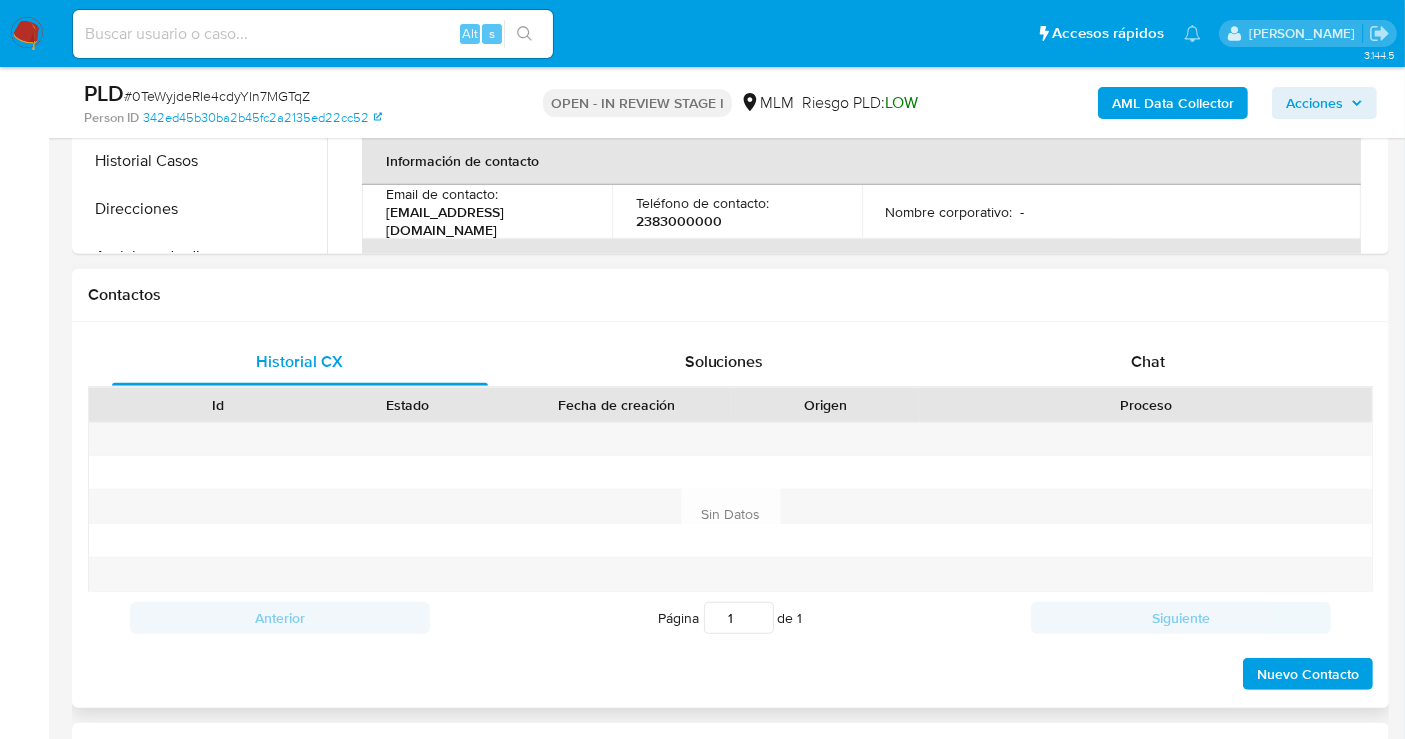click on "Contactos" at bounding box center (730, 295) 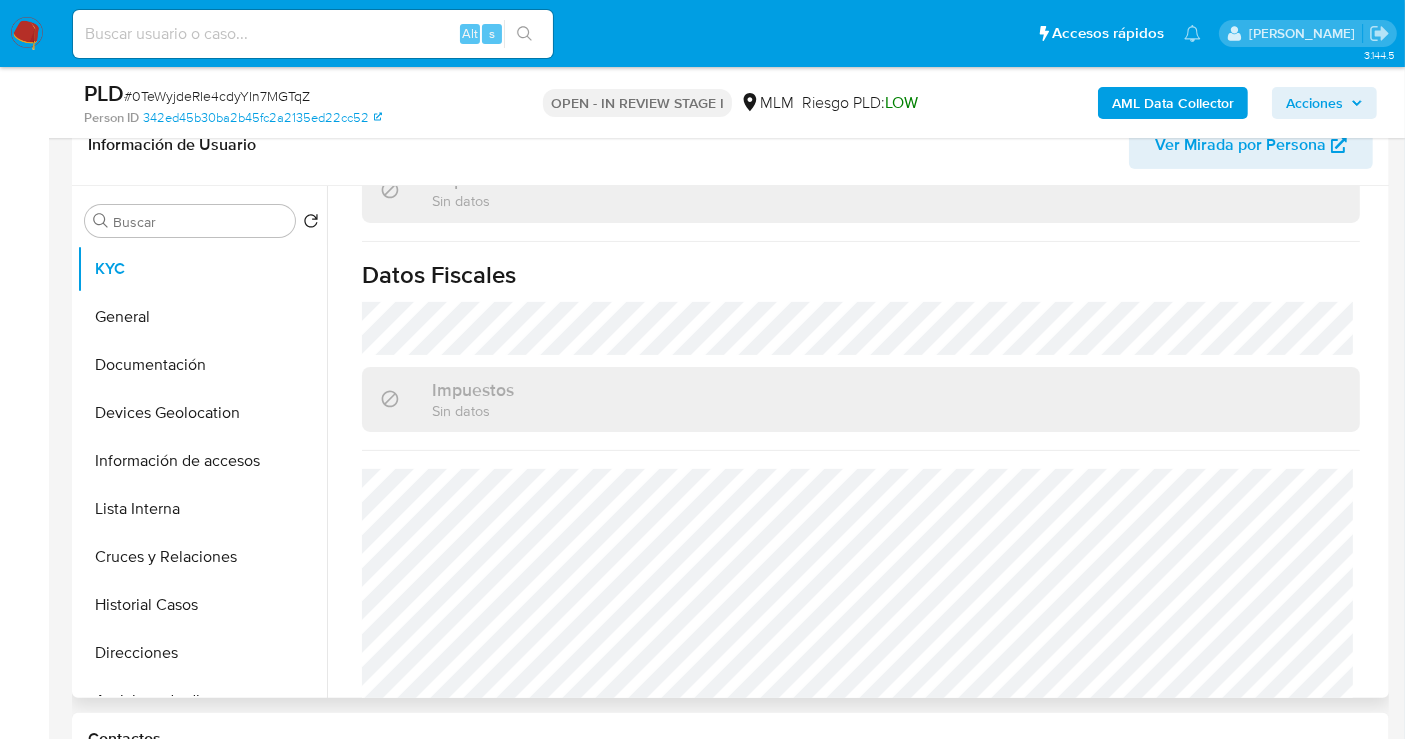 scroll, scrollTop: 1262, scrollLeft: 0, axis: vertical 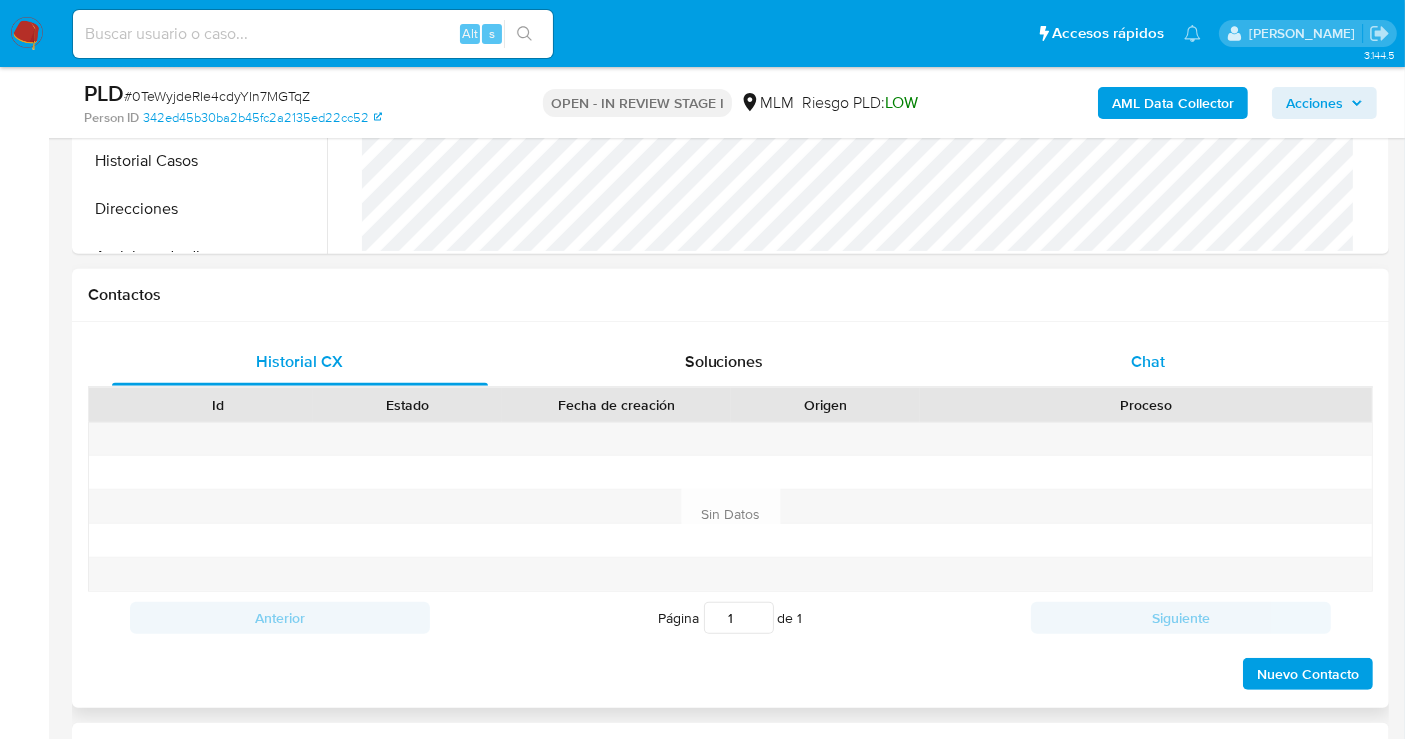 click on "Chat" at bounding box center [1148, 362] 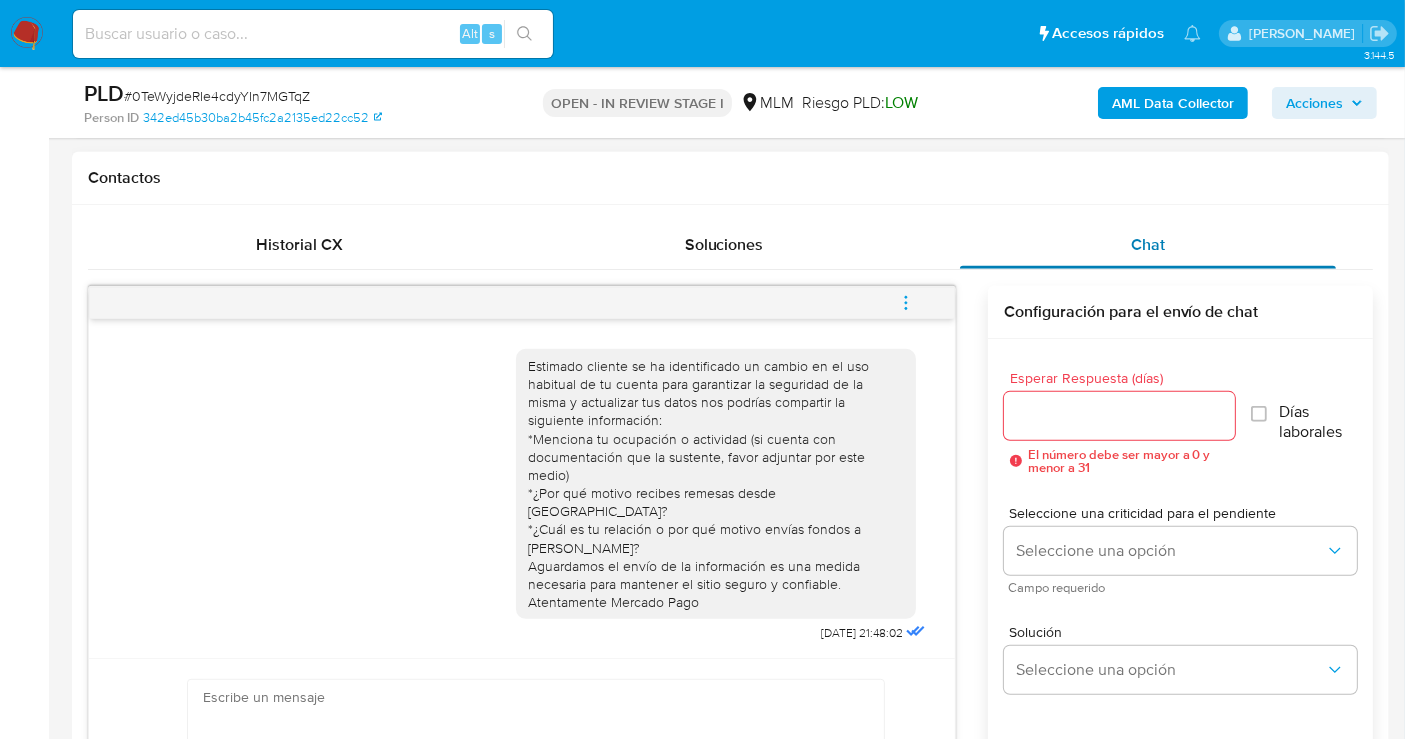 scroll, scrollTop: 1000, scrollLeft: 0, axis: vertical 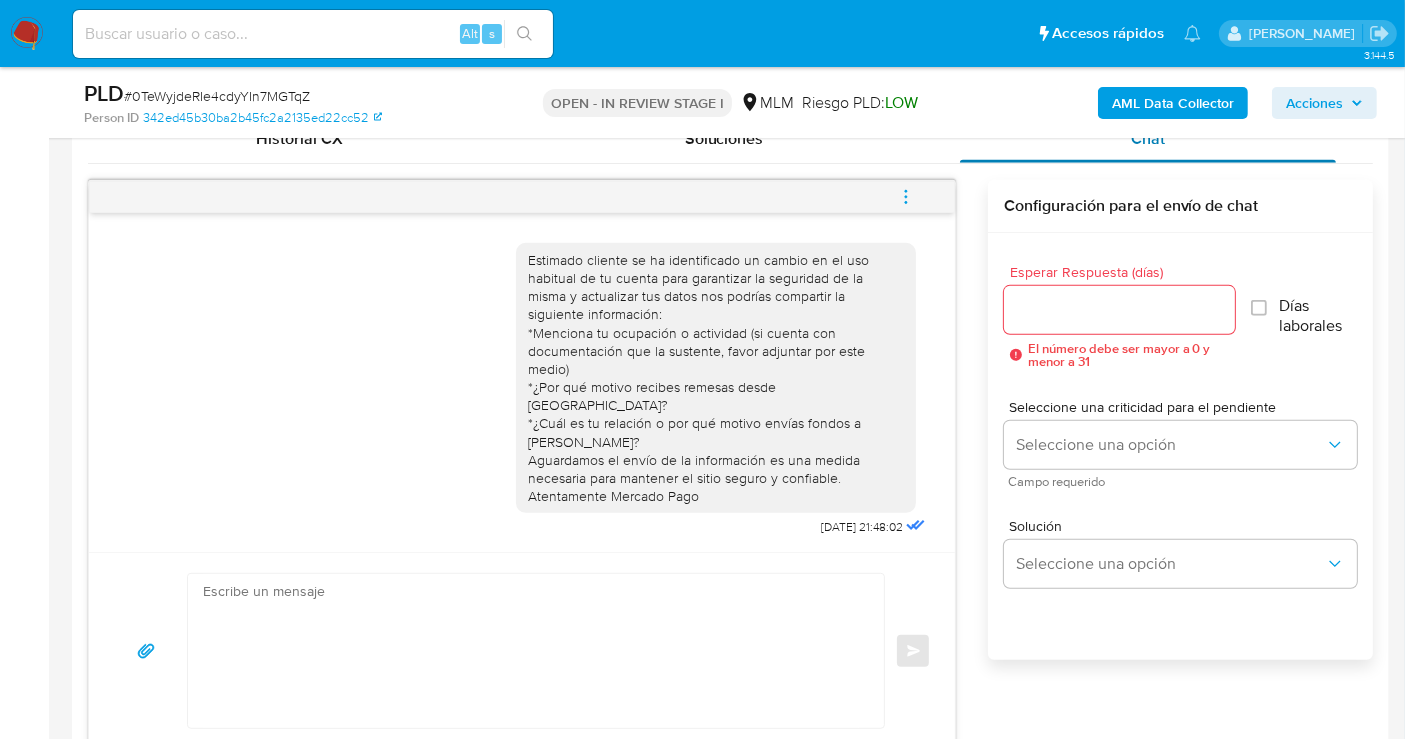 type 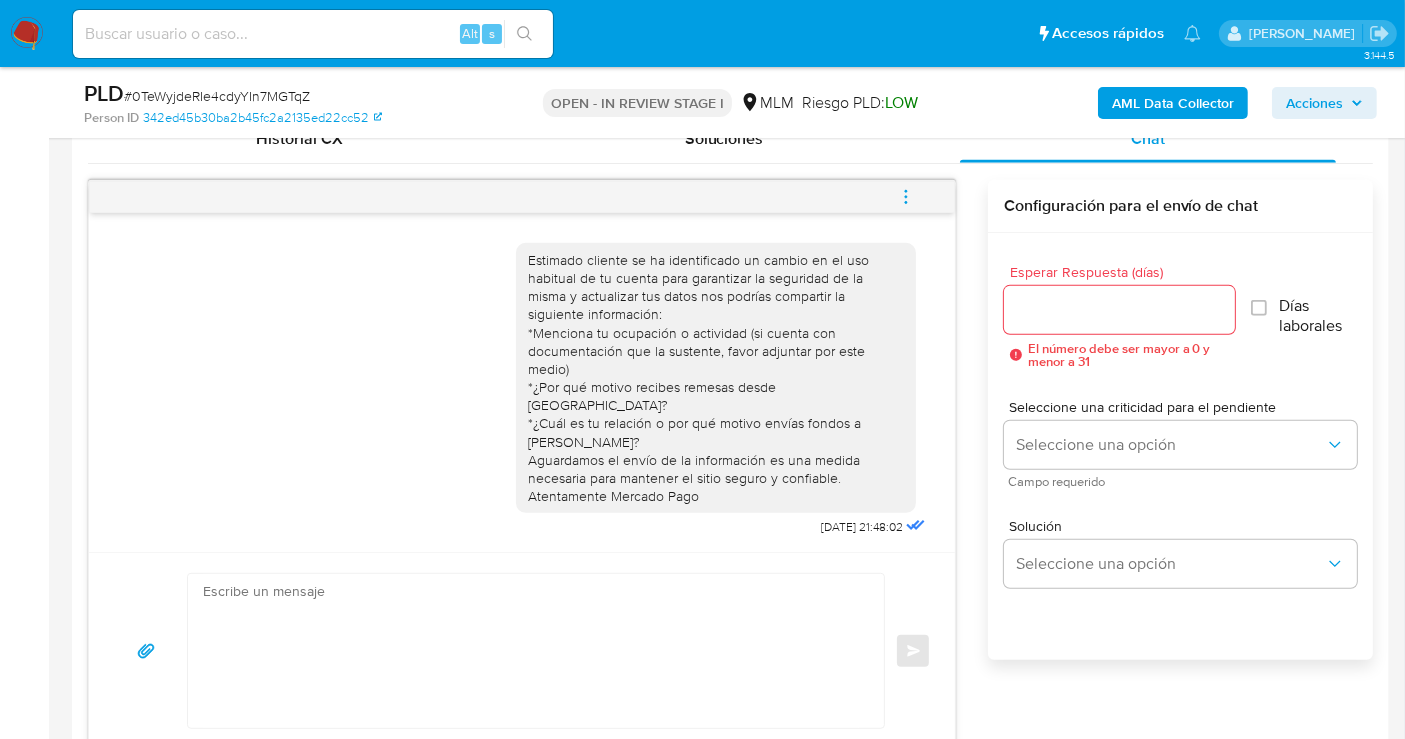 click 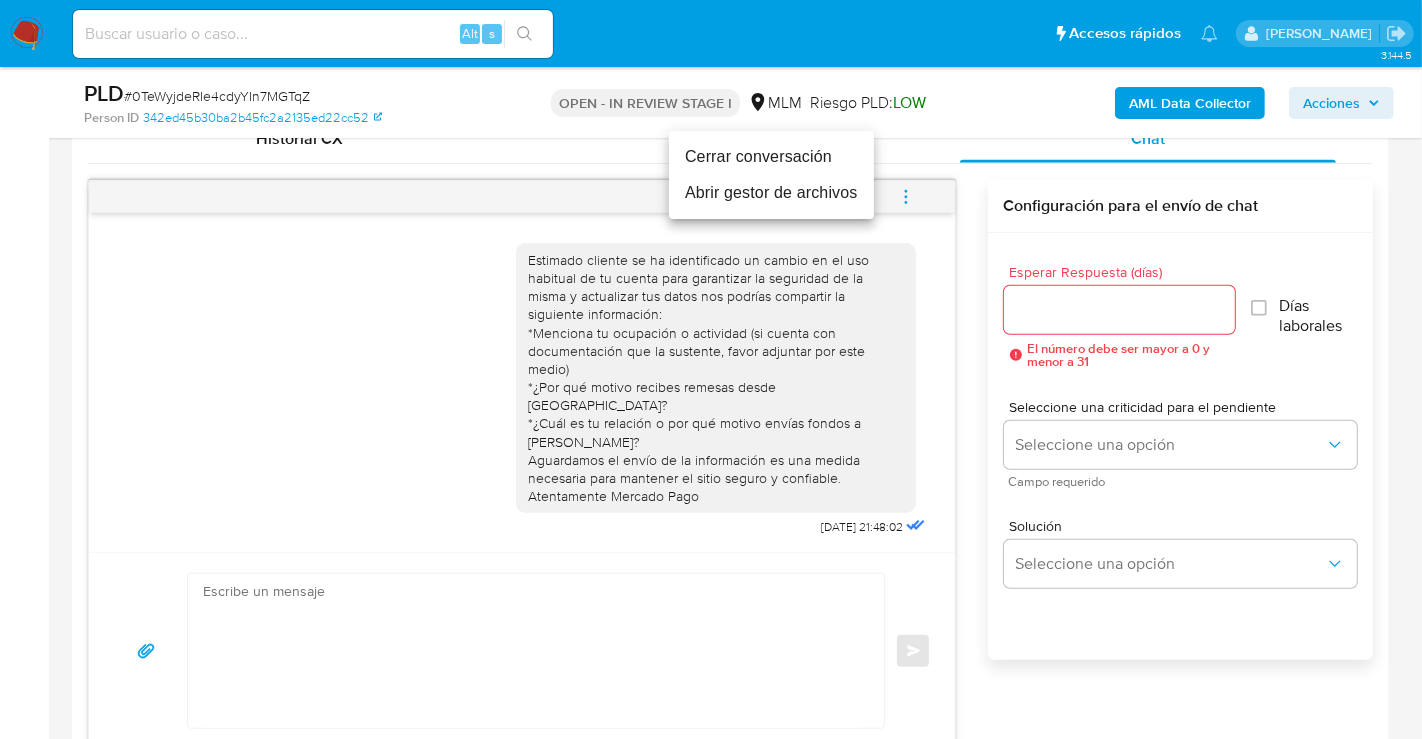 click on "Cerrar conversación" at bounding box center [771, 157] 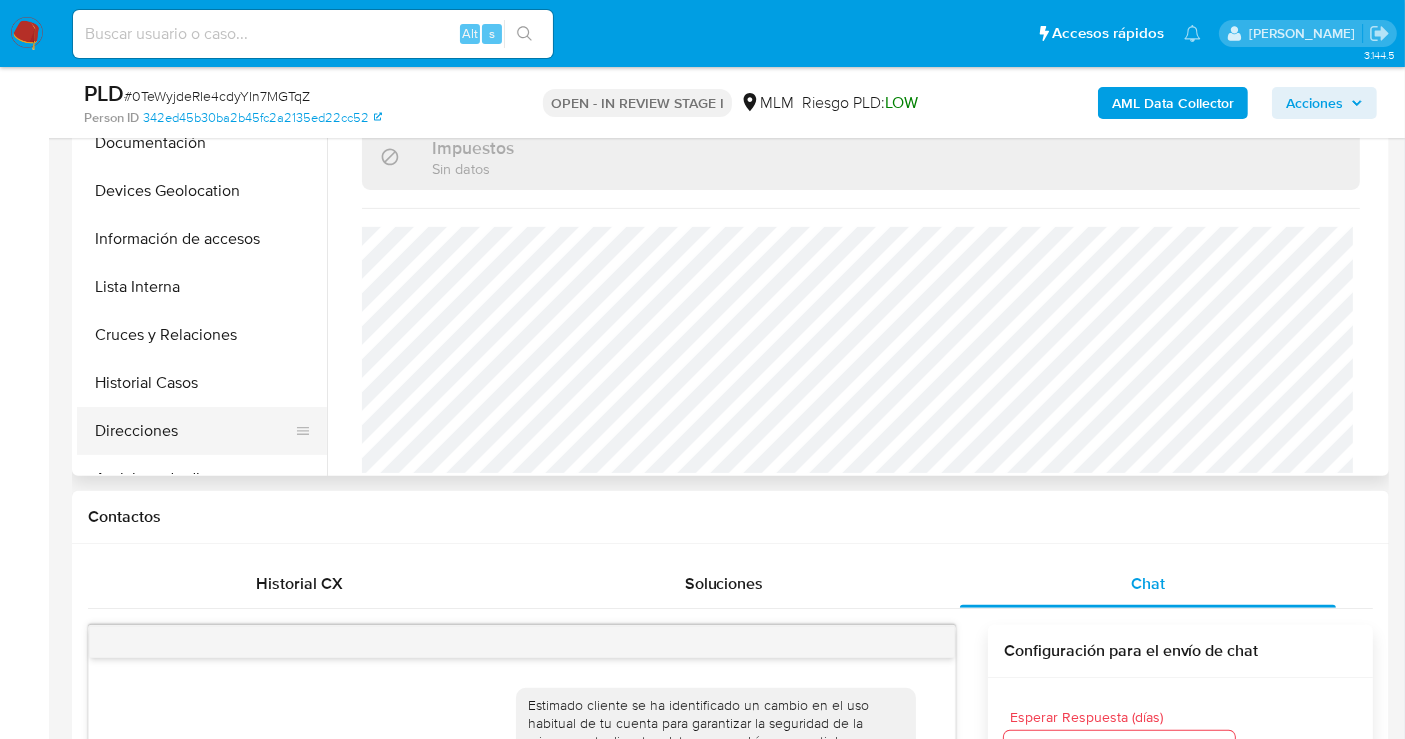 scroll, scrollTop: 444, scrollLeft: 0, axis: vertical 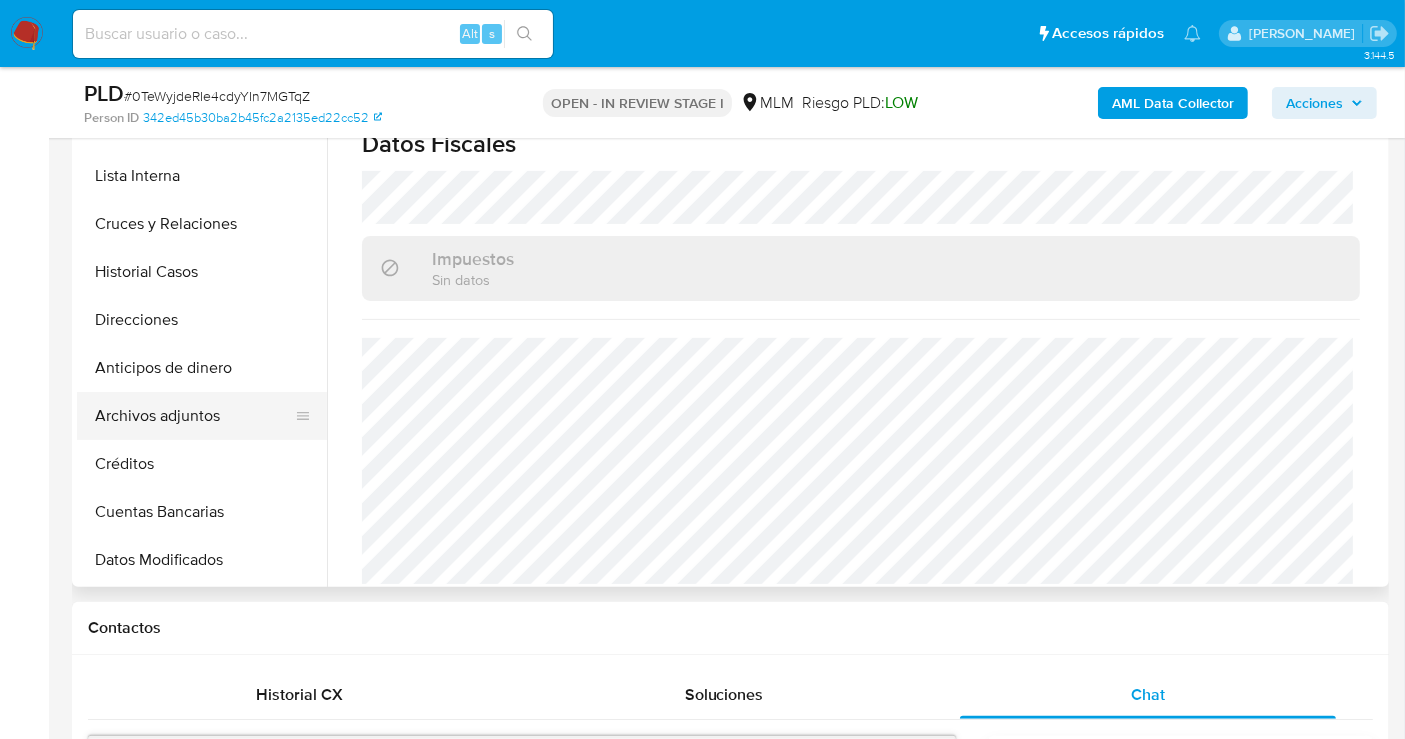click on "Archivos adjuntos" at bounding box center [194, 416] 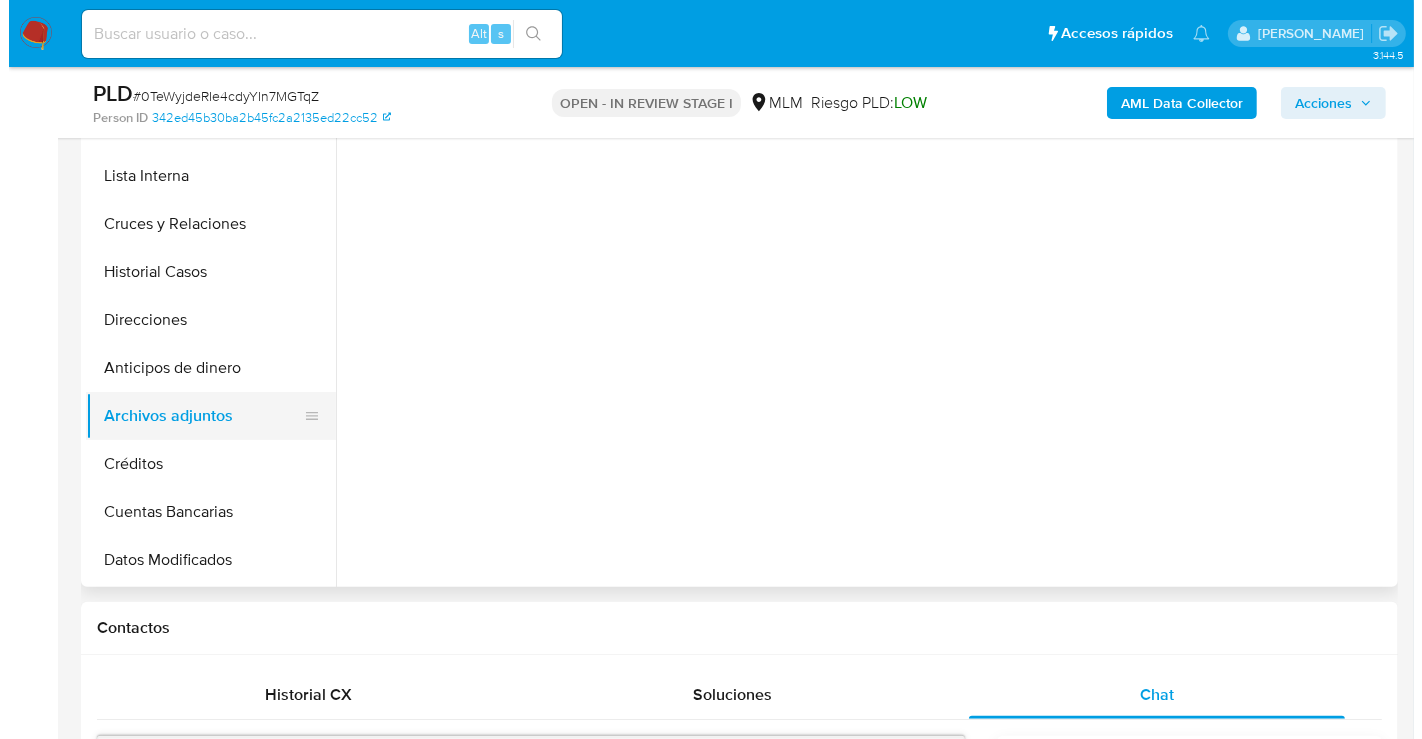 scroll, scrollTop: 0, scrollLeft: 0, axis: both 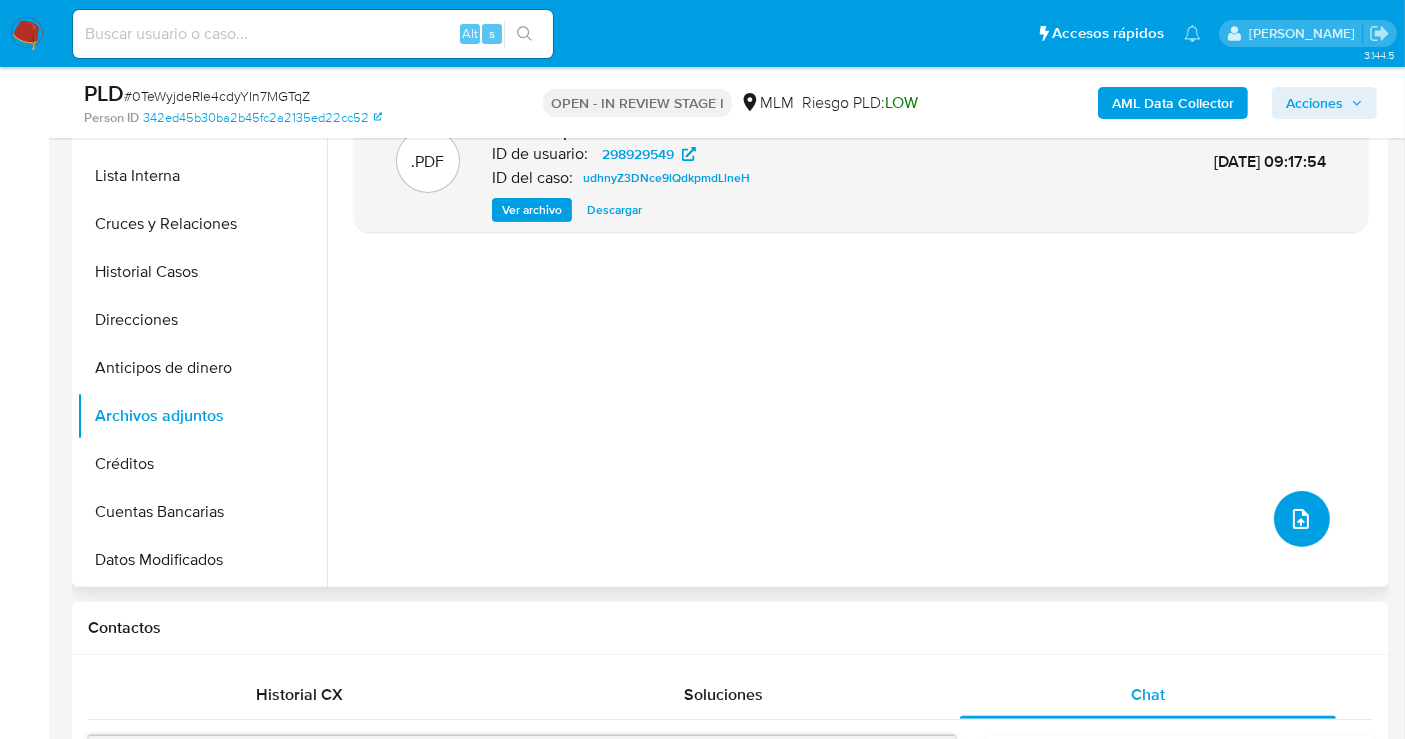 click 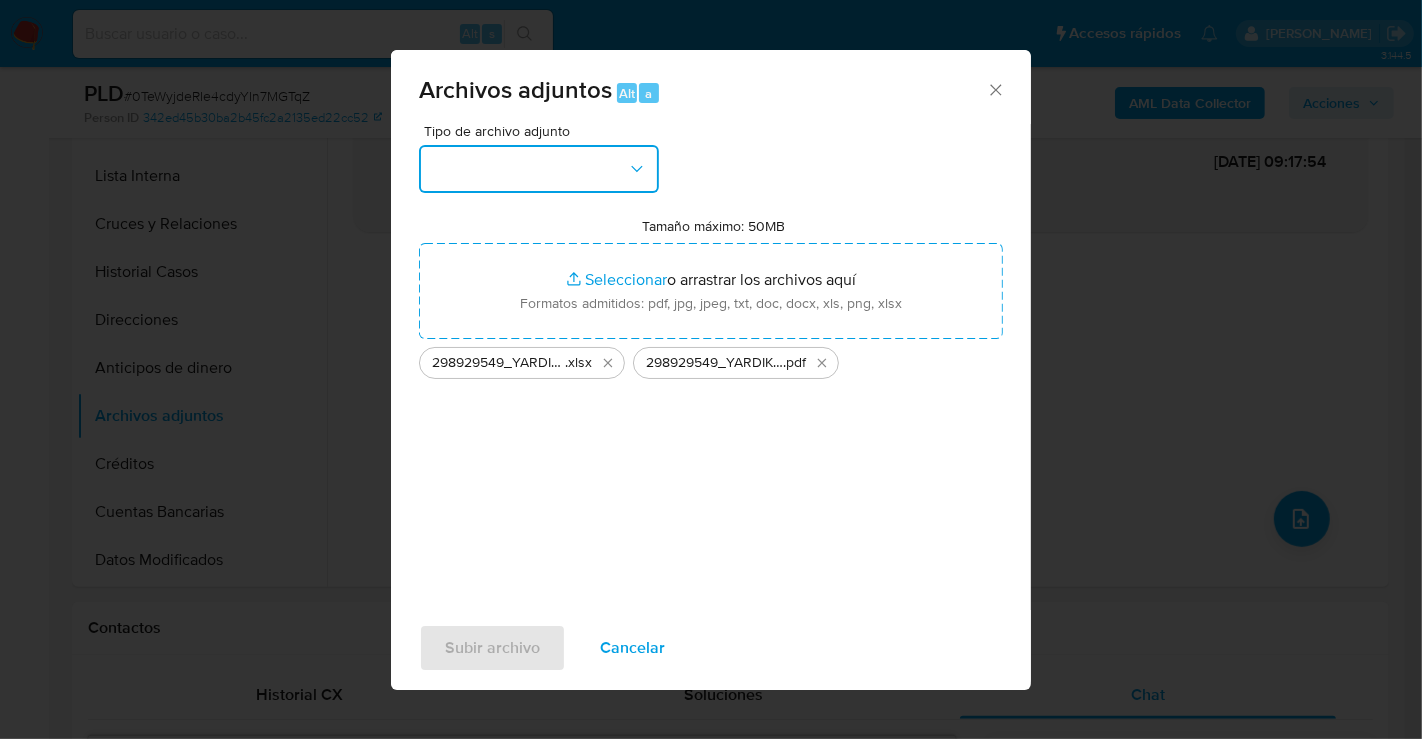 click at bounding box center (539, 169) 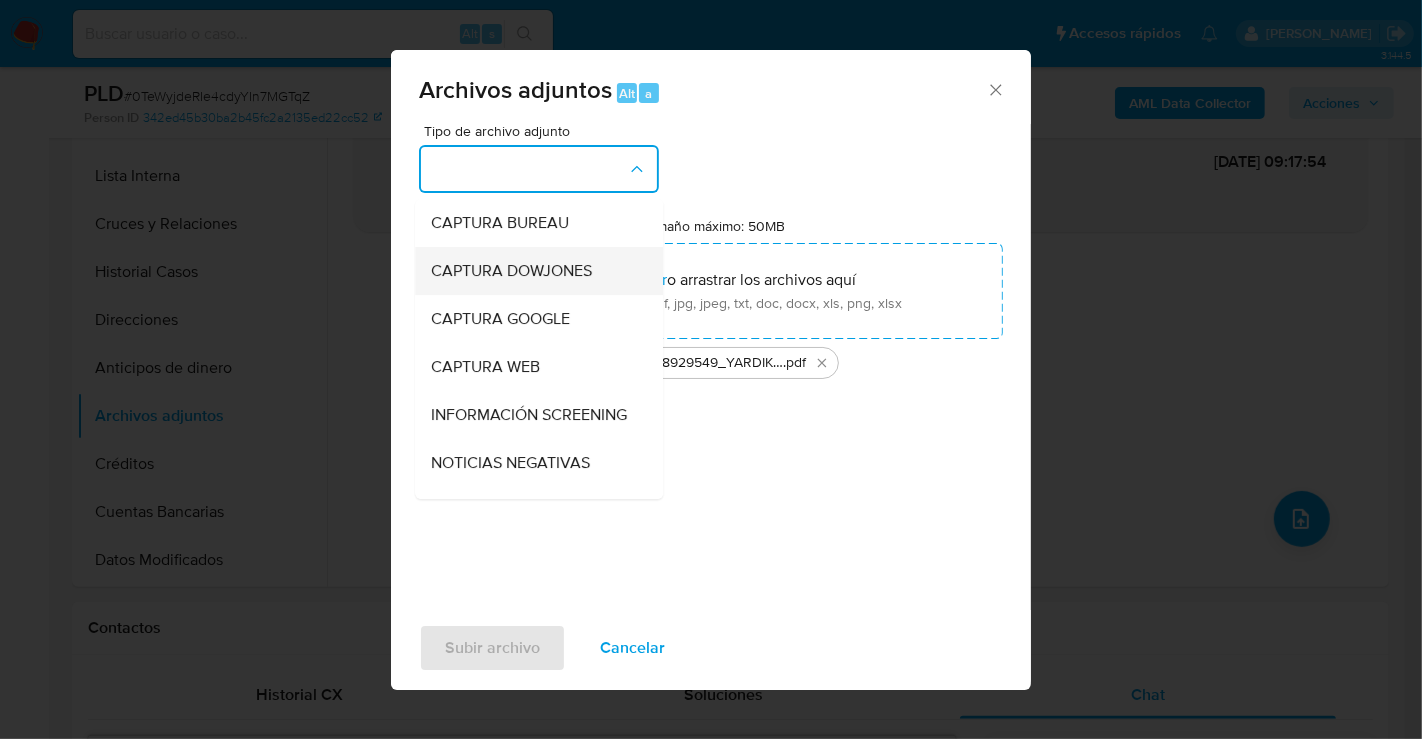 type 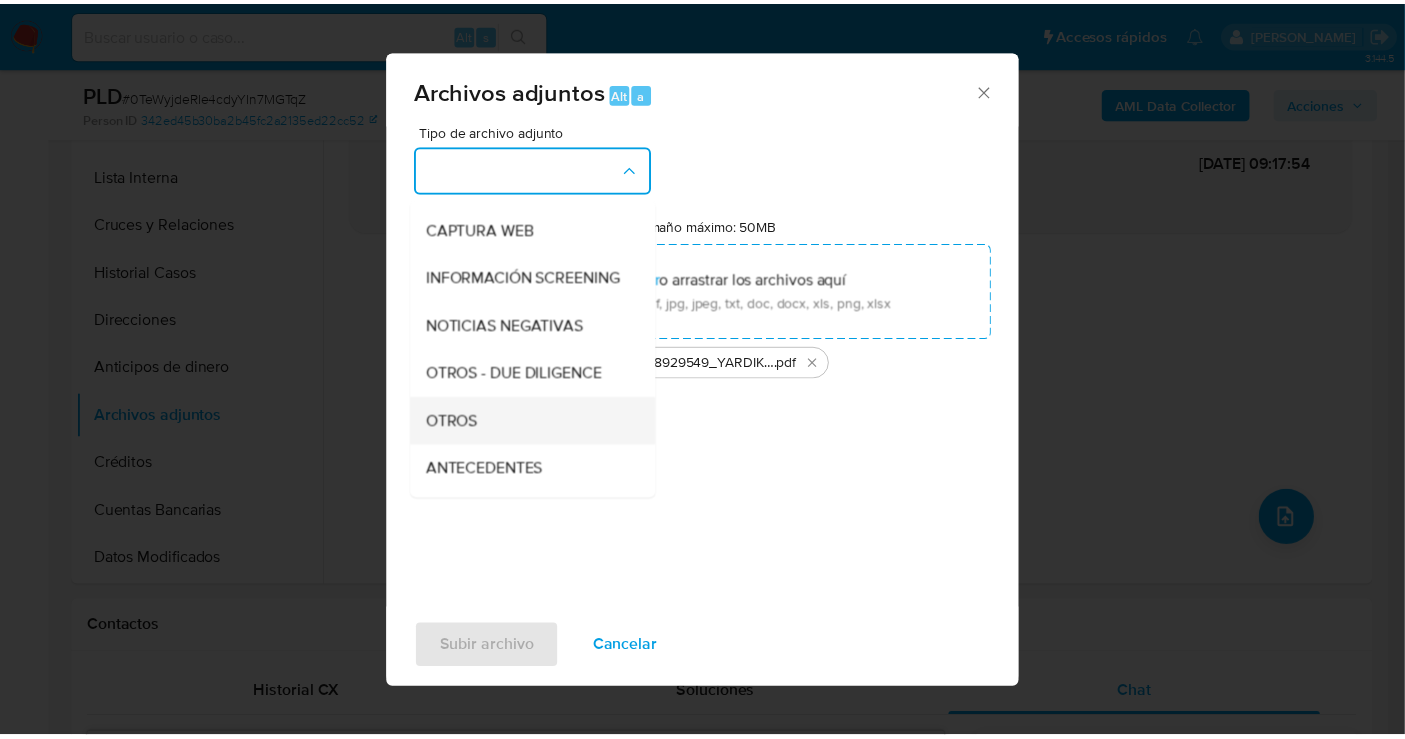 scroll, scrollTop: 167, scrollLeft: 0, axis: vertical 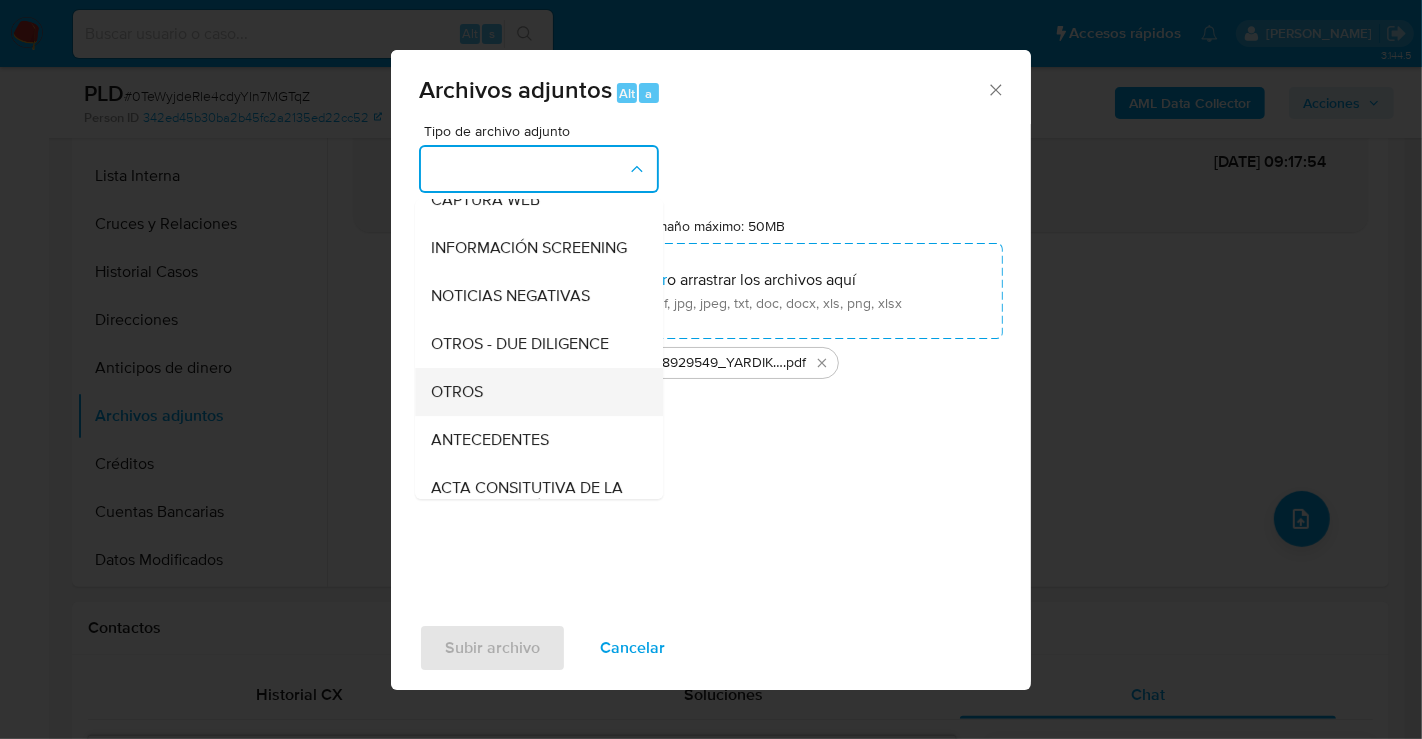 click on "OTROS" at bounding box center [533, 392] 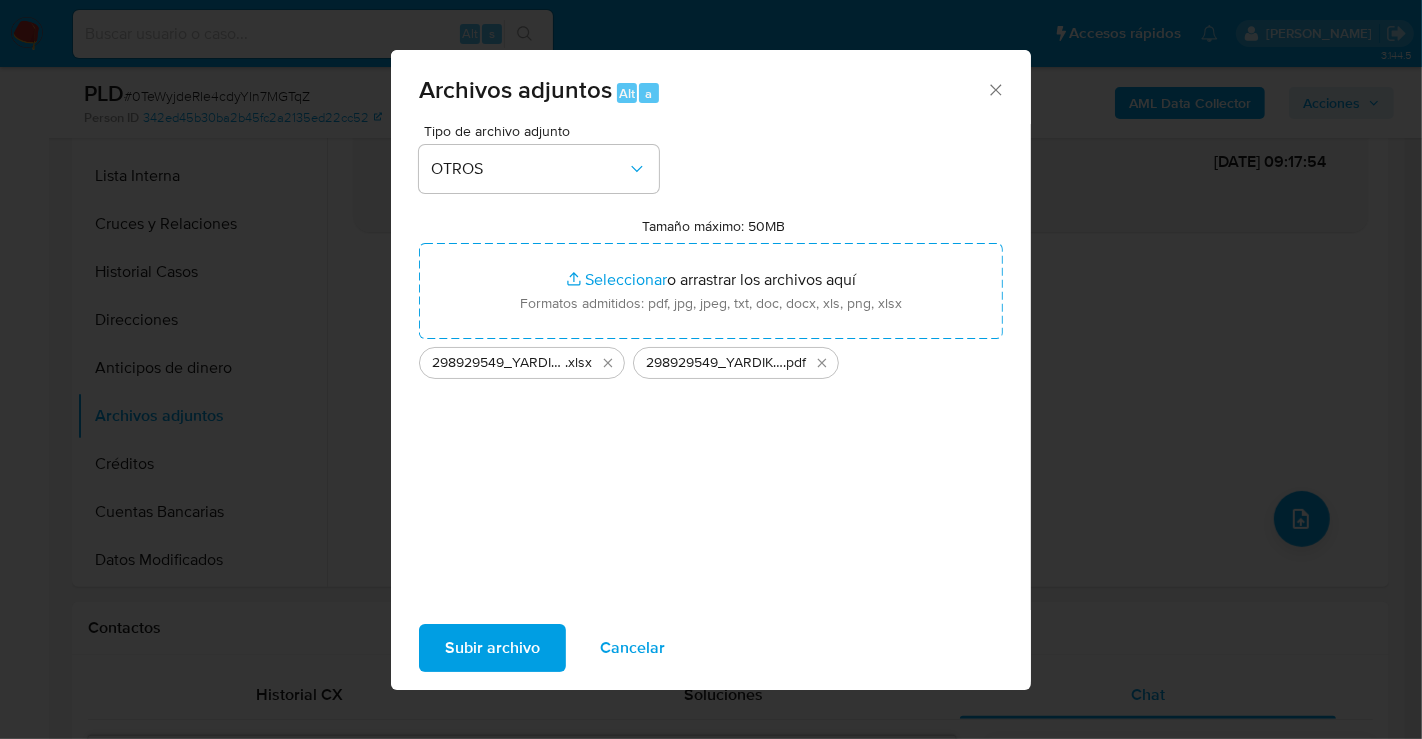 click on "Subir archivo" at bounding box center (492, 648) 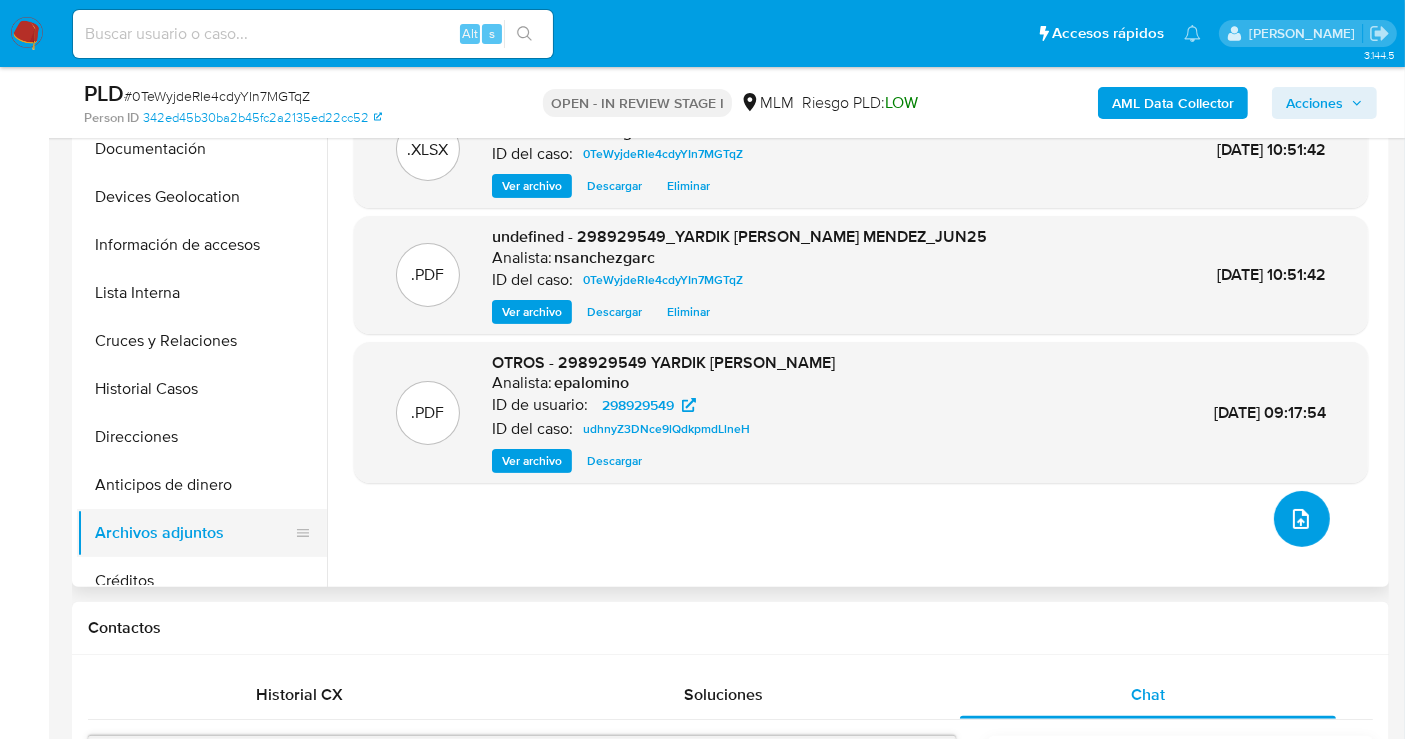 scroll, scrollTop: 0, scrollLeft: 0, axis: both 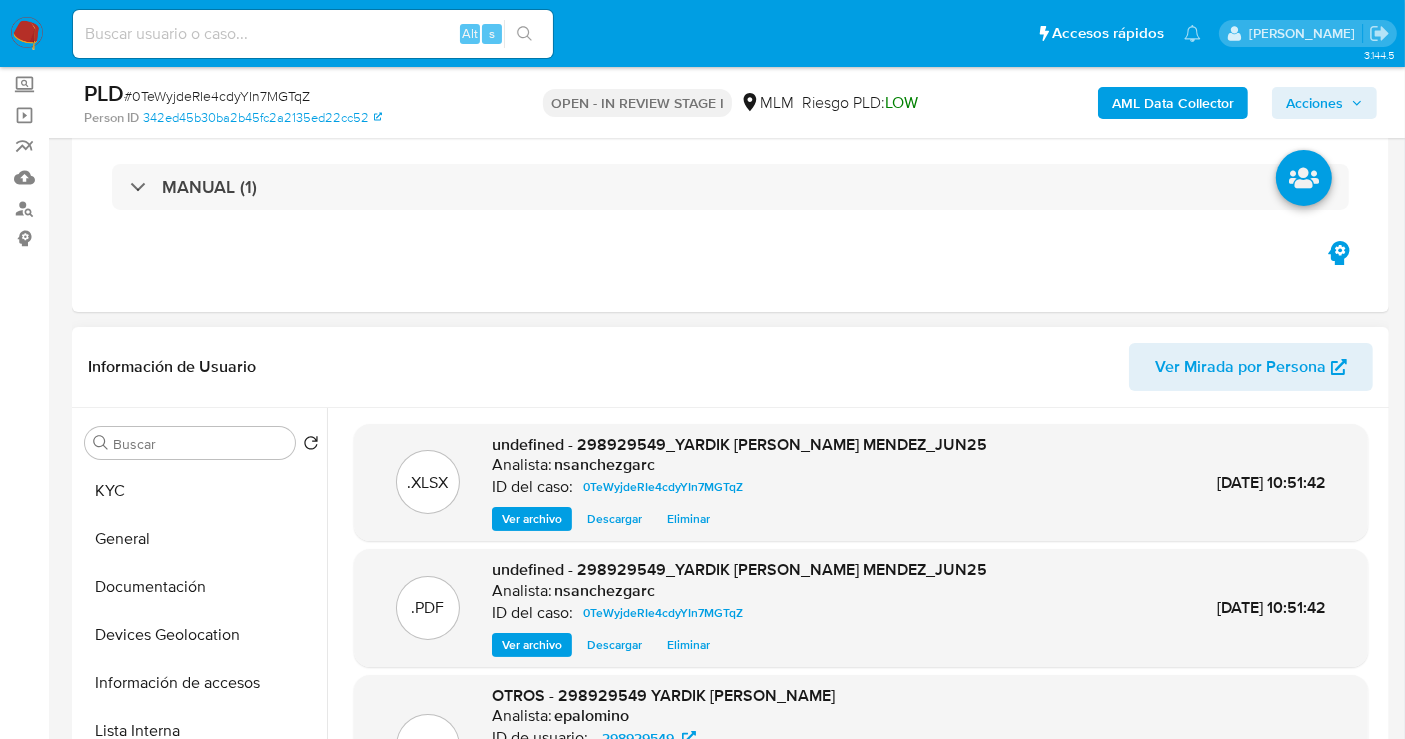 click on "Ver archivo" at bounding box center (532, 519) 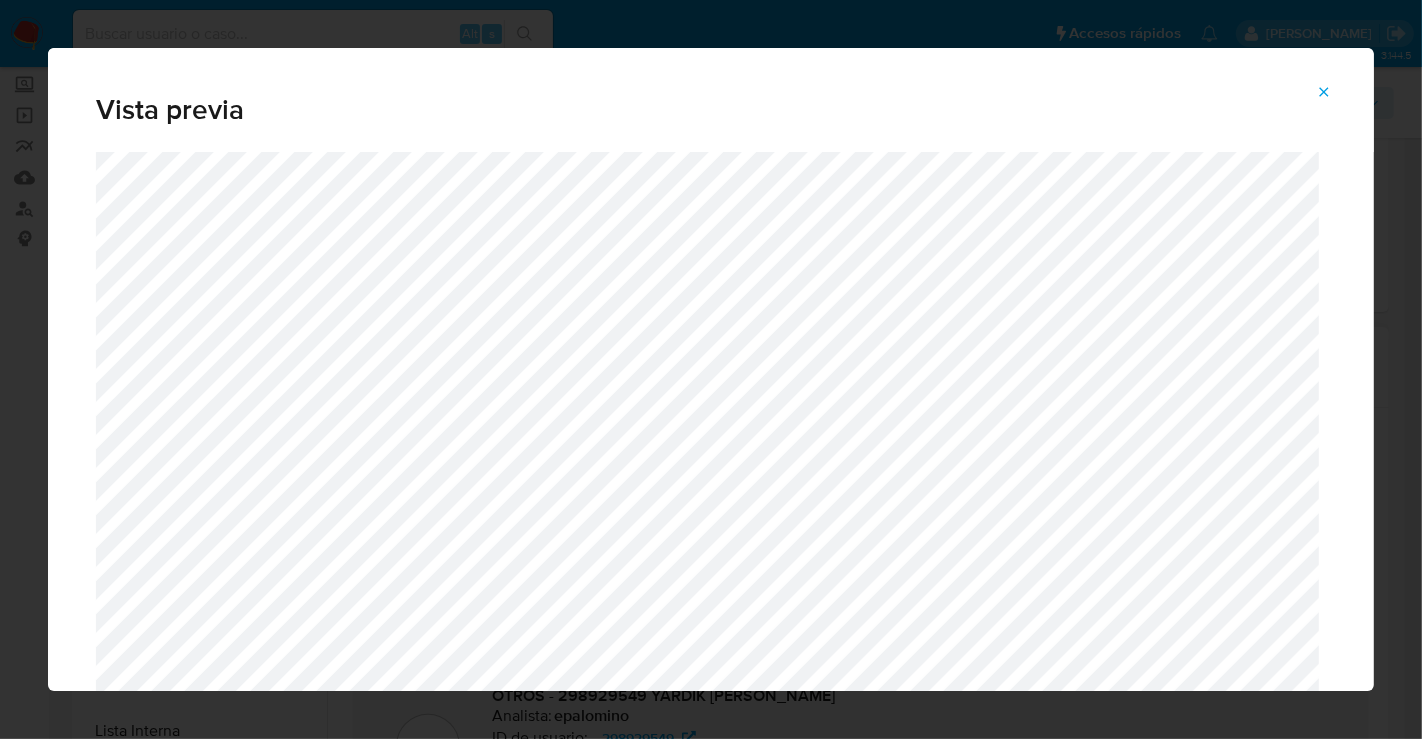 click 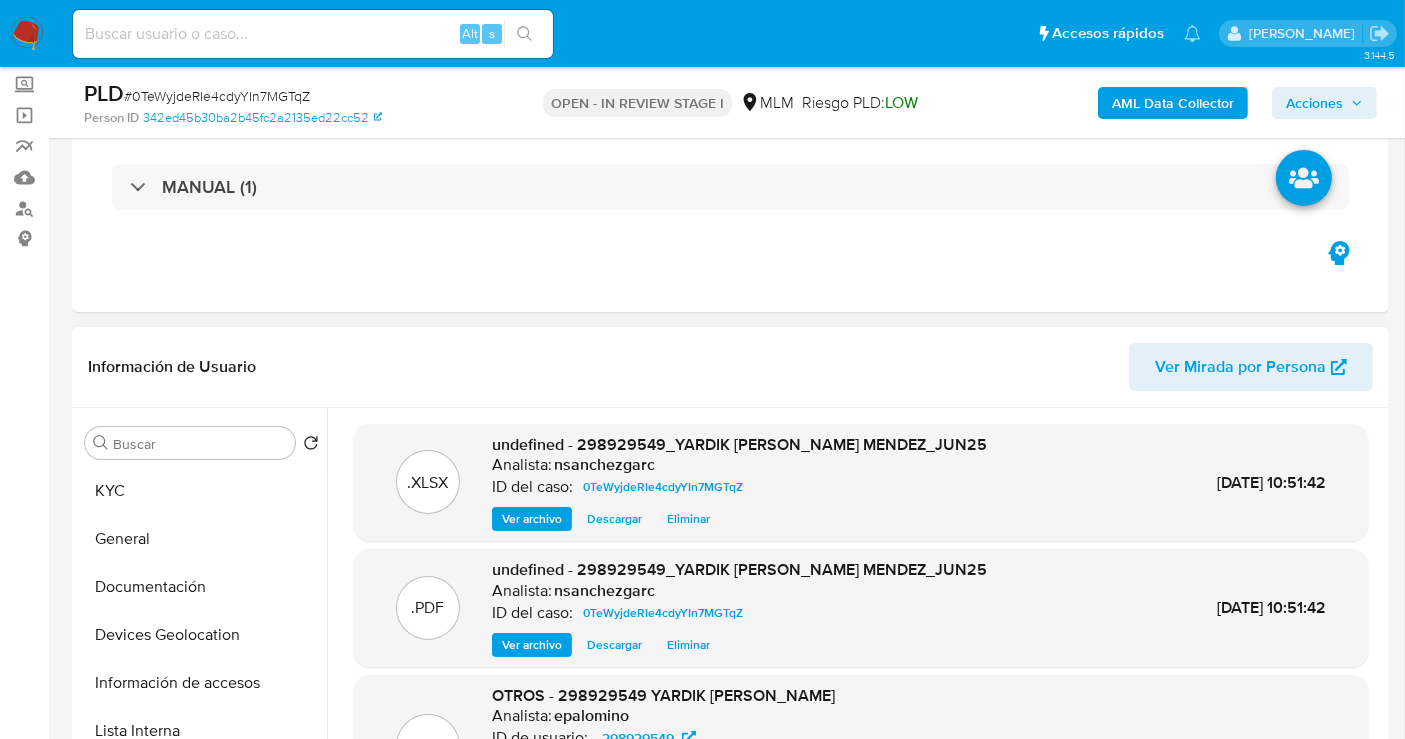 click on "Ver archivo" at bounding box center [532, 645] 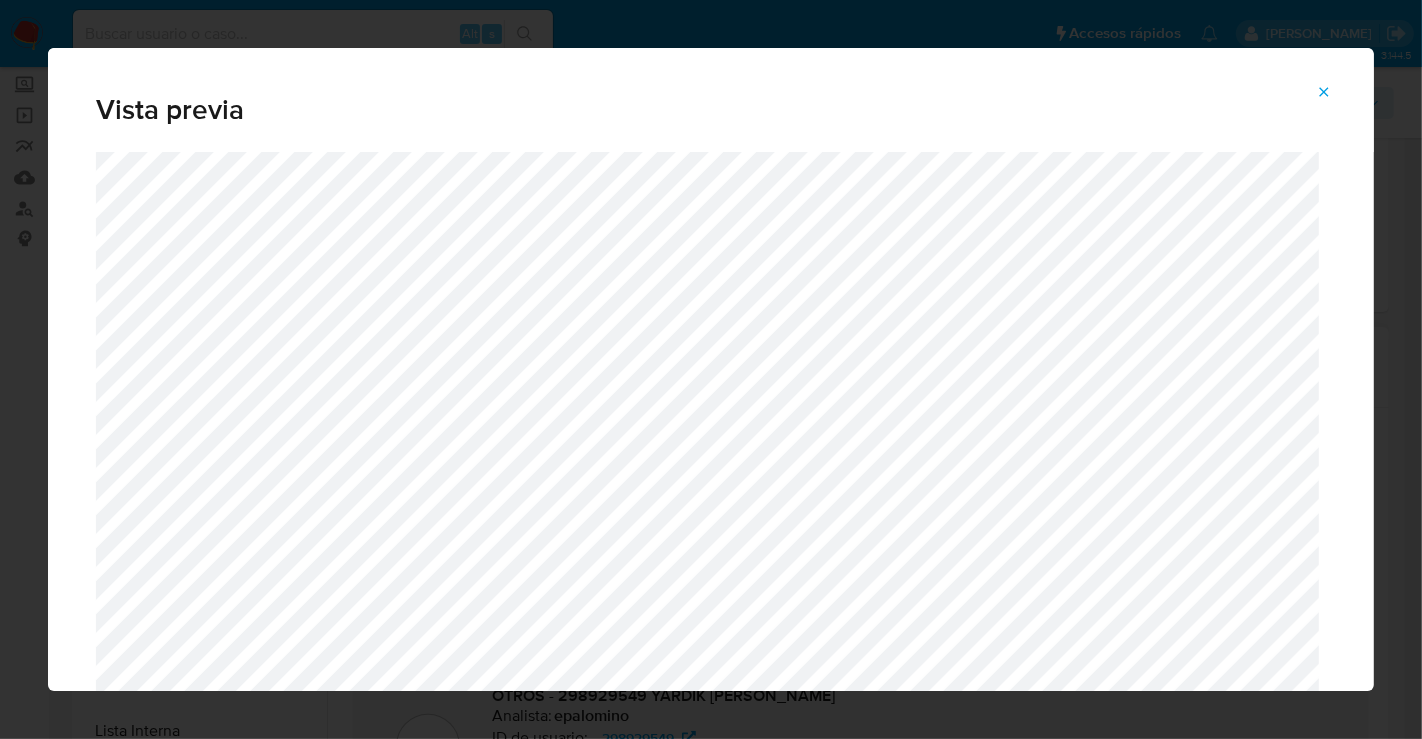 click 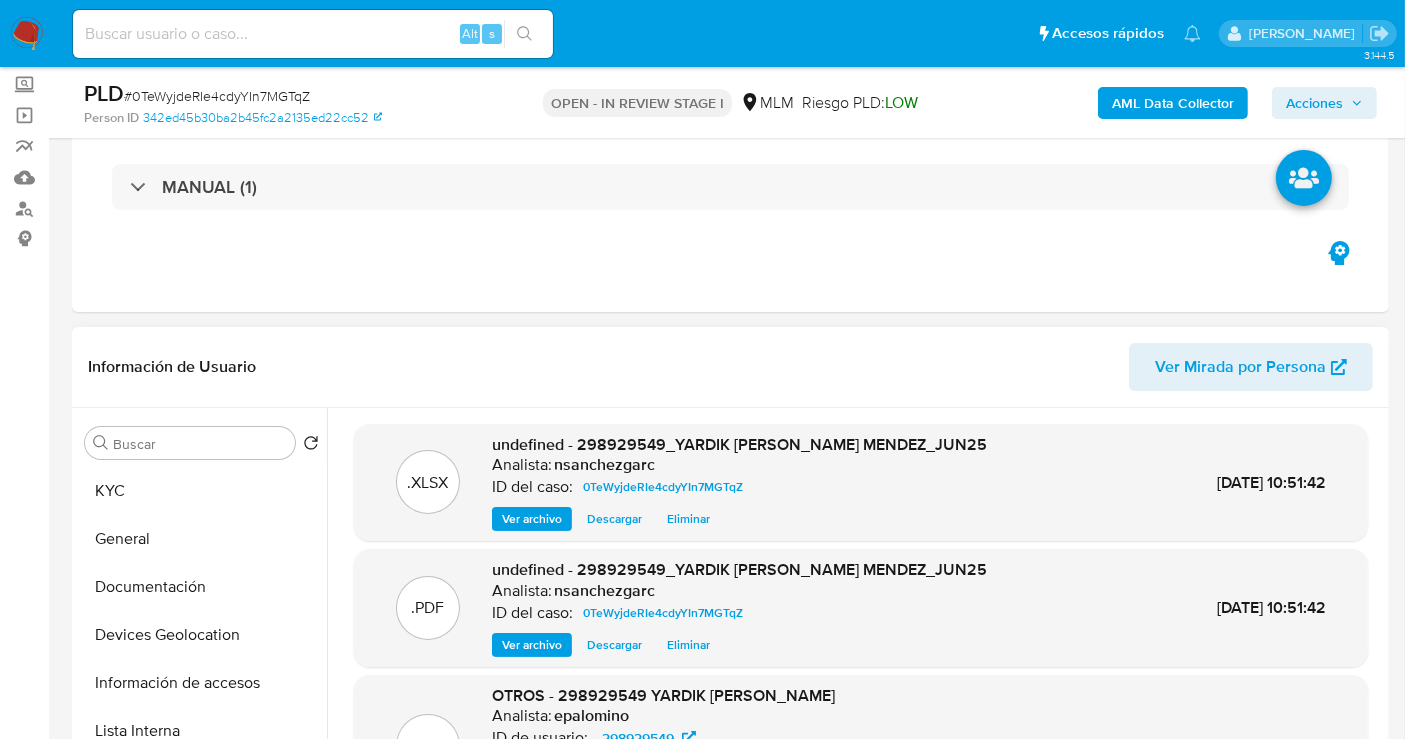 click on "Acciones" at bounding box center (1314, 103) 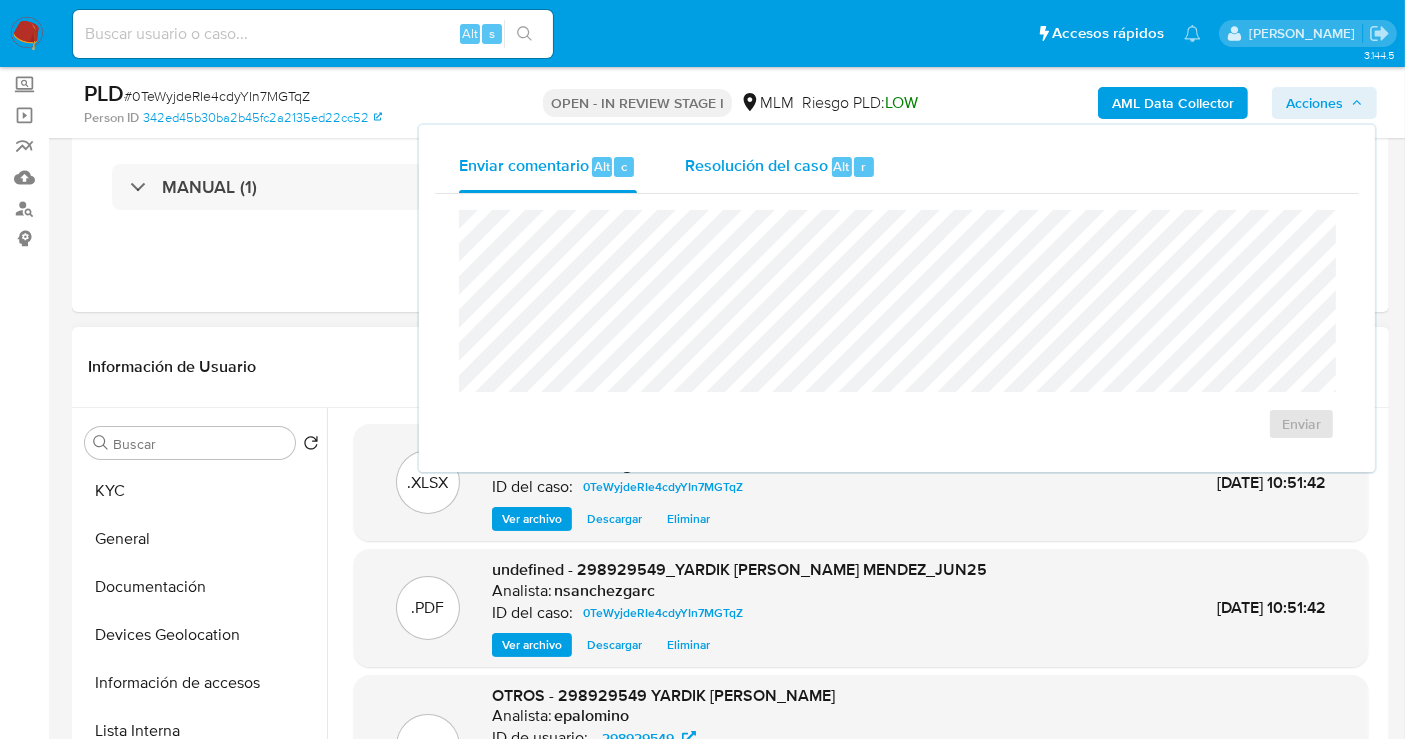 click on "Resolución del caso" at bounding box center (756, 165) 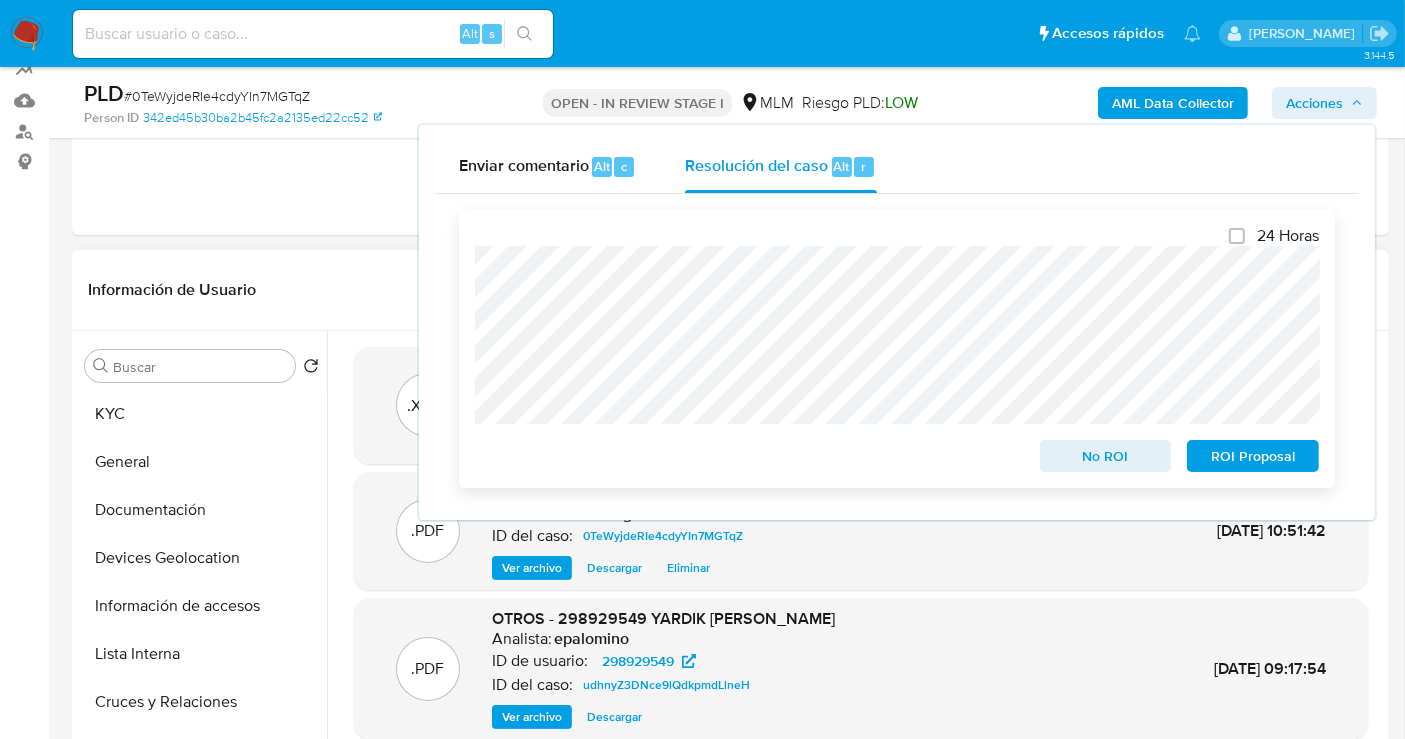 scroll, scrollTop: 222, scrollLeft: 0, axis: vertical 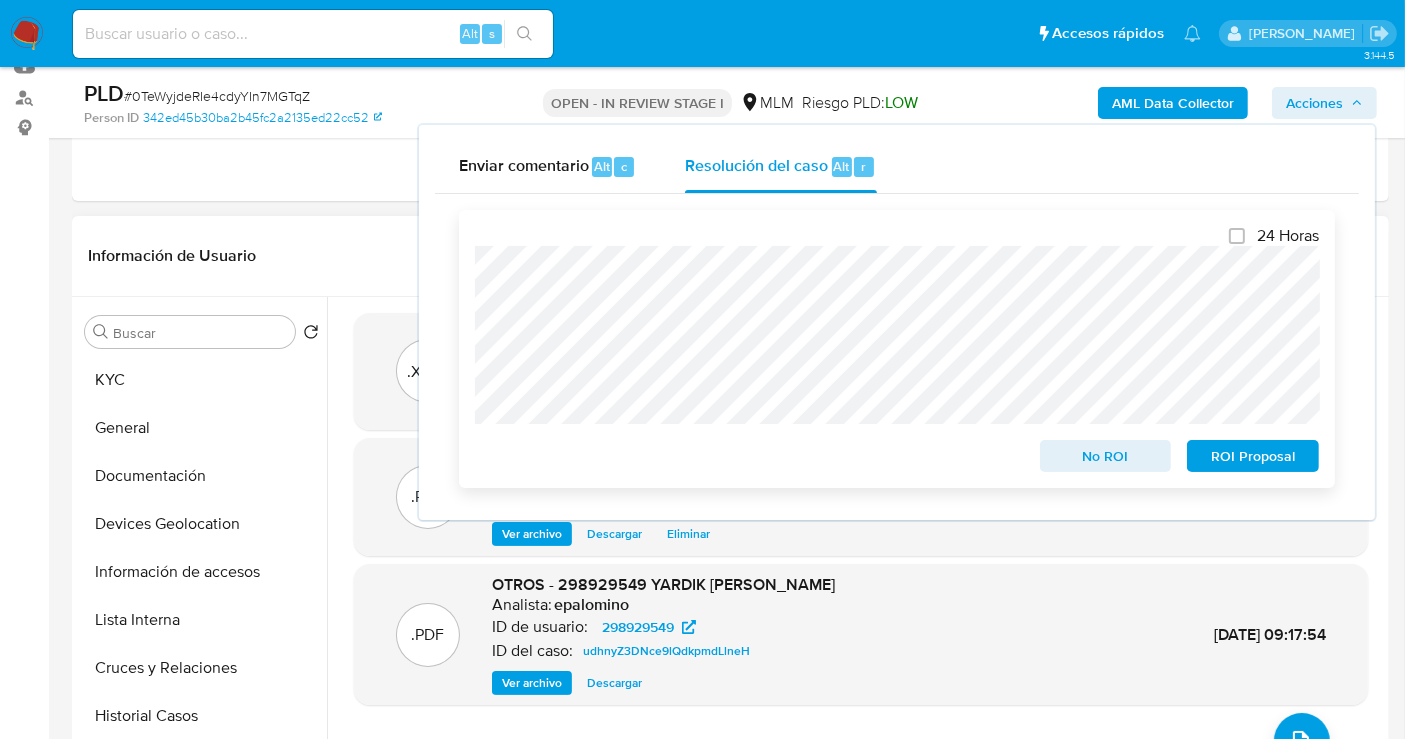 click on "No ROI" at bounding box center (1106, 456) 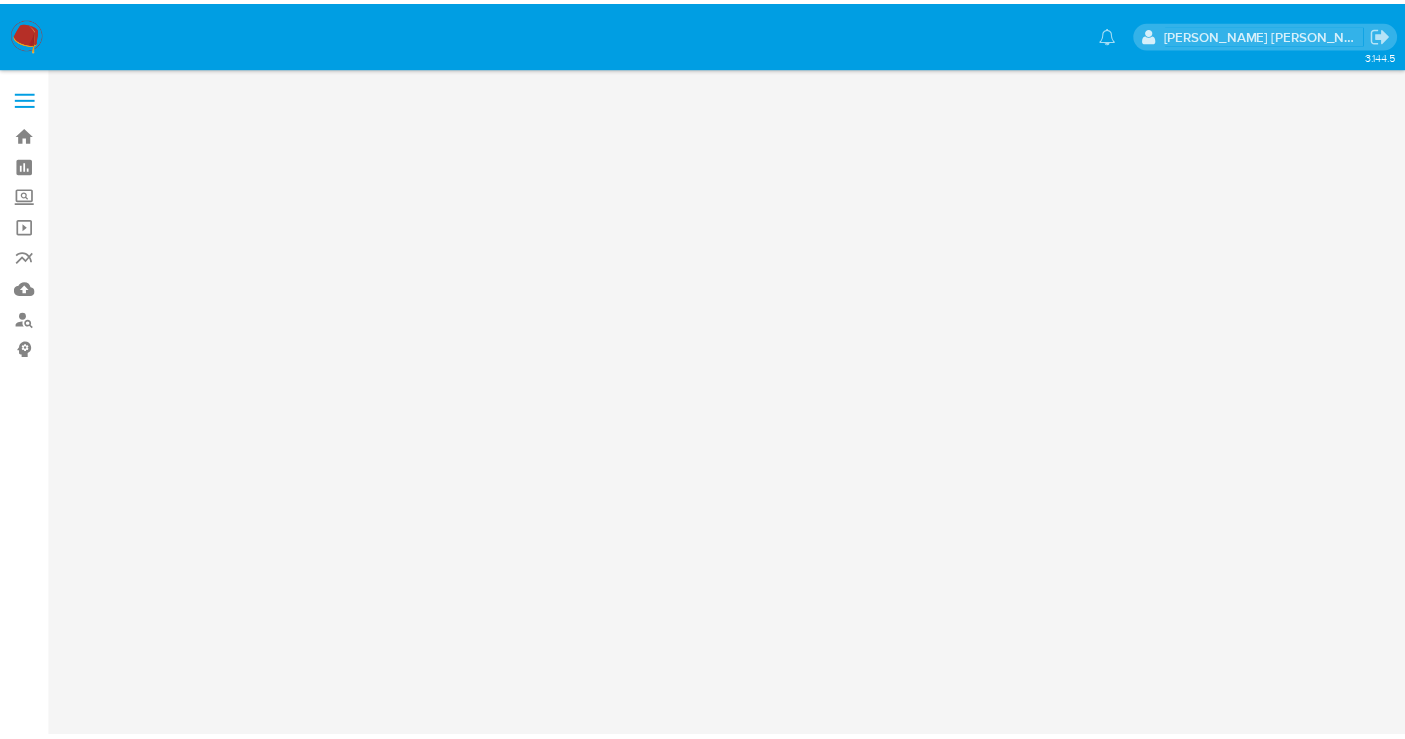 scroll, scrollTop: 0, scrollLeft: 0, axis: both 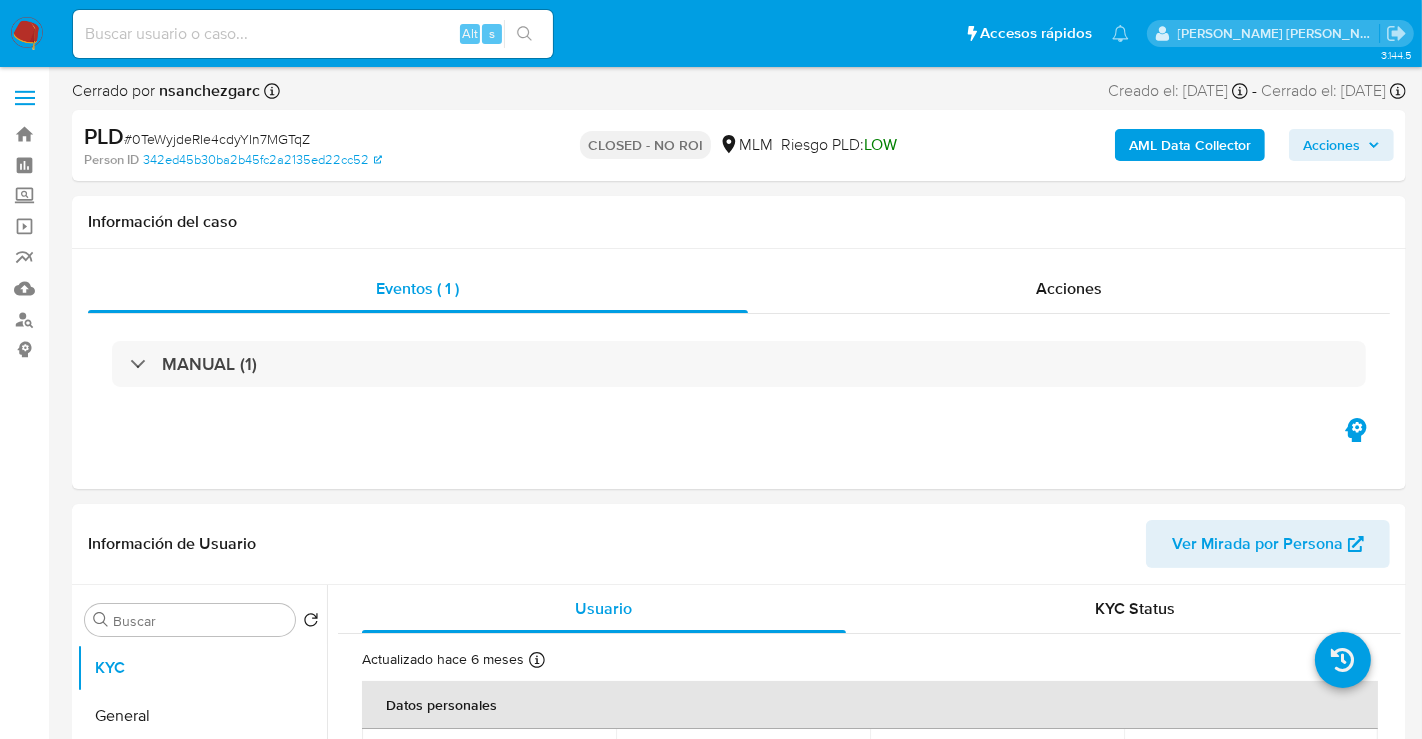 select on "10" 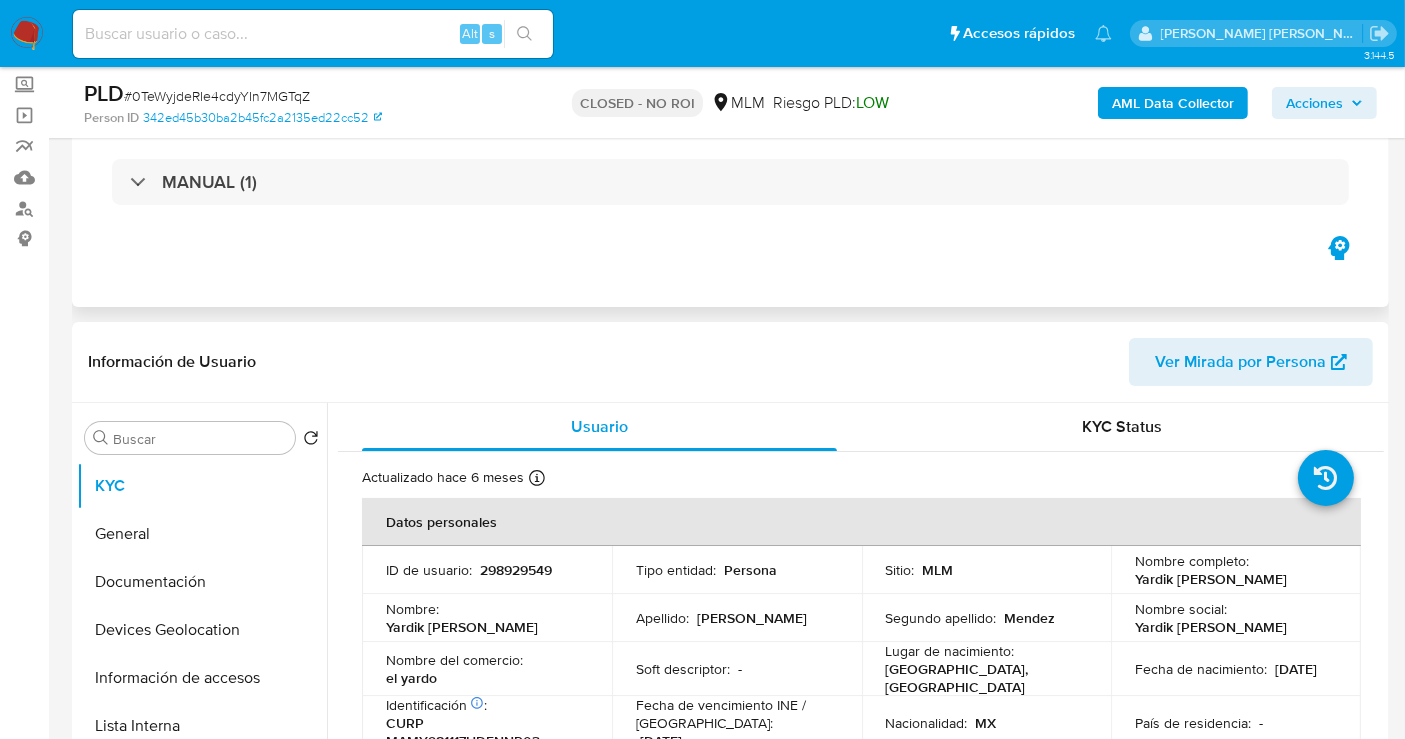 scroll, scrollTop: 222, scrollLeft: 0, axis: vertical 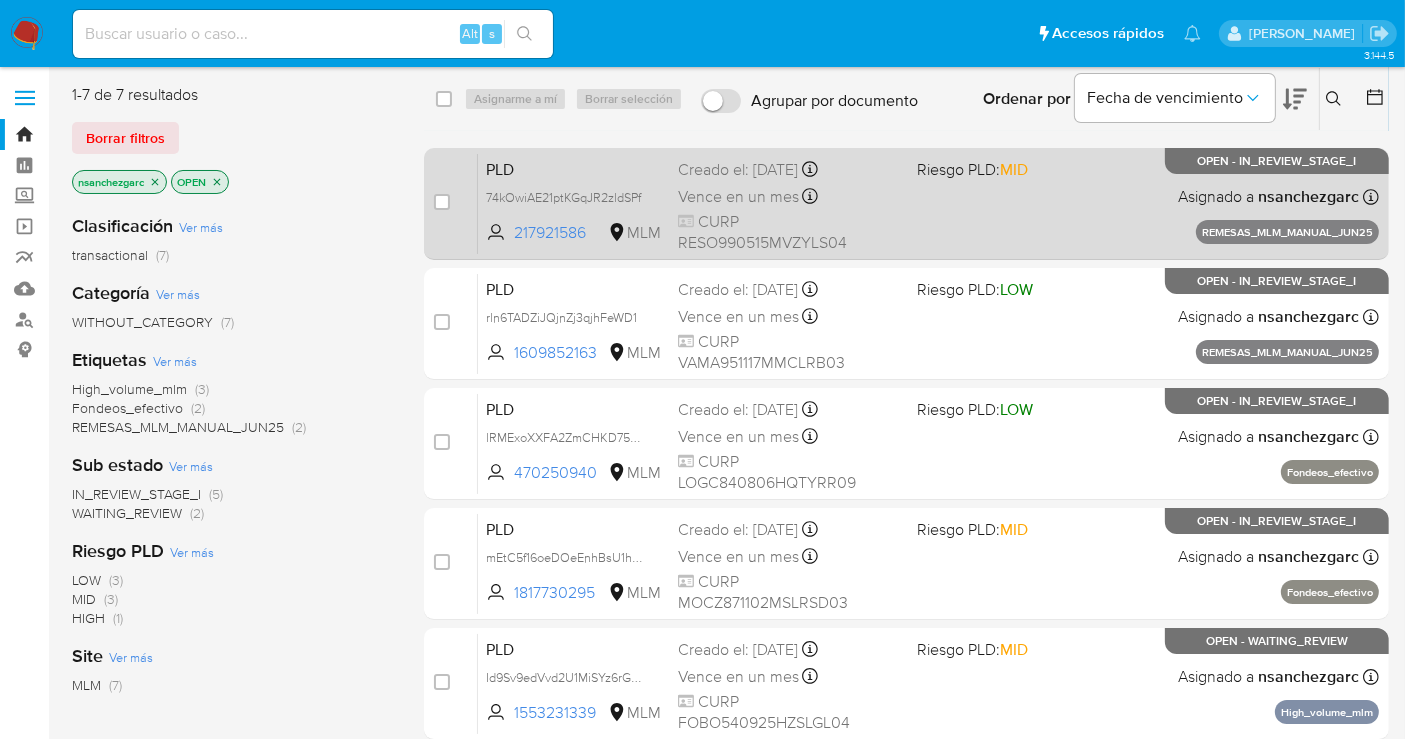 click on "CURP   RESO990515MVZYLS04" at bounding box center (789, 232) 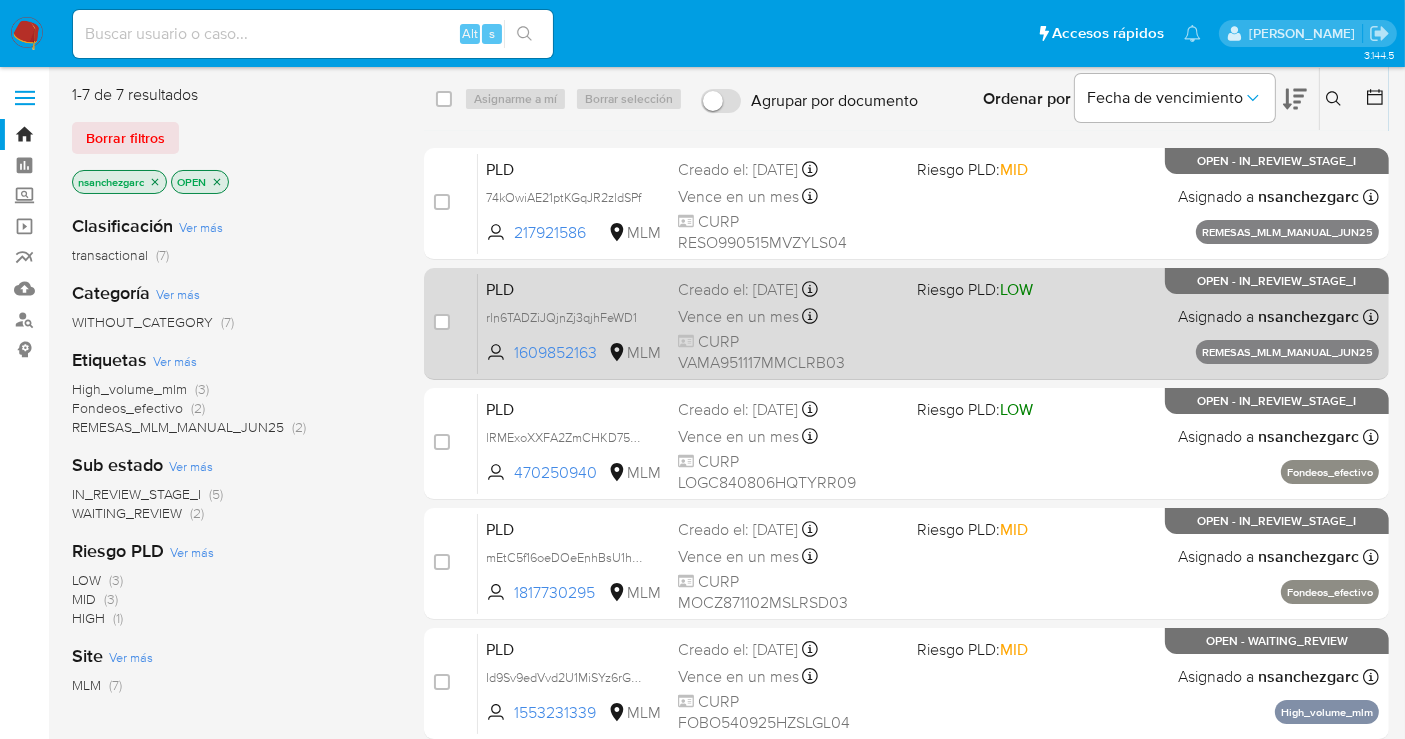 click on "Vence en un mes" at bounding box center [738, 317] 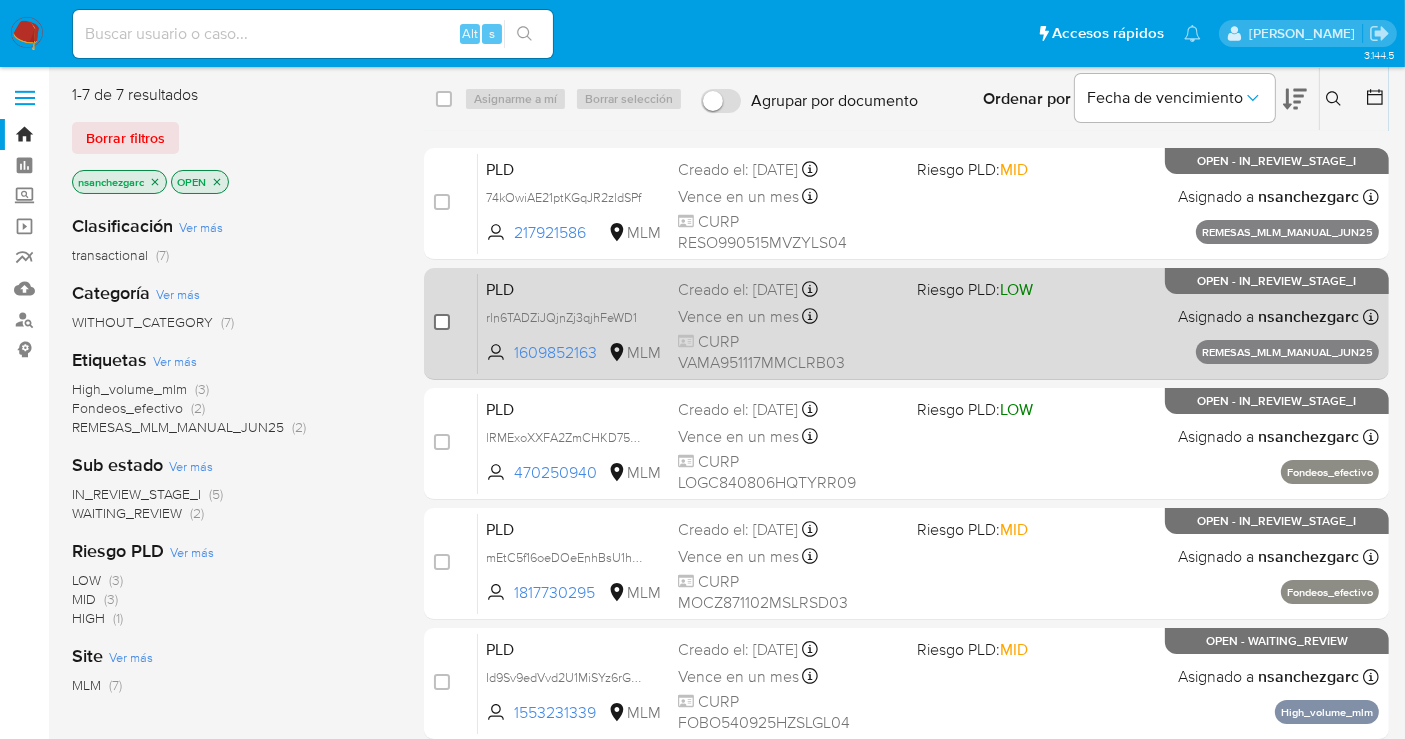 click at bounding box center [442, 322] 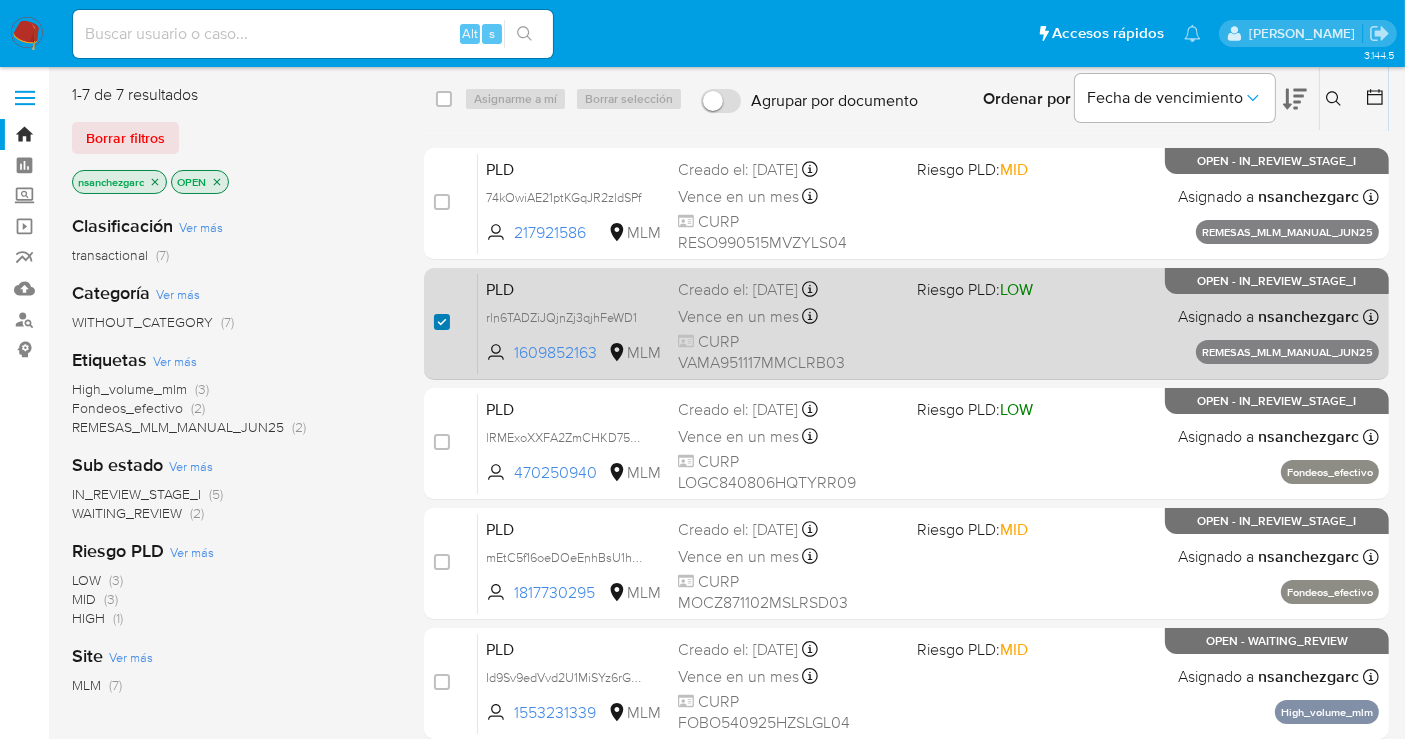 checkbox on "true" 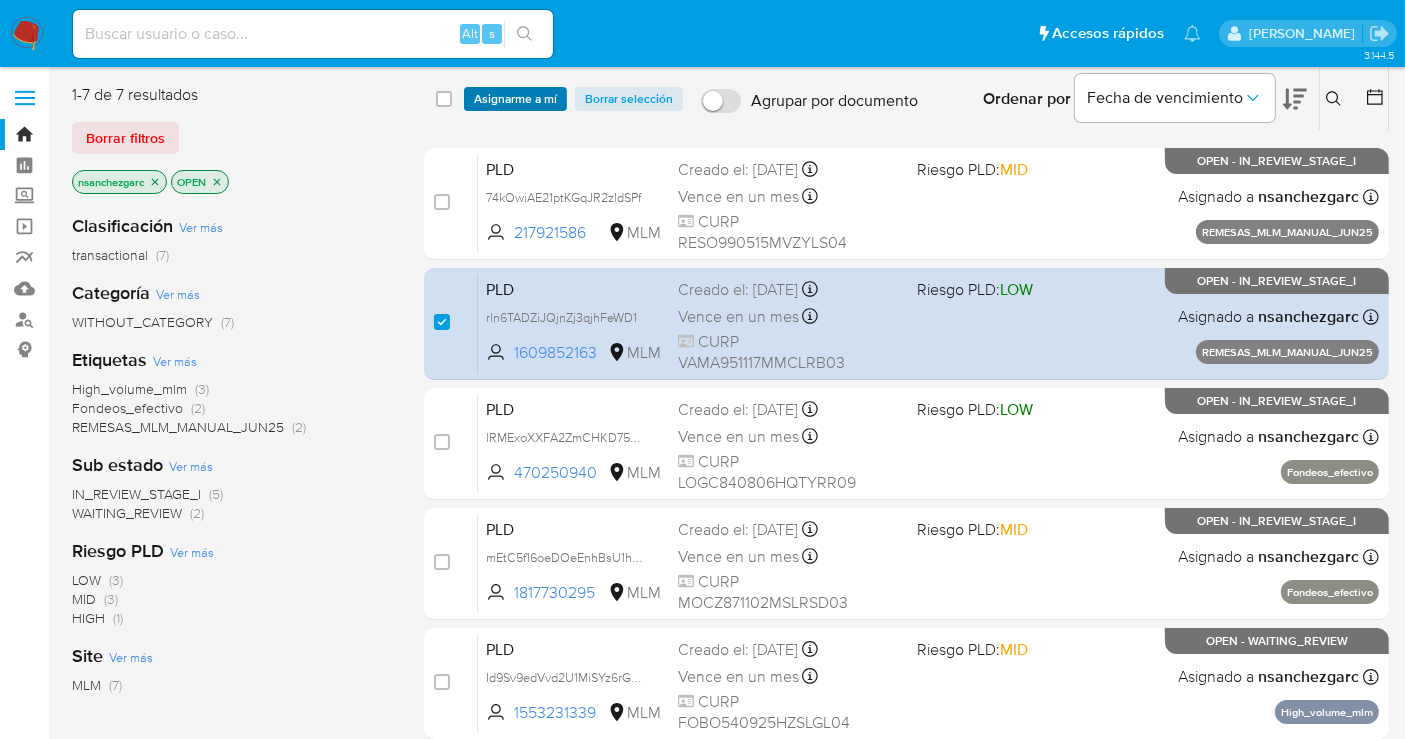 click on "Asignarme a mí" at bounding box center (515, 99) 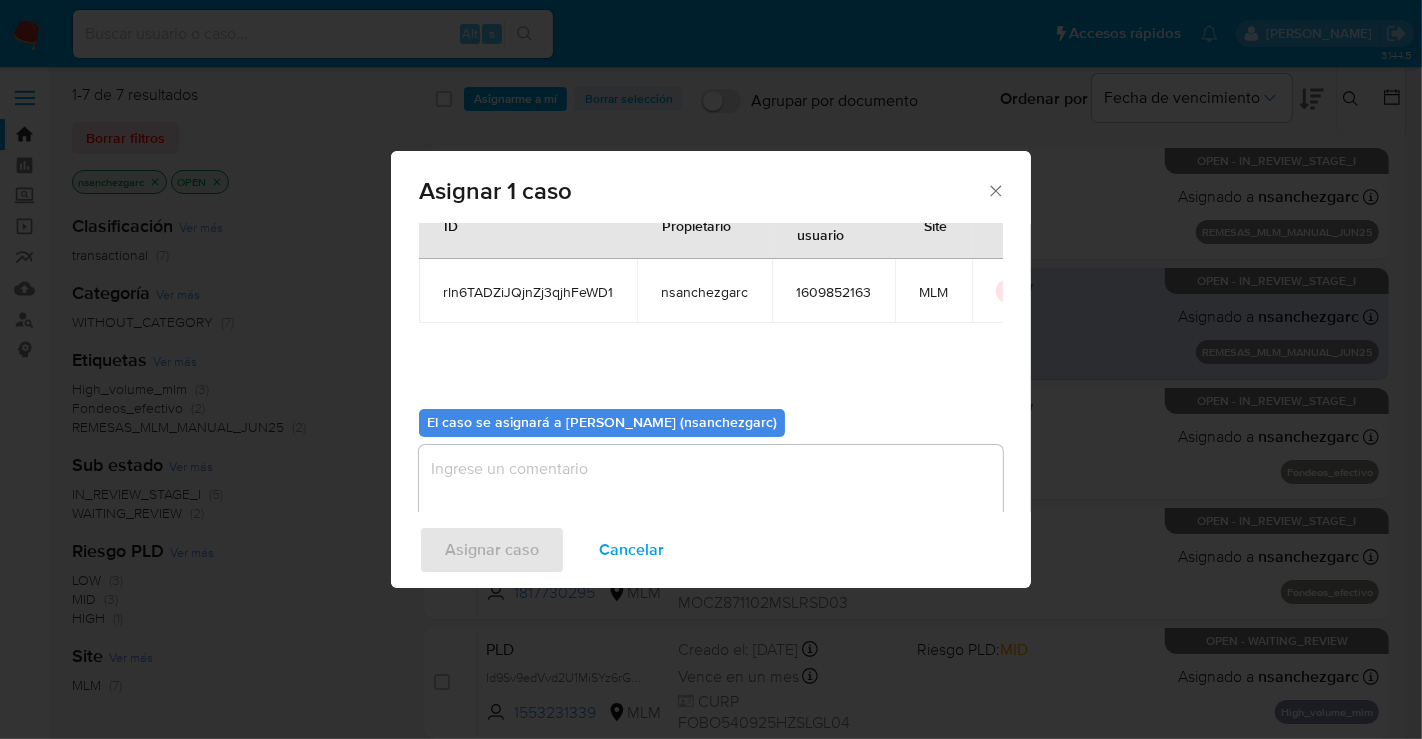 scroll, scrollTop: 102, scrollLeft: 0, axis: vertical 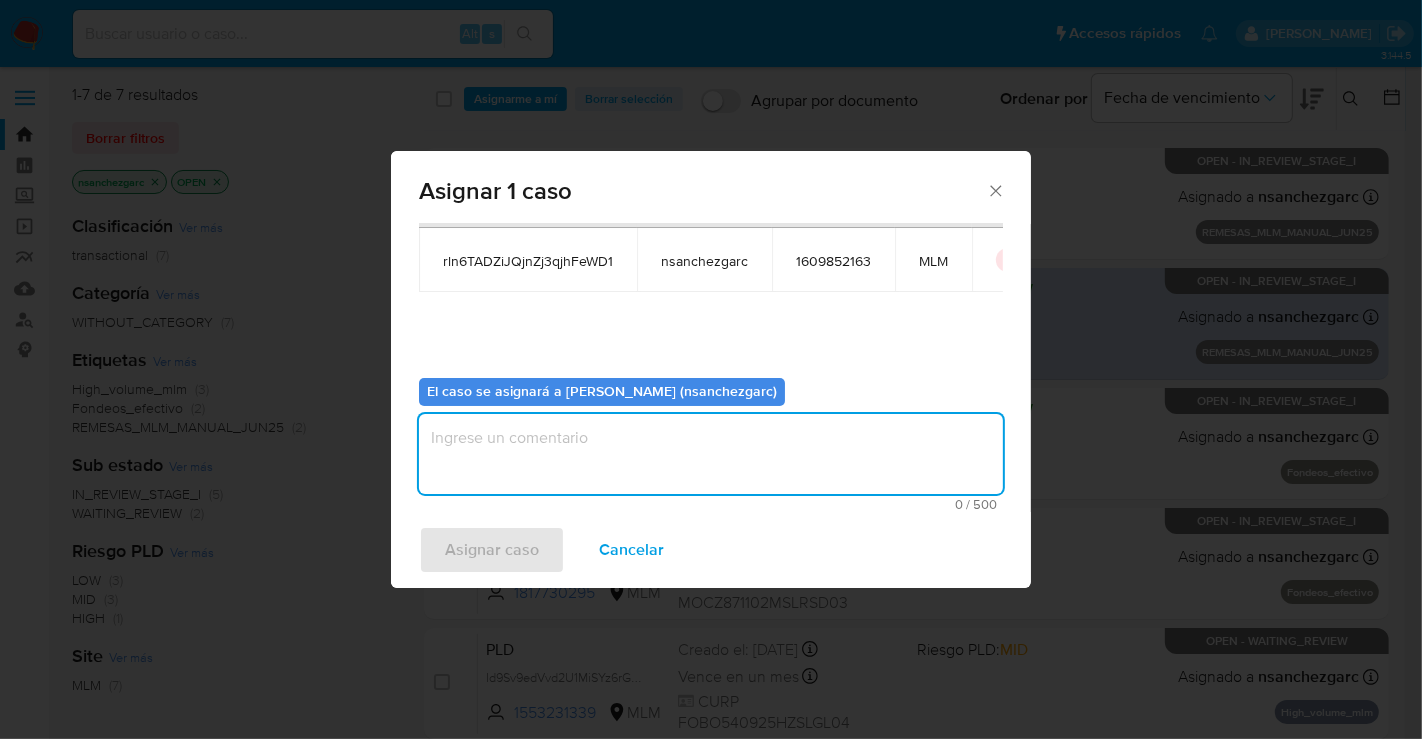 click at bounding box center (711, 454) 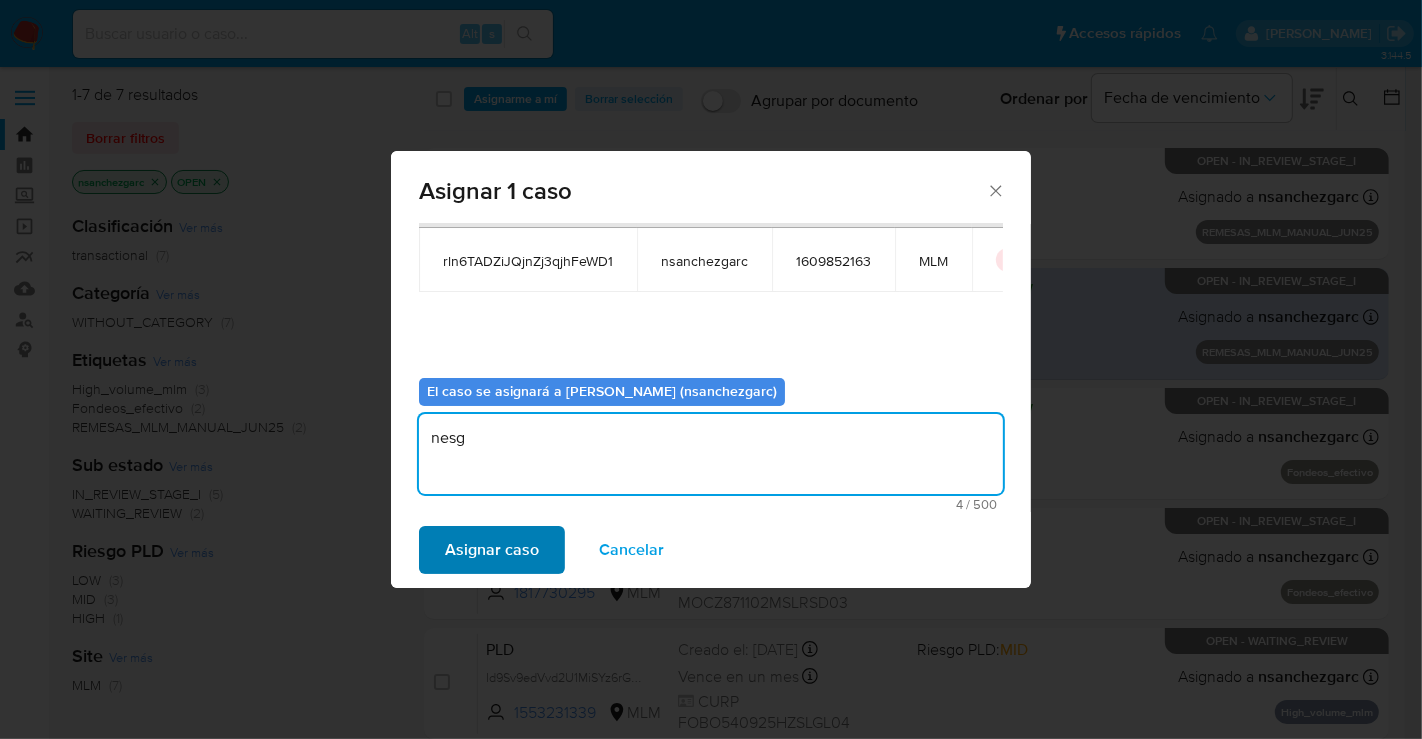 type on "nesg" 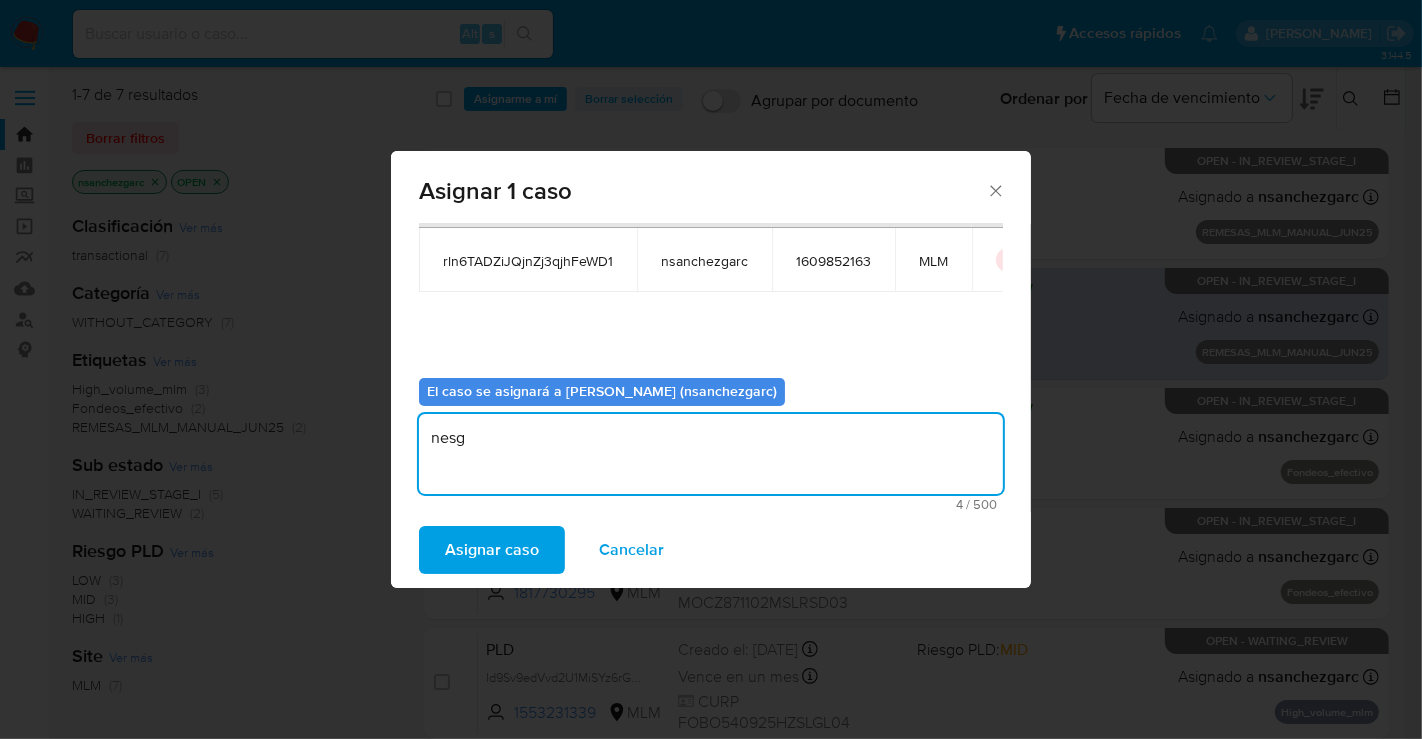 click on "Asignar caso" at bounding box center [492, 550] 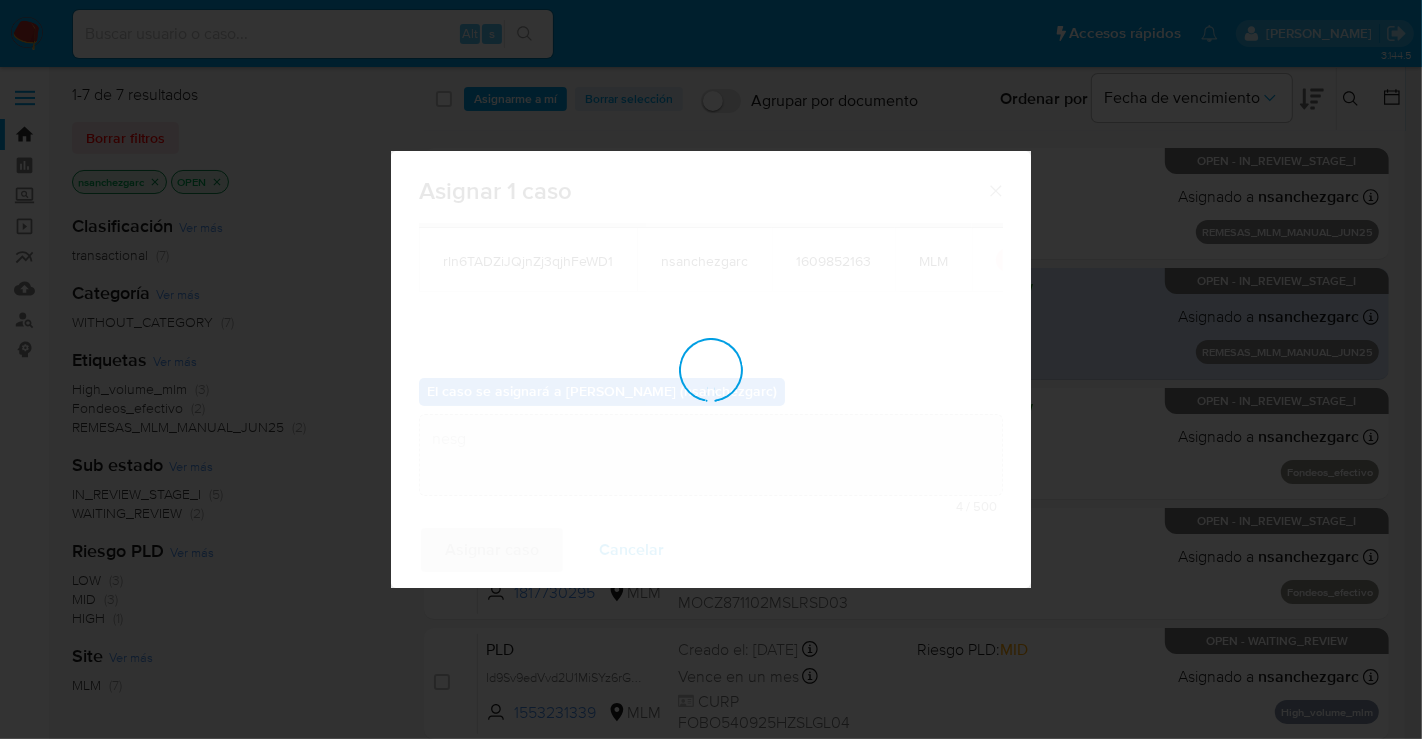 type 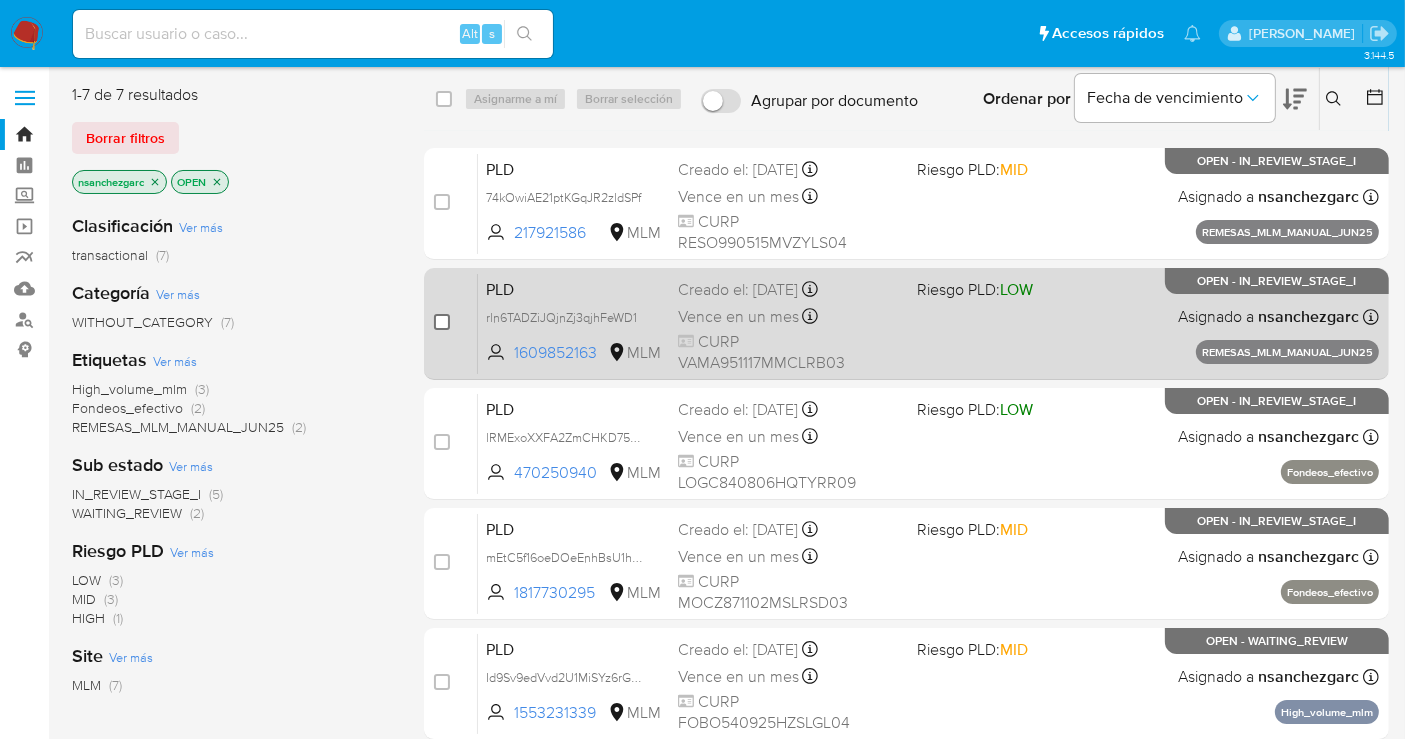 click at bounding box center [442, 322] 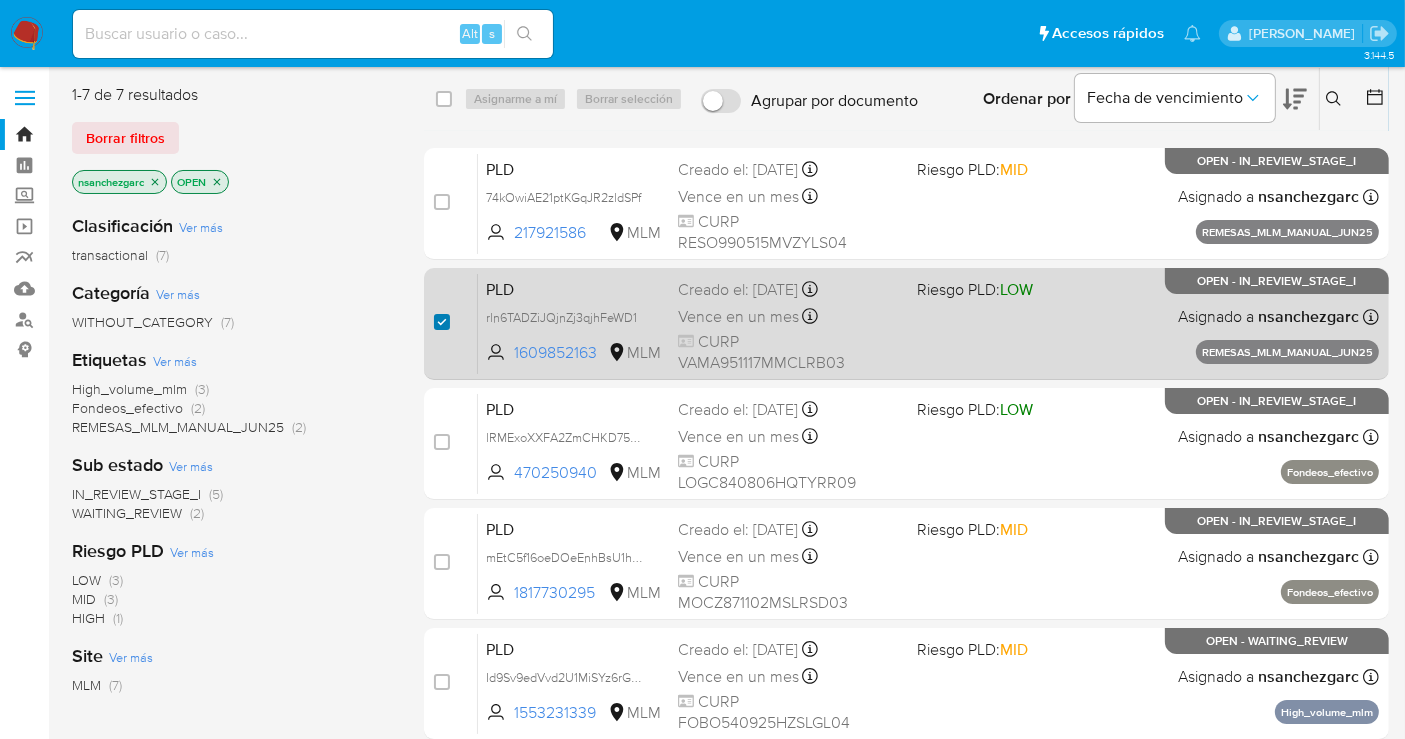 checkbox on "true" 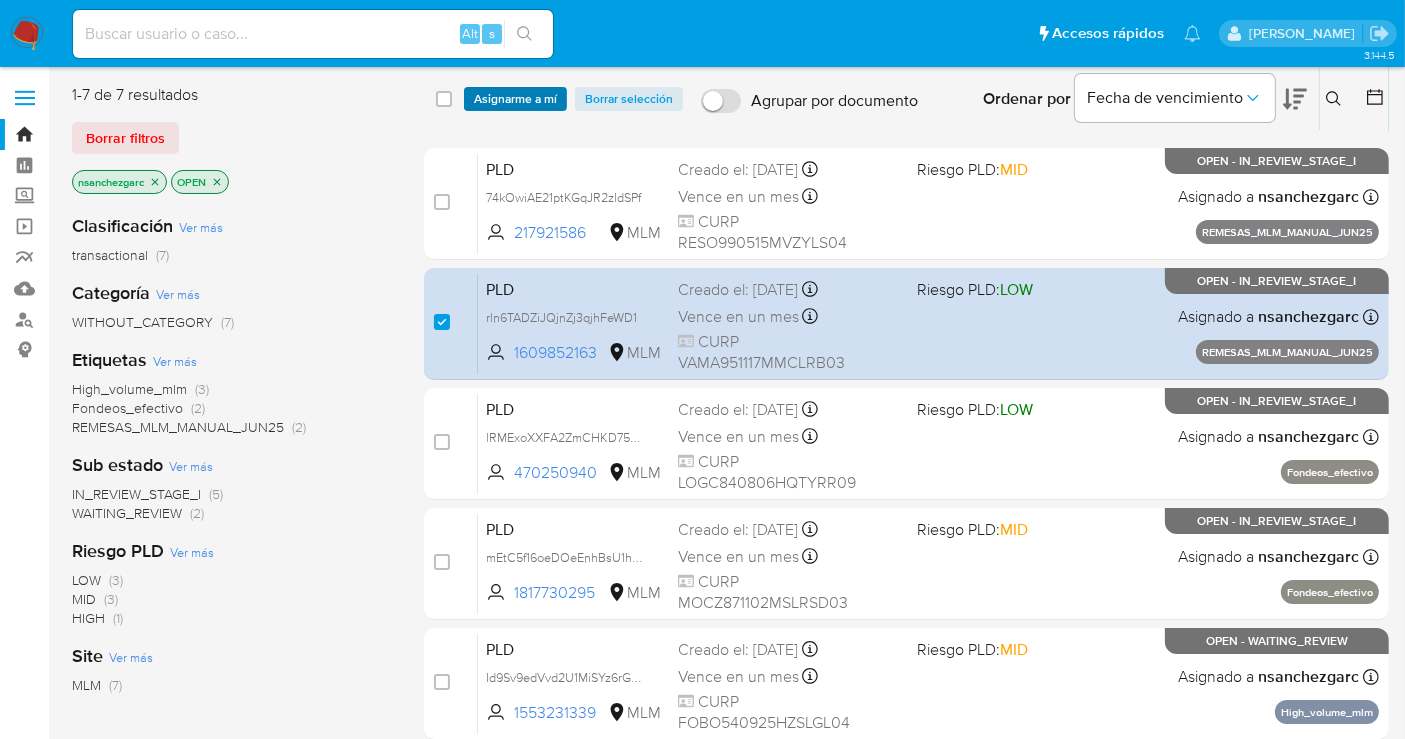 click on "Asignarme a mí" at bounding box center [515, 99] 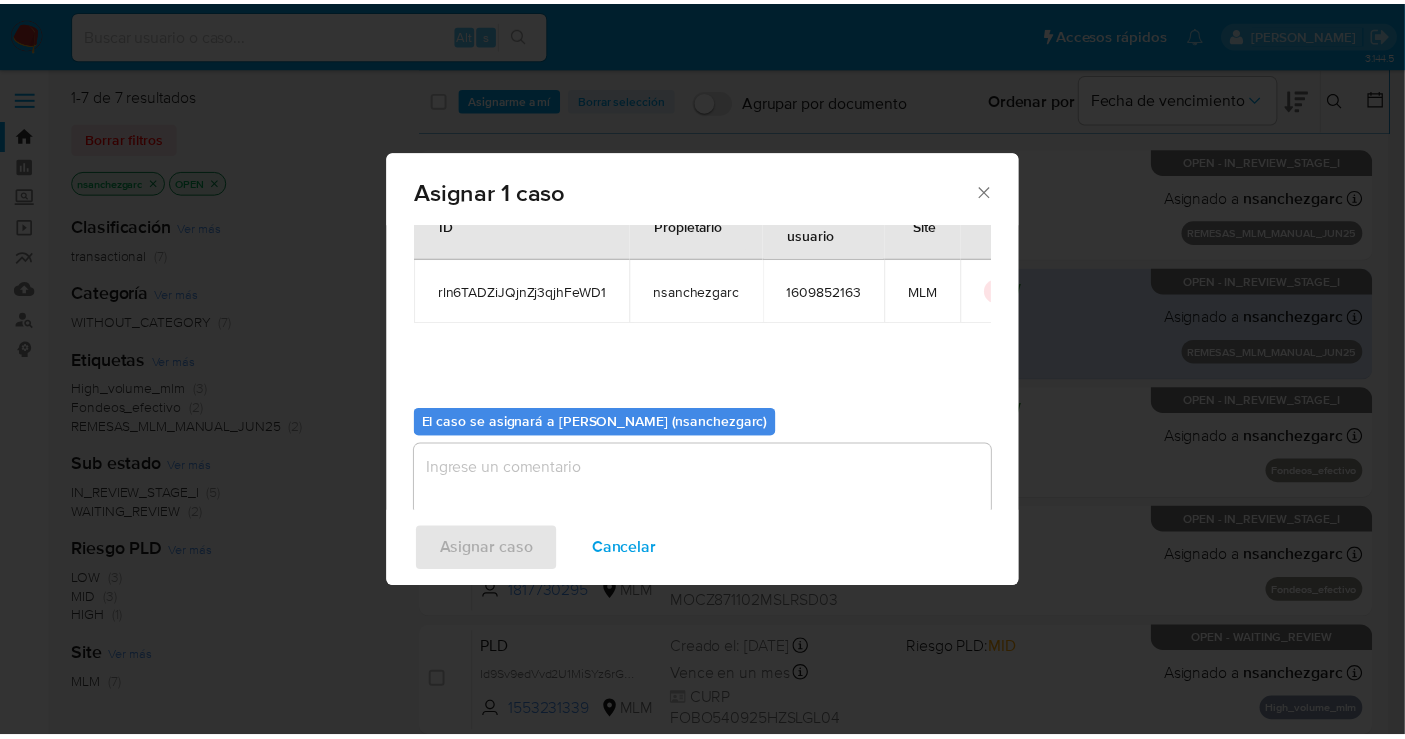 scroll, scrollTop: 102, scrollLeft: 0, axis: vertical 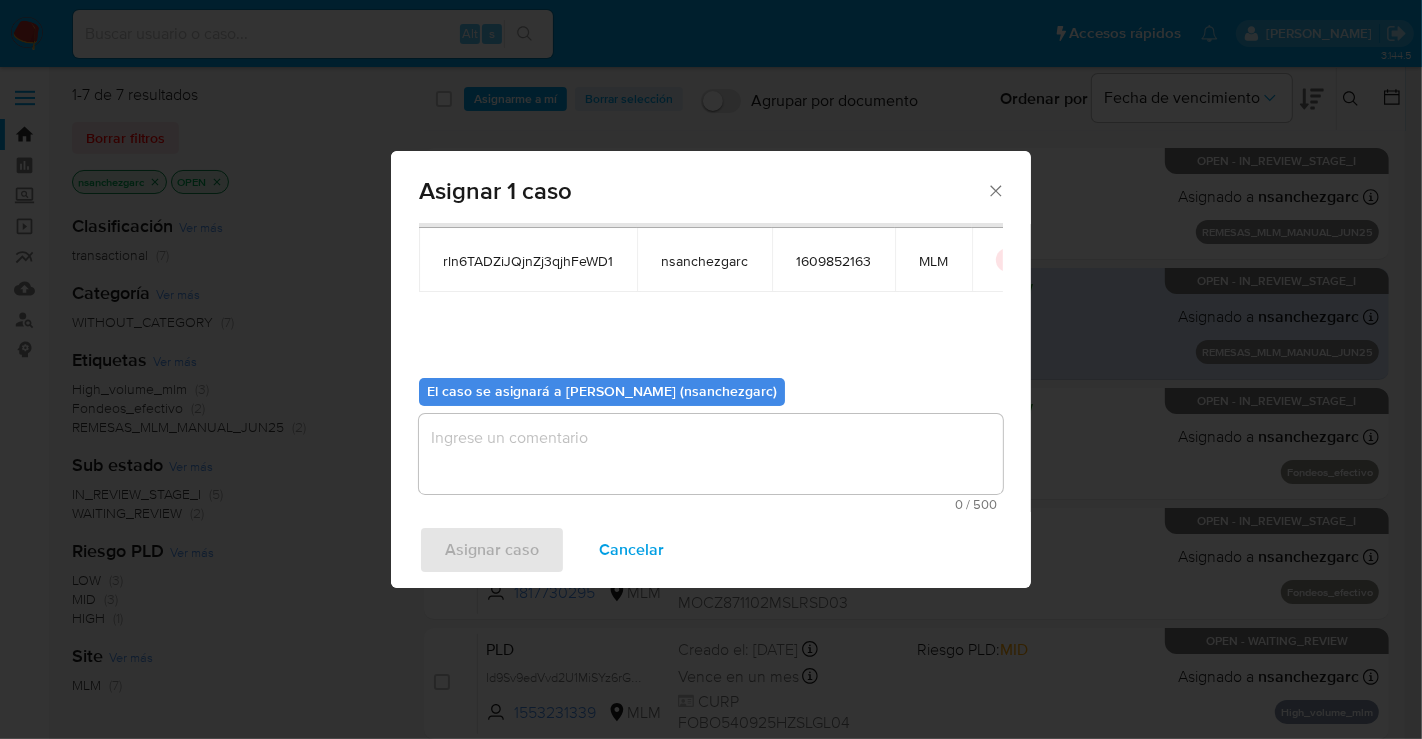 click at bounding box center (711, 454) 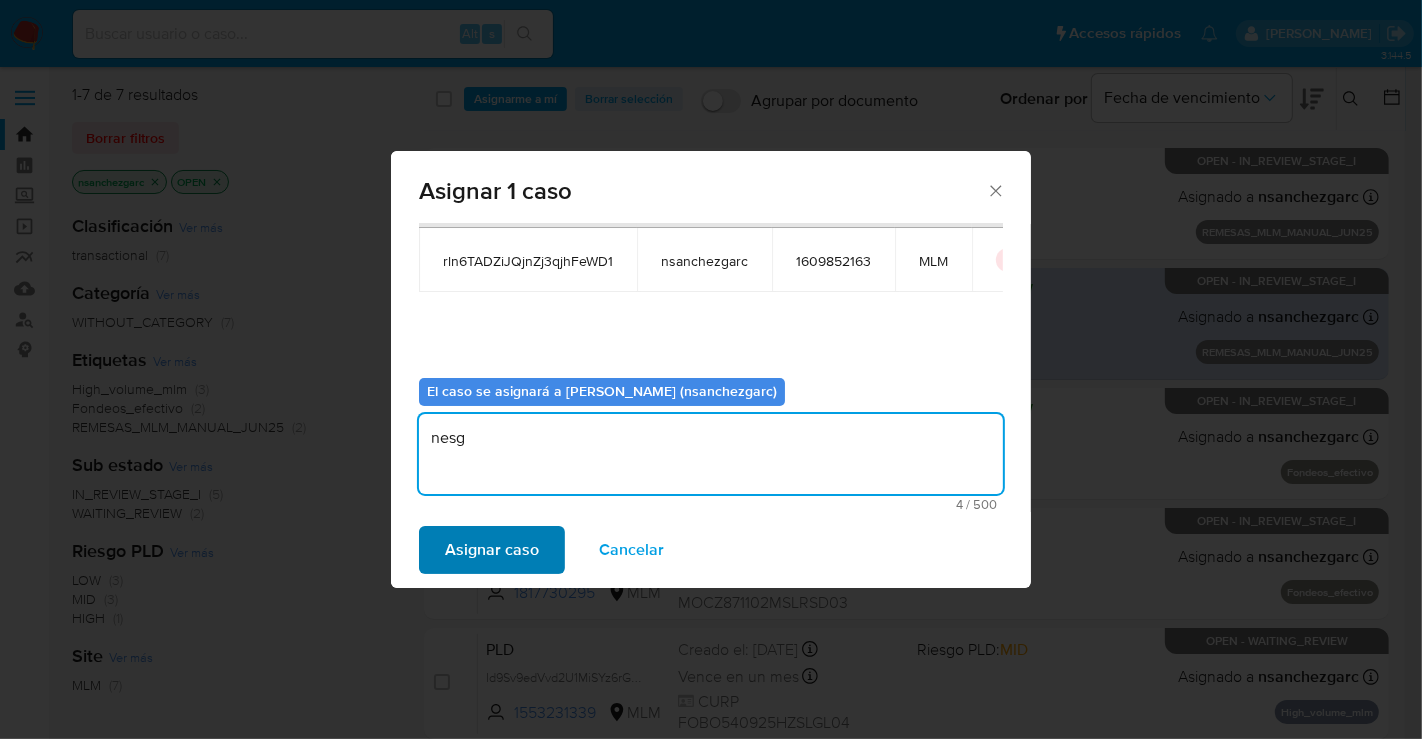 type on "nesg" 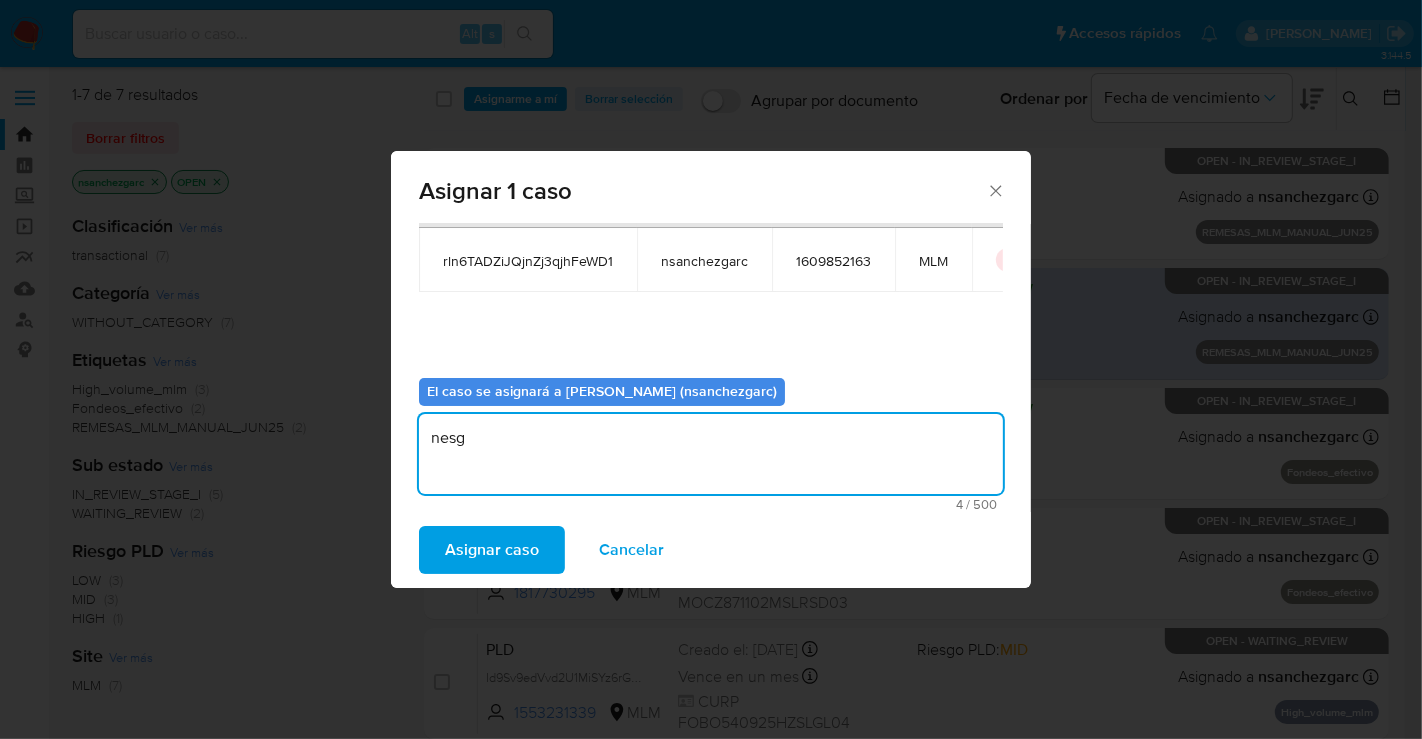 click on "Asignar caso" at bounding box center [492, 550] 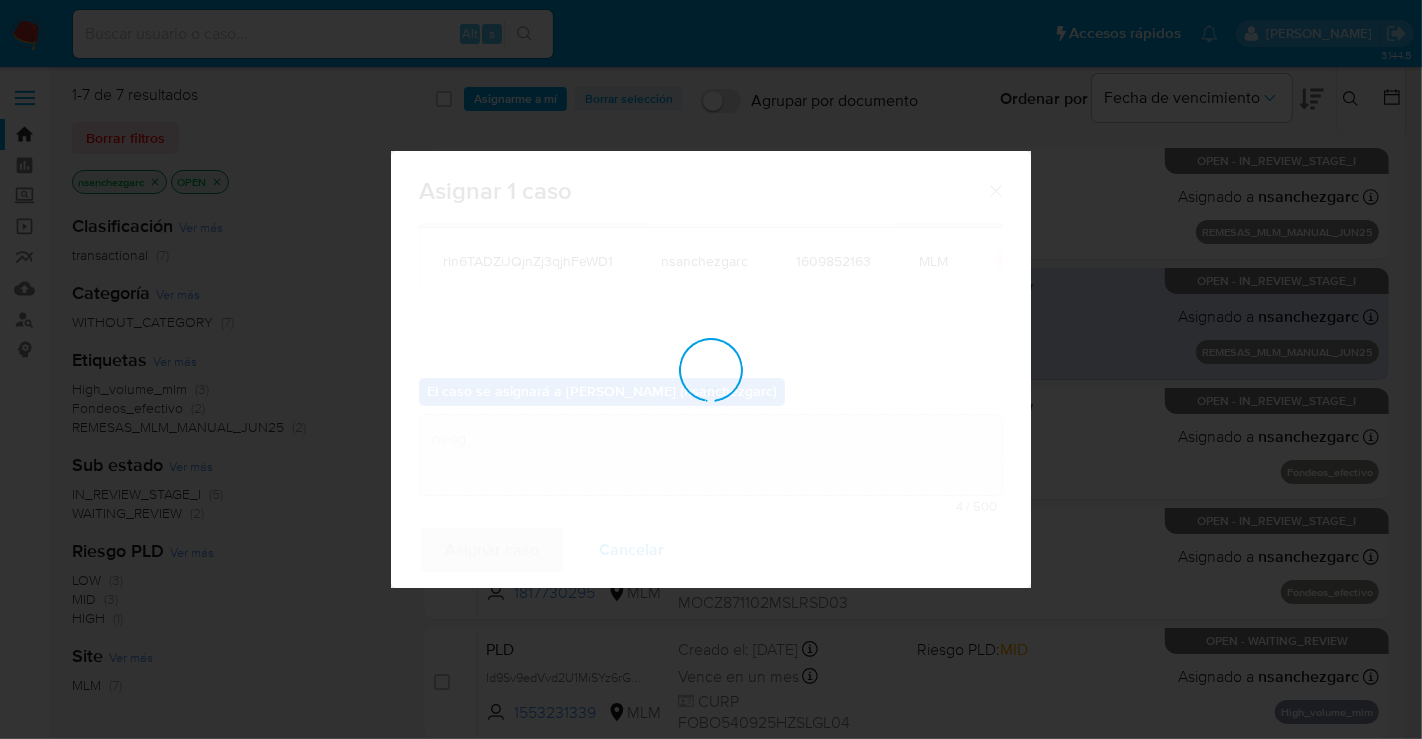 type 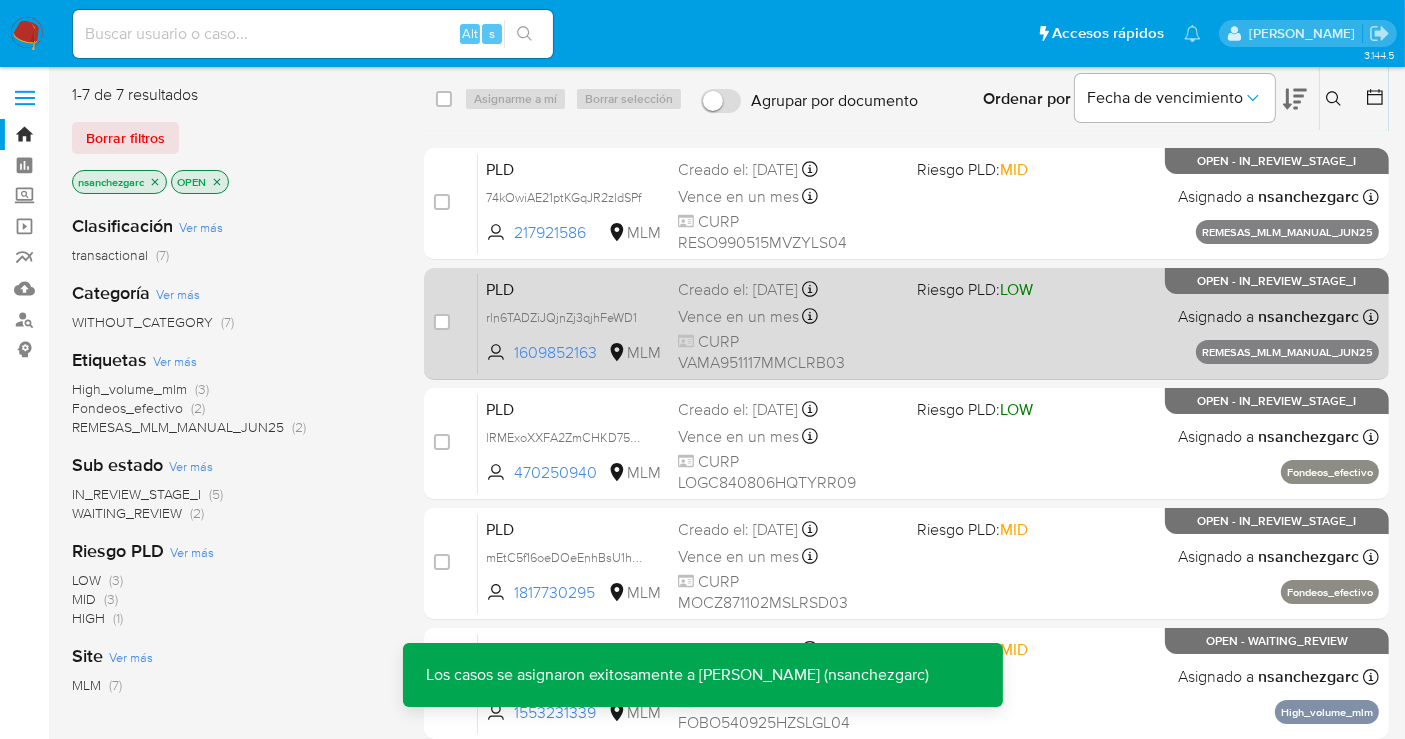 click on "PLD rln6TADZiJQjnZj3qjhFeWD1 1609852163 MLM Riesgo PLD:  LOW Creado el: 25/06/2025   Creado el: 25/06/2025 13:15:37 Vence en un mes   Vence el 24/08/2025 13:15:37 CURP   VAMA951117MMCLRB03 Asignado a   nsanchezgarc   Asignado el: 25/06/2025 13:15:37 REMESAS_MLM_MANUAL_JUN25 OPEN - IN_REVIEW_STAGE_I" at bounding box center (928, 323) 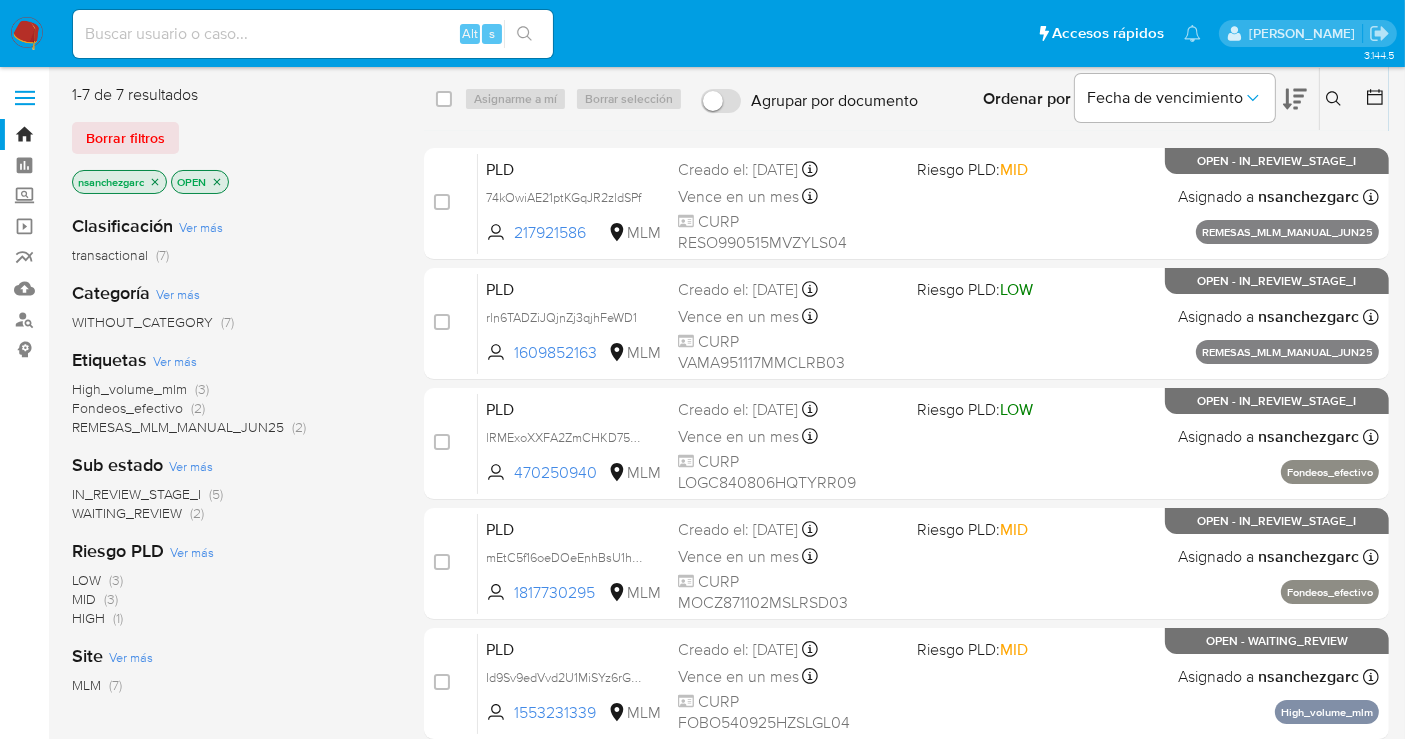 click at bounding box center [27, 34] 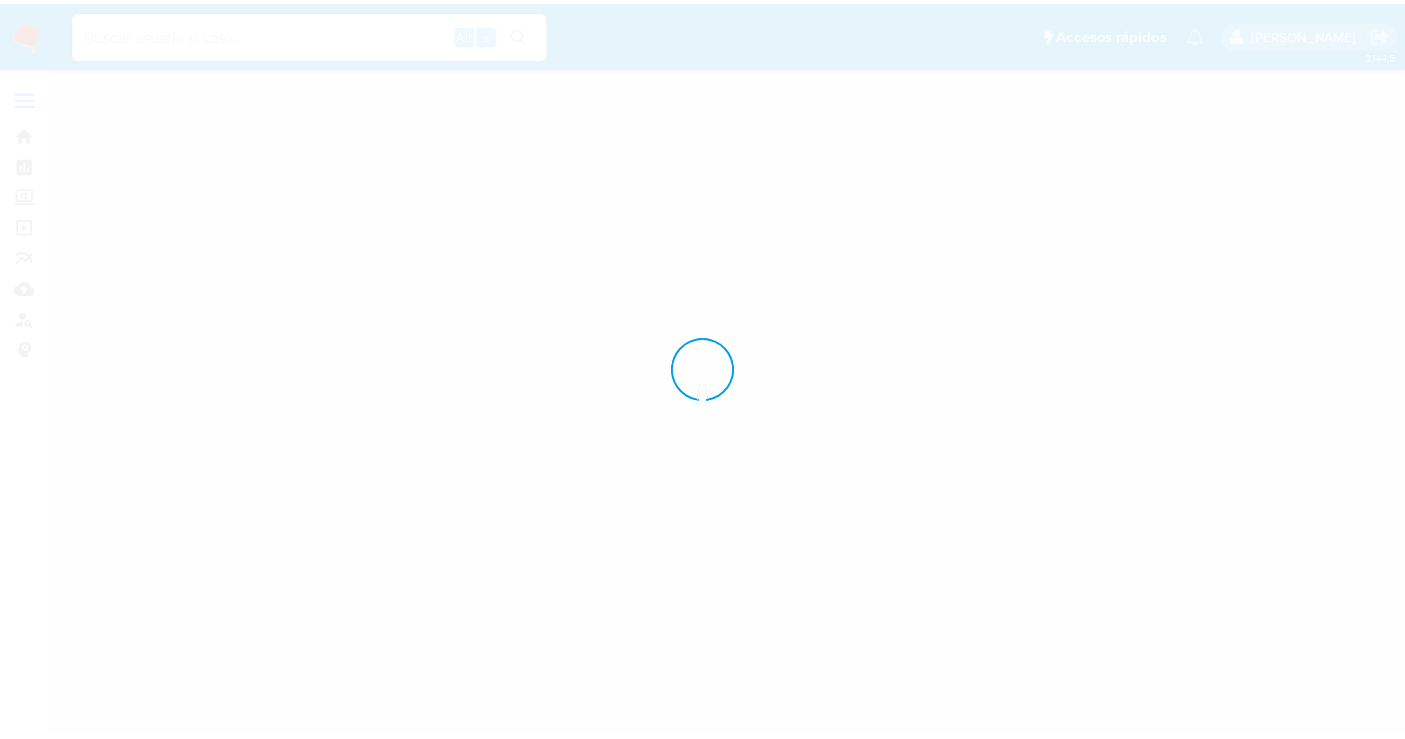 scroll, scrollTop: 0, scrollLeft: 0, axis: both 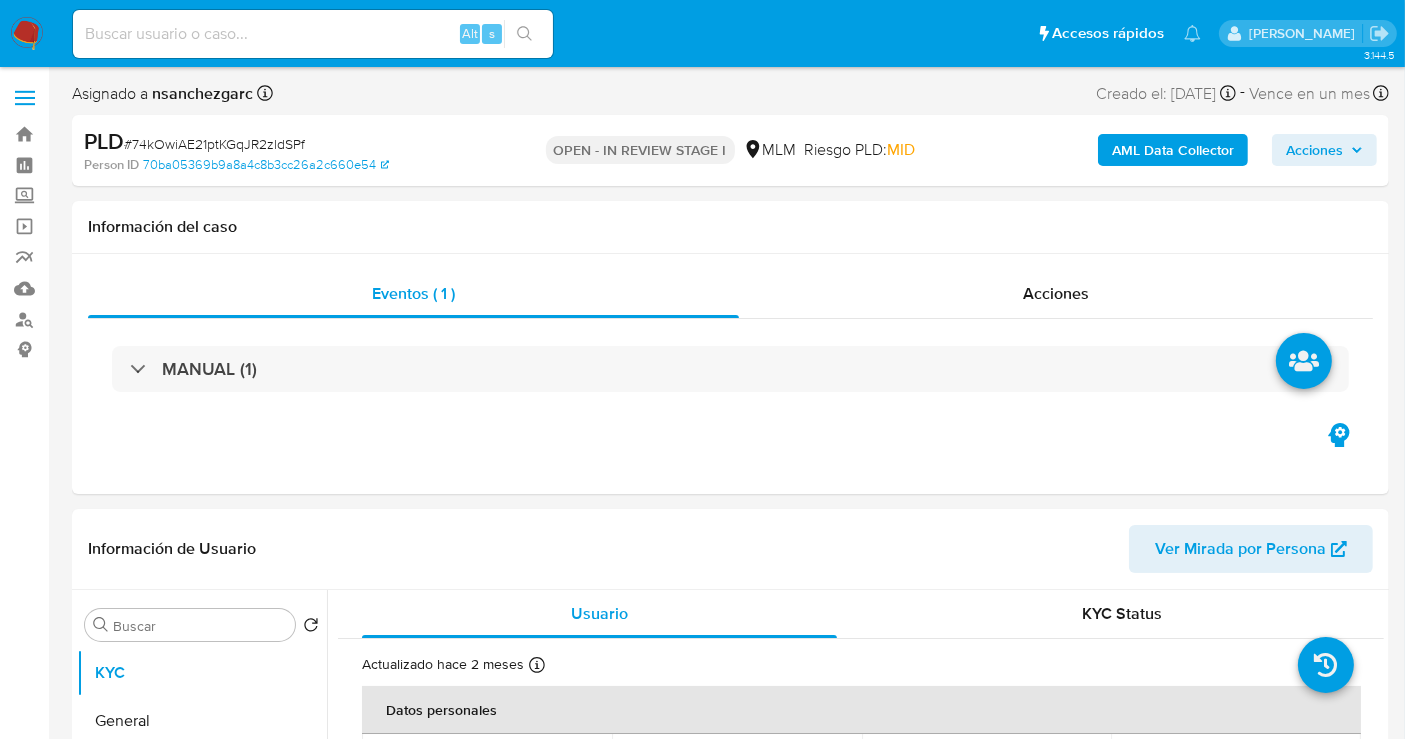 select on "10" 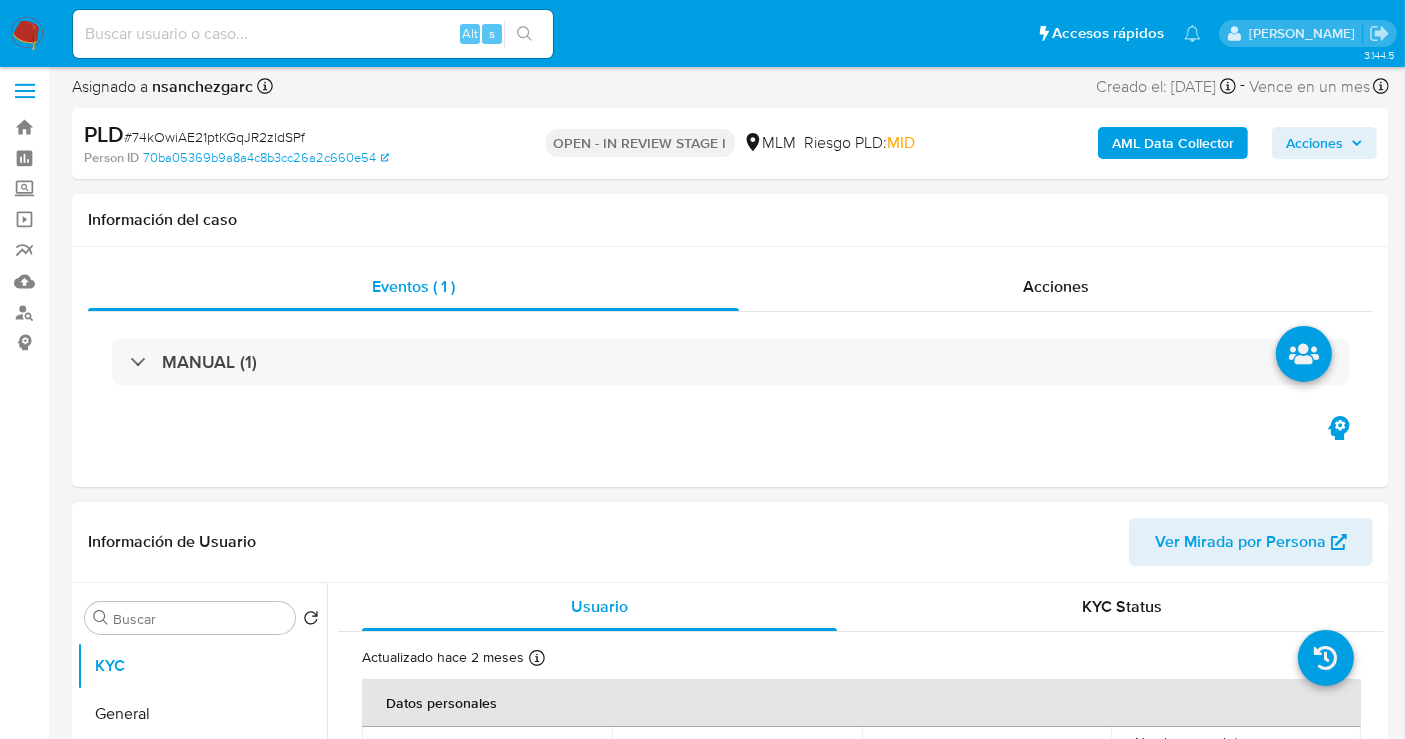 scroll, scrollTop: 222, scrollLeft: 0, axis: vertical 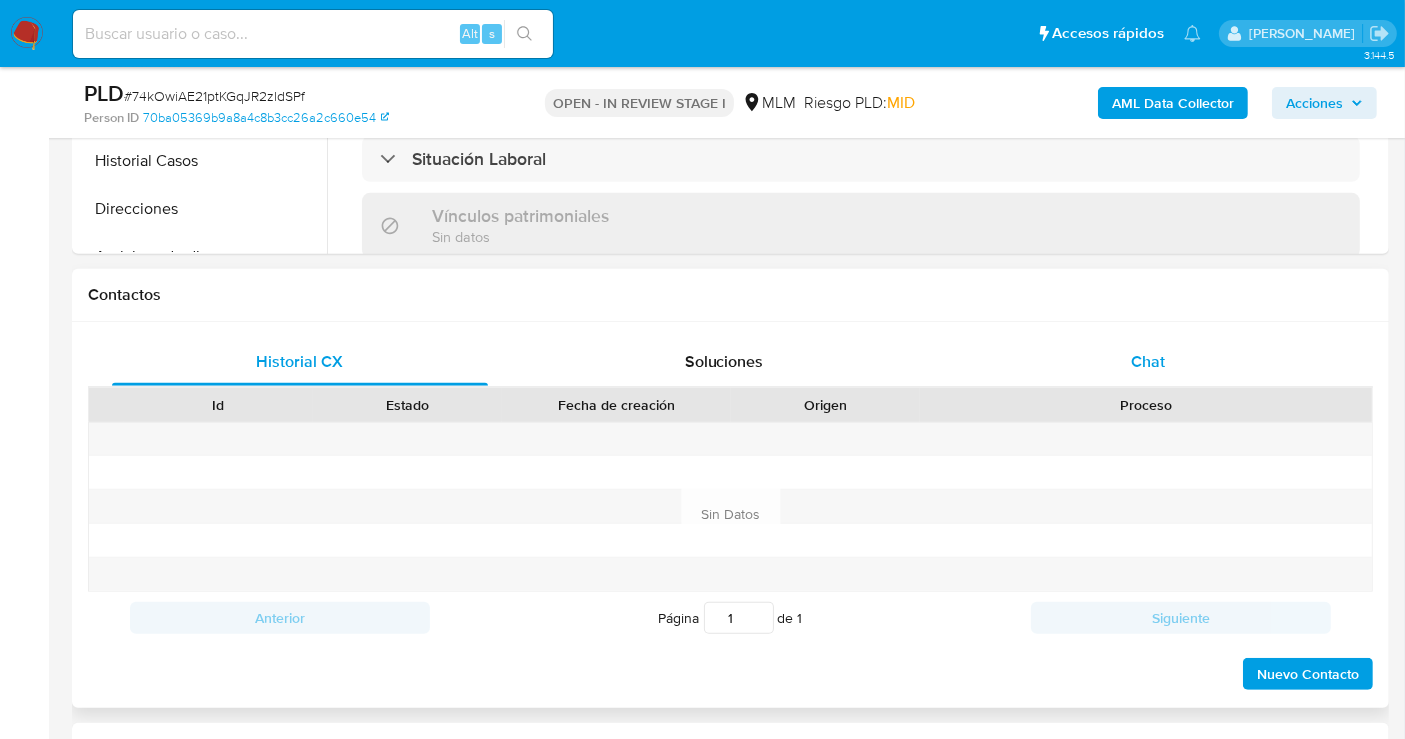 click on "Chat" at bounding box center (1148, 361) 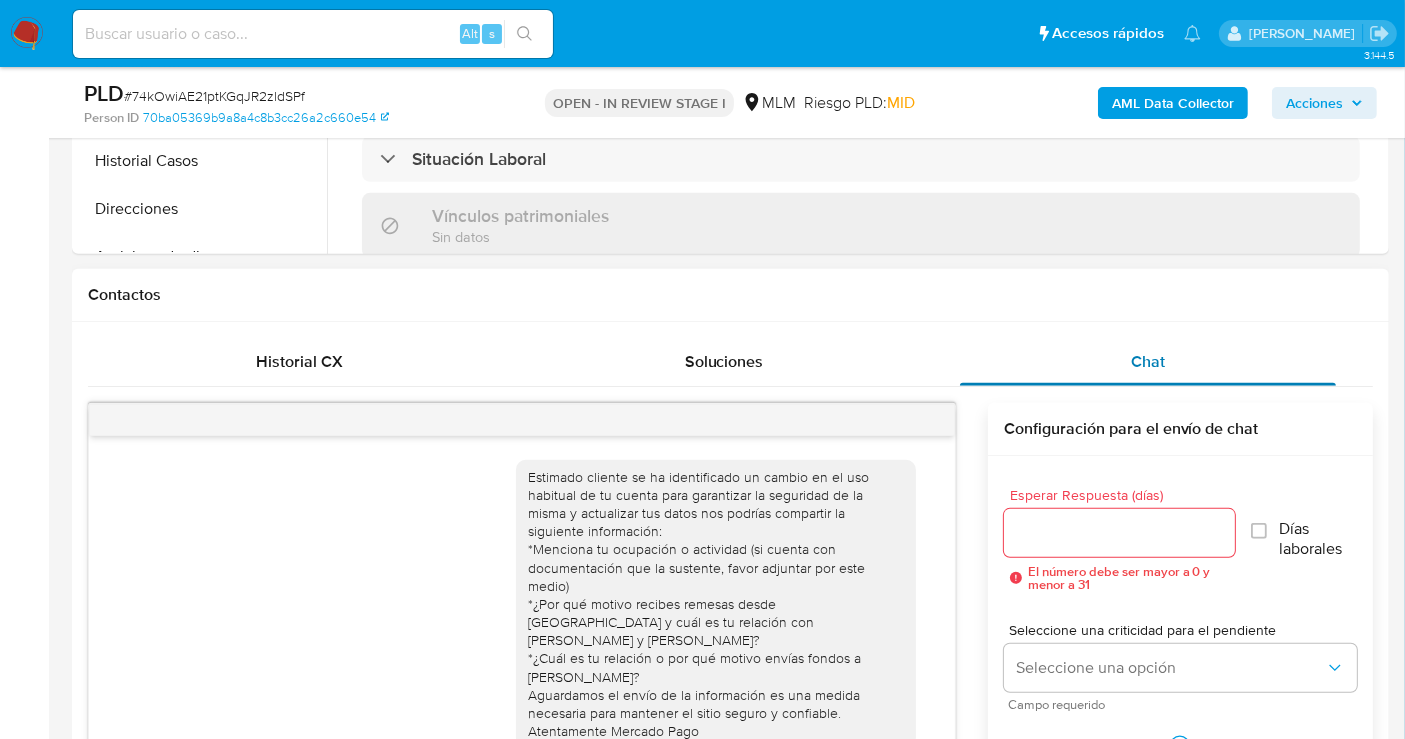scroll, scrollTop: 142, scrollLeft: 0, axis: vertical 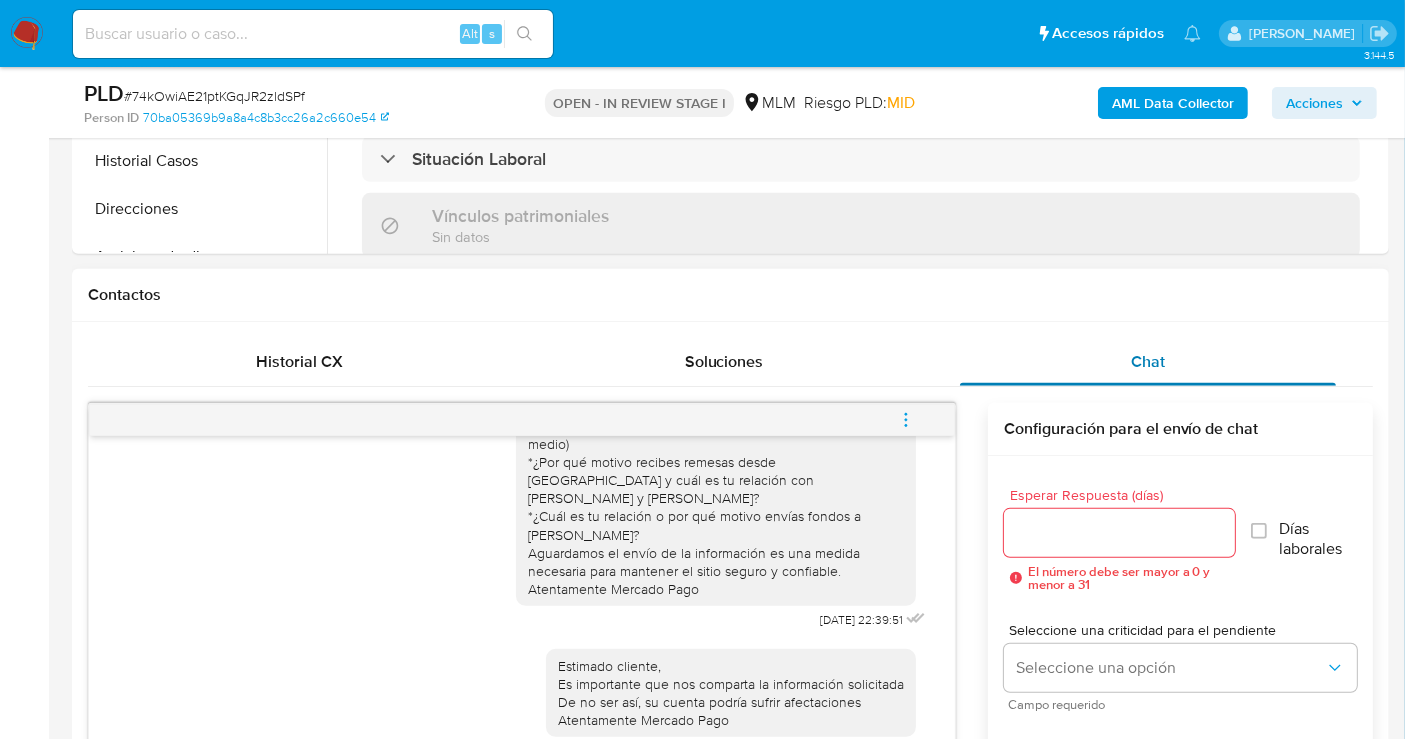 type 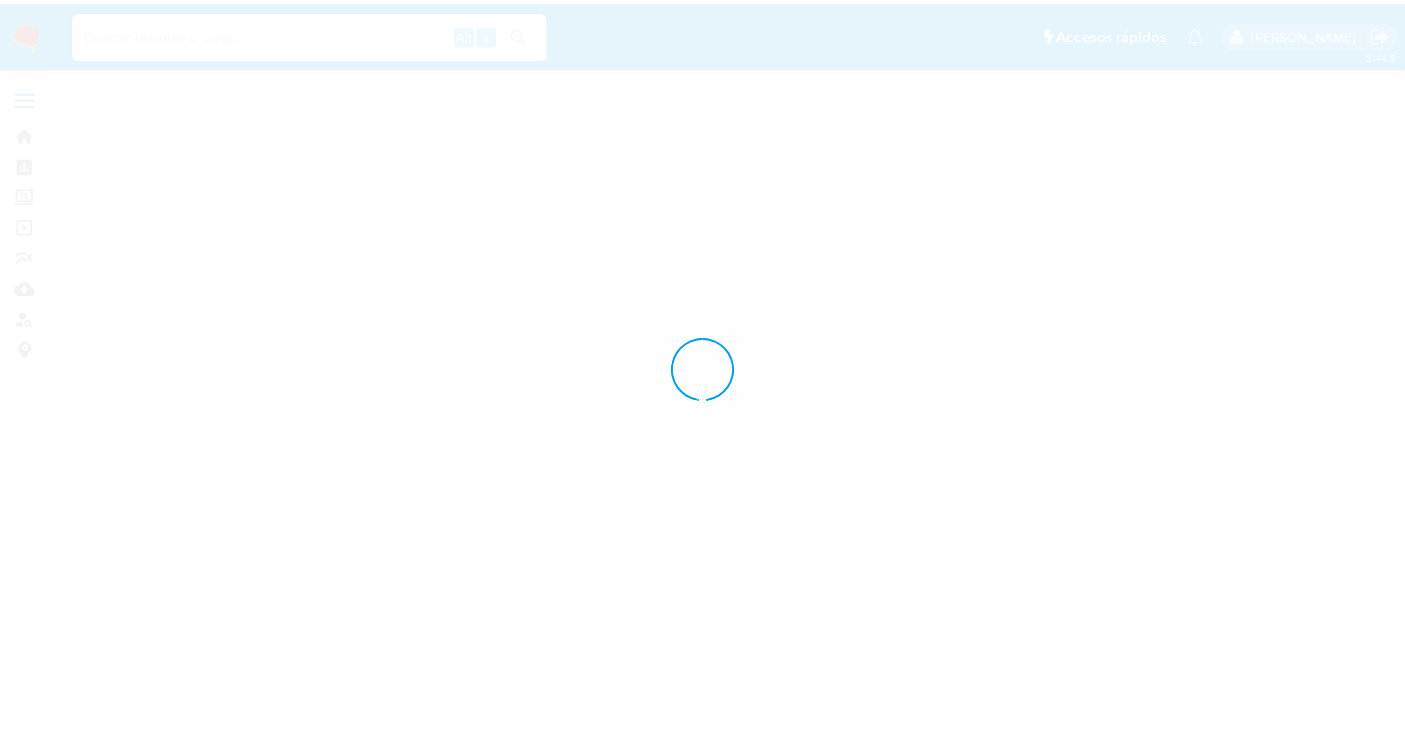 scroll, scrollTop: 0, scrollLeft: 0, axis: both 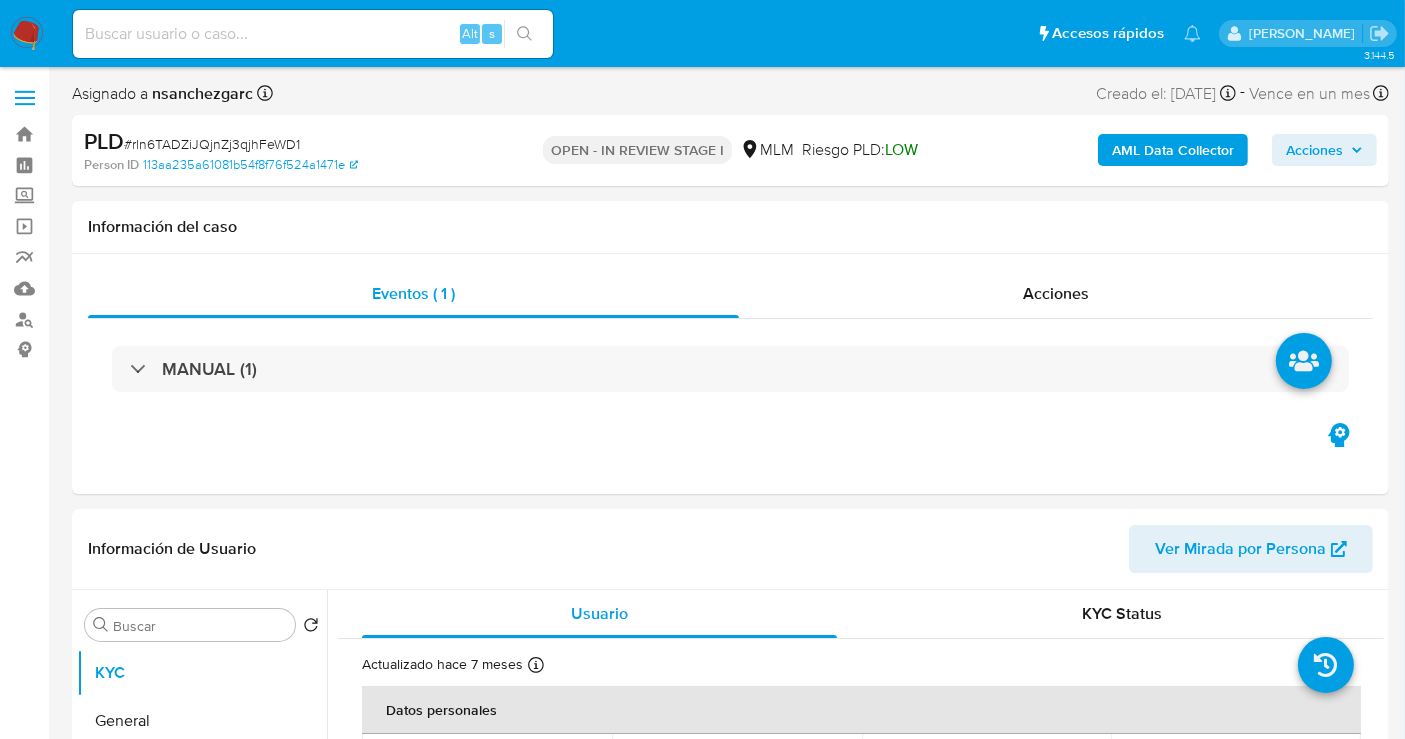 select on "10" 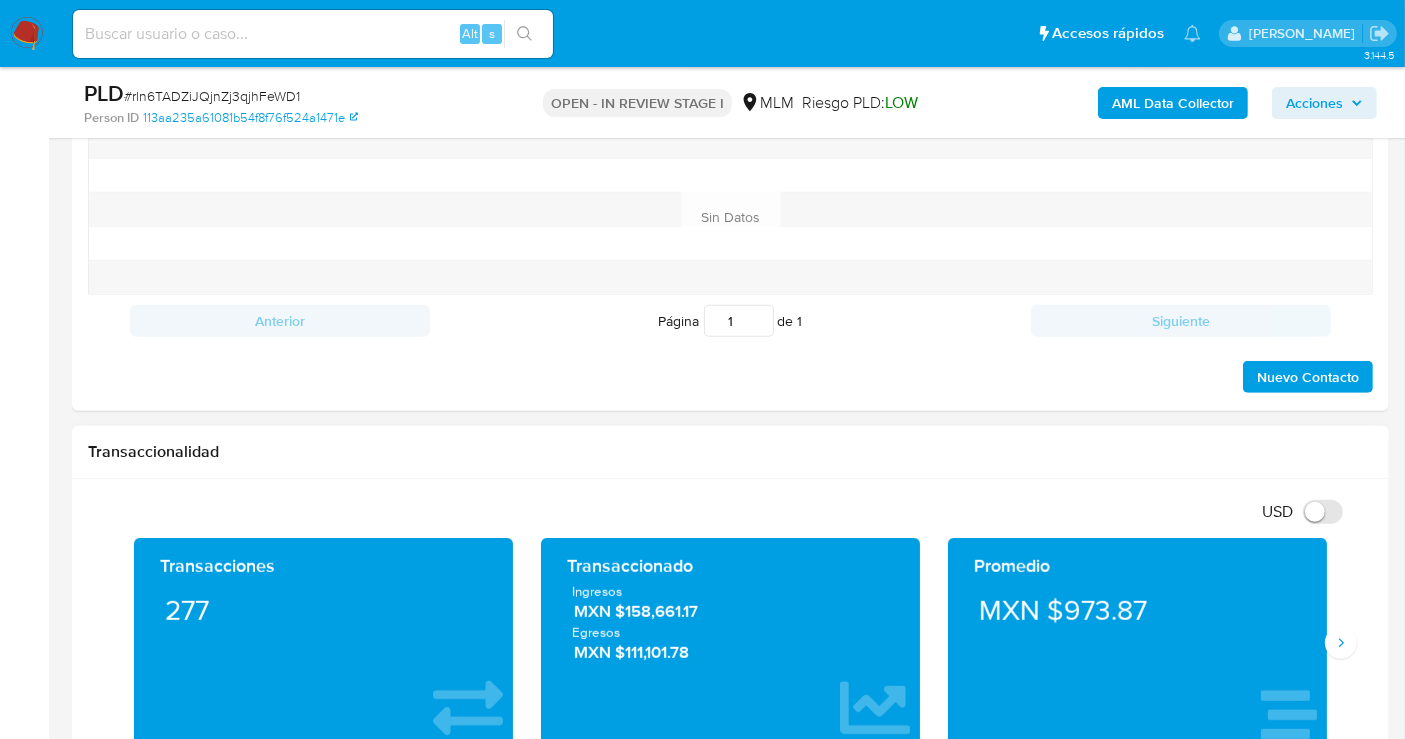 scroll, scrollTop: 888, scrollLeft: 0, axis: vertical 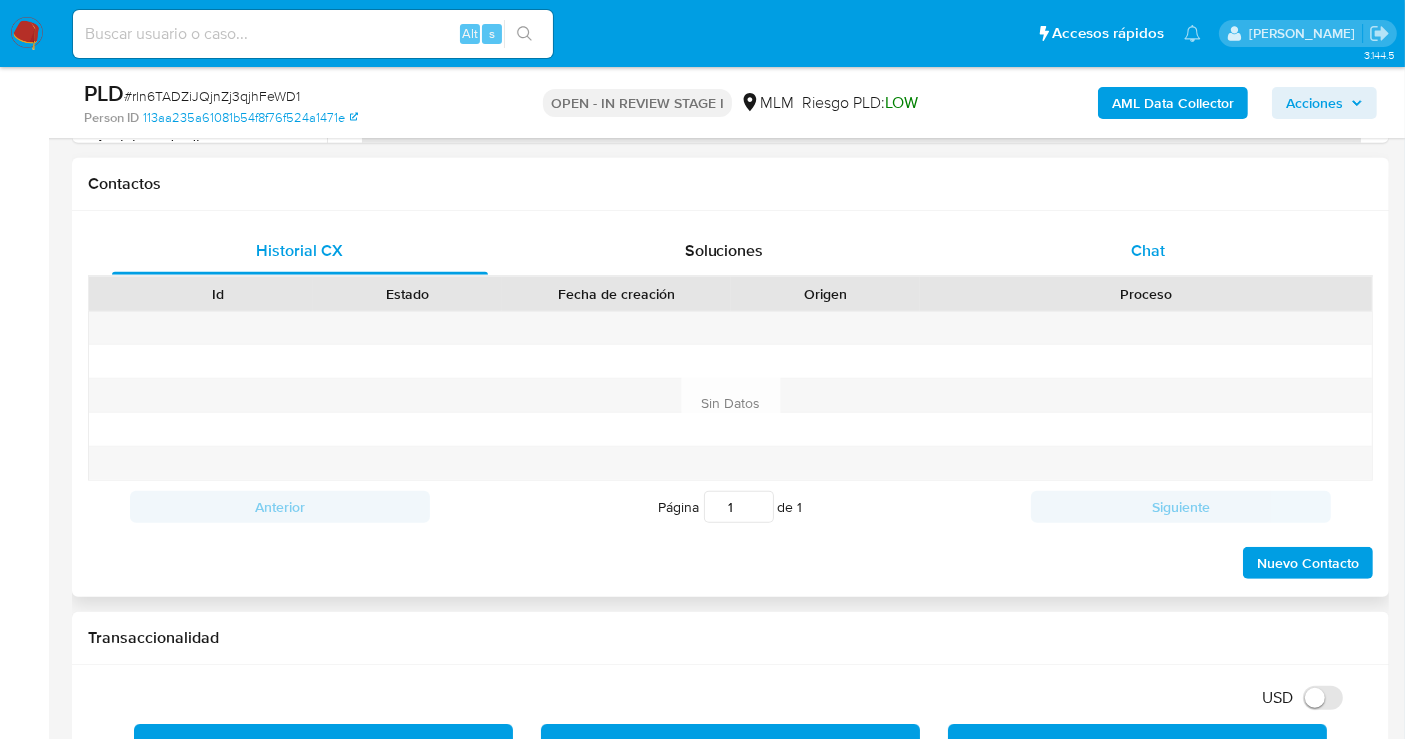 click on "Chat" at bounding box center (1148, 251) 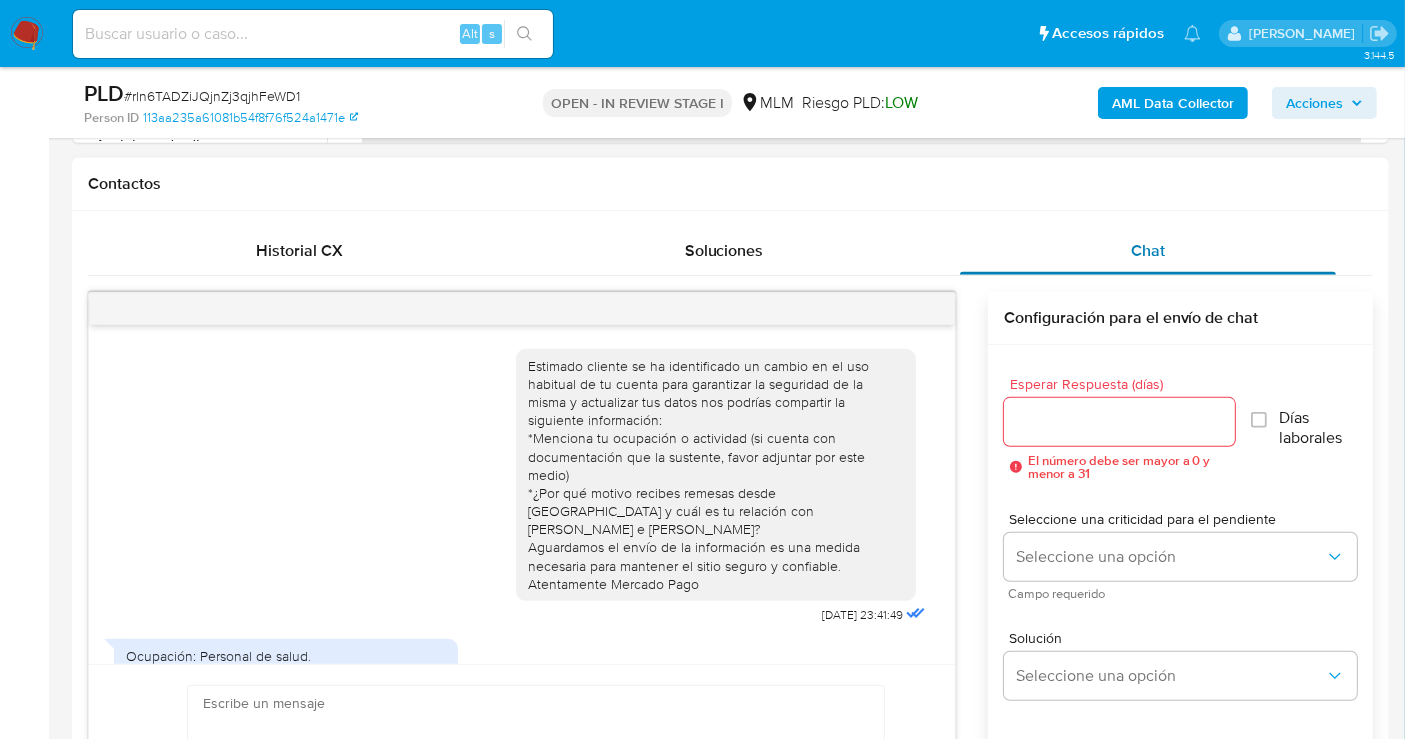 scroll, scrollTop: 1227, scrollLeft: 0, axis: vertical 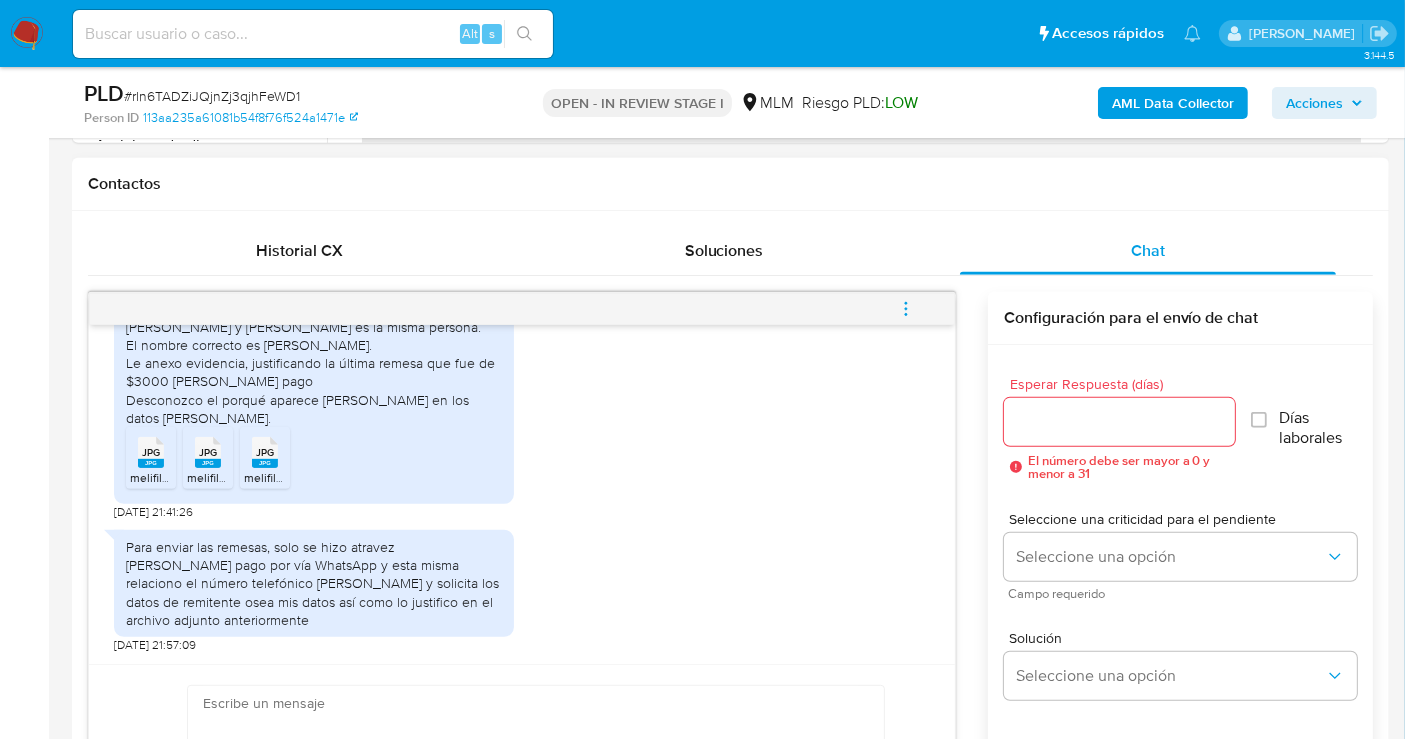 click 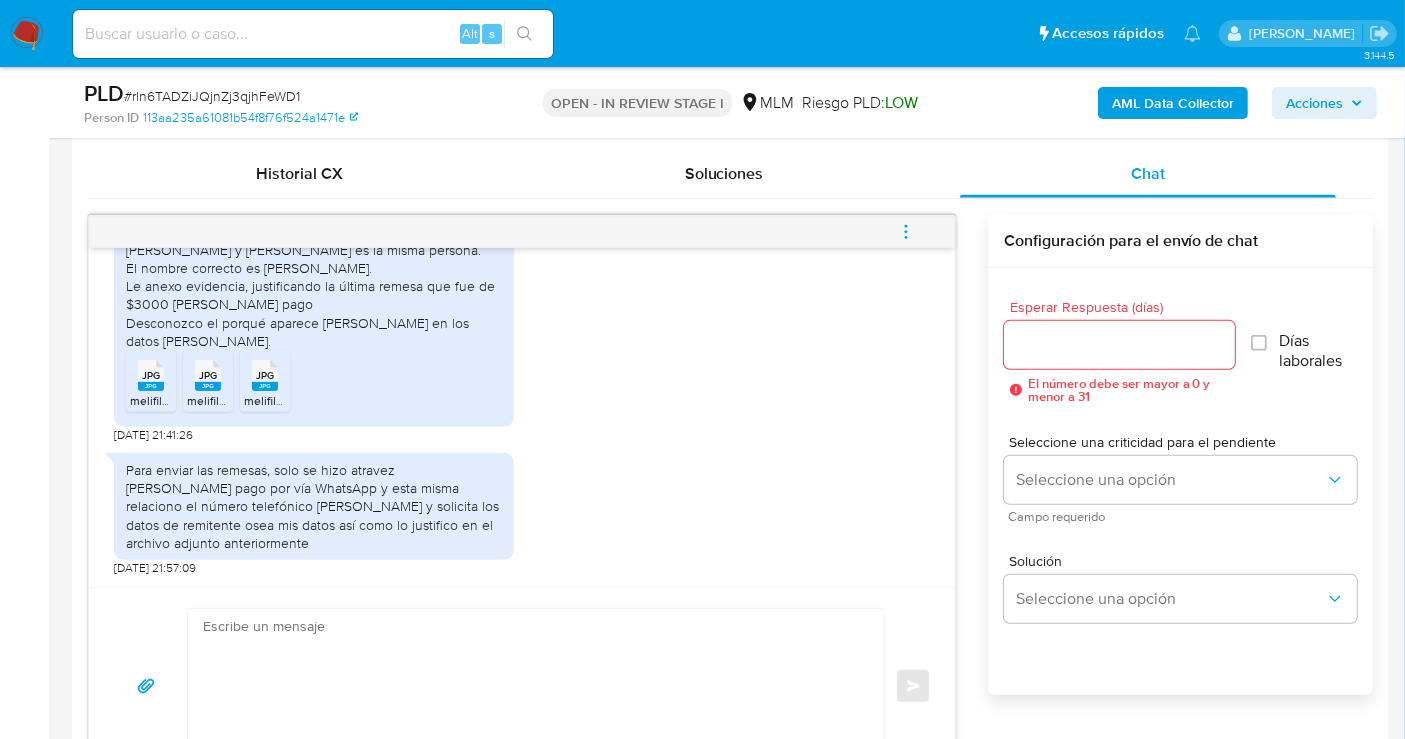 scroll, scrollTop: 1000, scrollLeft: 0, axis: vertical 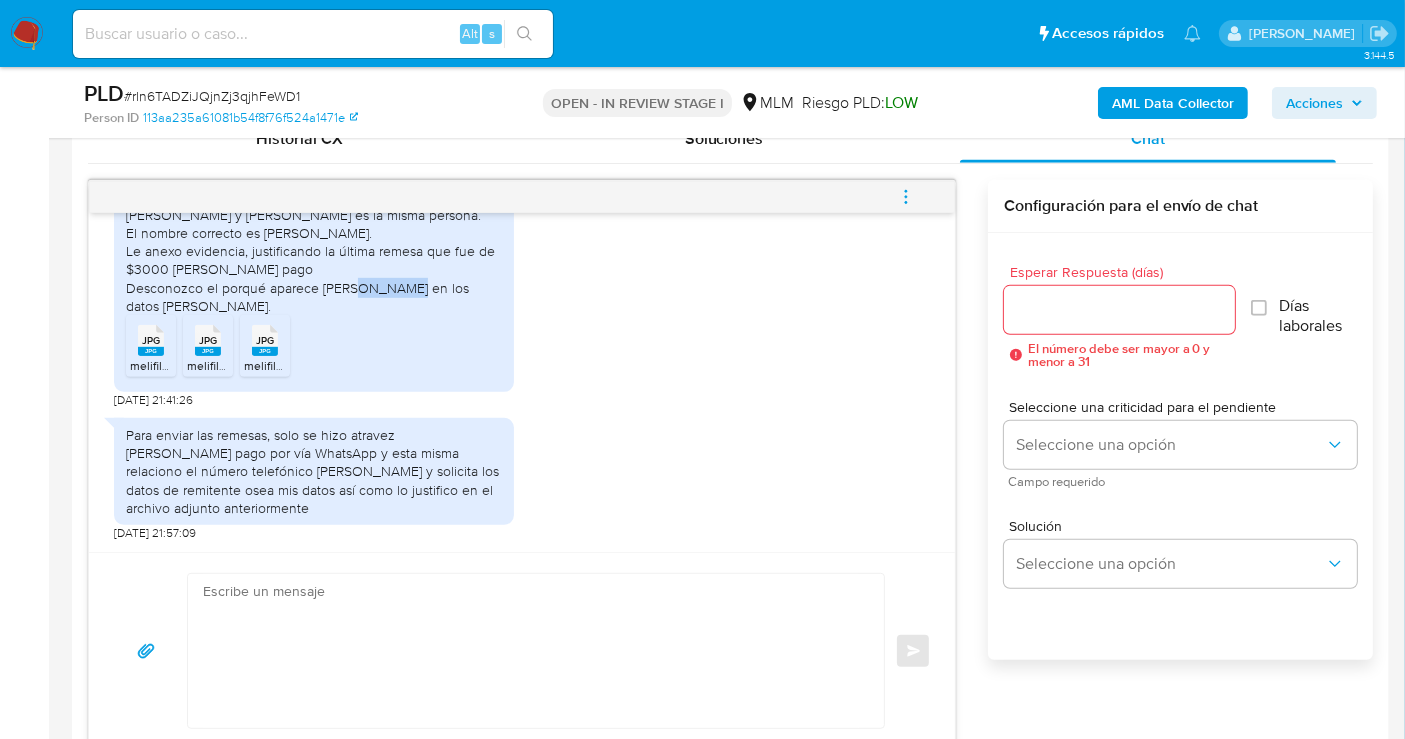 drag, startPoint x: 322, startPoint y: 304, endPoint x: 385, endPoint y: 308, distance: 63.126858 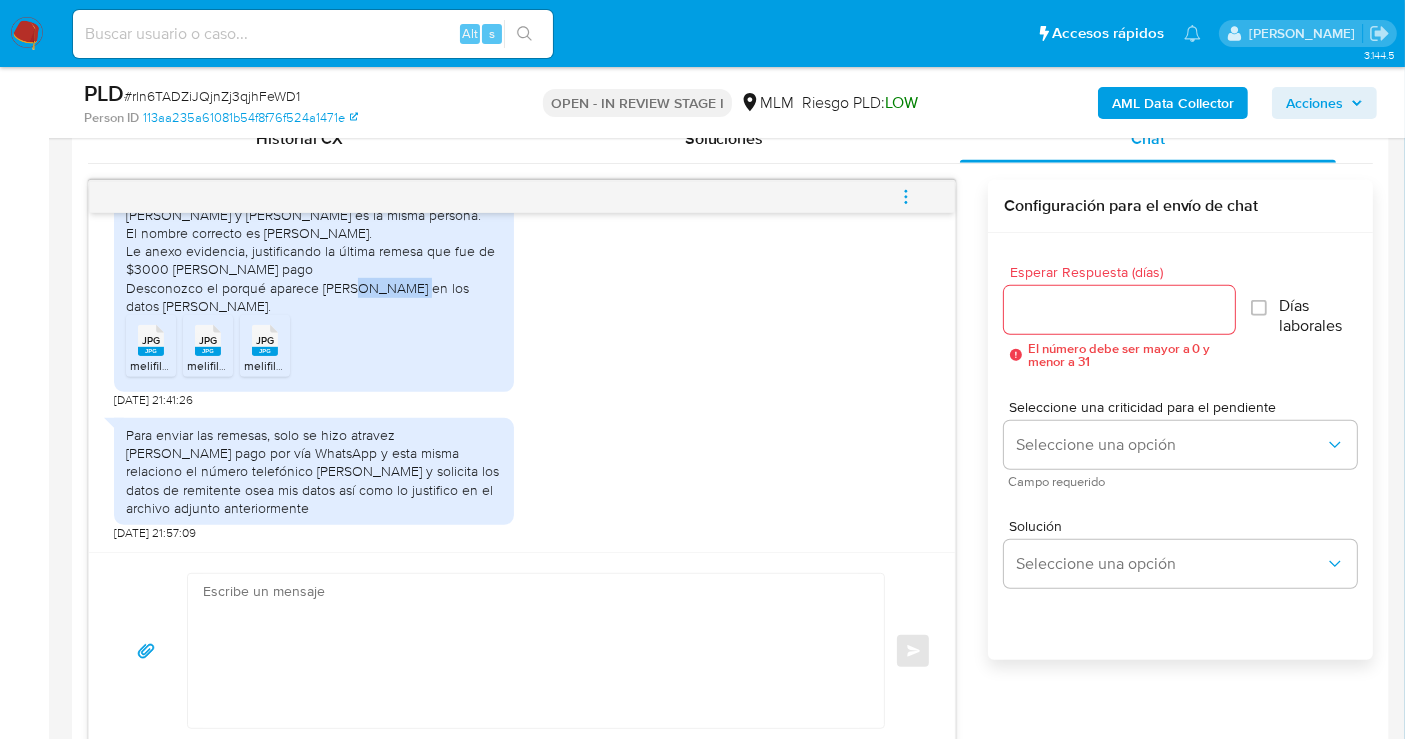 click on "Ivan jimenez y zendy chaga amador es la misma persona.
El nombre correcto es Ivan jimenez amador.
Le anexo  evidencia, justificando la última remesa que fue de $3000 de felix pago
Desconozco el porqué aparece zendy chaga amador en los datos de felix pago." at bounding box center (314, 260) 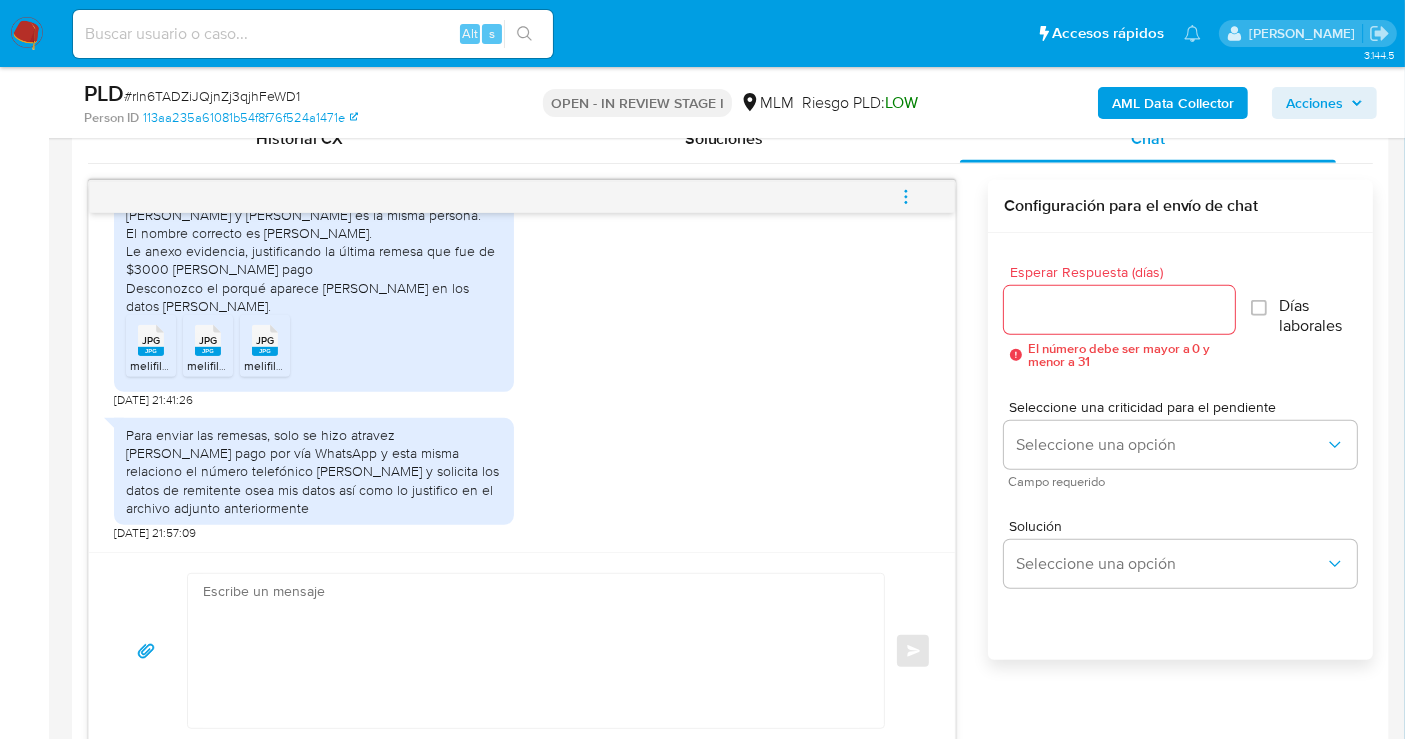 click on "Ivan jimenez y zendy chaga amador es la misma persona.
El nombre correcto es Ivan jimenez amador.
Le anexo  evidencia, justificando la última remesa que fue de $3000 de felix pago
Desconozco el porqué aparece zendy chaga amador en los datos de felix pago." at bounding box center (314, 260) 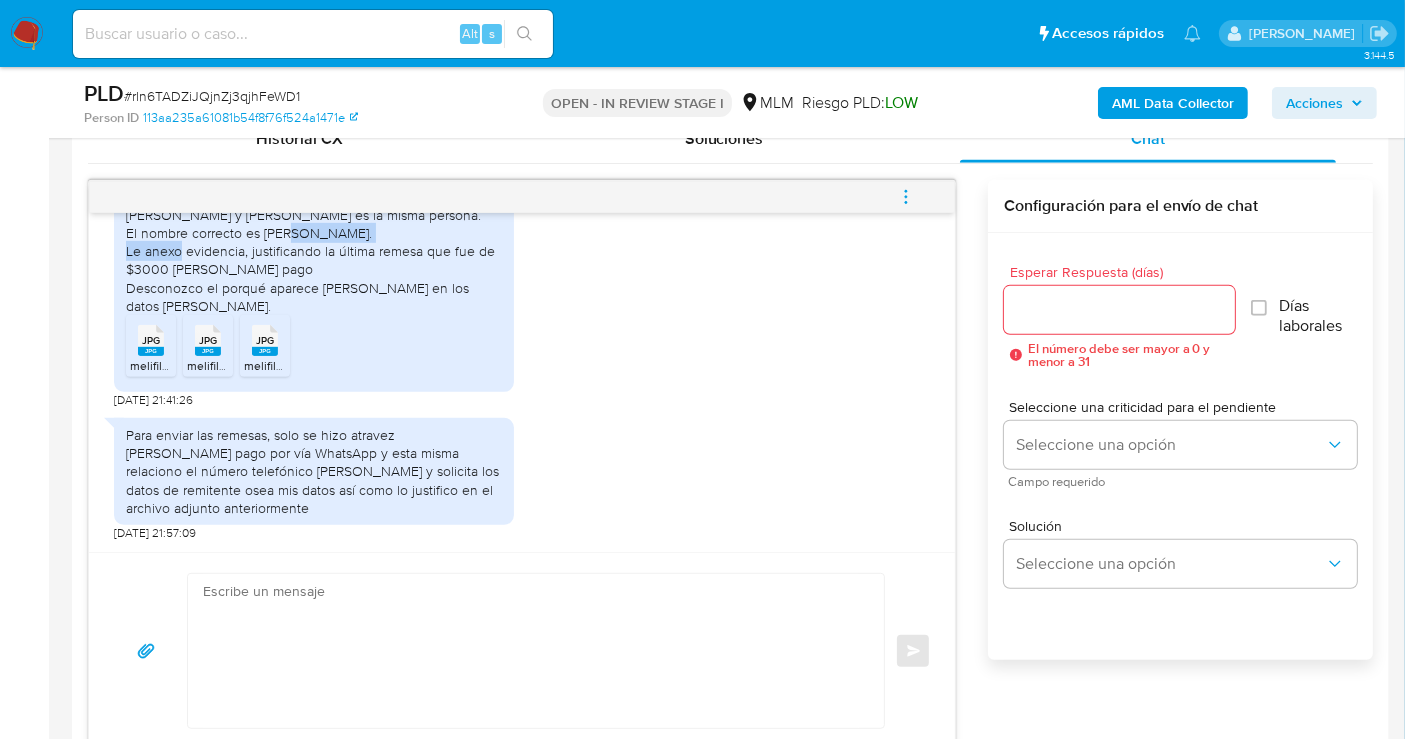 drag, startPoint x: 262, startPoint y: 250, endPoint x: 385, endPoint y: 258, distance: 123.25989 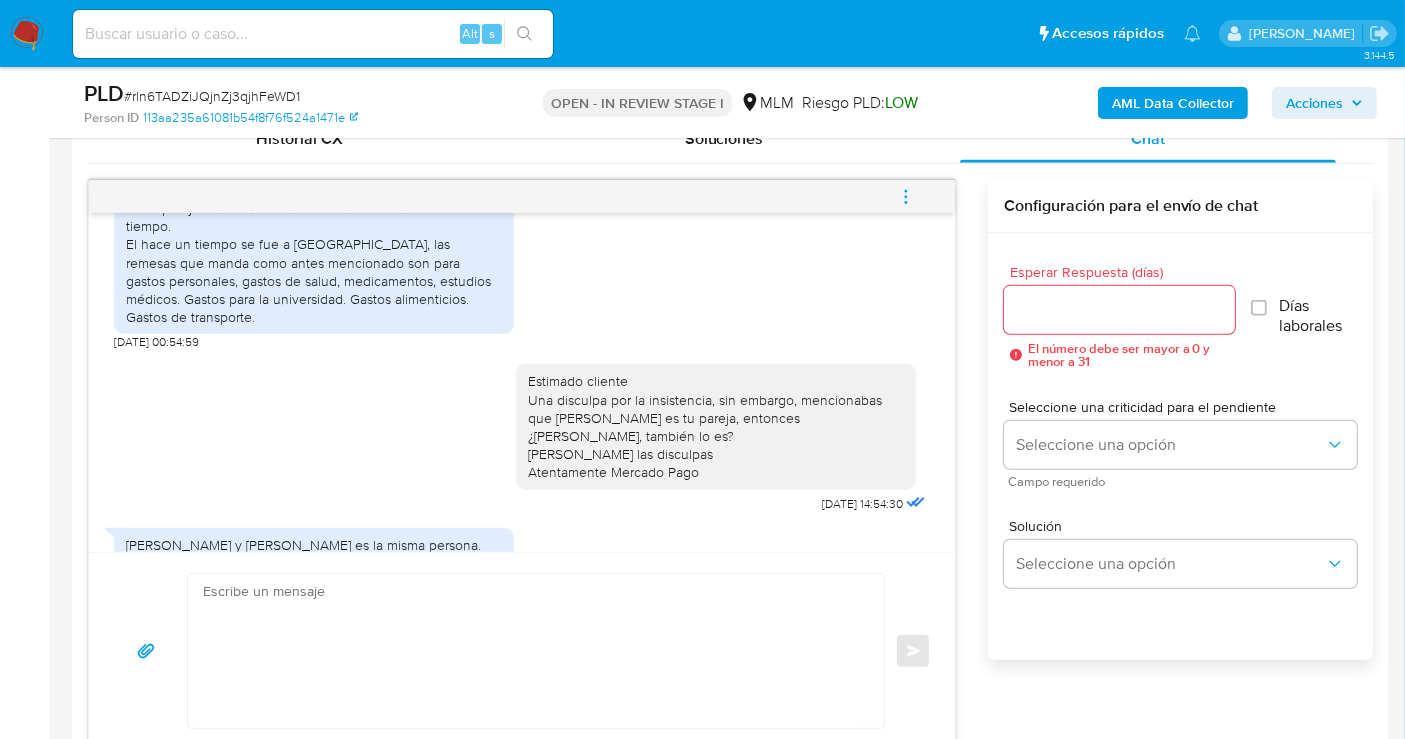 scroll, scrollTop: 1005, scrollLeft: 0, axis: vertical 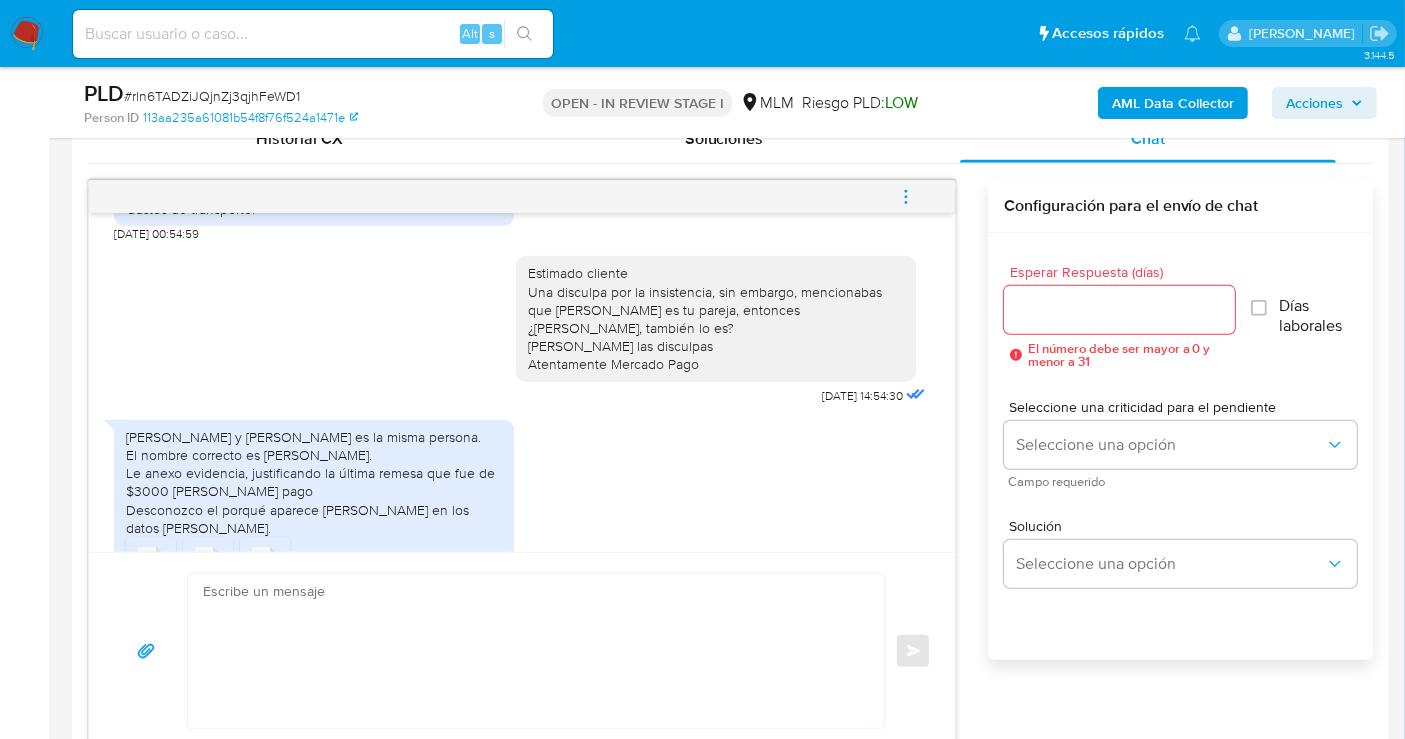 click on "Estimado cliente
Una disculpa por la insistencia, sin embargo, mencionabas que IVAN JIMENEZ es tu pareja, entonces ¿ZENDY CHAGA AMADOR, también lo es?
Reitero las disculpas
Atentamente Mercado Pago 11/07/2025 14:54:30" at bounding box center [522, 325] 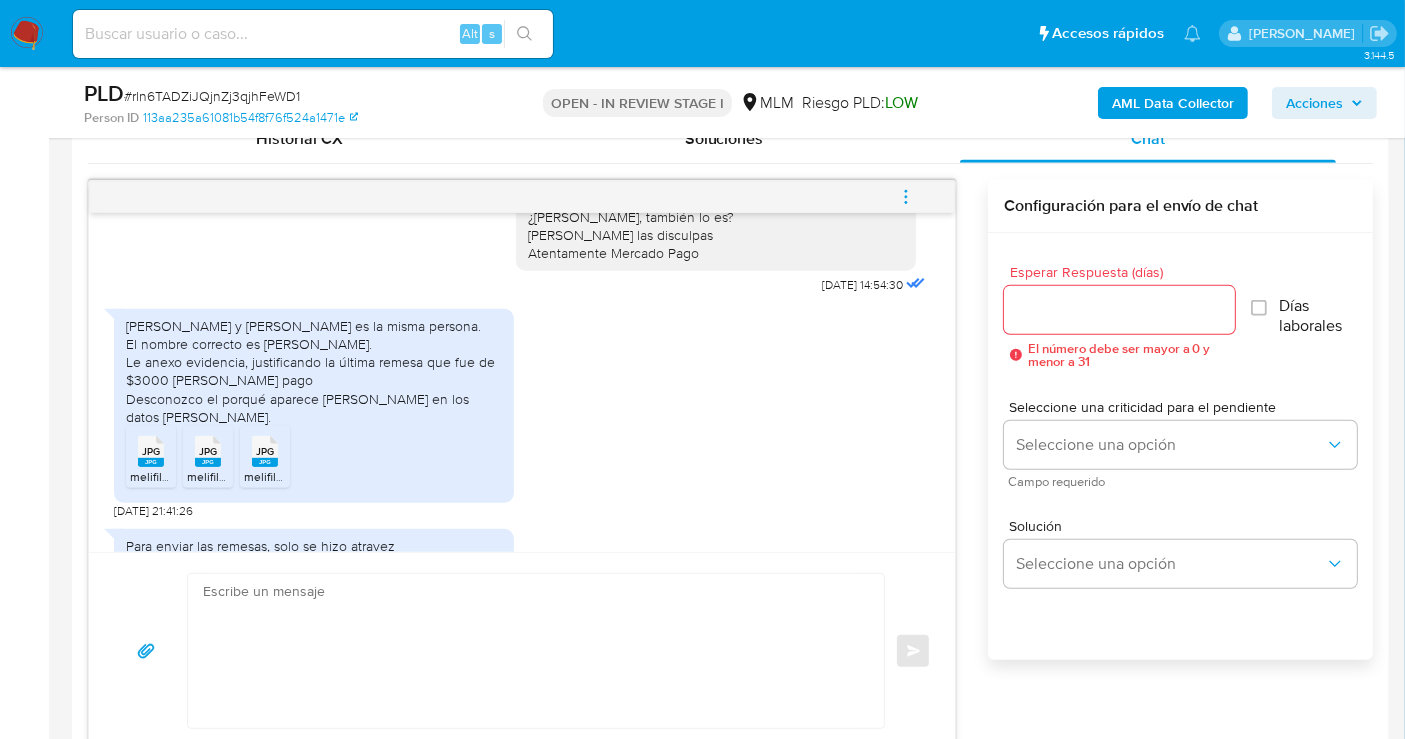 scroll, scrollTop: 1227, scrollLeft: 0, axis: vertical 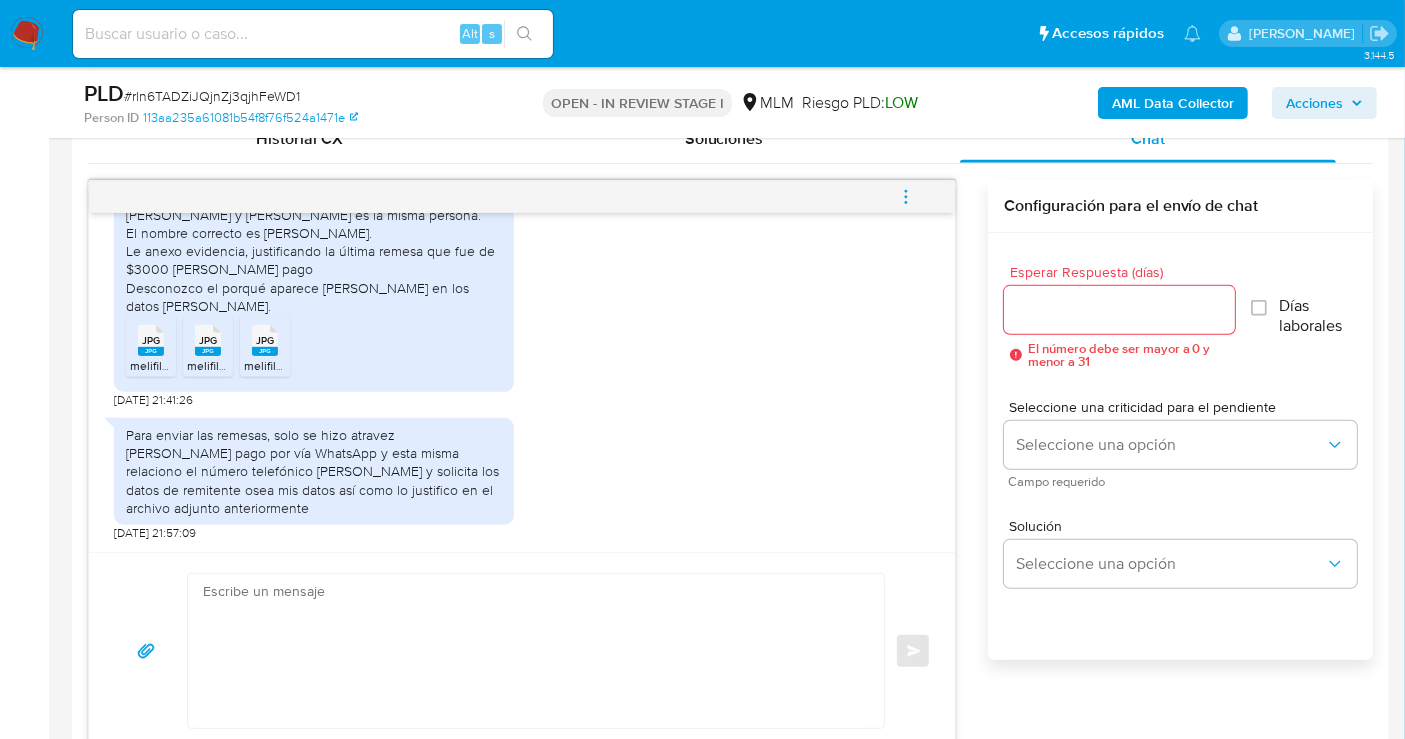 click at bounding box center [1119, 310] 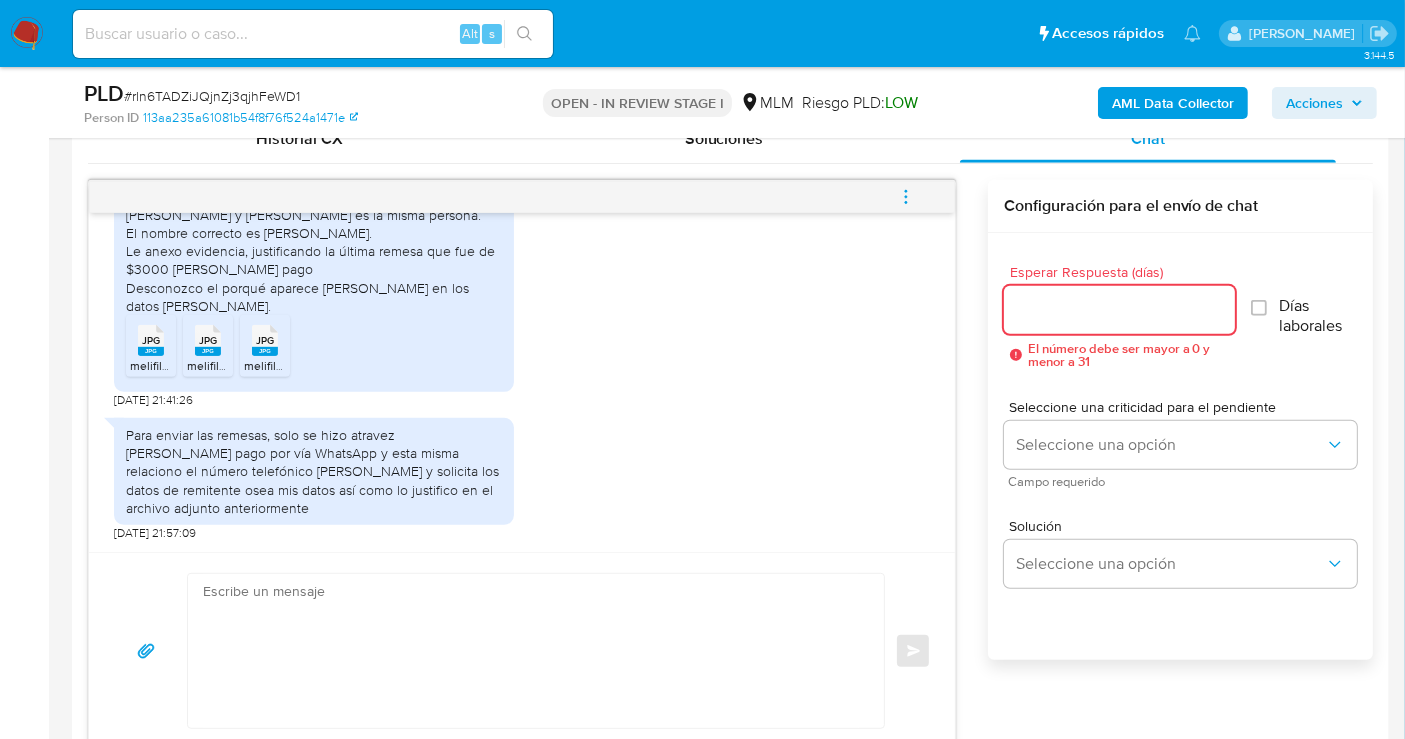 click on "Esperar Respuesta (días)" at bounding box center [1119, 310] 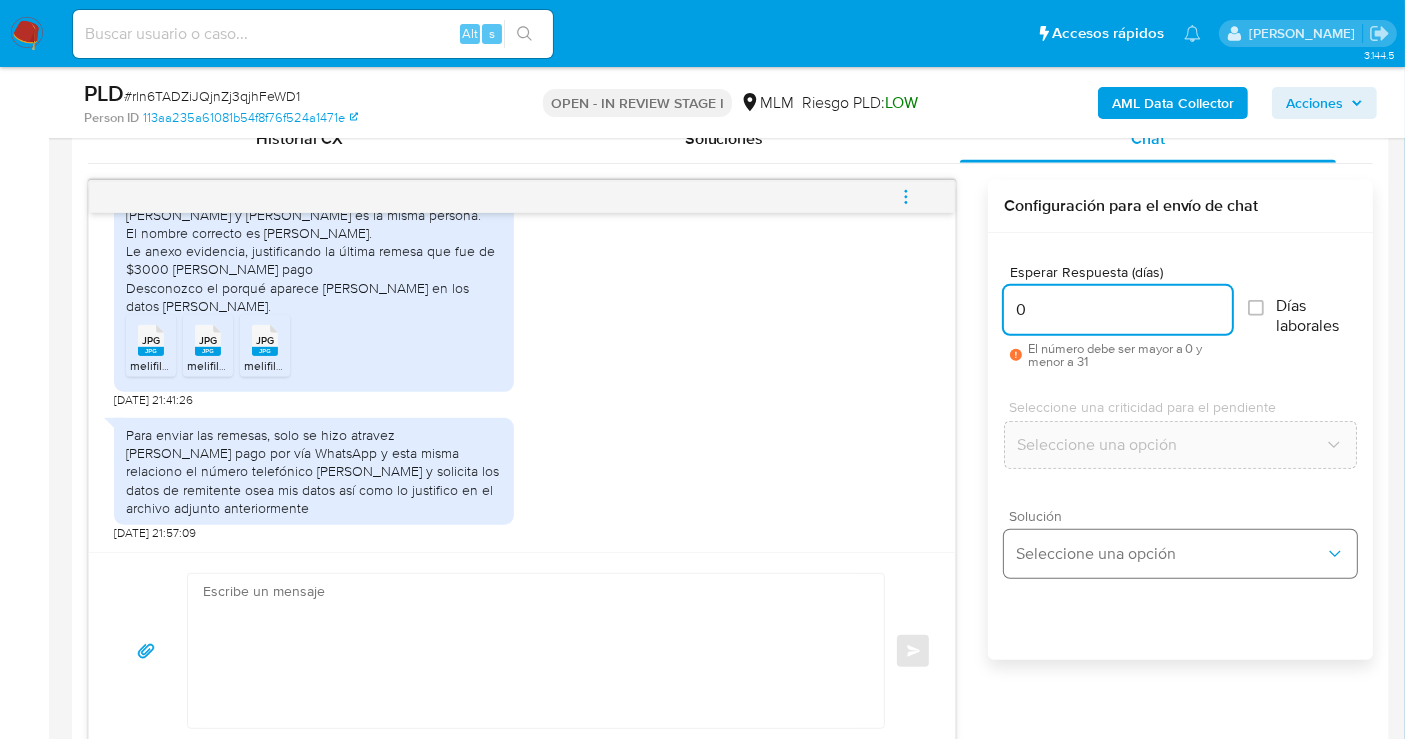 type on "0" 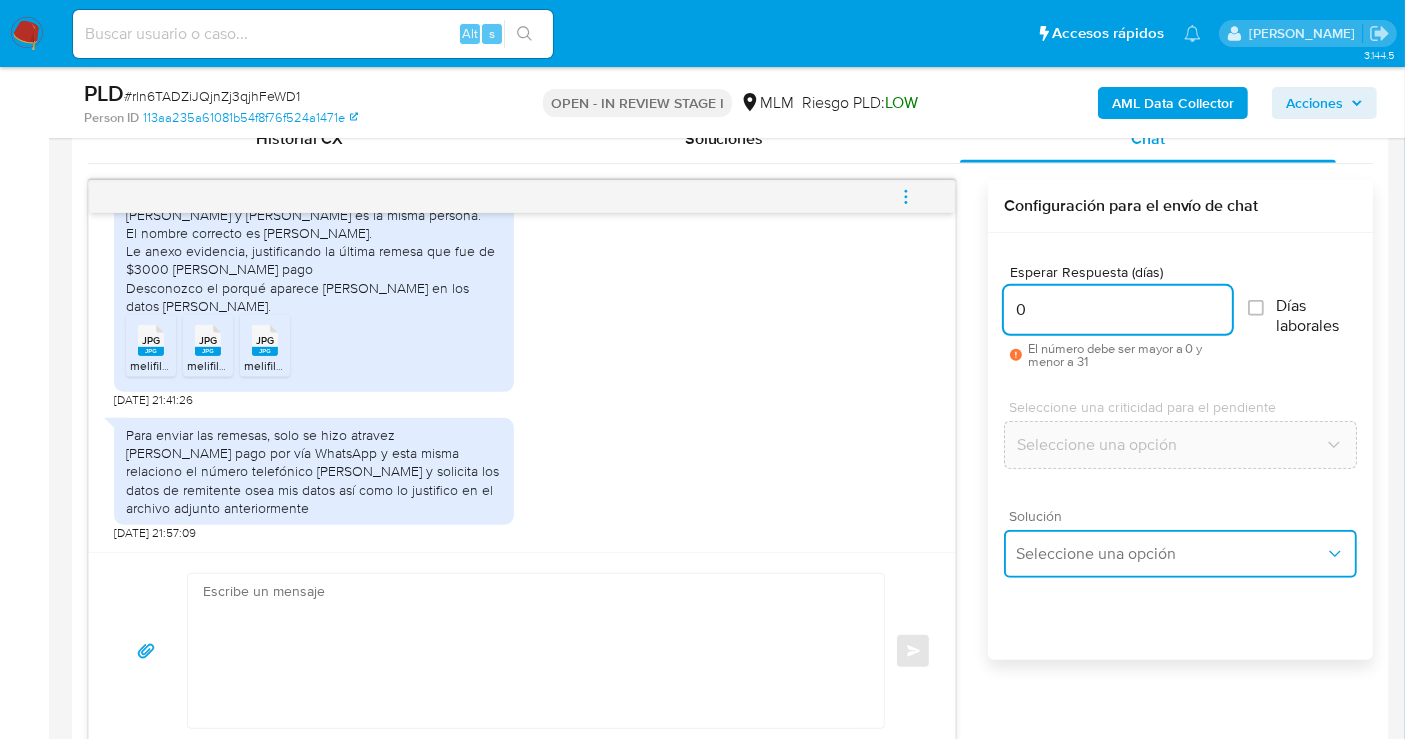 click on "Seleccione una opción" at bounding box center [1170, 554] 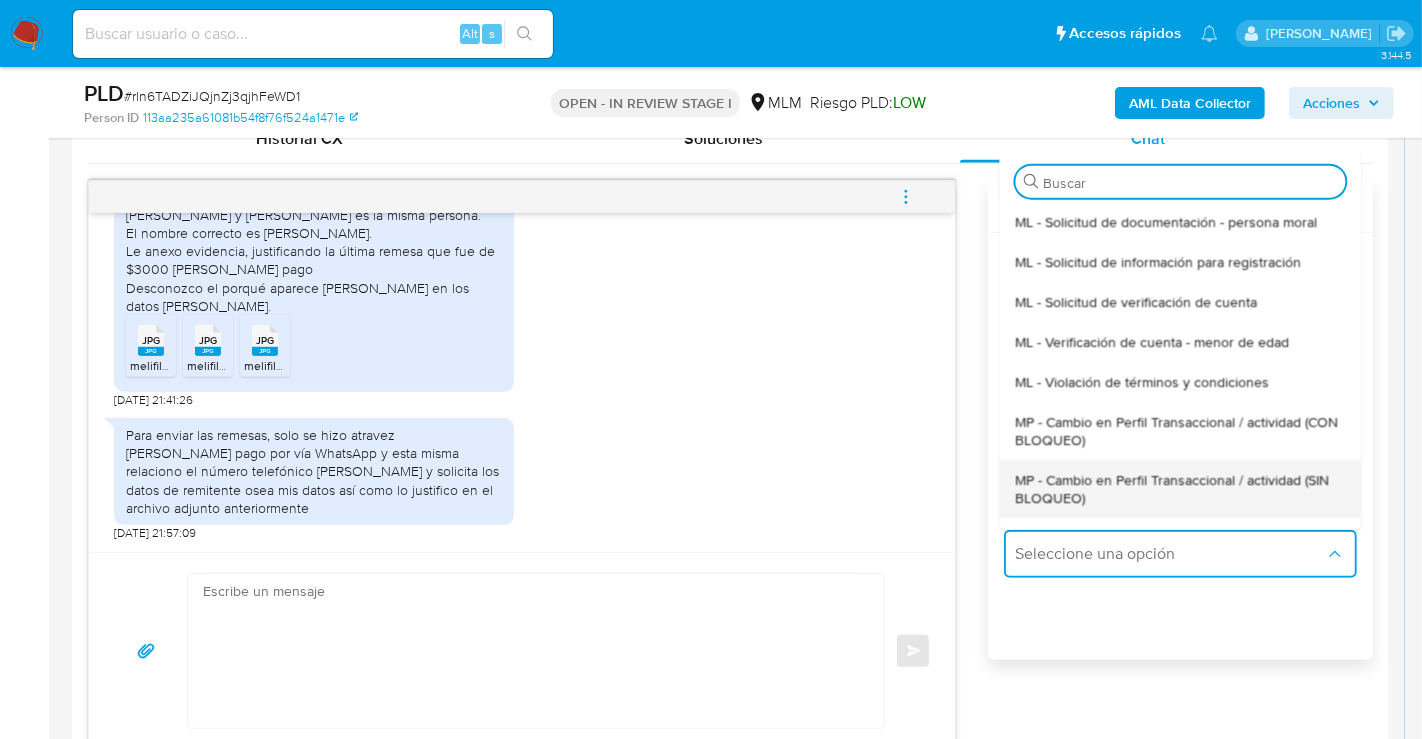 click on "MP - Cambio en Perfil Transaccional / actividad (SIN BLOQUEO)" at bounding box center (1180, 488) 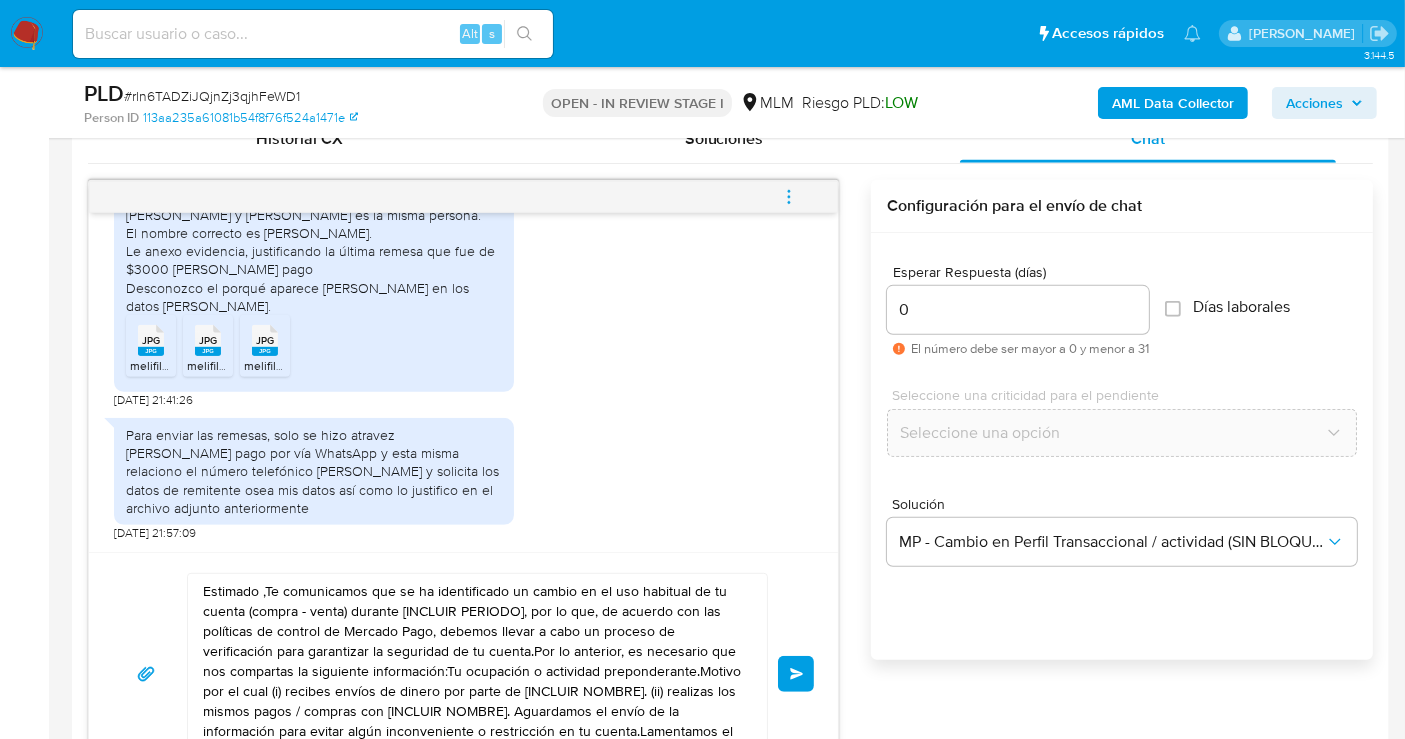 click on "Estimado ,Te comunicamos que se ha identificado un cambio en el uso habitual de tu cuenta (compra - venta) durante [INCLUIR PERIODO], por lo que, de acuerdo con las políticas de control de Mercado Pago, debemos llevar a cabo un proceso de verificación para garantizar la seguridad de tu cuenta.Por lo anterior, es necesario que nos compartas la siguiente información:Tu ocupación o actividad preponderante.Motivo por el cual (i) recibes envíos de dinero por parte de [INCLUIR NOMBRE]. (ii) realizas los mismos pagos / compras con [INCLUIR NOMBRE]. Aguardamos el envío de la información para evitar algún inconveniente o restricción en tu cuenta.Lamentamos el malestar que esta situación te pudiera ocasionar, pero es una medida necesaria para mantener el sitio seguro y confiable.Atentamente,Mercado Pago" at bounding box center (472, 674) 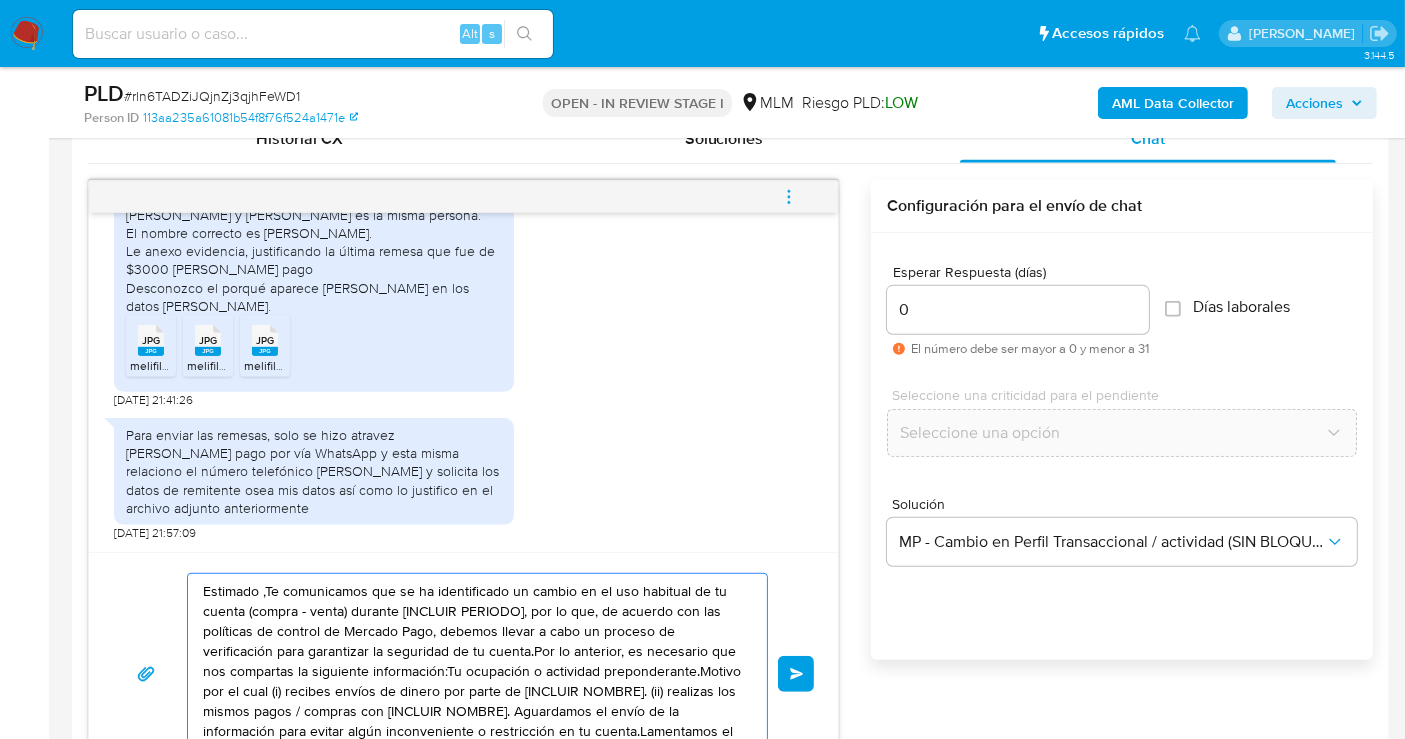click on "Estimado ,Te comunicamos que se ha identificado un cambio en el uso habitual de tu cuenta (compra - venta) durante [INCLUIR PERIODO], por lo que, de acuerdo con las políticas de control de Mercado Pago, debemos llevar a cabo un proceso de verificación para garantizar la seguridad de tu cuenta.Por lo anterior, es necesario que nos compartas la siguiente información:Tu ocupación o actividad preponderante.Motivo por el cual (i) recibes envíos de dinero por parte de [INCLUIR NOMBRE]. (ii) realizas los mismos pagos / compras con [INCLUIR NOMBRE]. Aguardamos el envío de la información para evitar algún inconveniente o restricción en tu cuenta.Lamentamos el malestar que esta situación te pudiera ocasionar, pero es una medida necesaria para mantener el sitio seguro y confiable.Atentamente,Mercado Pago" at bounding box center [472, 674] 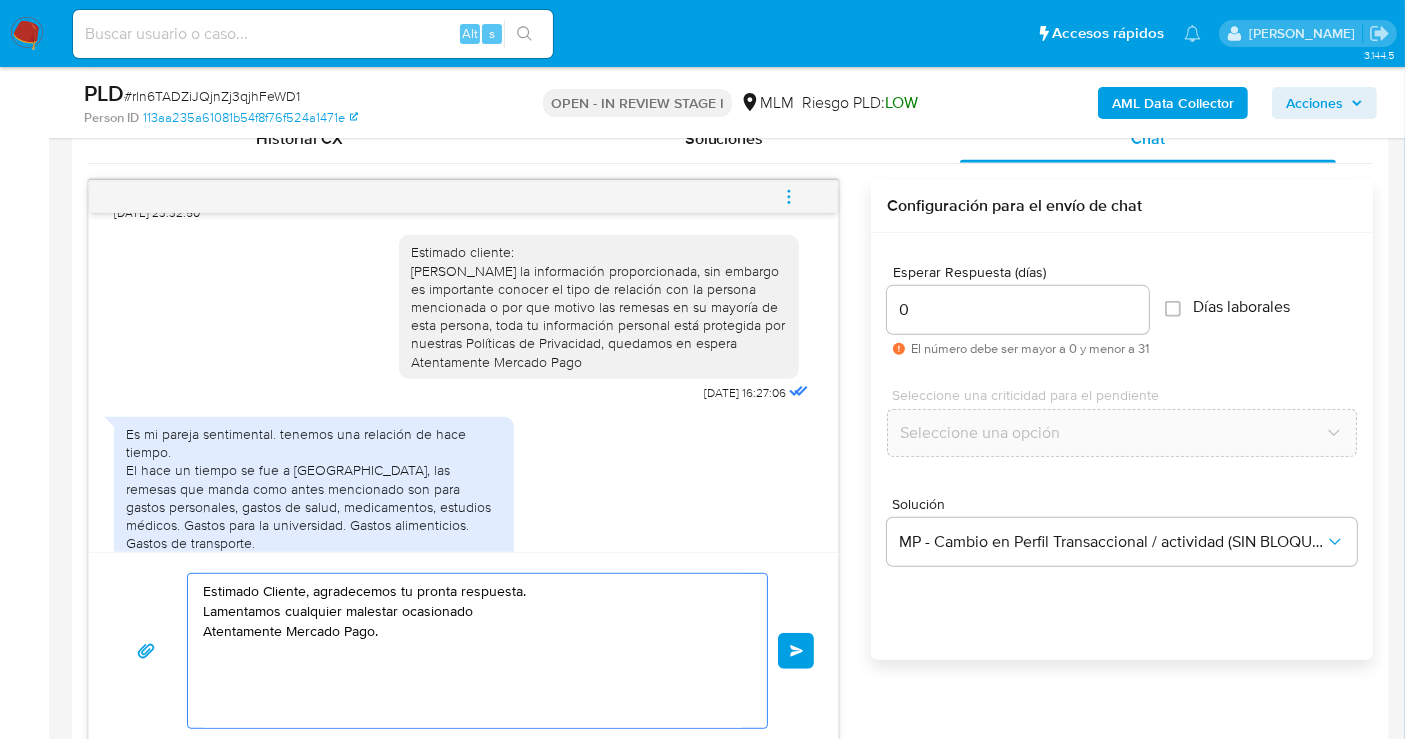 scroll, scrollTop: 1227, scrollLeft: 0, axis: vertical 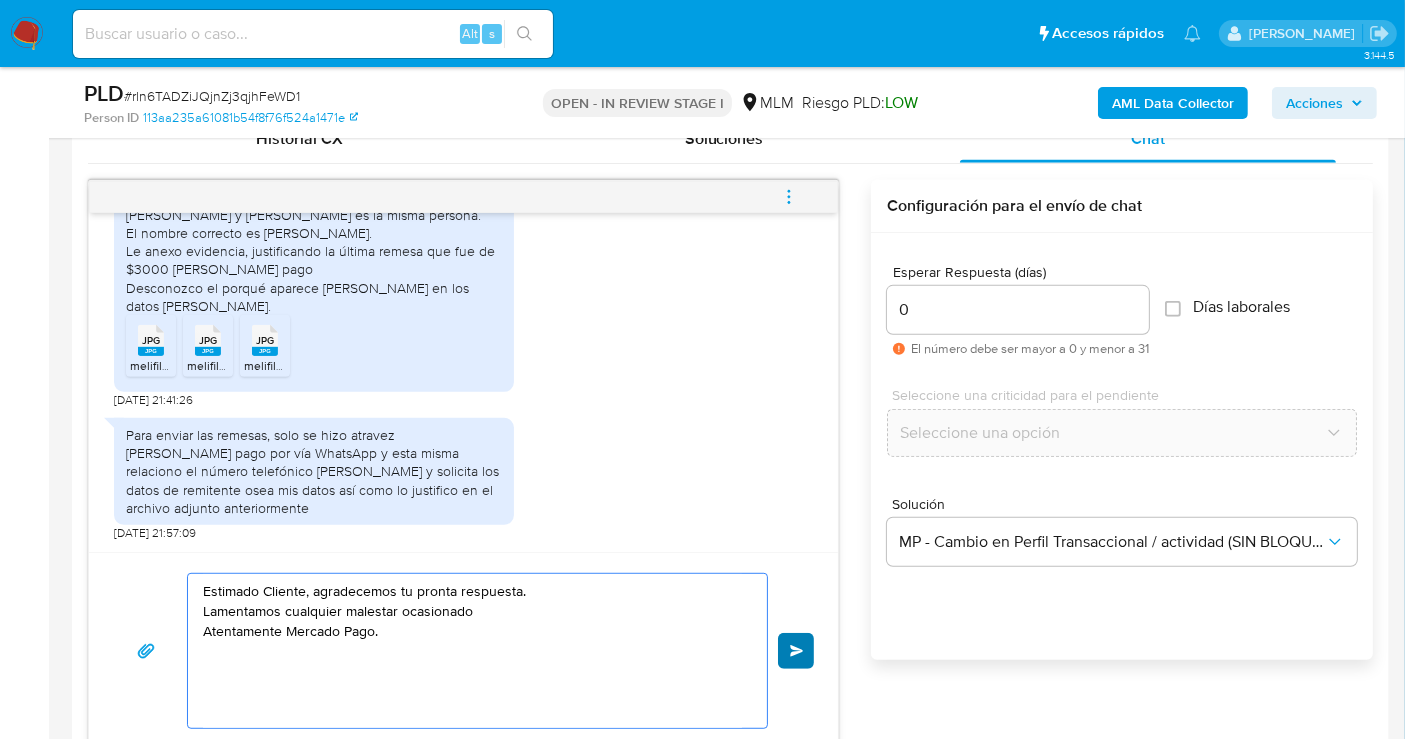 type on "Estimado Cliente, agradecemos tu pronta respuesta.
Lamentamos cualquier malestar ocasionado
Atentamente Mercado Pago." 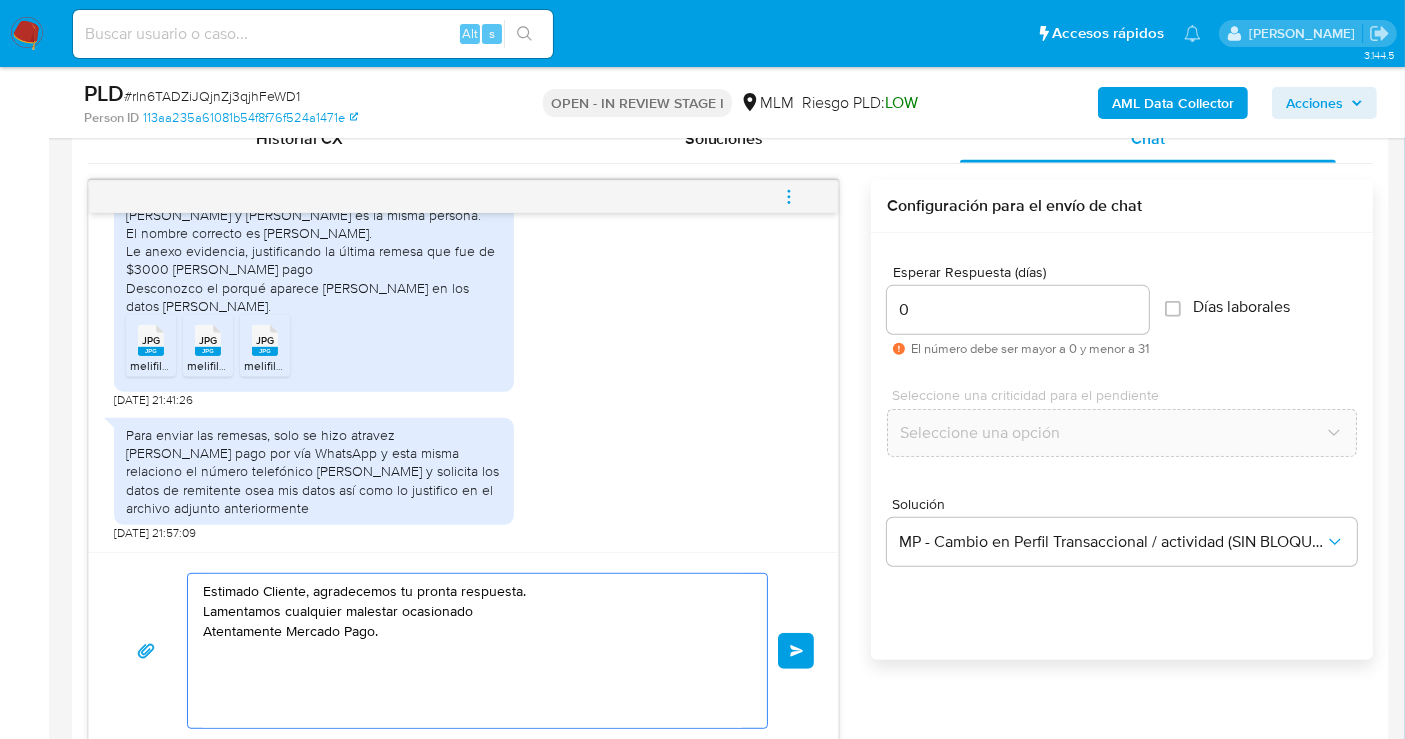 click on "Enviar" at bounding box center [797, 651] 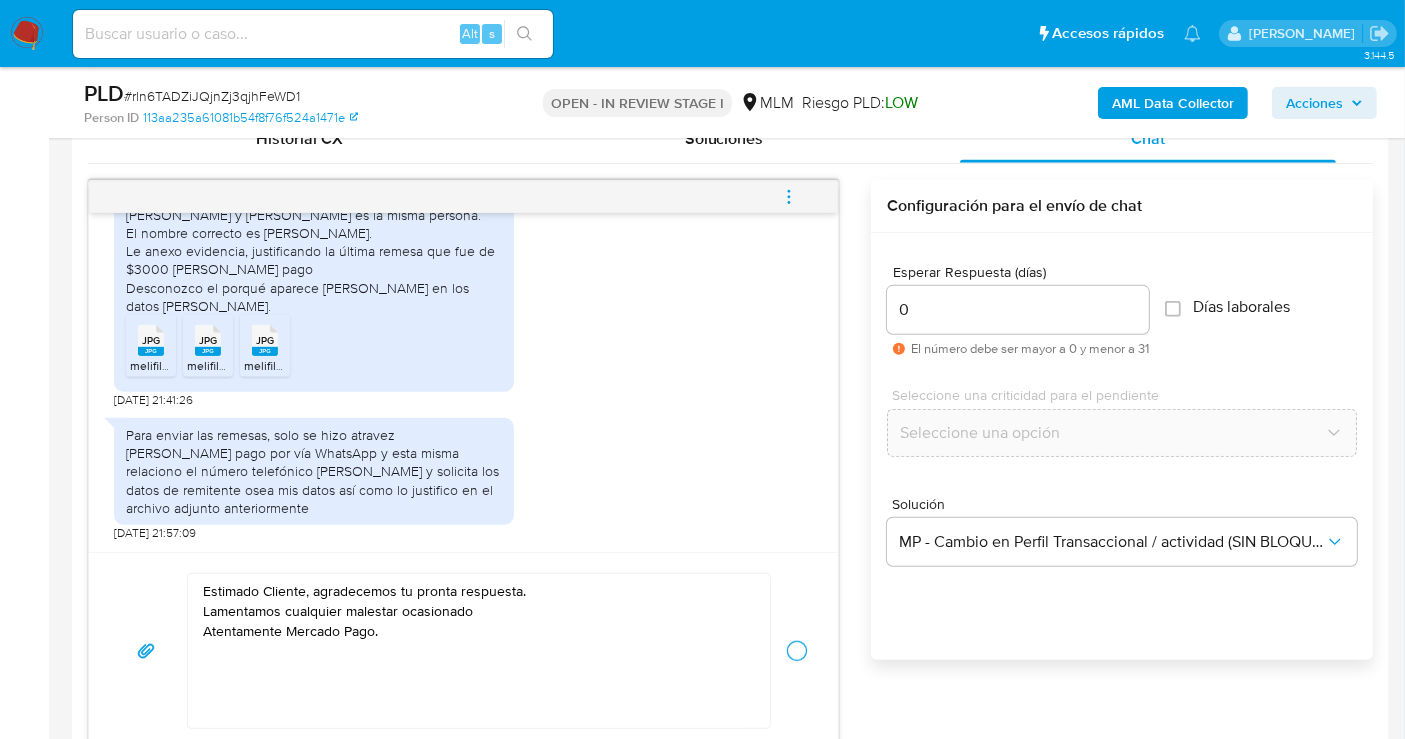 type 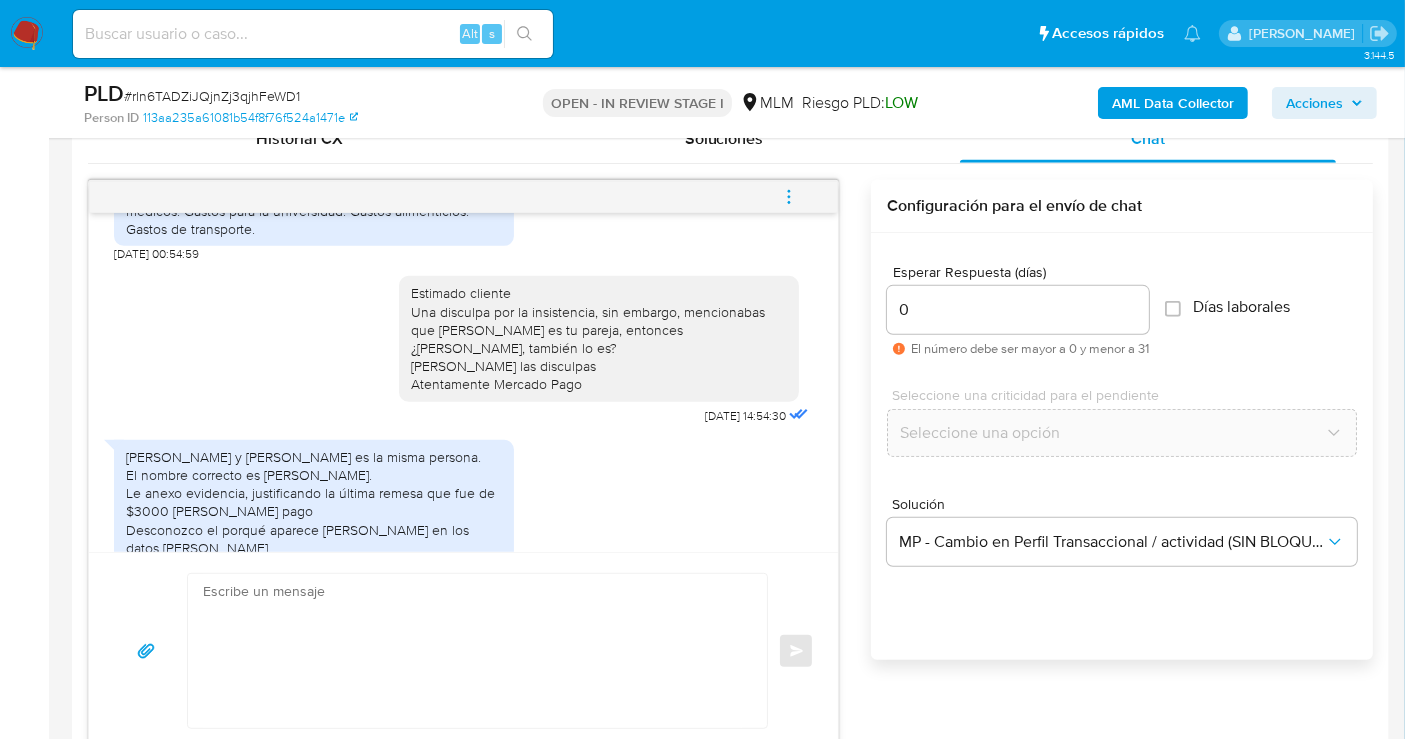 scroll, scrollTop: 785, scrollLeft: 0, axis: vertical 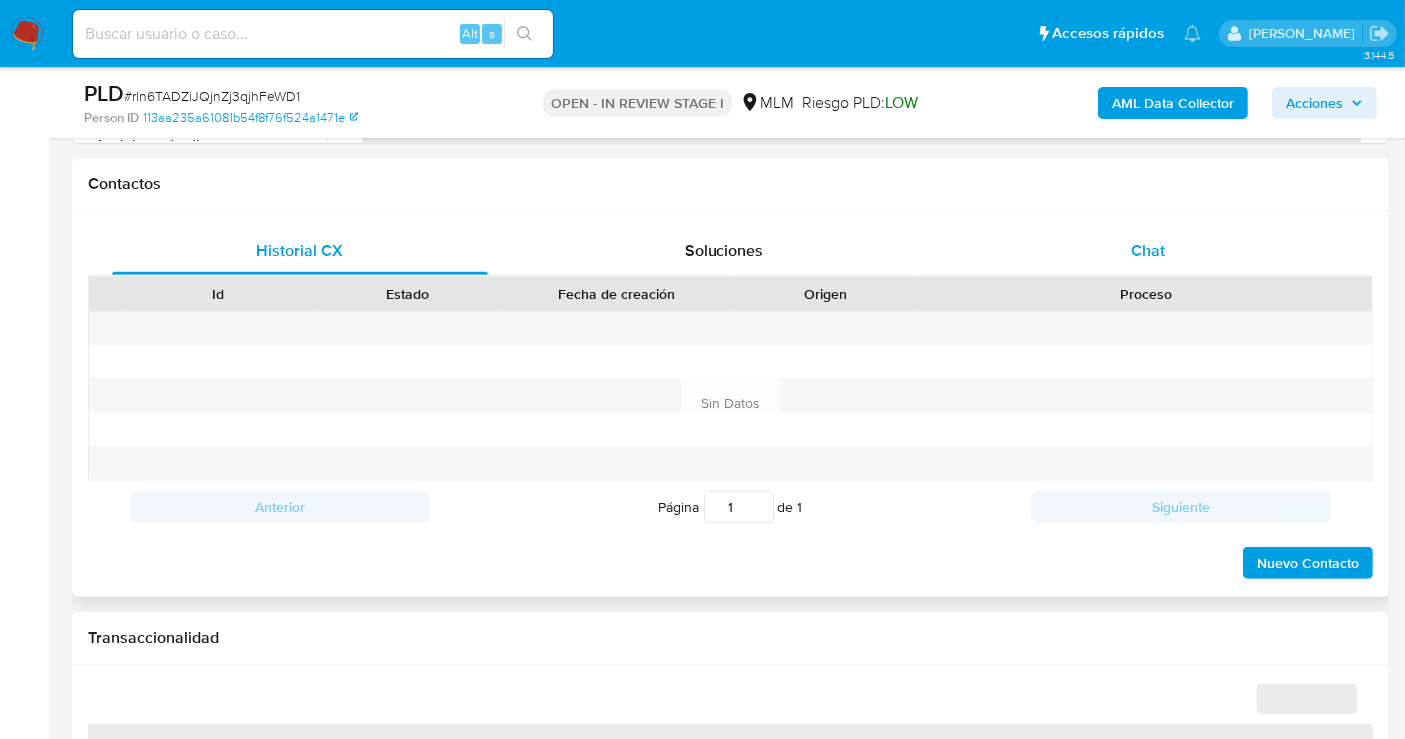 click on "Chat" at bounding box center [1148, 250] 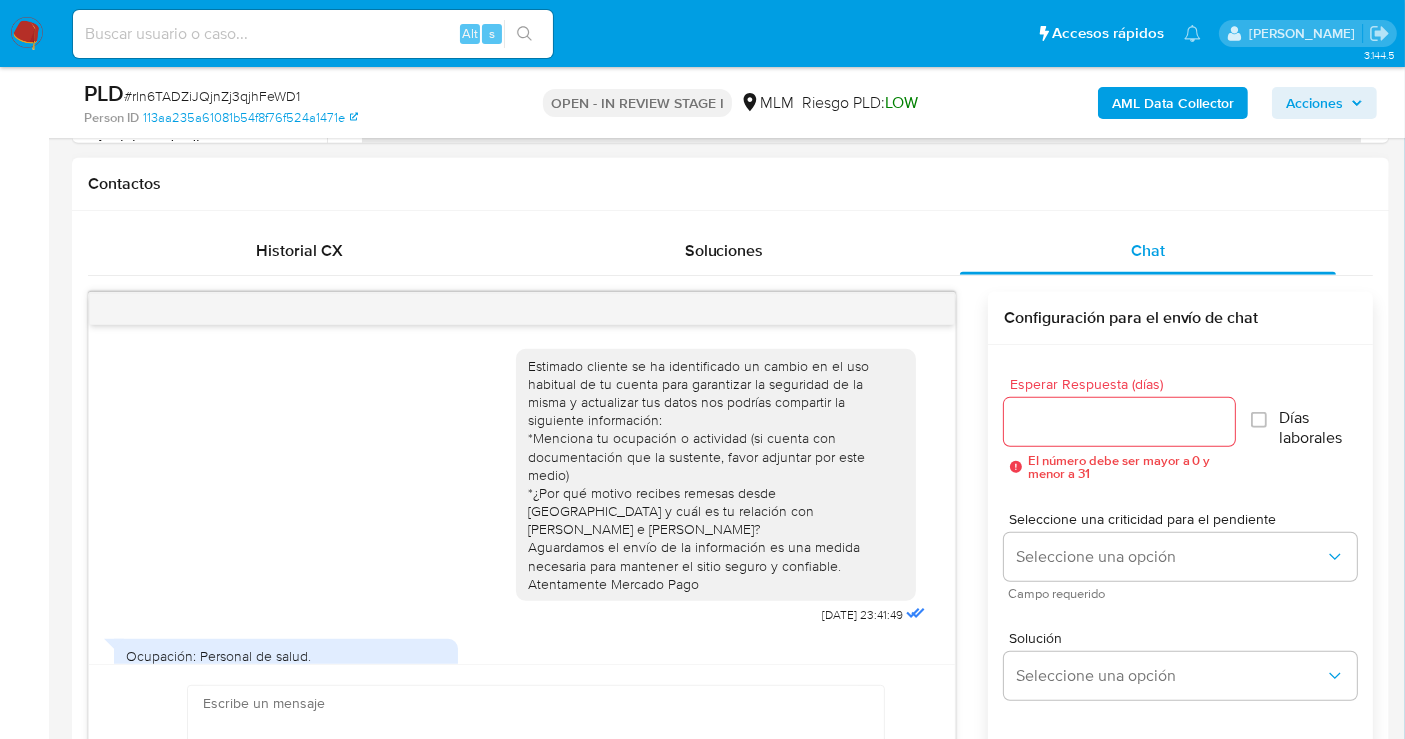 scroll, scrollTop: 1340, scrollLeft: 0, axis: vertical 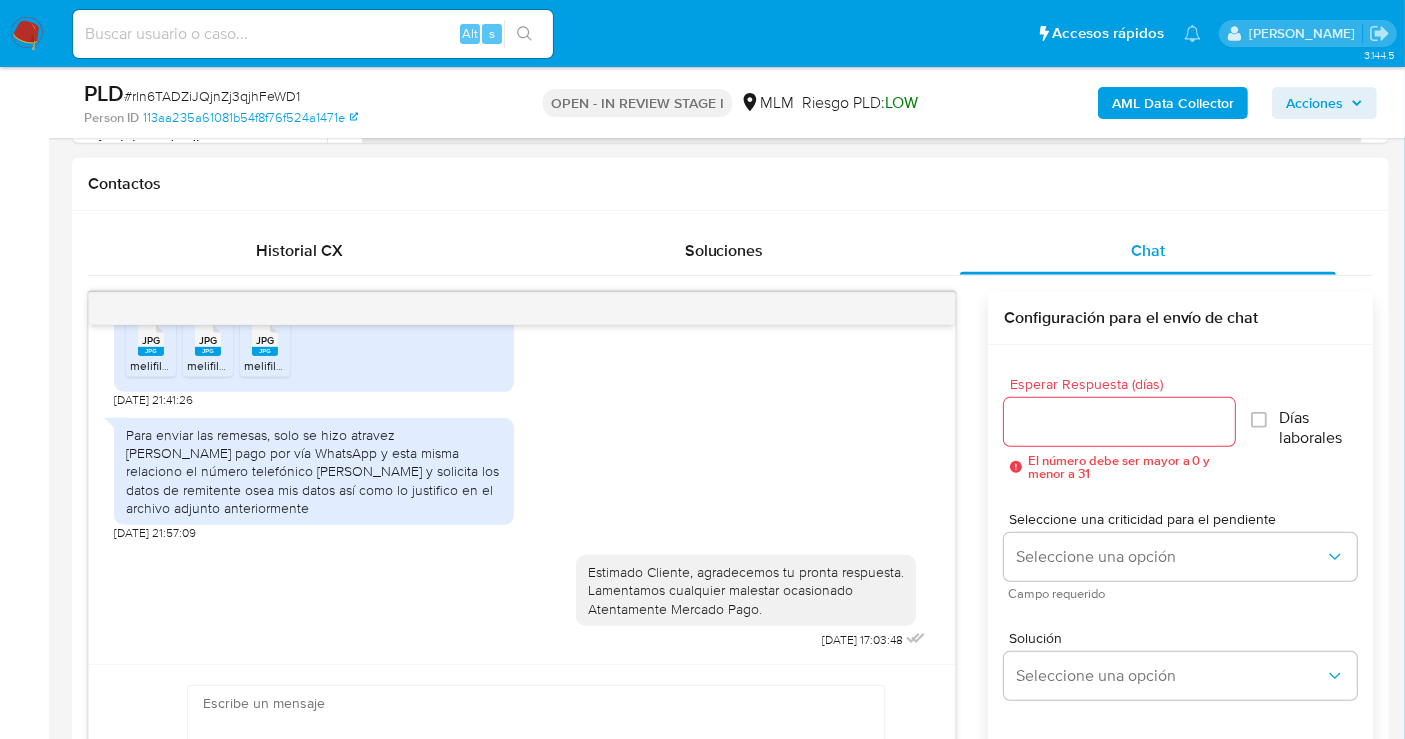select on "10" 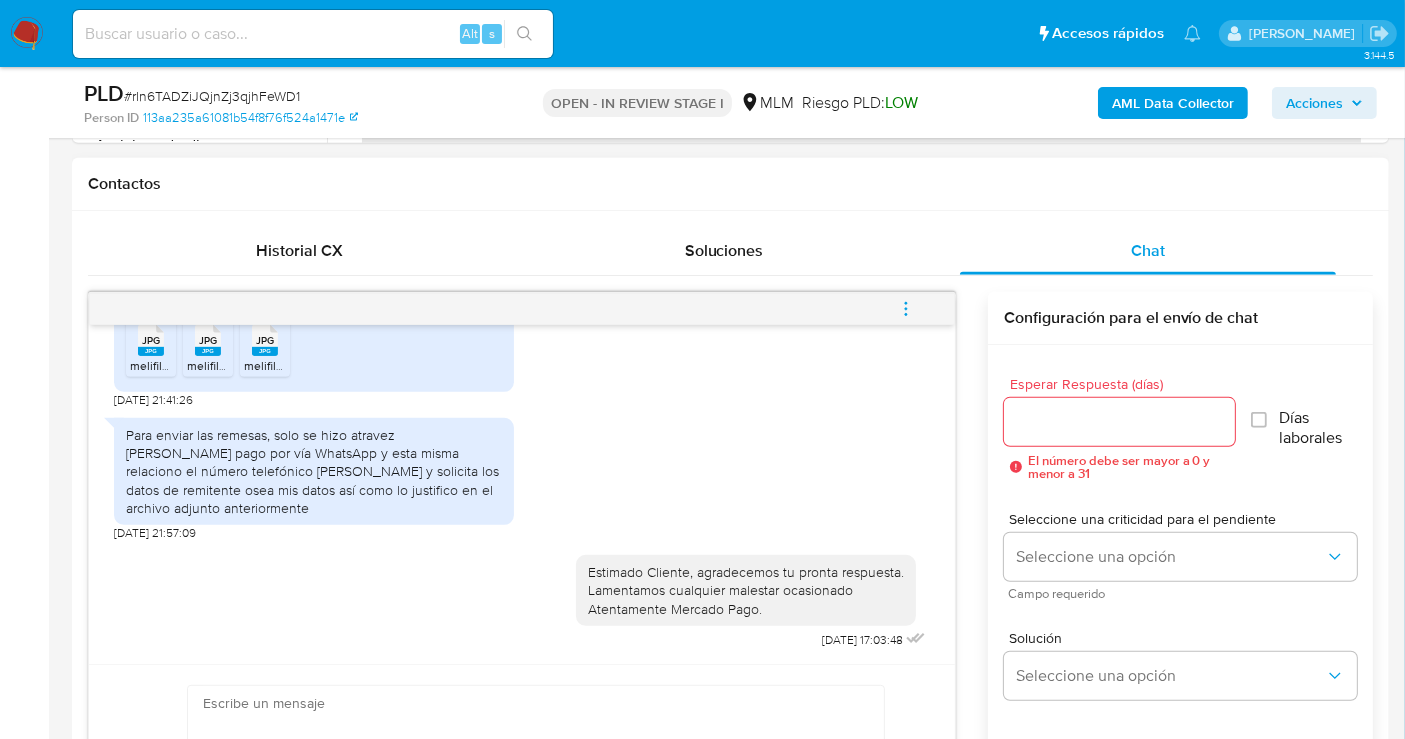click 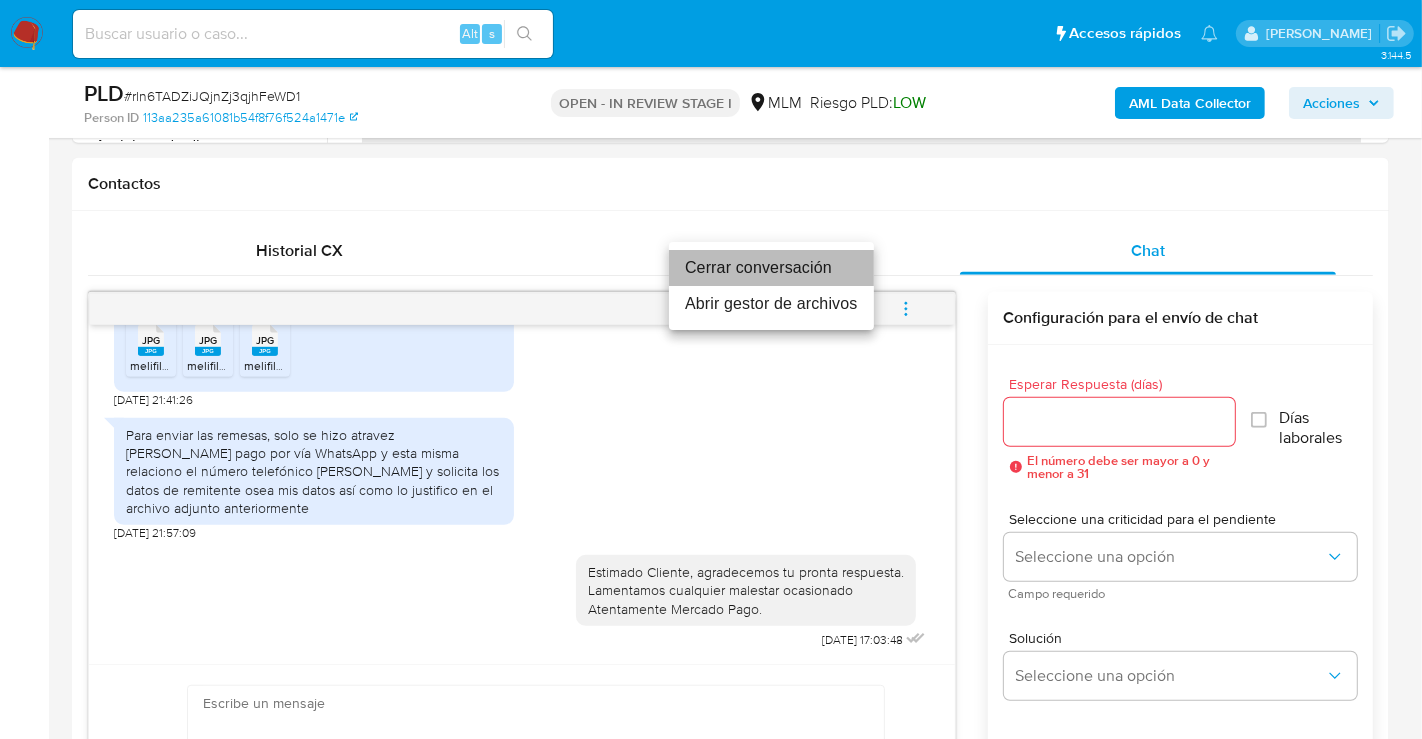click on "Cerrar conversación" at bounding box center (771, 268) 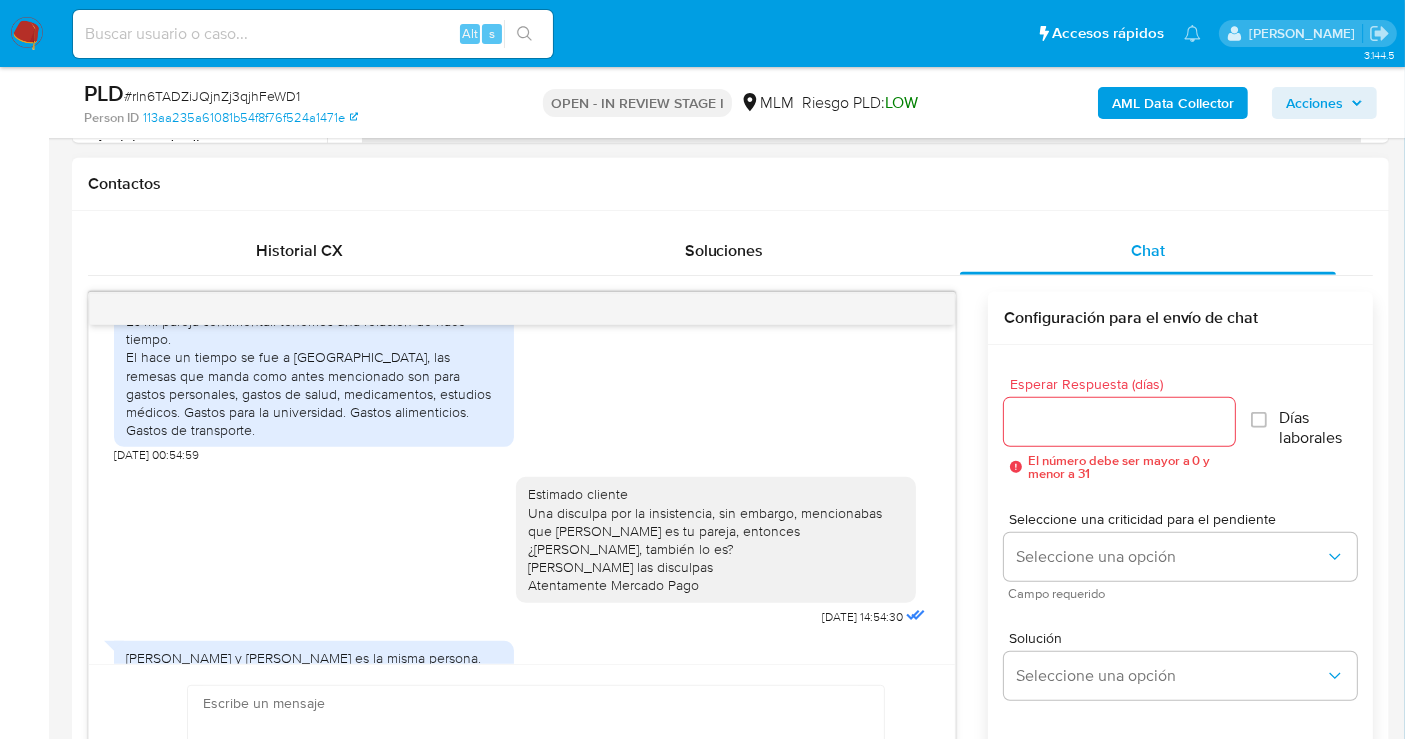 scroll, scrollTop: 1229, scrollLeft: 0, axis: vertical 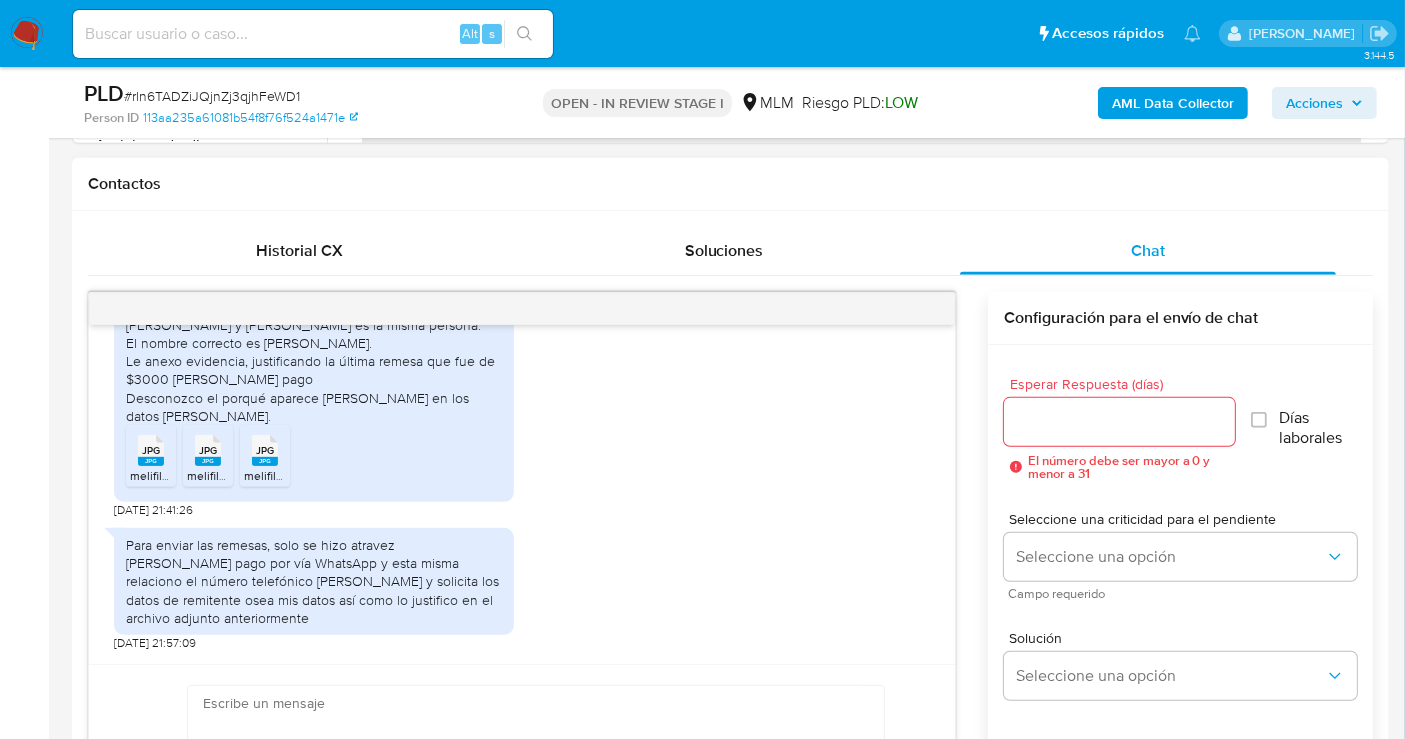 click on "melifile8587485332059008078.jpg" at bounding box center [282, 475] 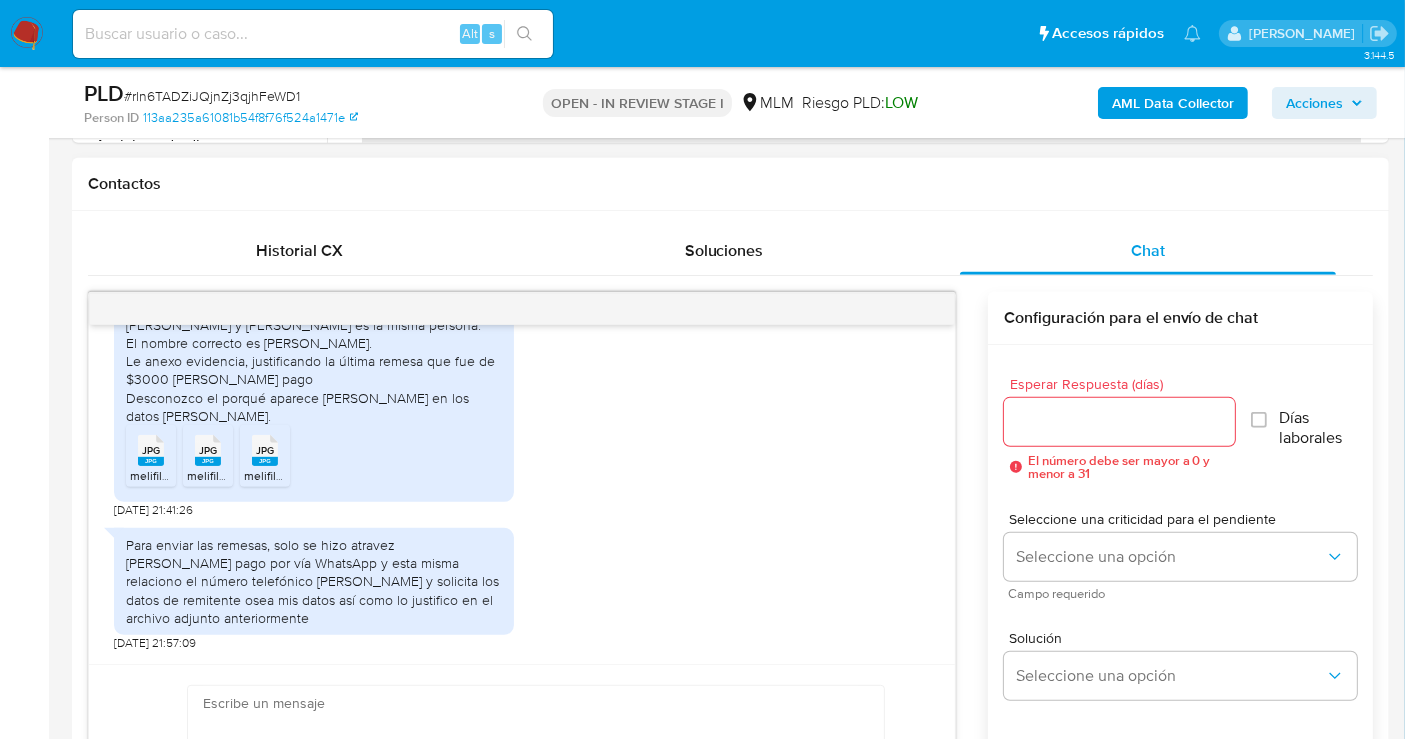 click on "JPG JPG" at bounding box center (265, 448) 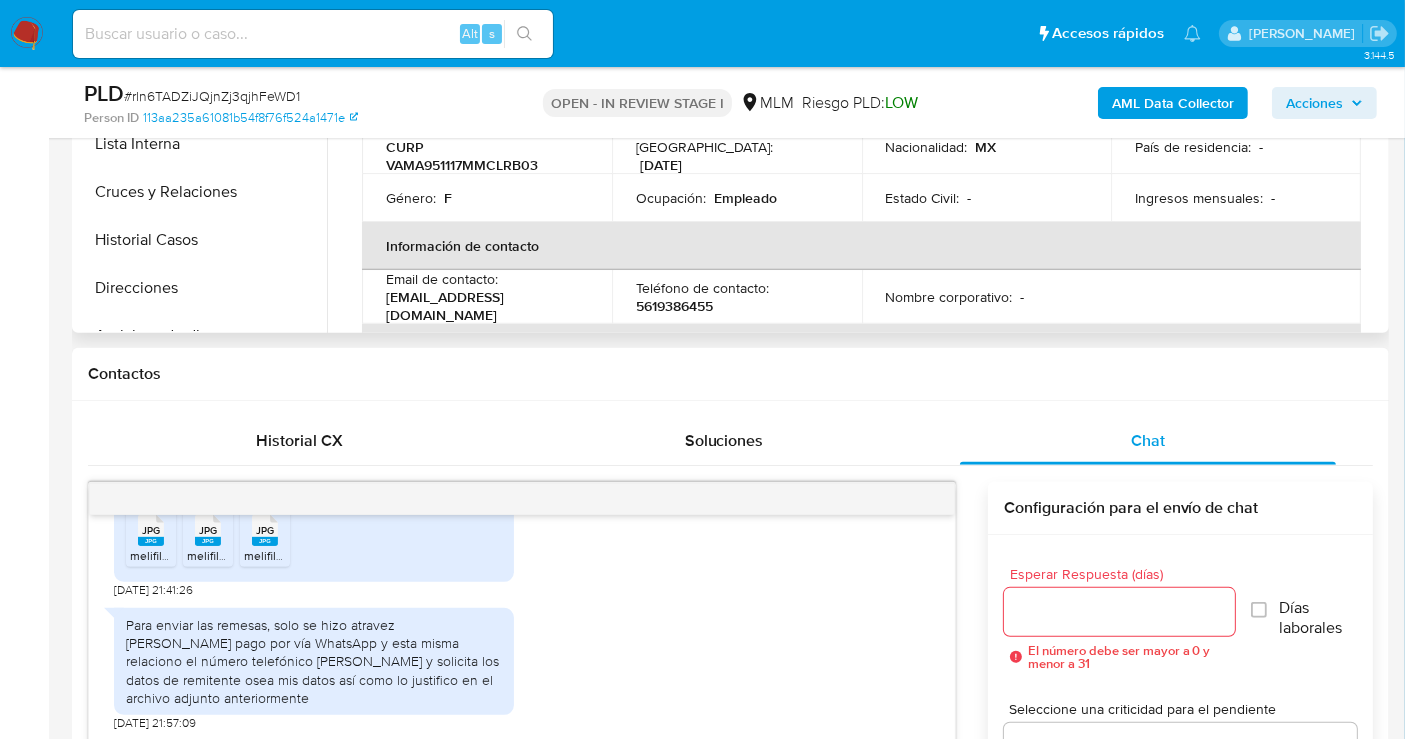 scroll, scrollTop: 444, scrollLeft: 0, axis: vertical 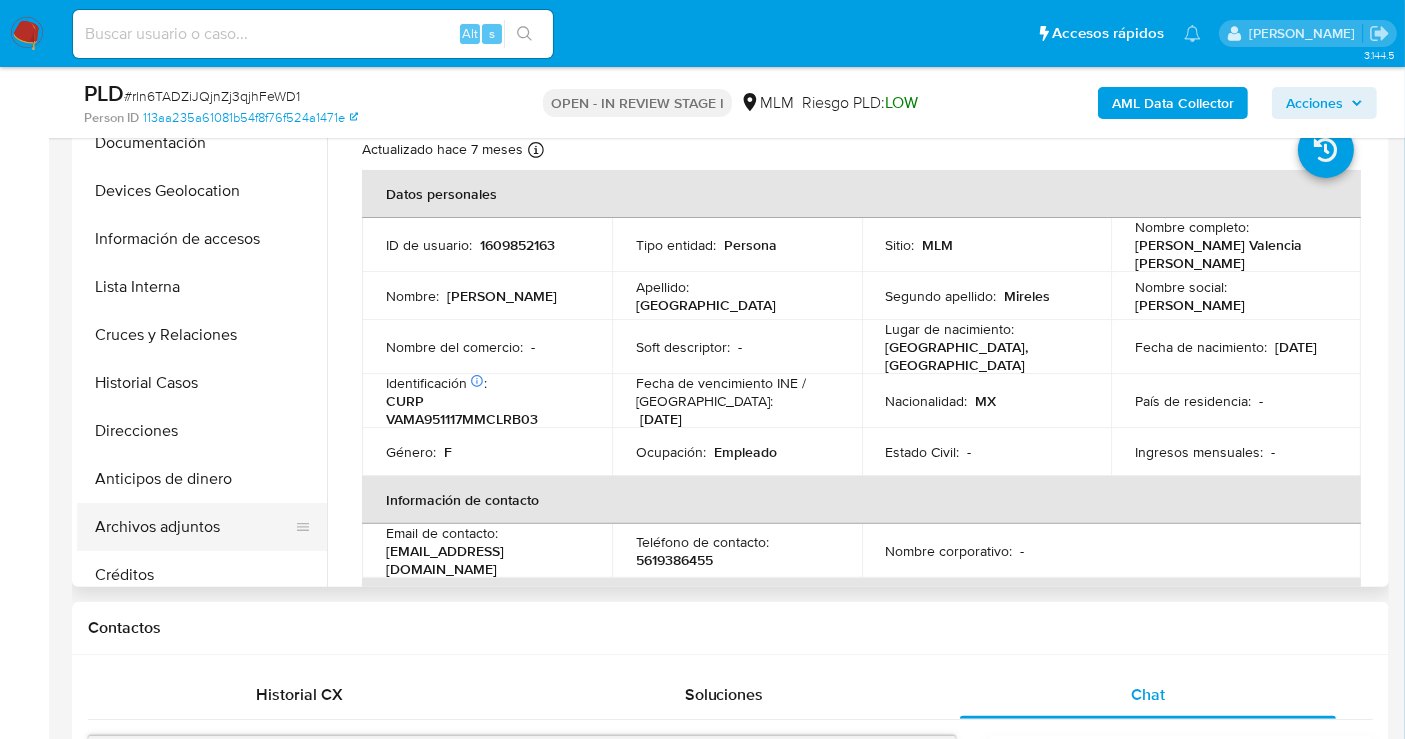 click on "Archivos adjuntos" at bounding box center (194, 527) 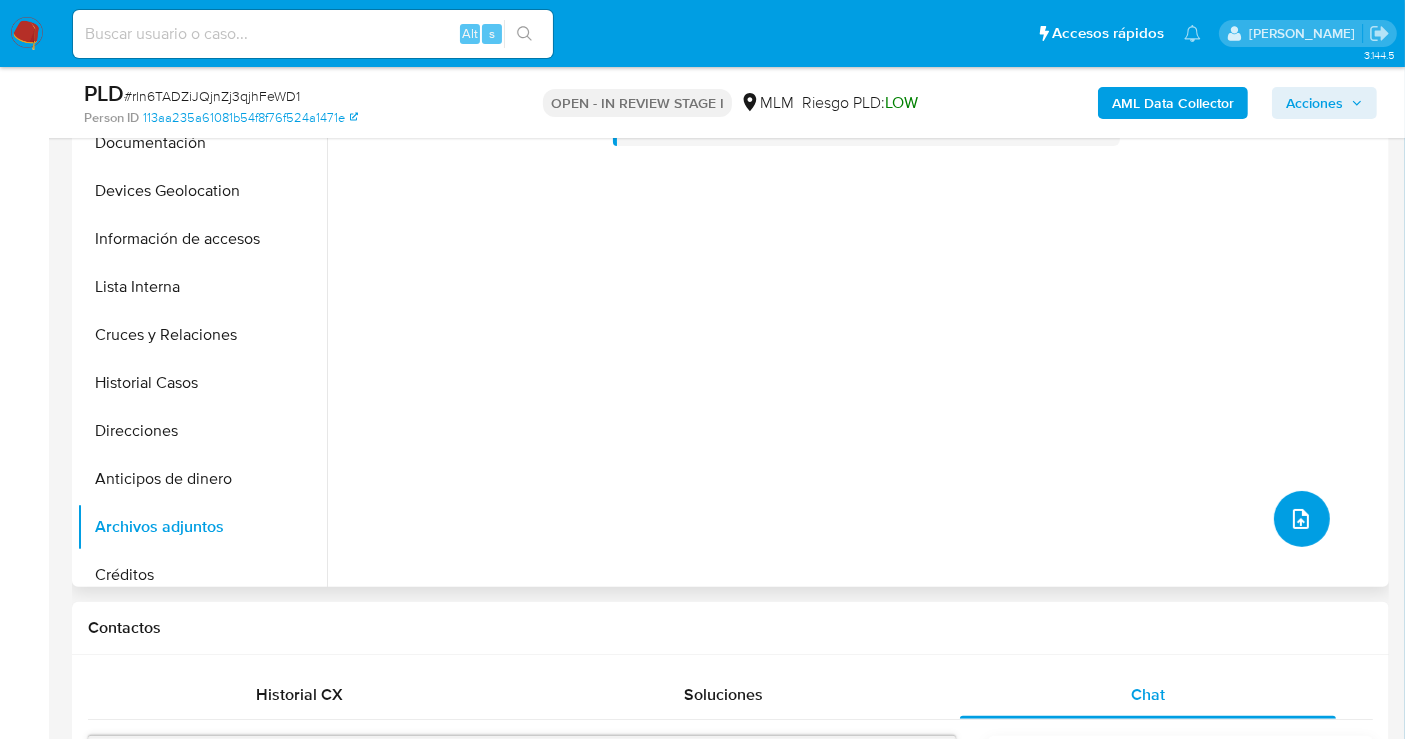 click 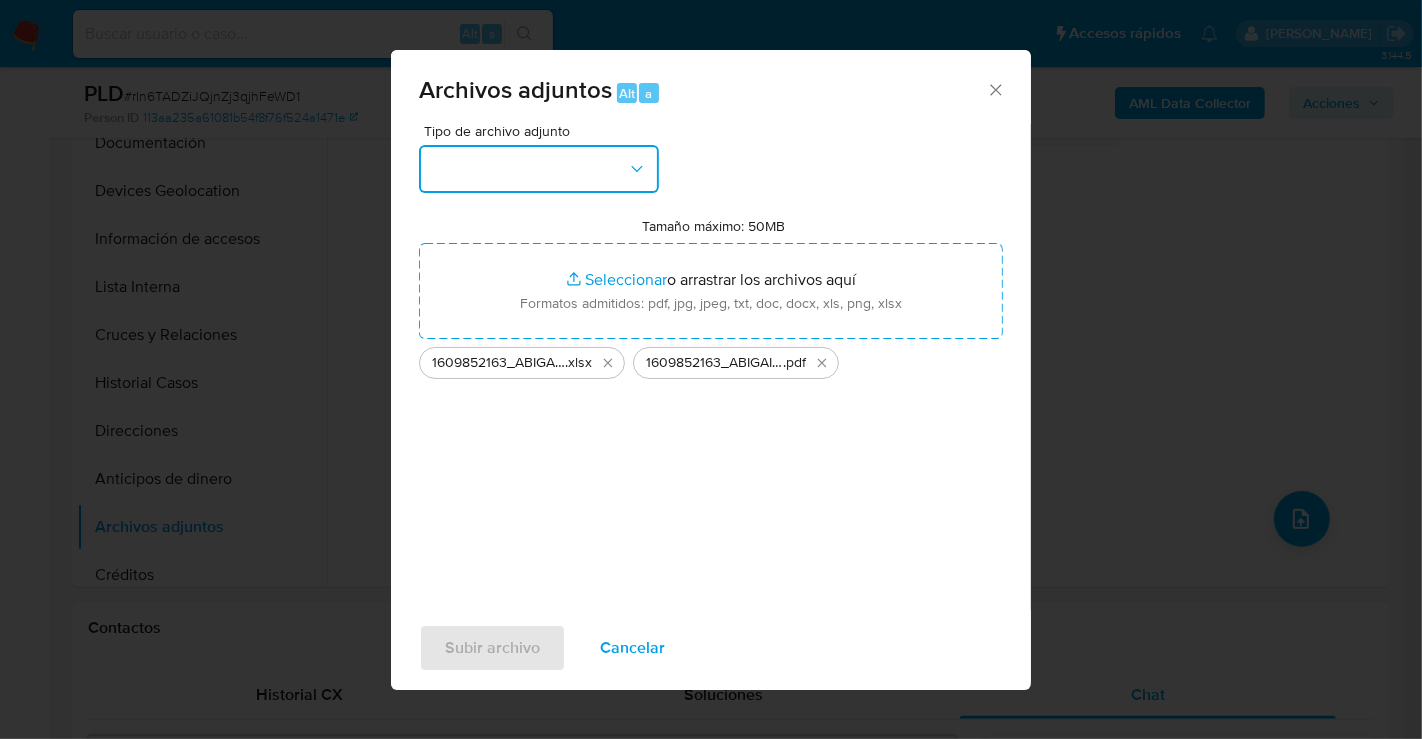 click at bounding box center [539, 169] 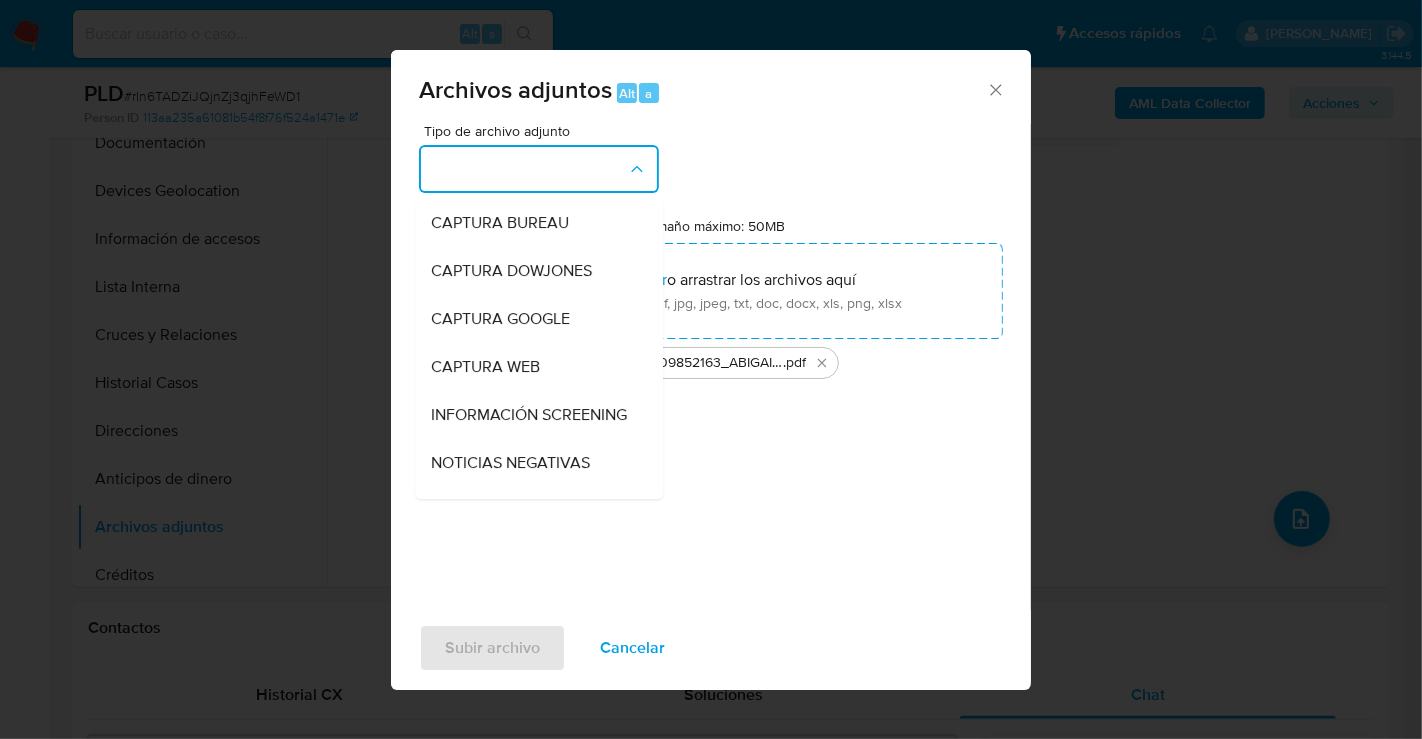 type 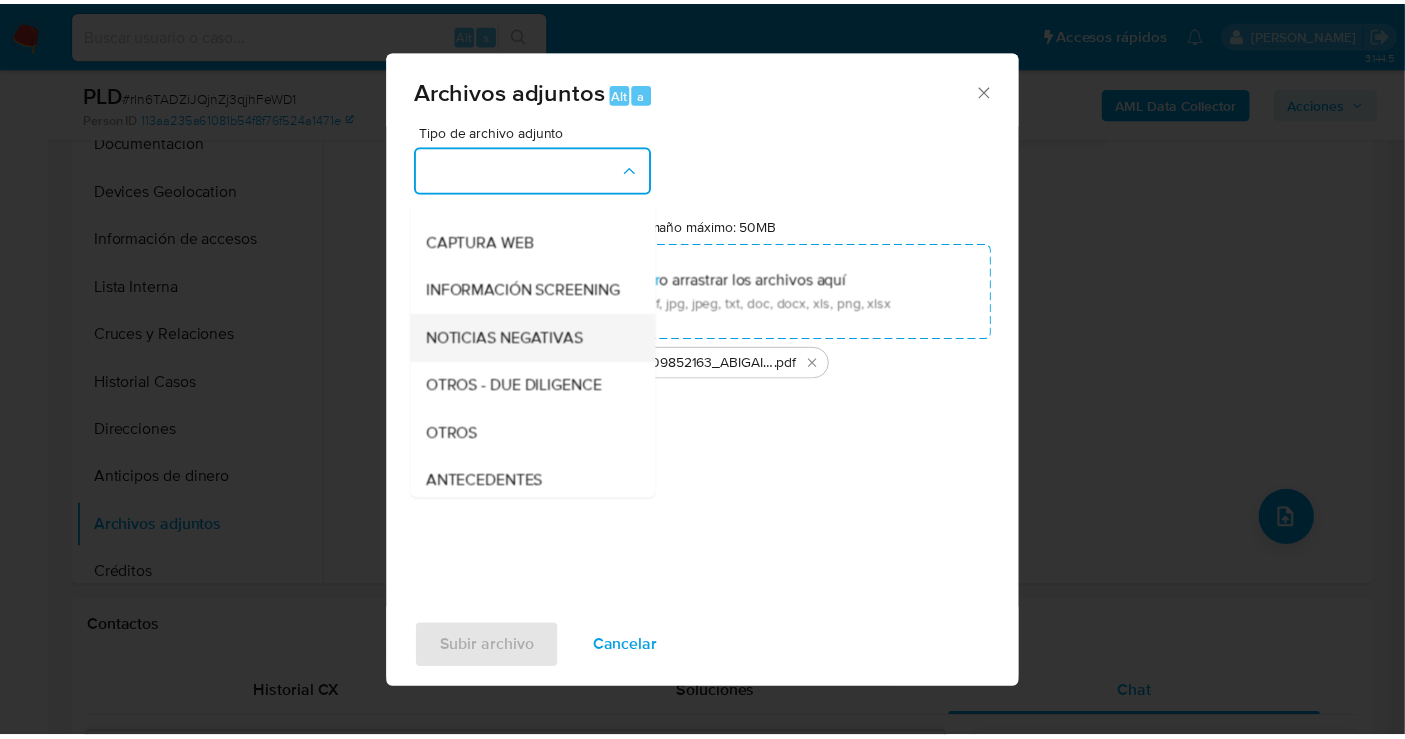 scroll, scrollTop: 278, scrollLeft: 0, axis: vertical 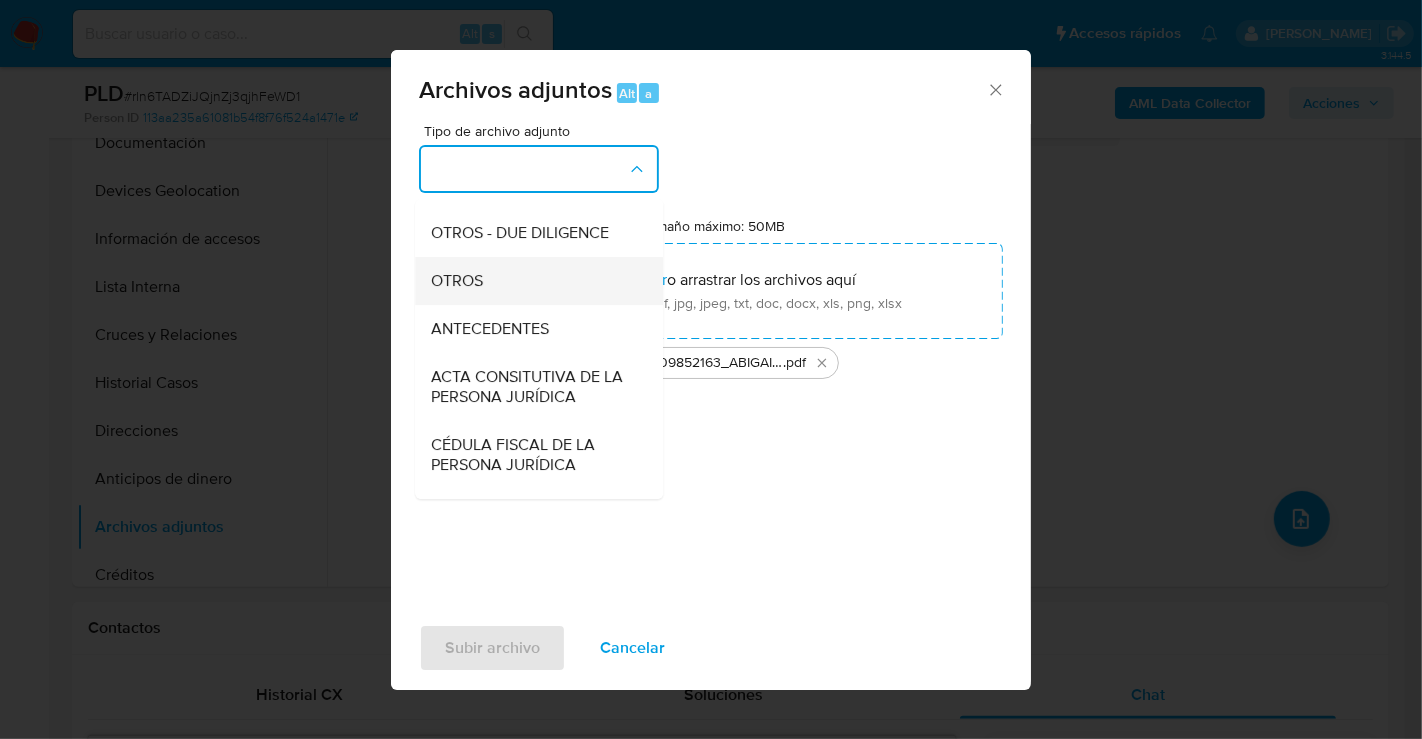 click on "OTROS" at bounding box center [457, 281] 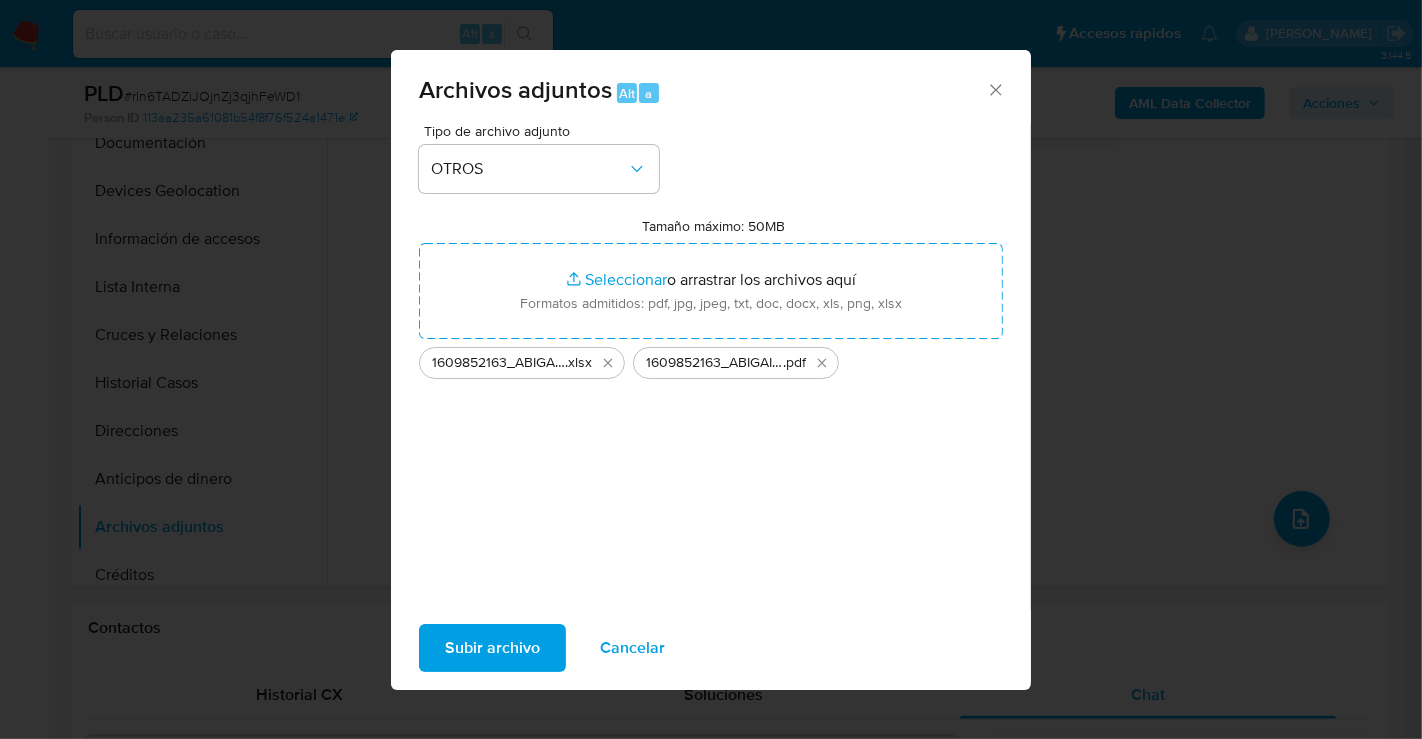 click on "Subir archivo" at bounding box center (492, 648) 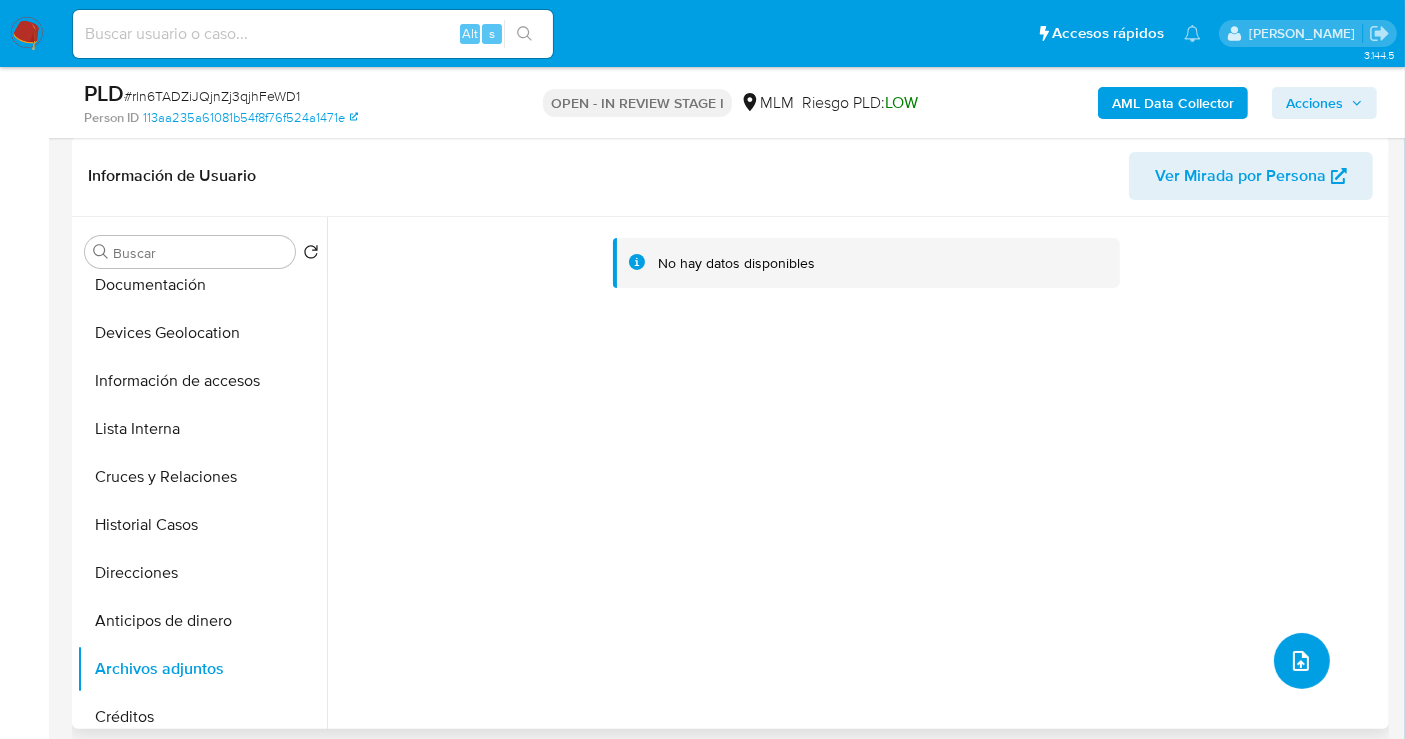 scroll, scrollTop: 222, scrollLeft: 0, axis: vertical 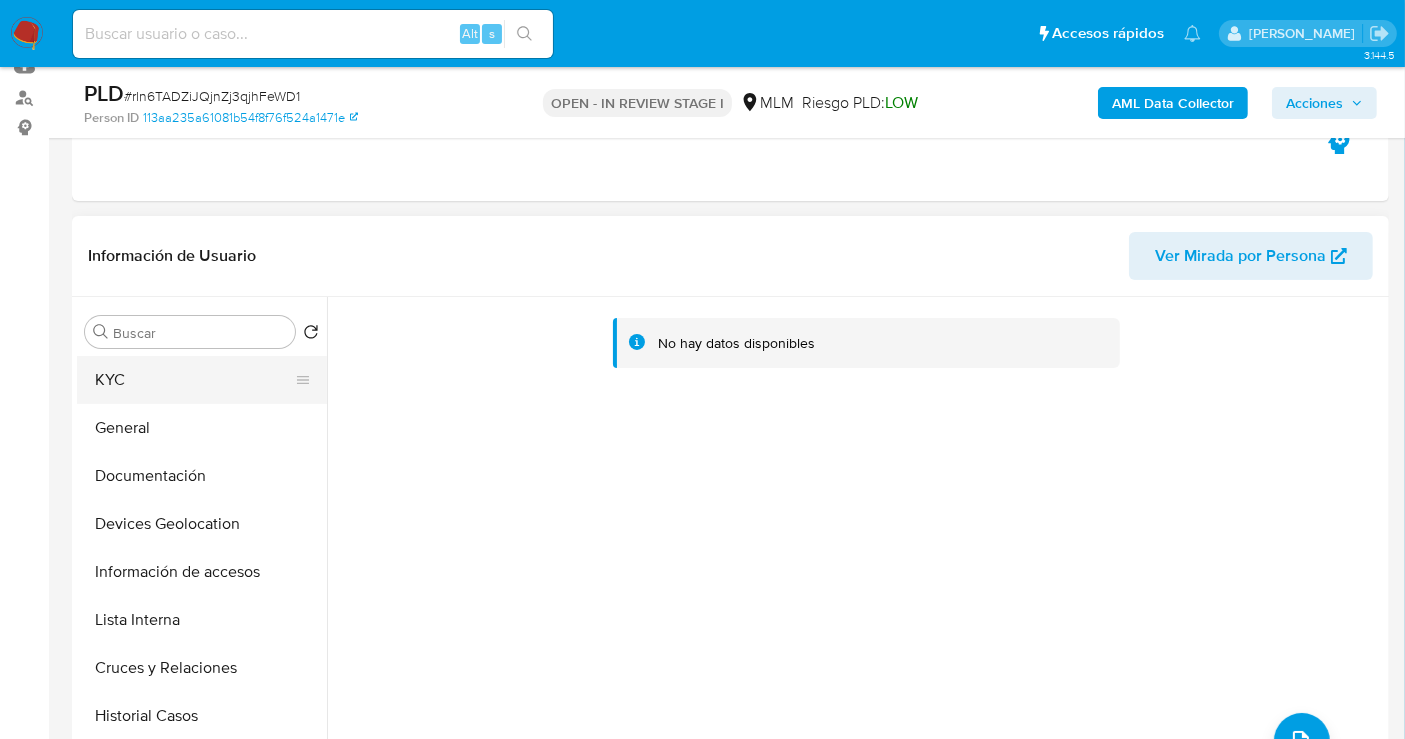 click on "KYC" at bounding box center (194, 380) 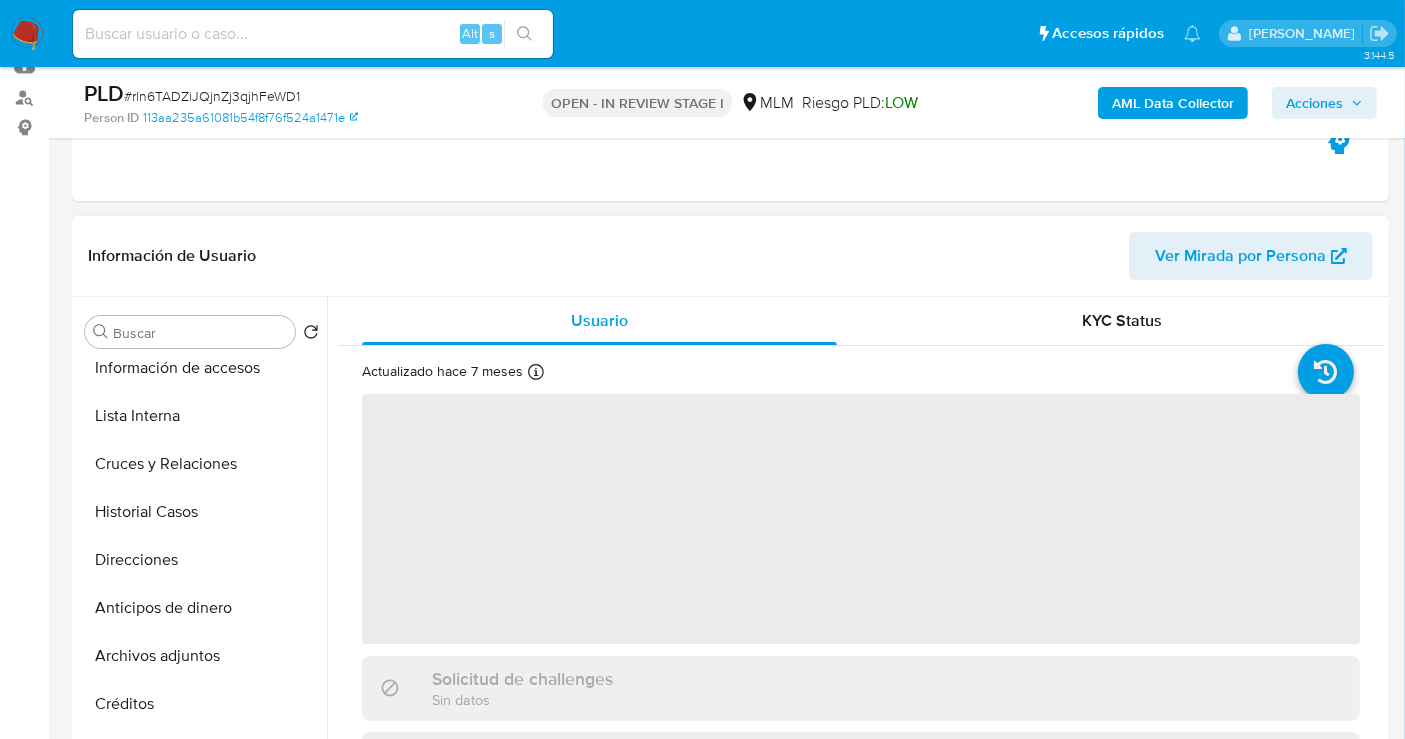 scroll, scrollTop: 222, scrollLeft: 0, axis: vertical 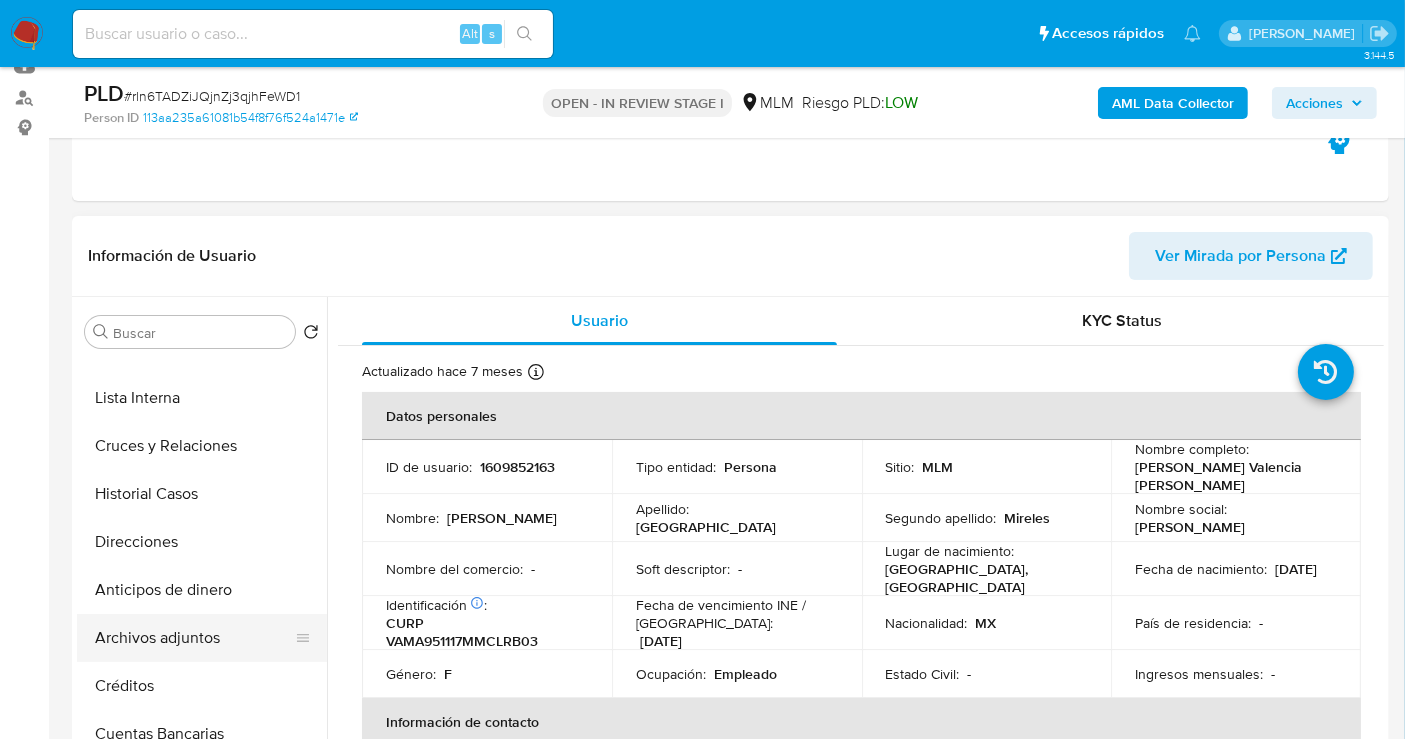 click on "Archivos adjuntos" at bounding box center [194, 638] 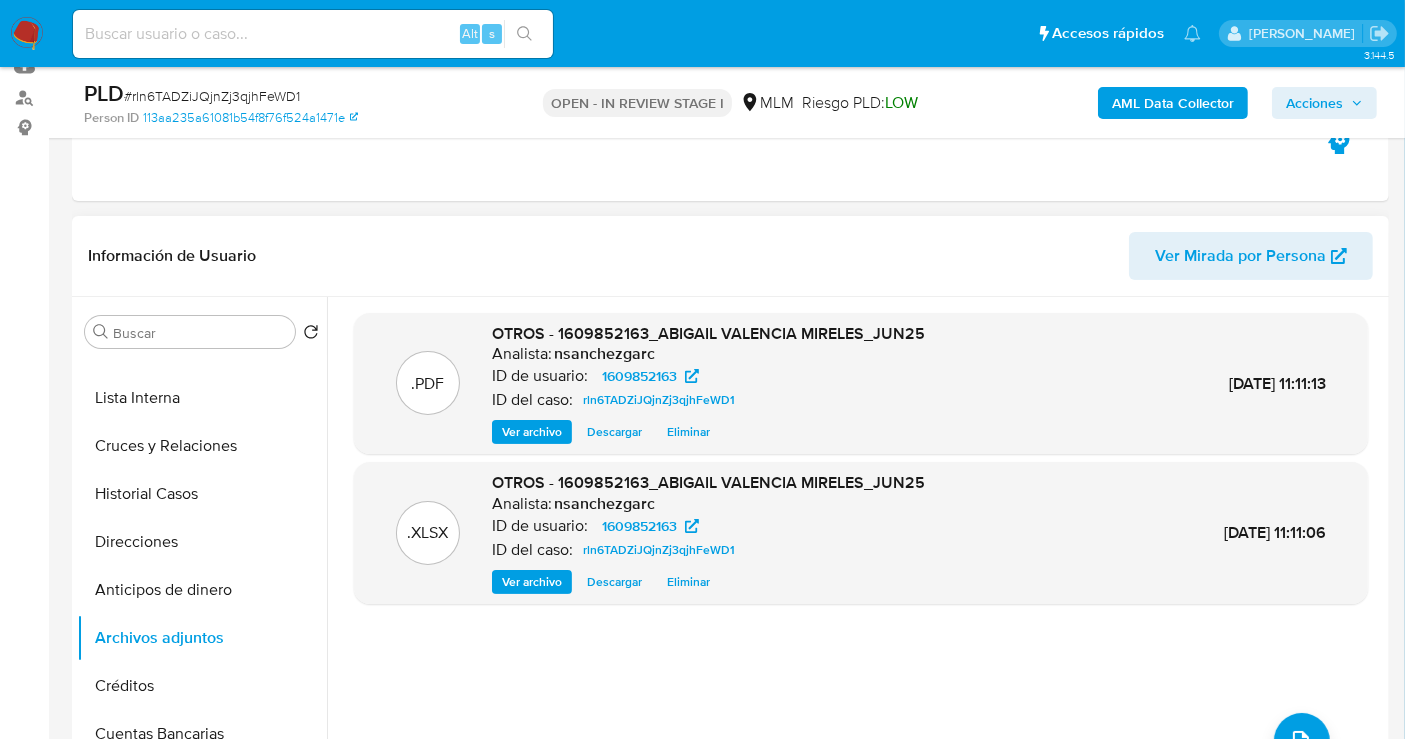 click on "Ver archivo" at bounding box center (532, 432) 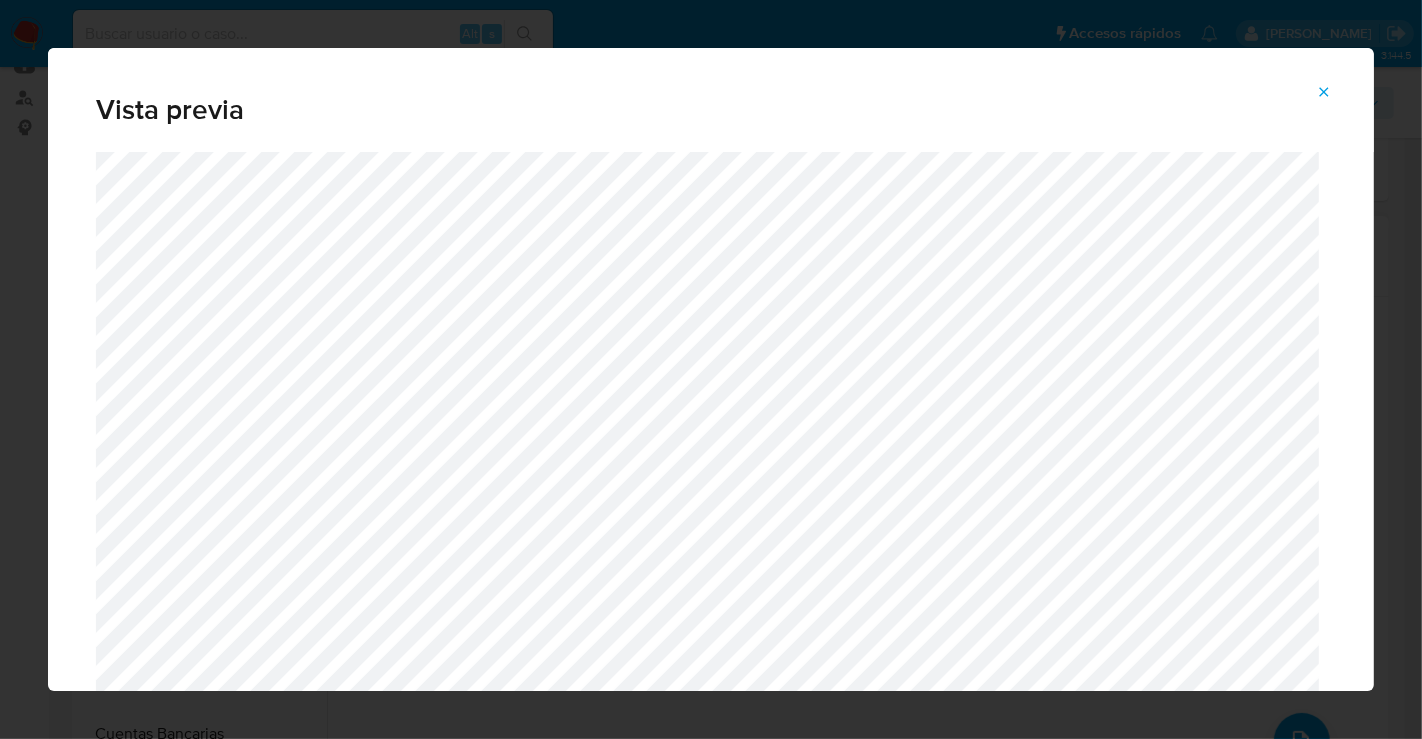 click 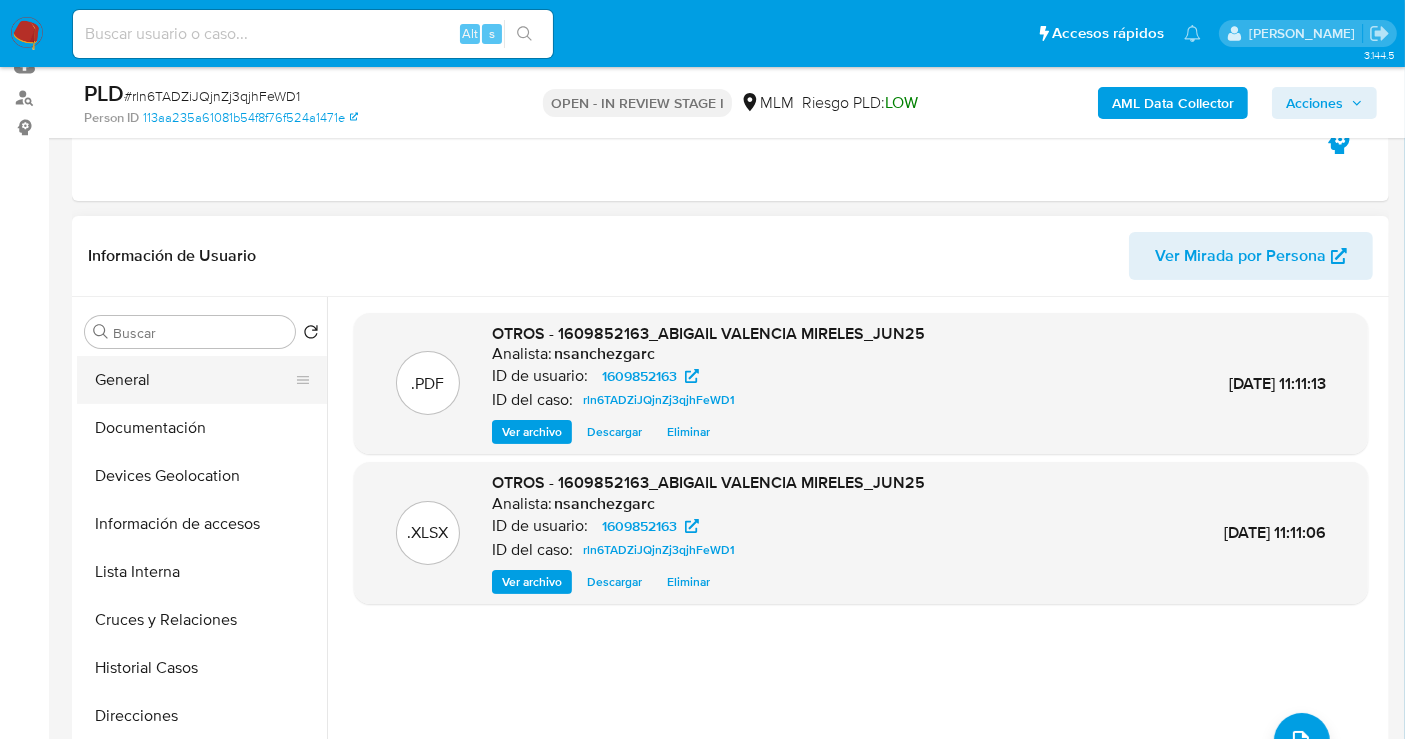 scroll, scrollTop: 0, scrollLeft: 0, axis: both 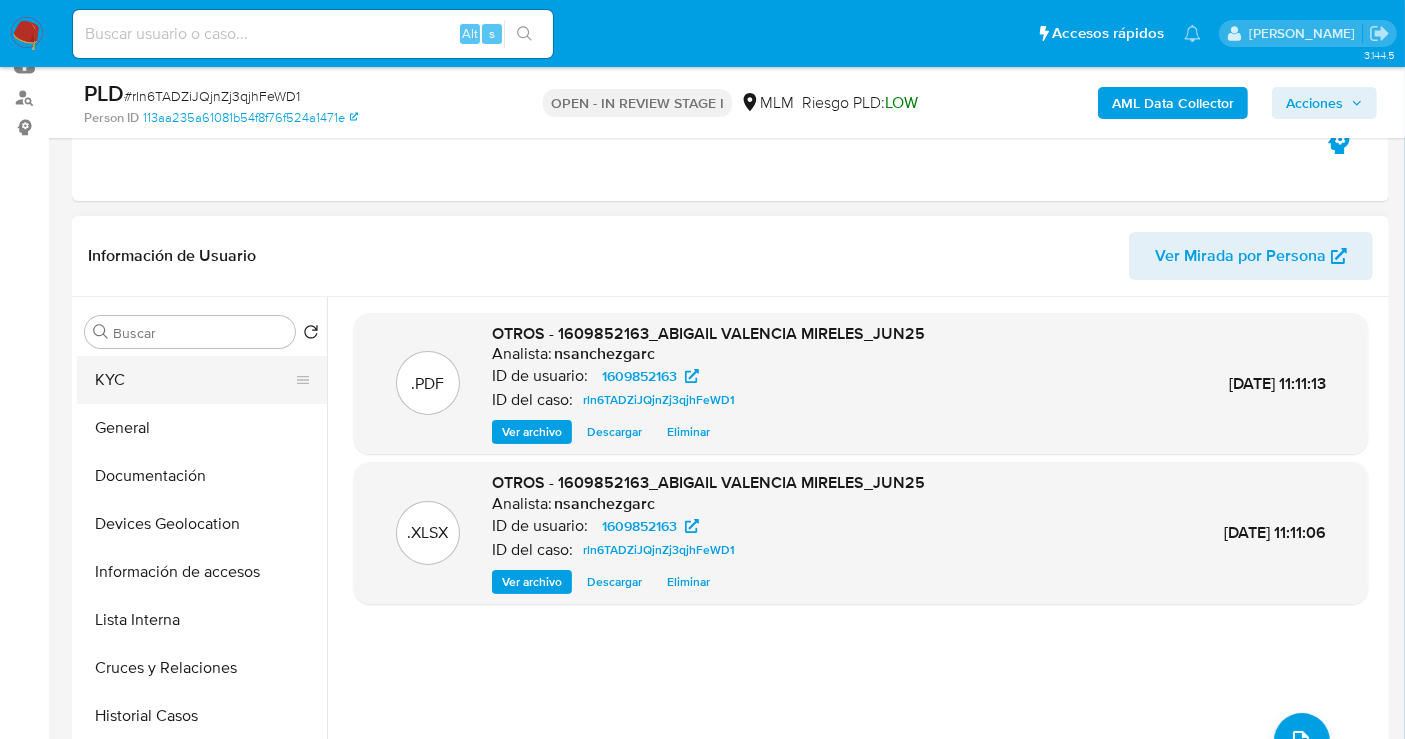click on "KYC" at bounding box center (194, 380) 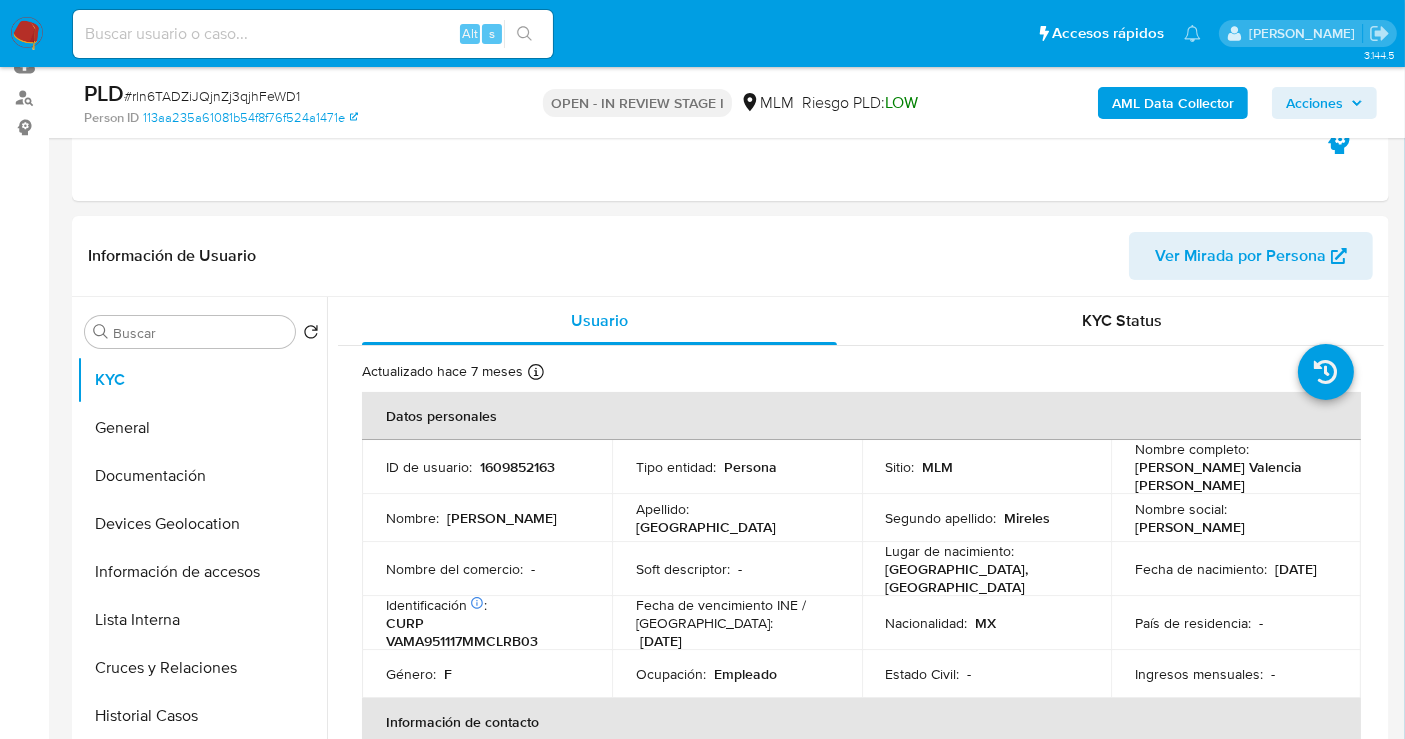 click on "Acciones" at bounding box center (1314, 103) 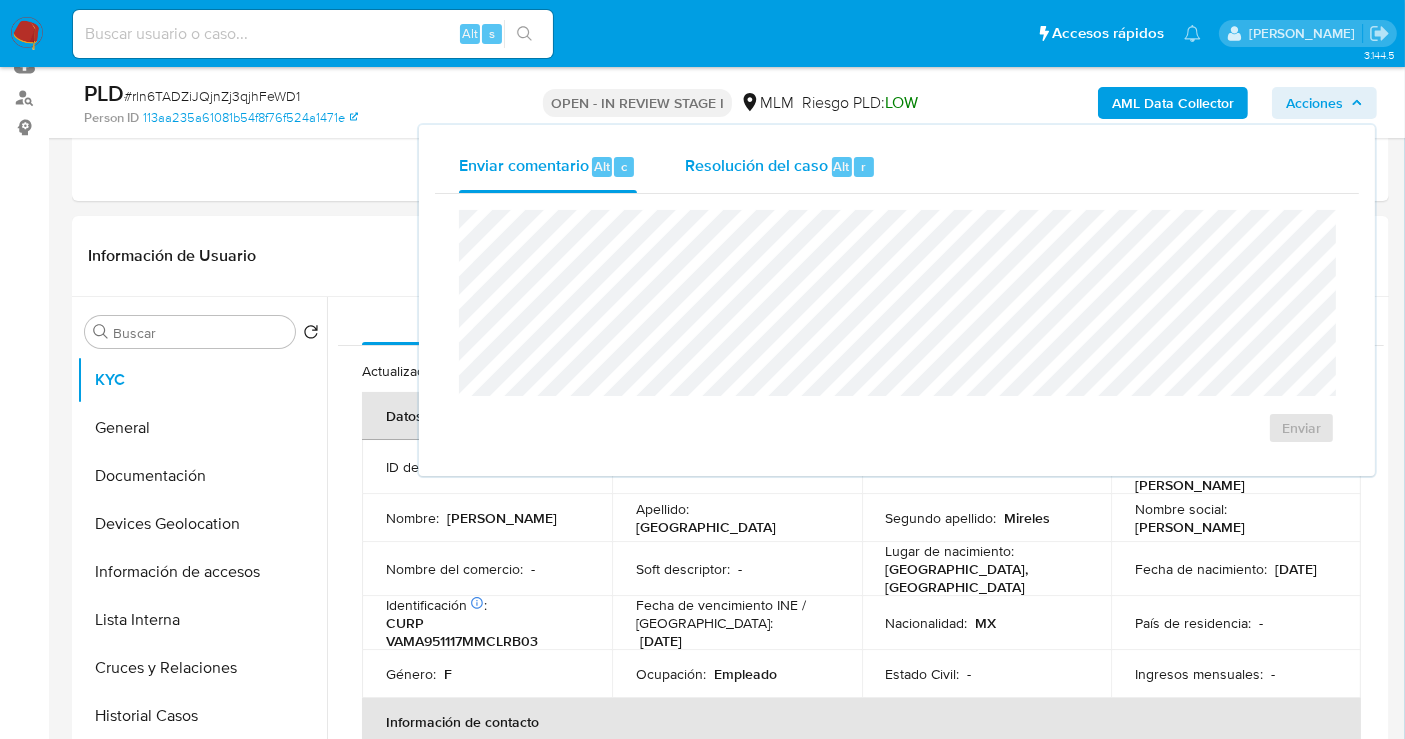 click on "Resolución del caso" at bounding box center (756, 165) 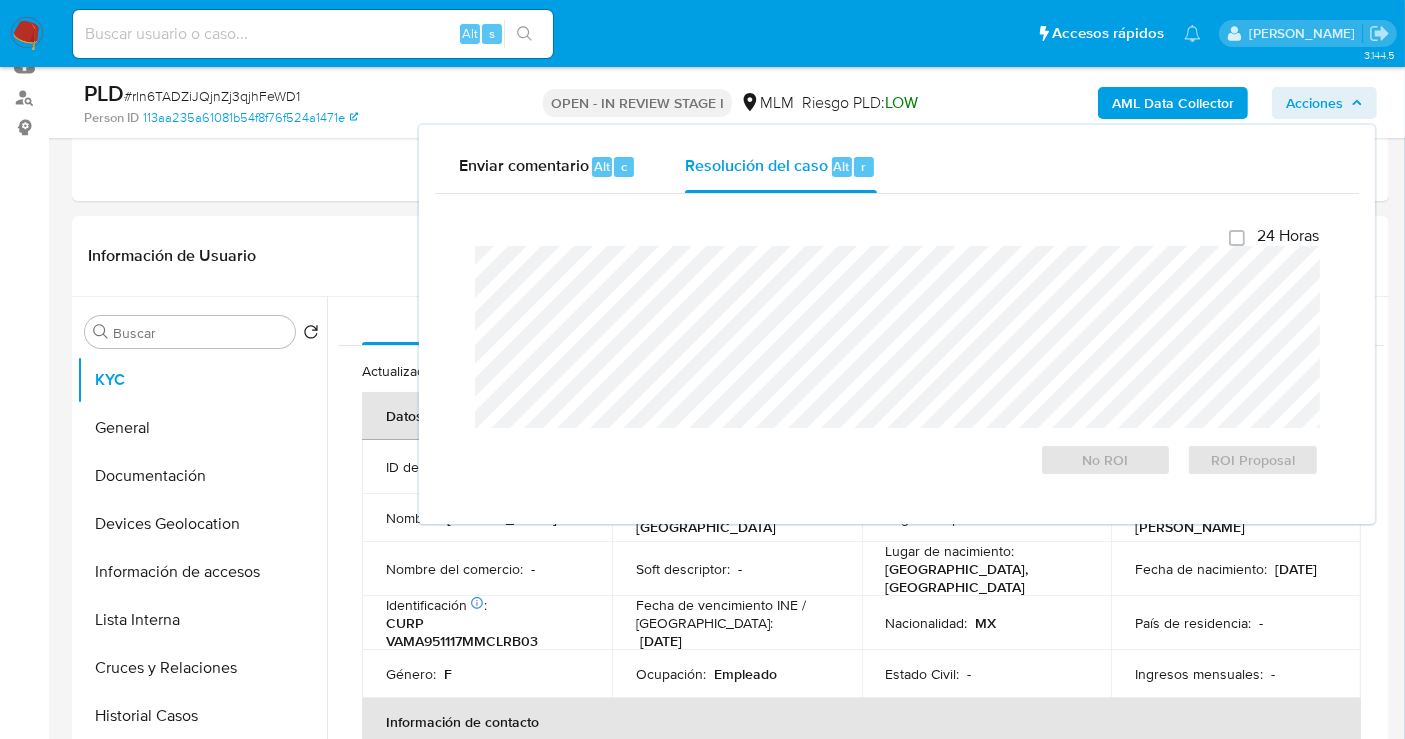 type 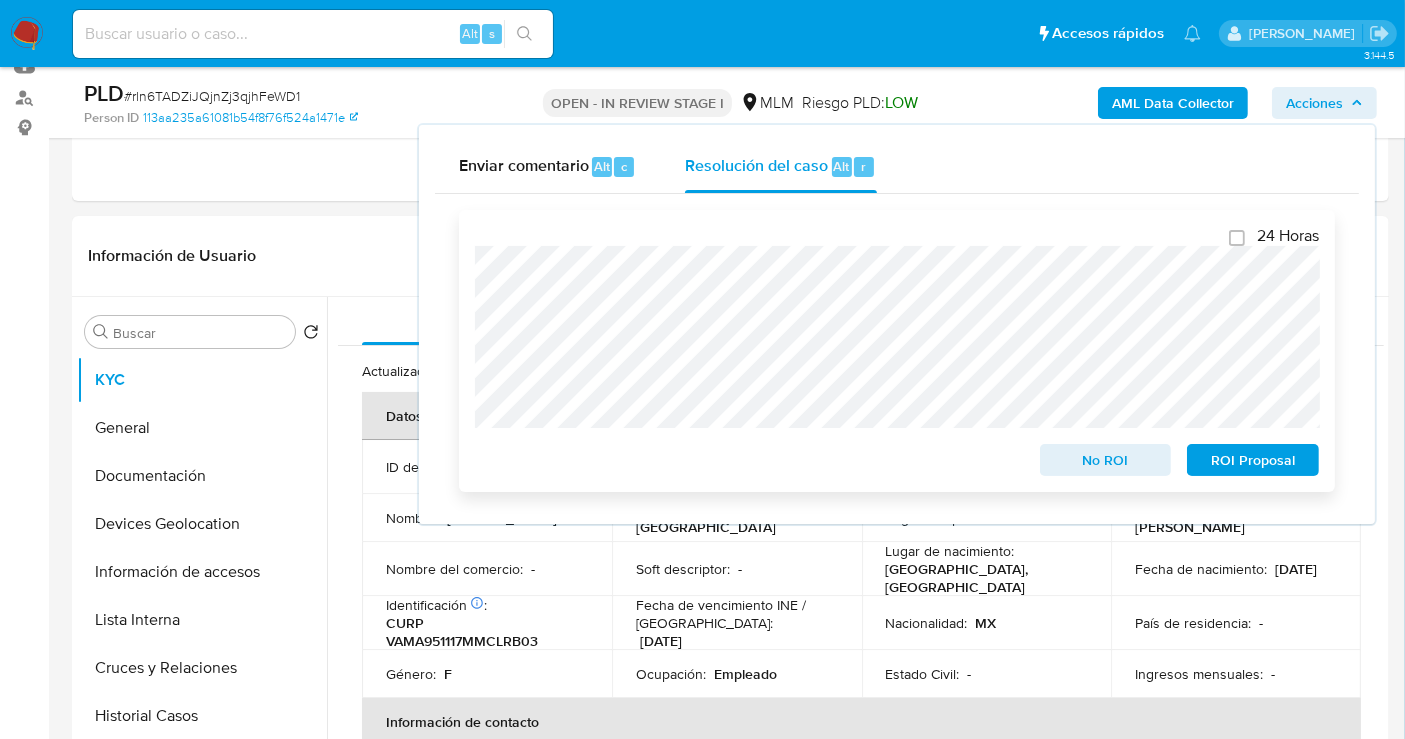 click on "No ROI" at bounding box center (1106, 460) 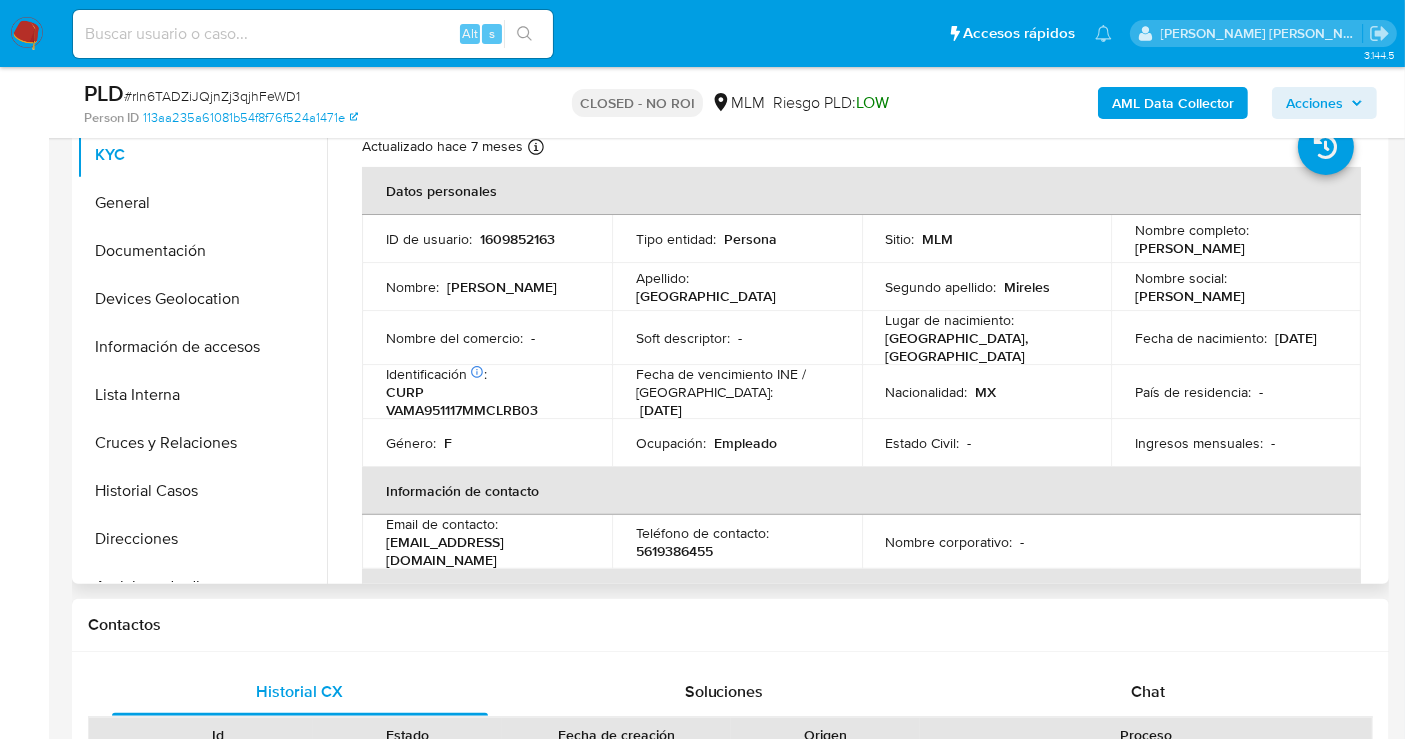 scroll, scrollTop: 333, scrollLeft: 0, axis: vertical 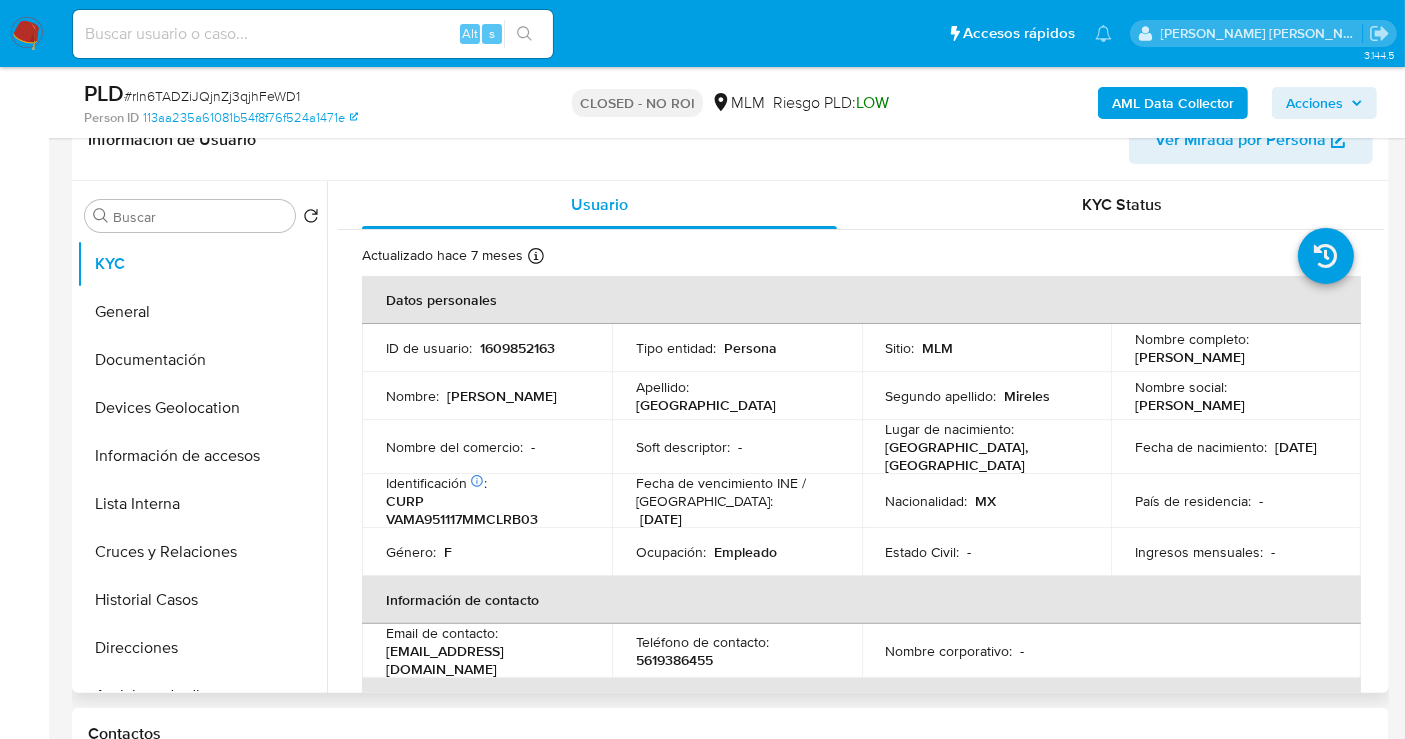 select on "10" 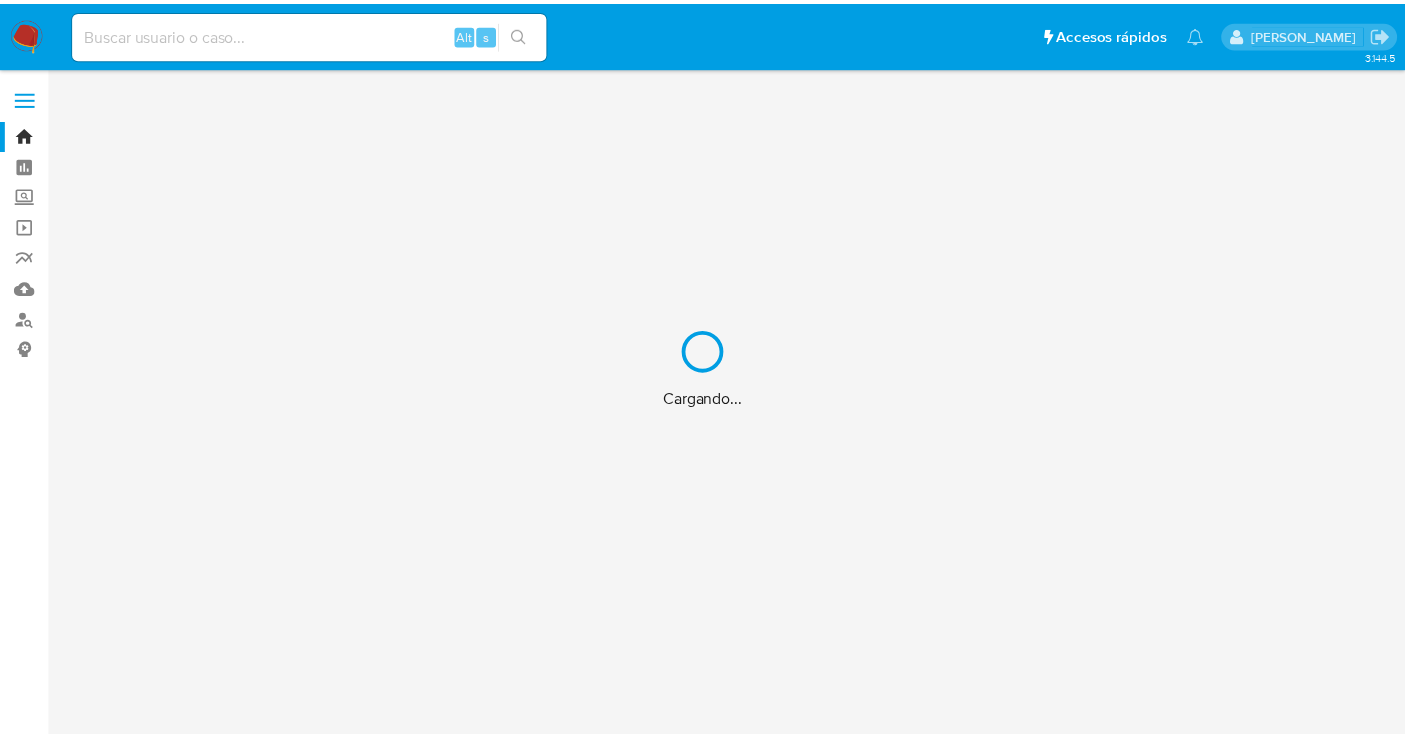 scroll, scrollTop: 0, scrollLeft: 0, axis: both 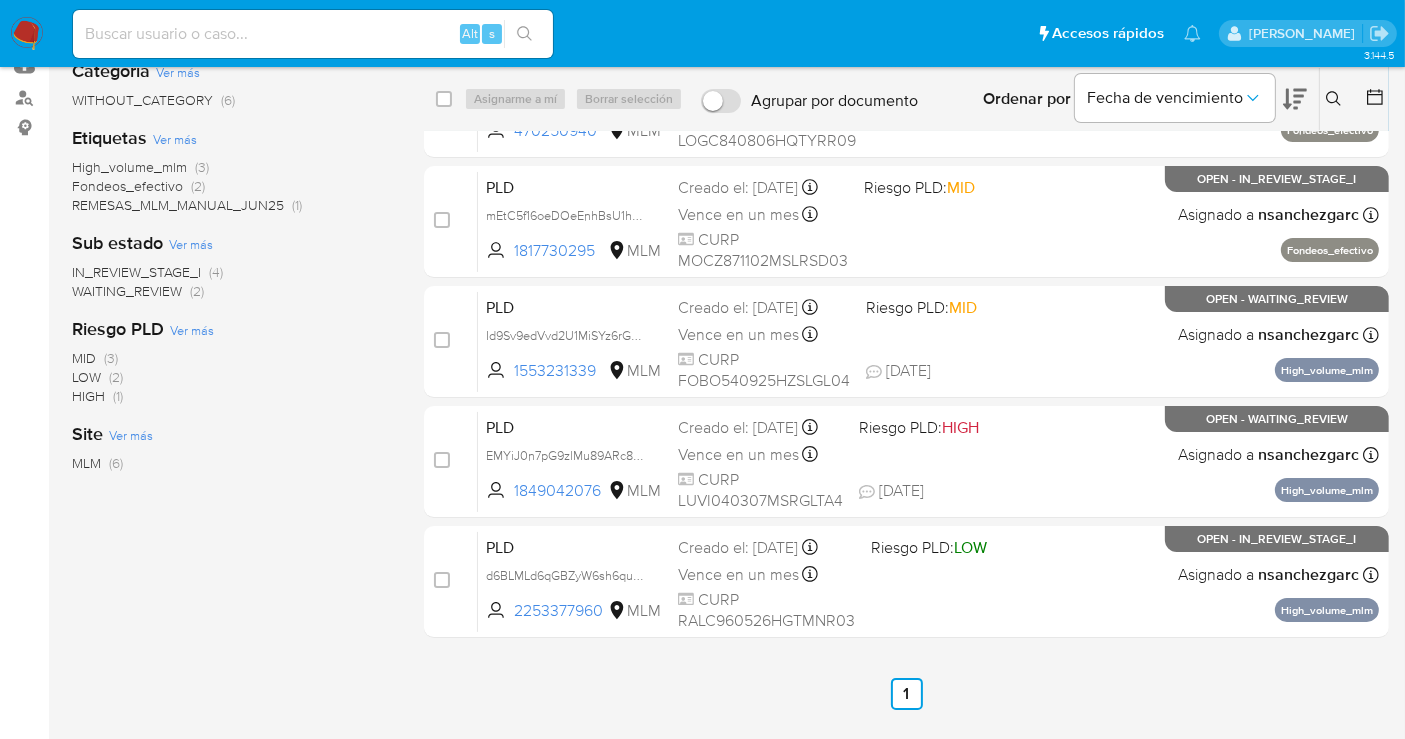 click 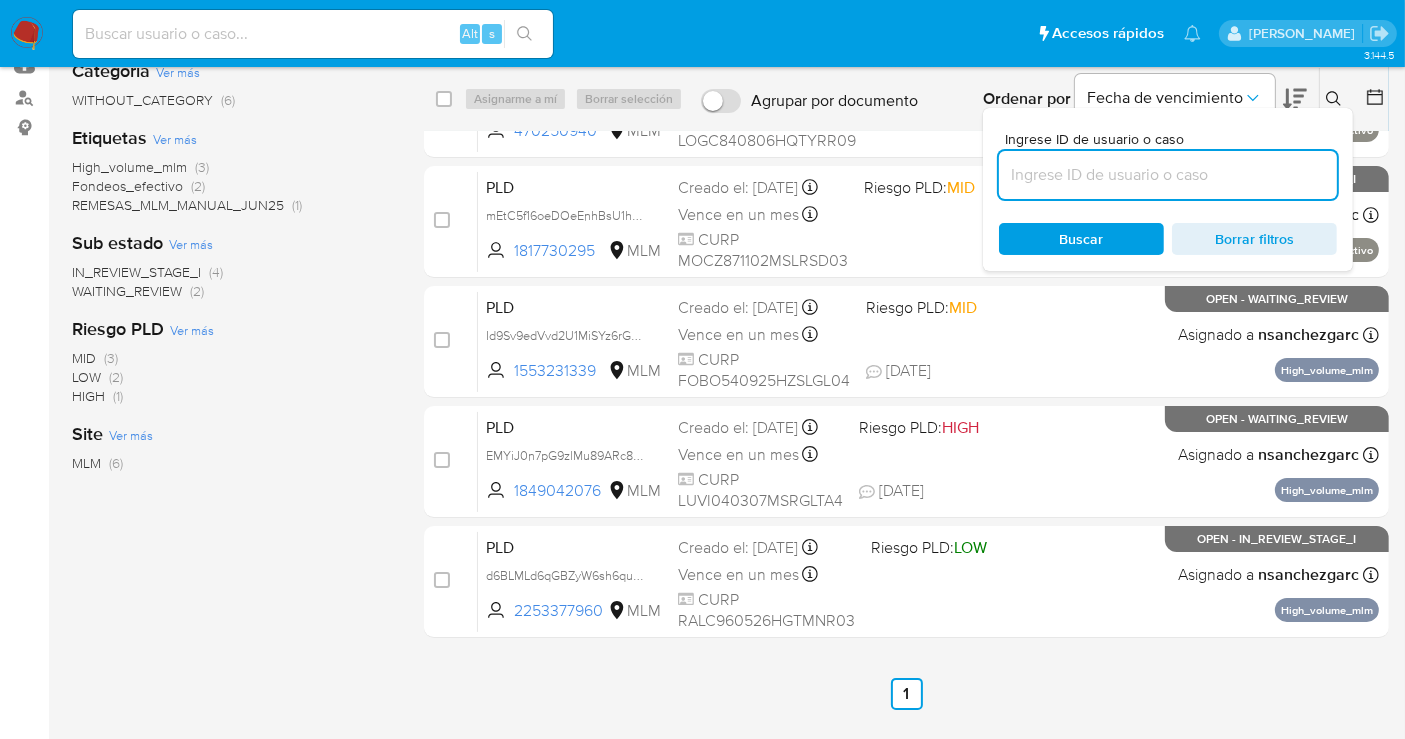 click at bounding box center (1168, 175) 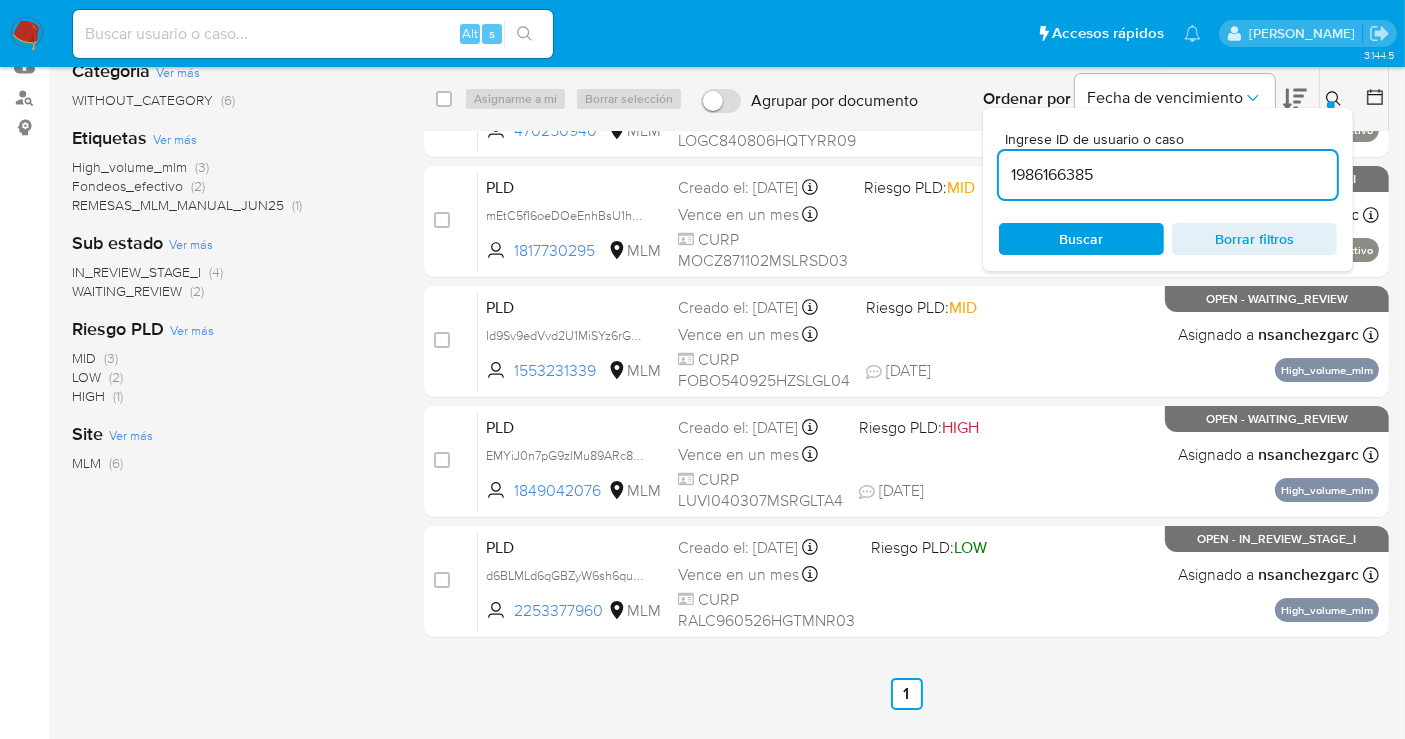type on "1986166385" 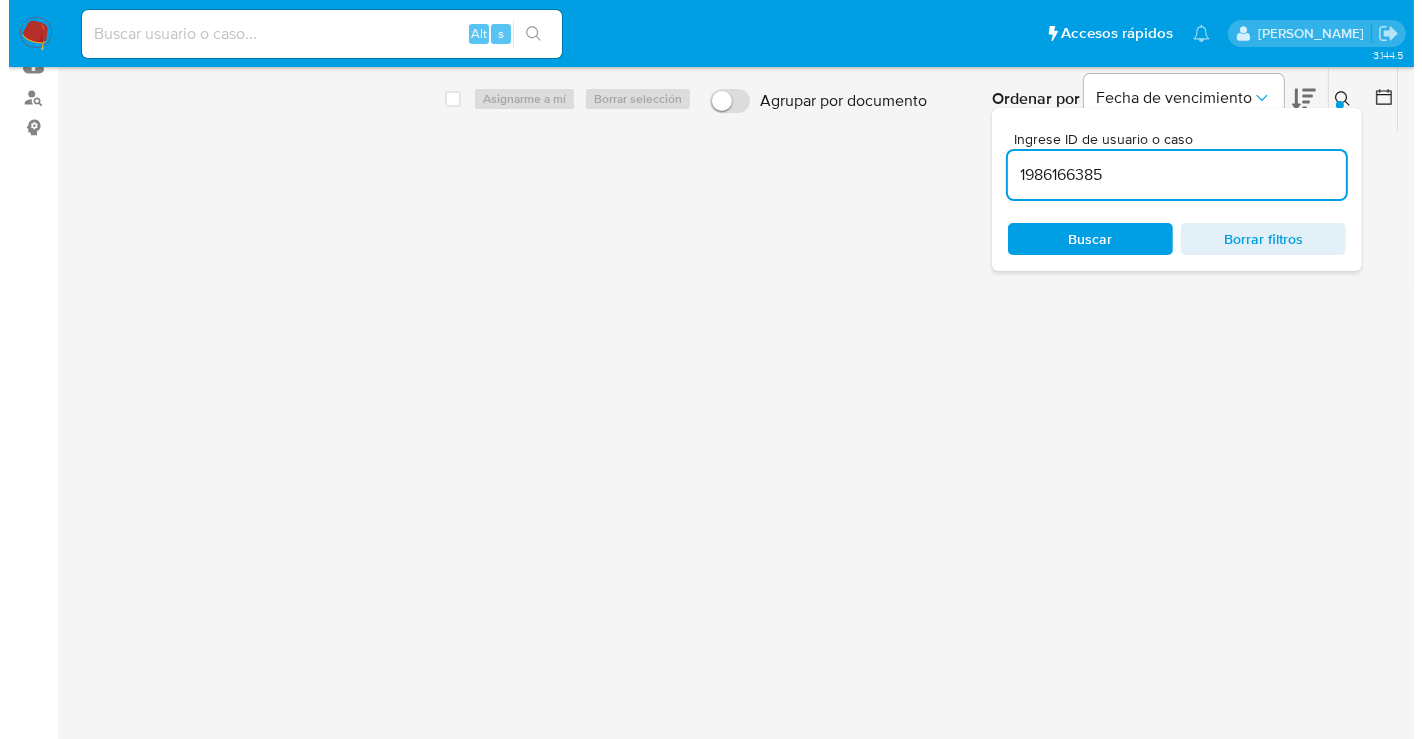 scroll, scrollTop: 0, scrollLeft: 0, axis: both 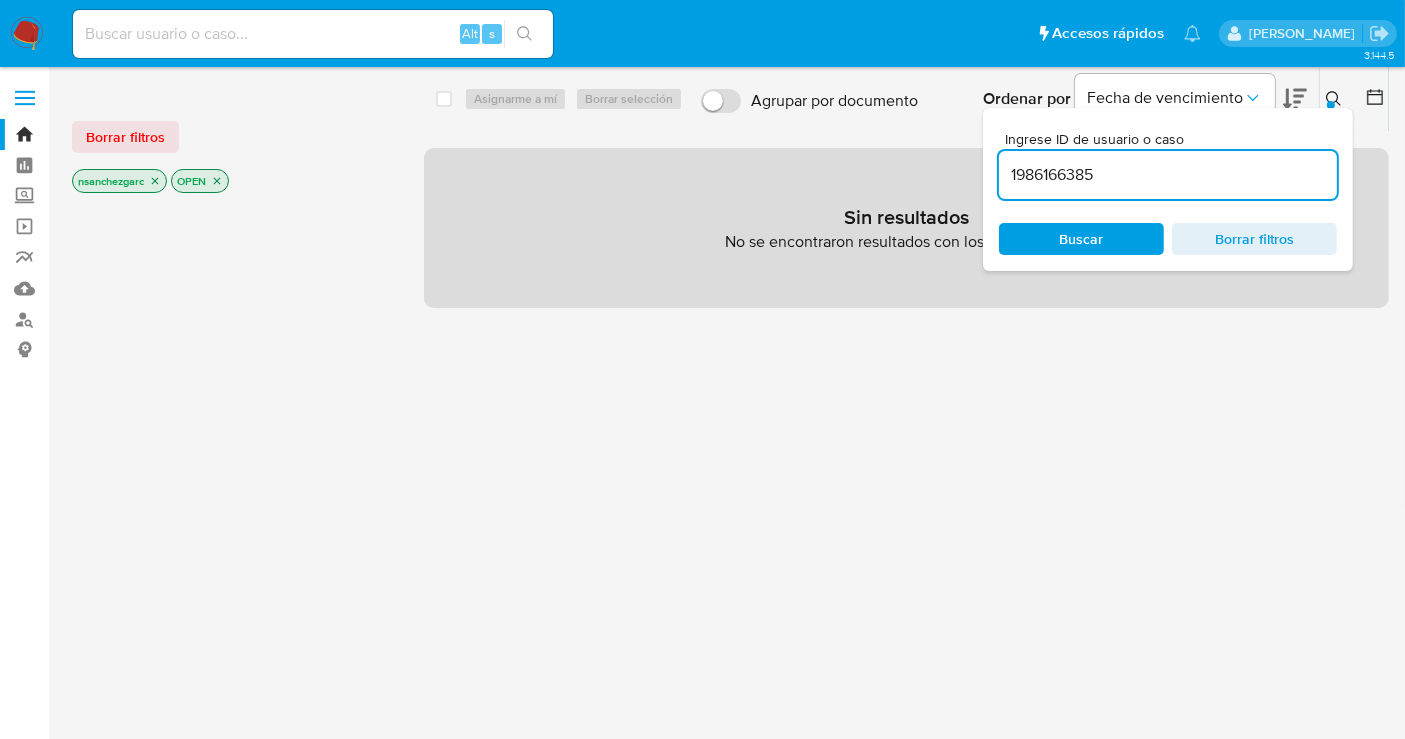 click 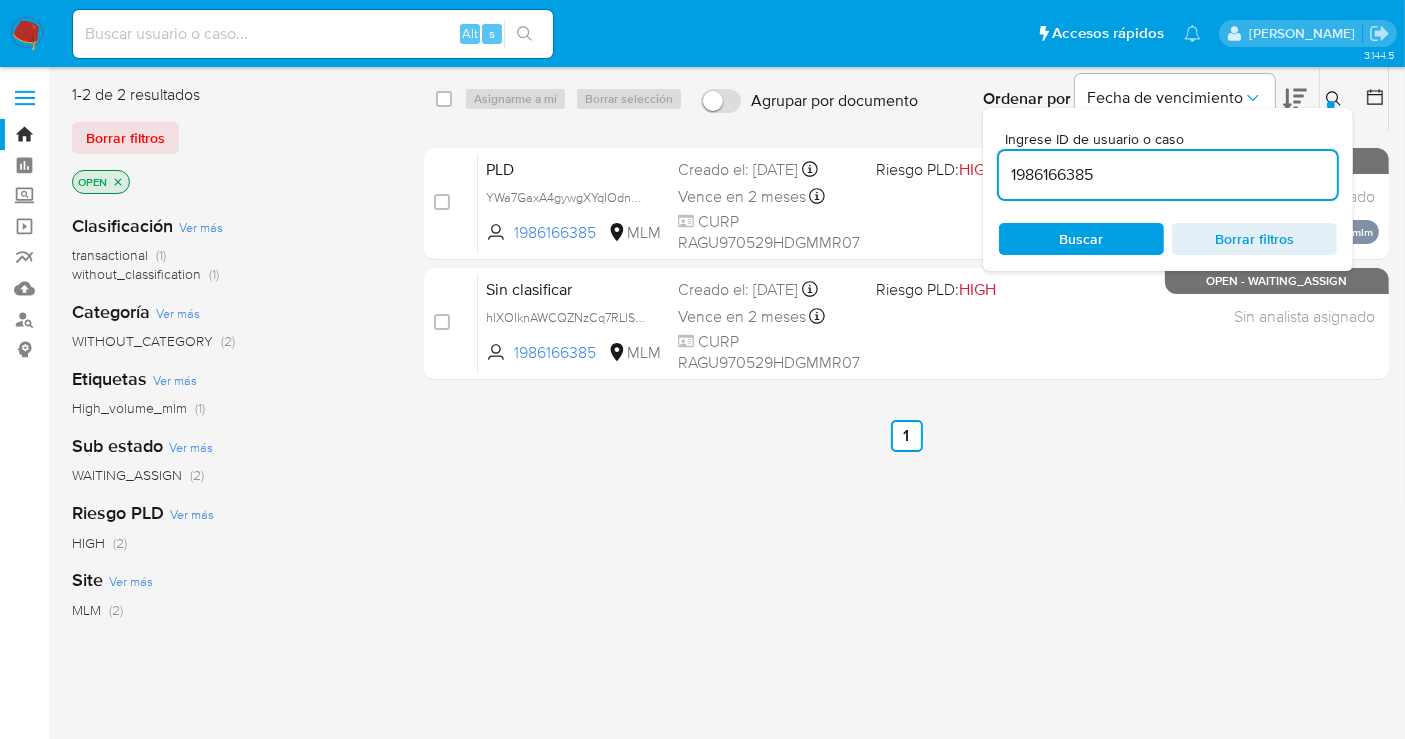 click 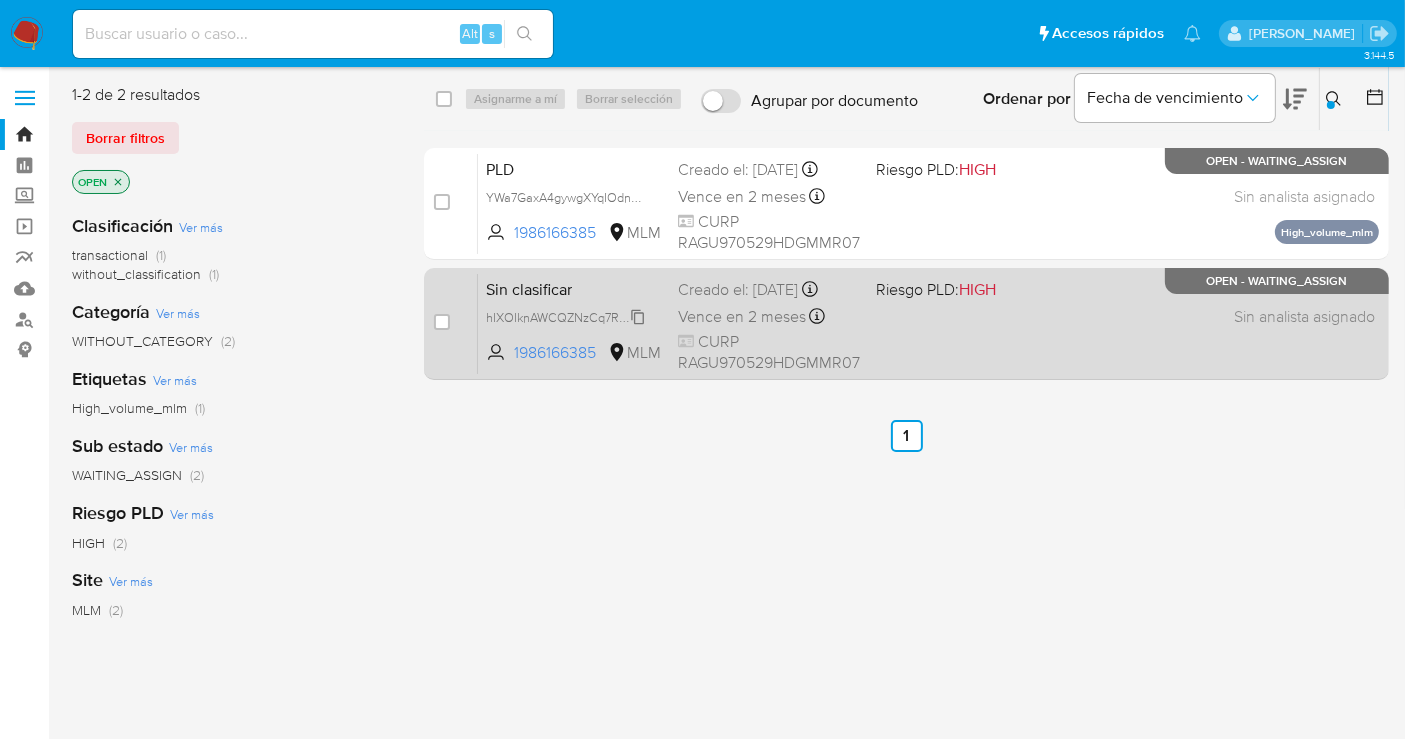 click on "hIXOIknAWCQZNzCq7RLlSpdh" at bounding box center [571, 316] 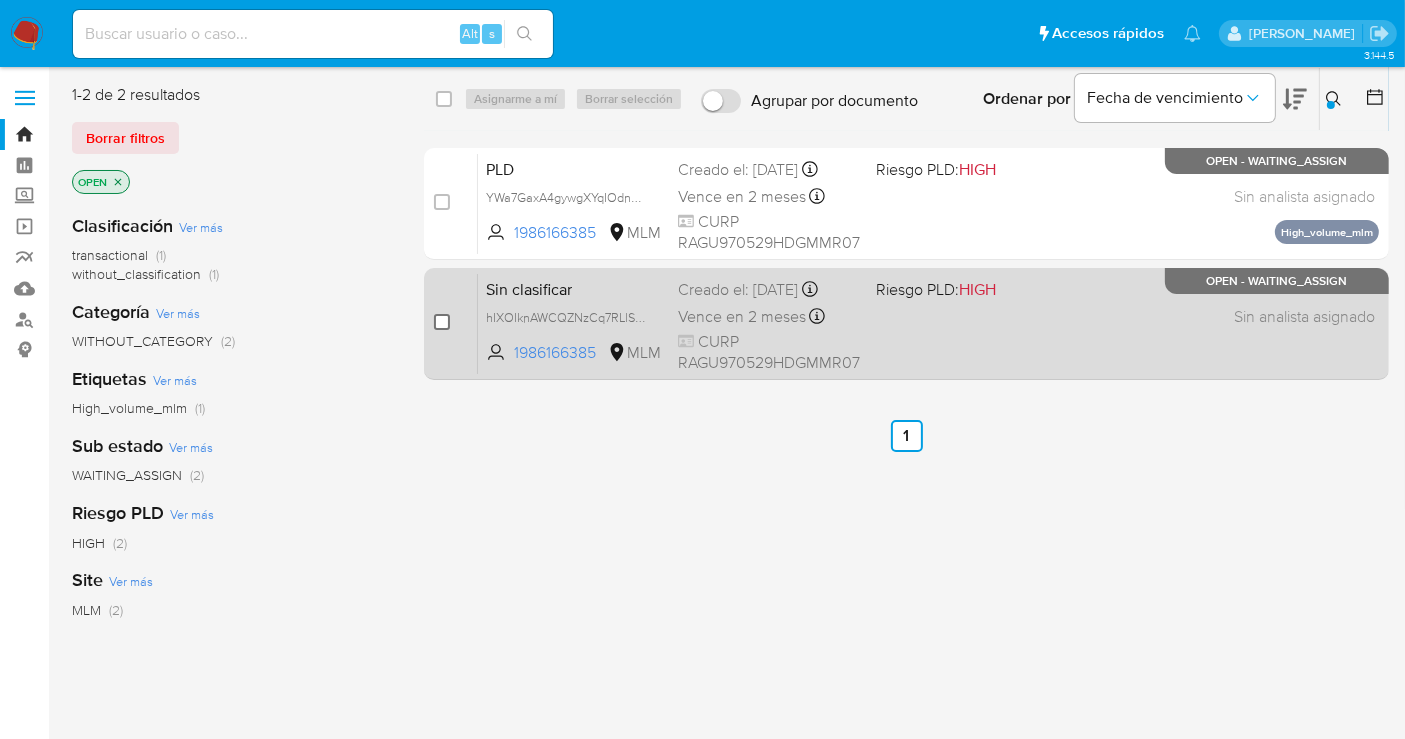 click at bounding box center [442, 322] 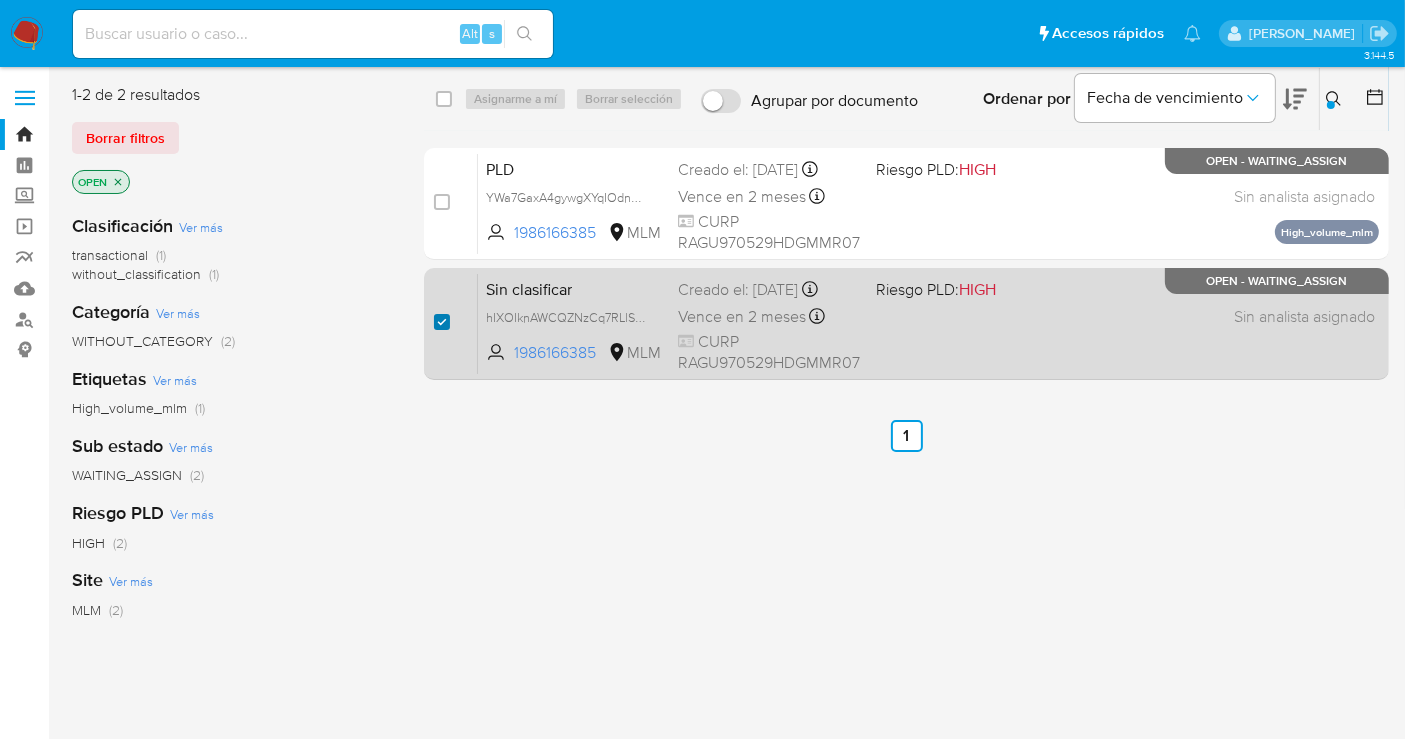 checkbox on "true" 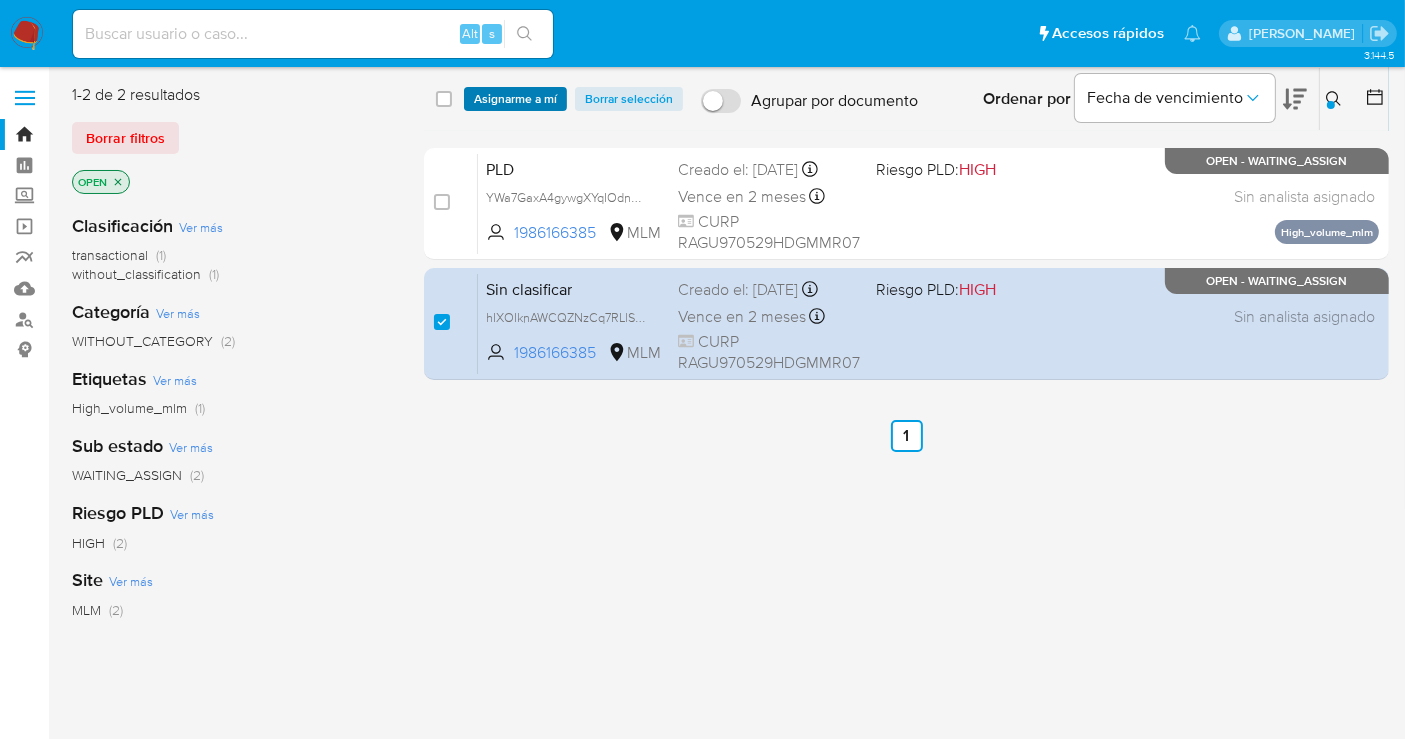 click on "Asignarme a mí" at bounding box center [515, 99] 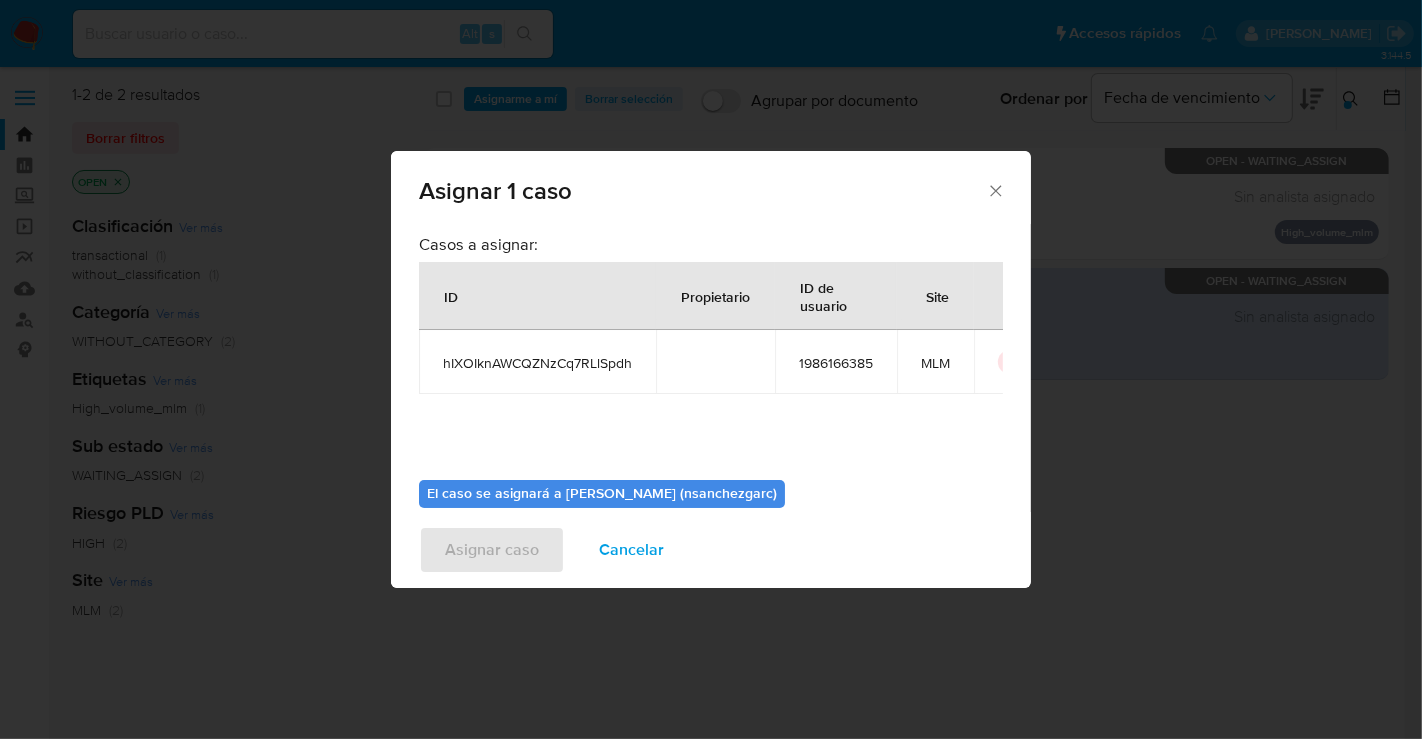 scroll, scrollTop: 102, scrollLeft: 0, axis: vertical 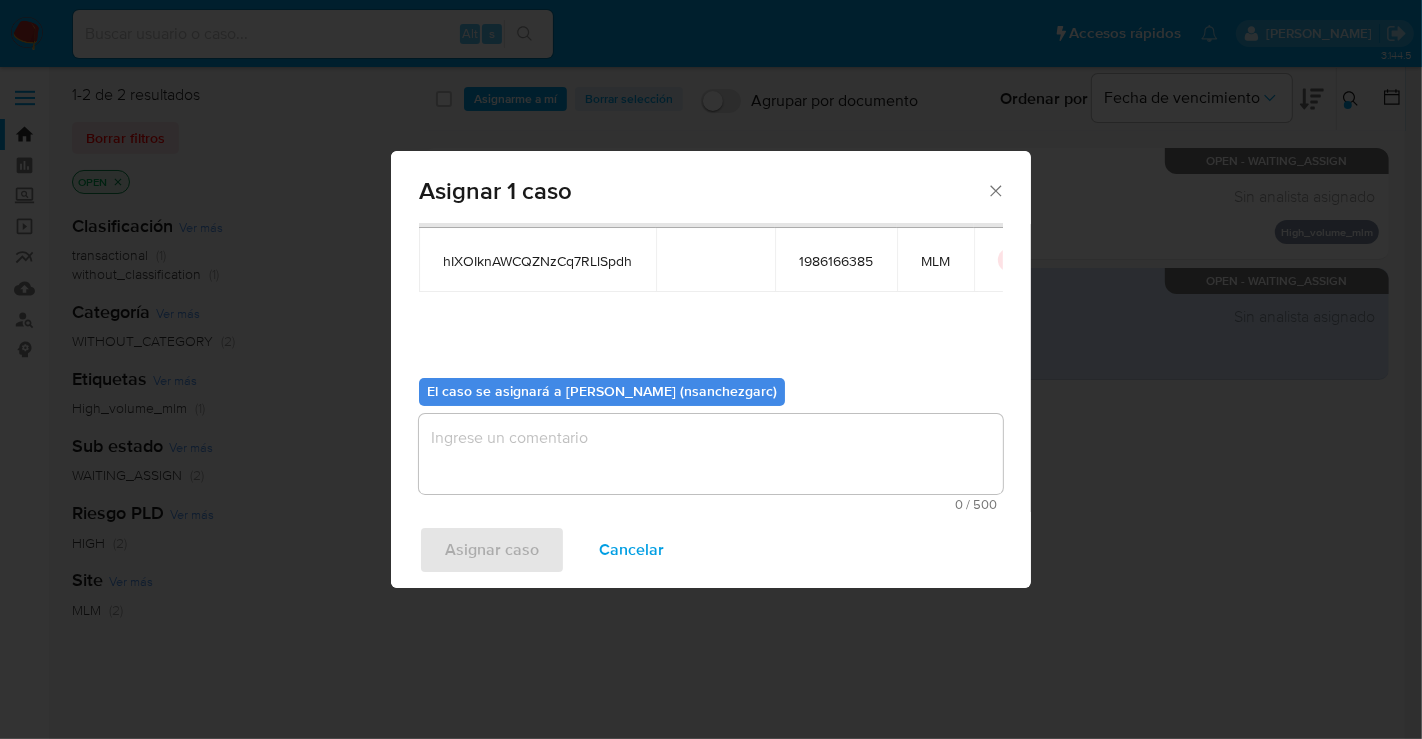 click at bounding box center [711, 454] 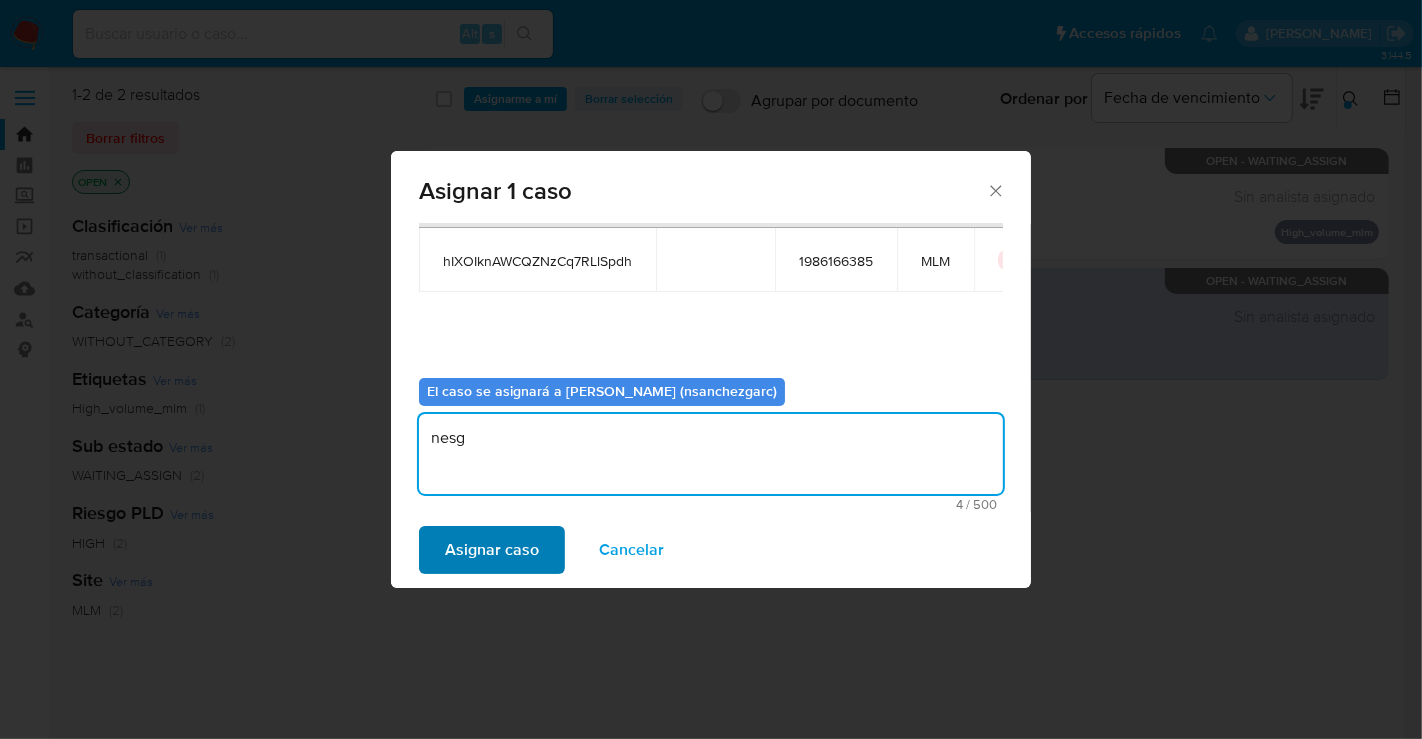 type on "nesg" 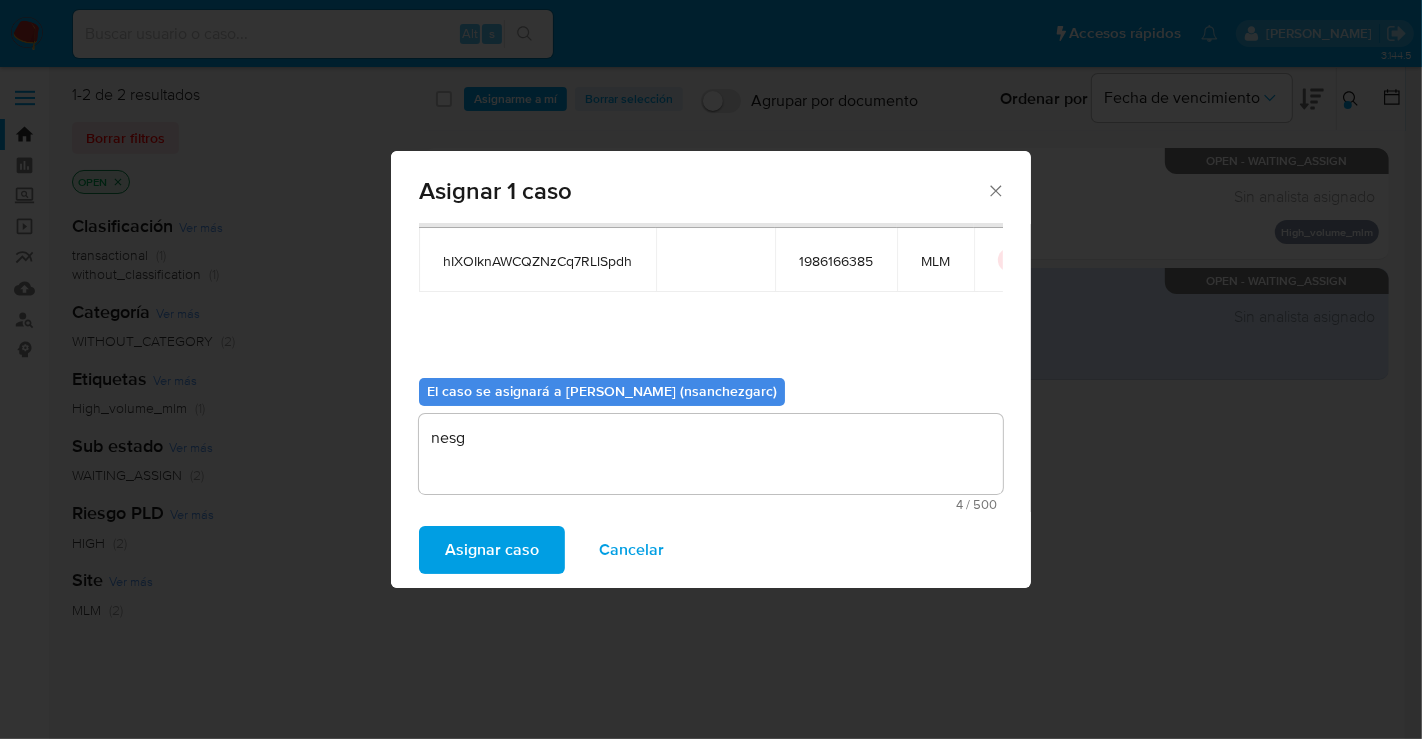 click on "Asignar caso" at bounding box center (492, 550) 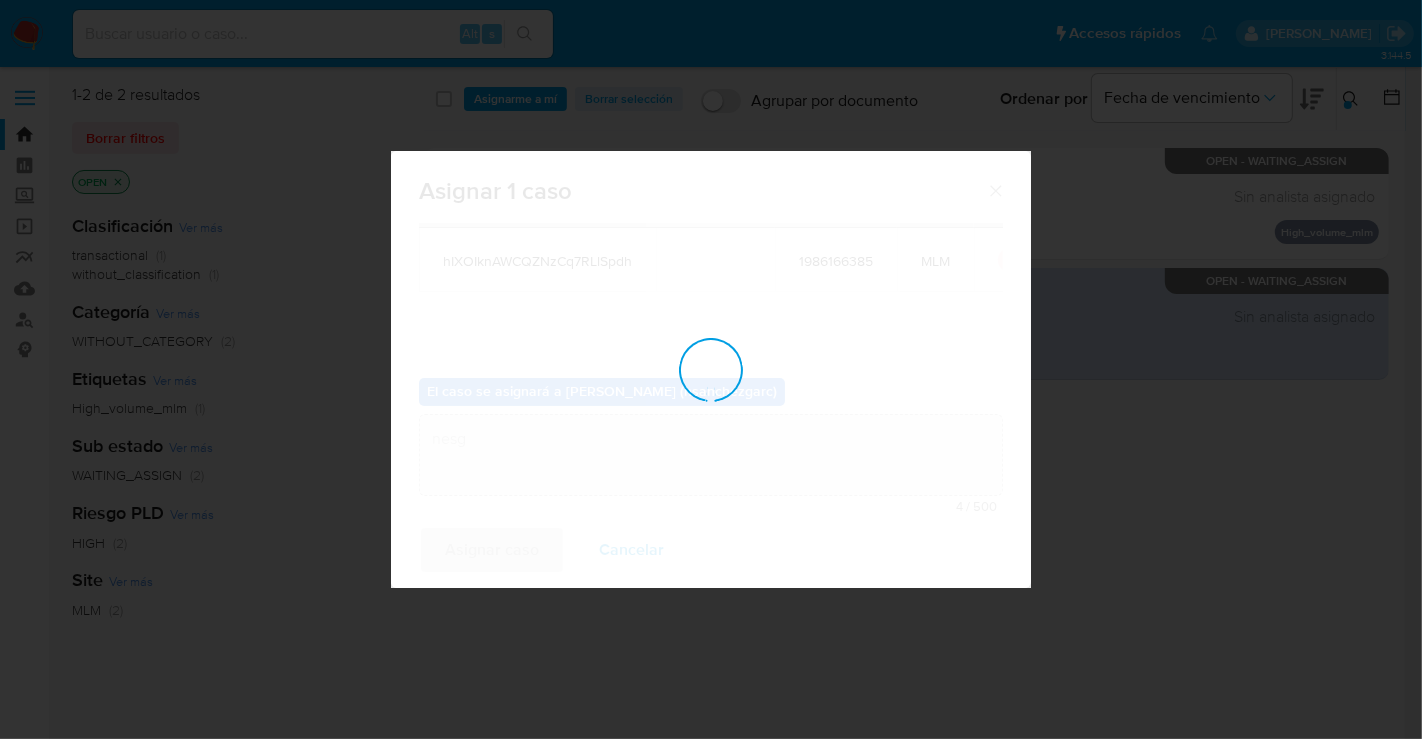 type 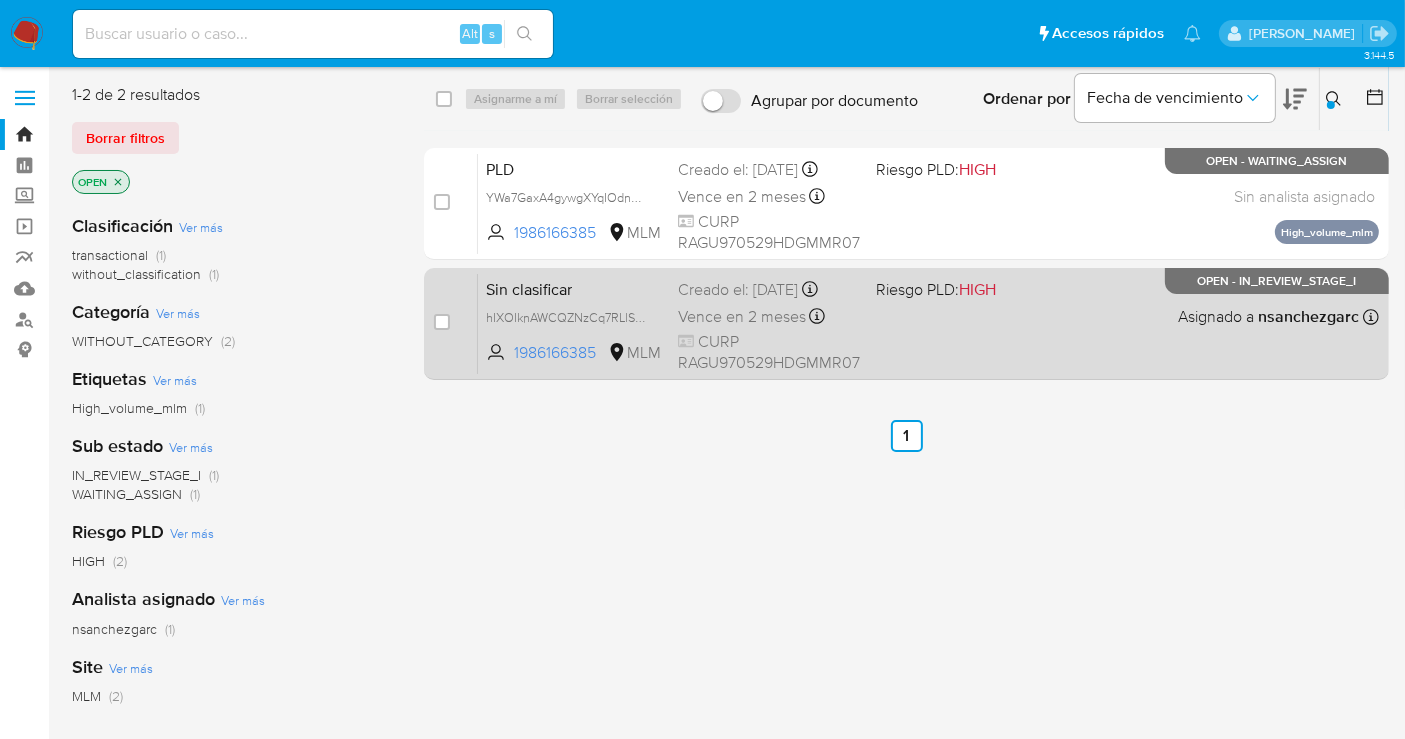 click on "Creado el: 11/07/2025   Creado el: 11/07/2025 13:00:10" at bounding box center [769, 290] 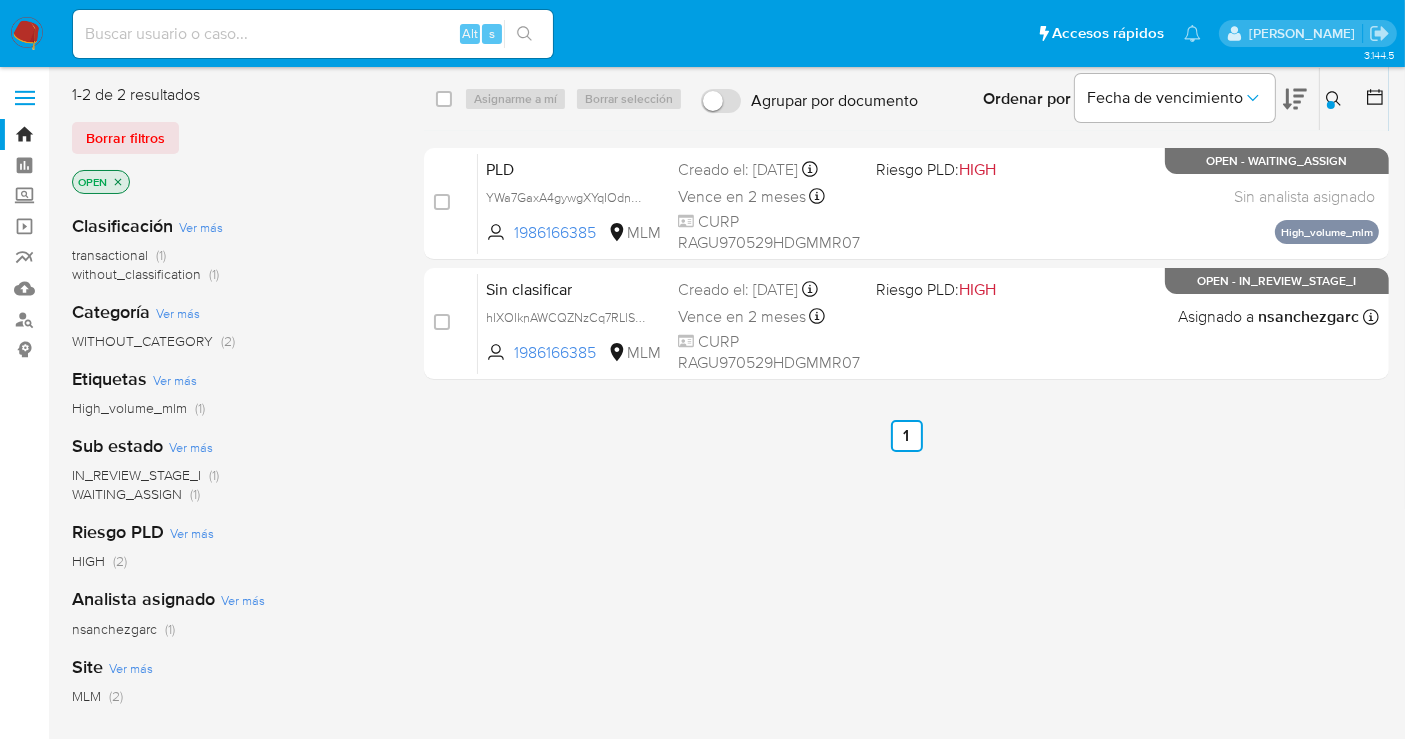 click 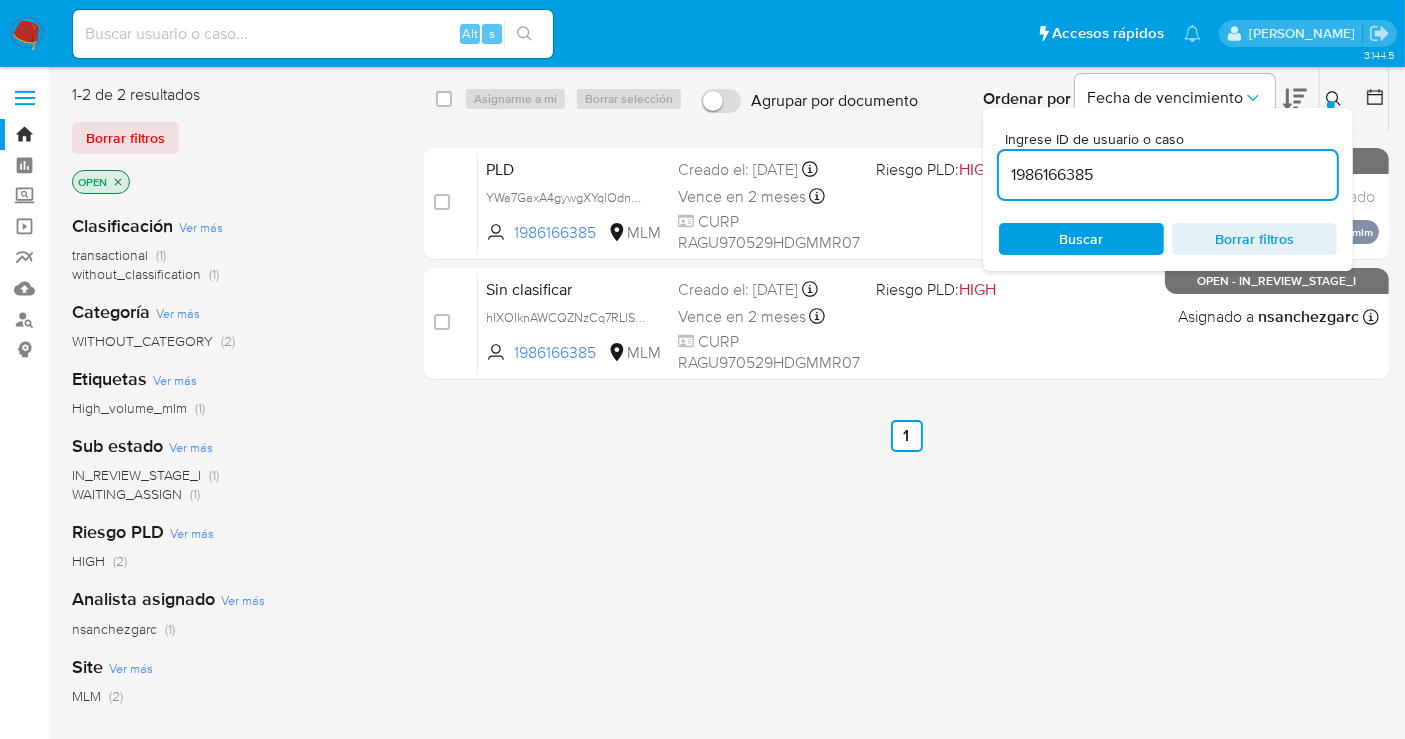 click on "1986166385" at bounding box center [1168, 175] 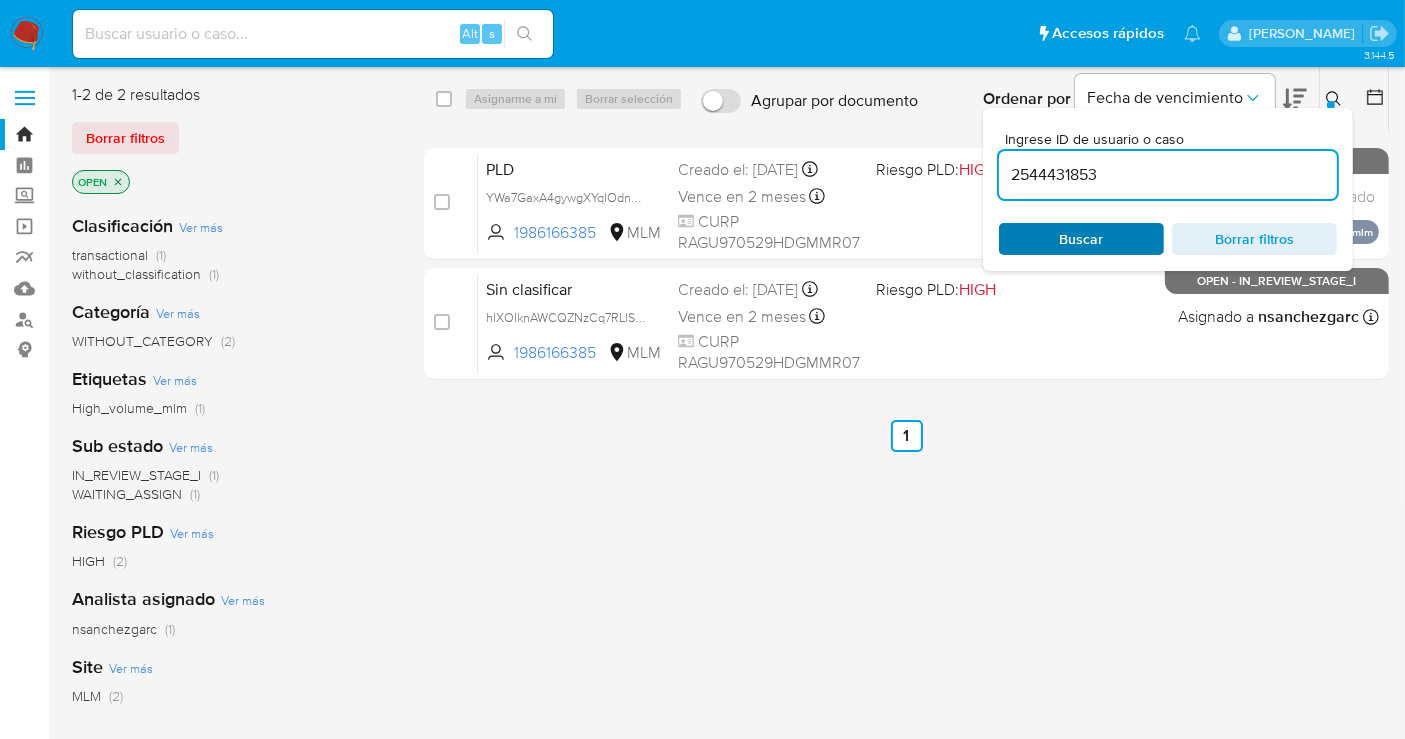type on "2544431853" 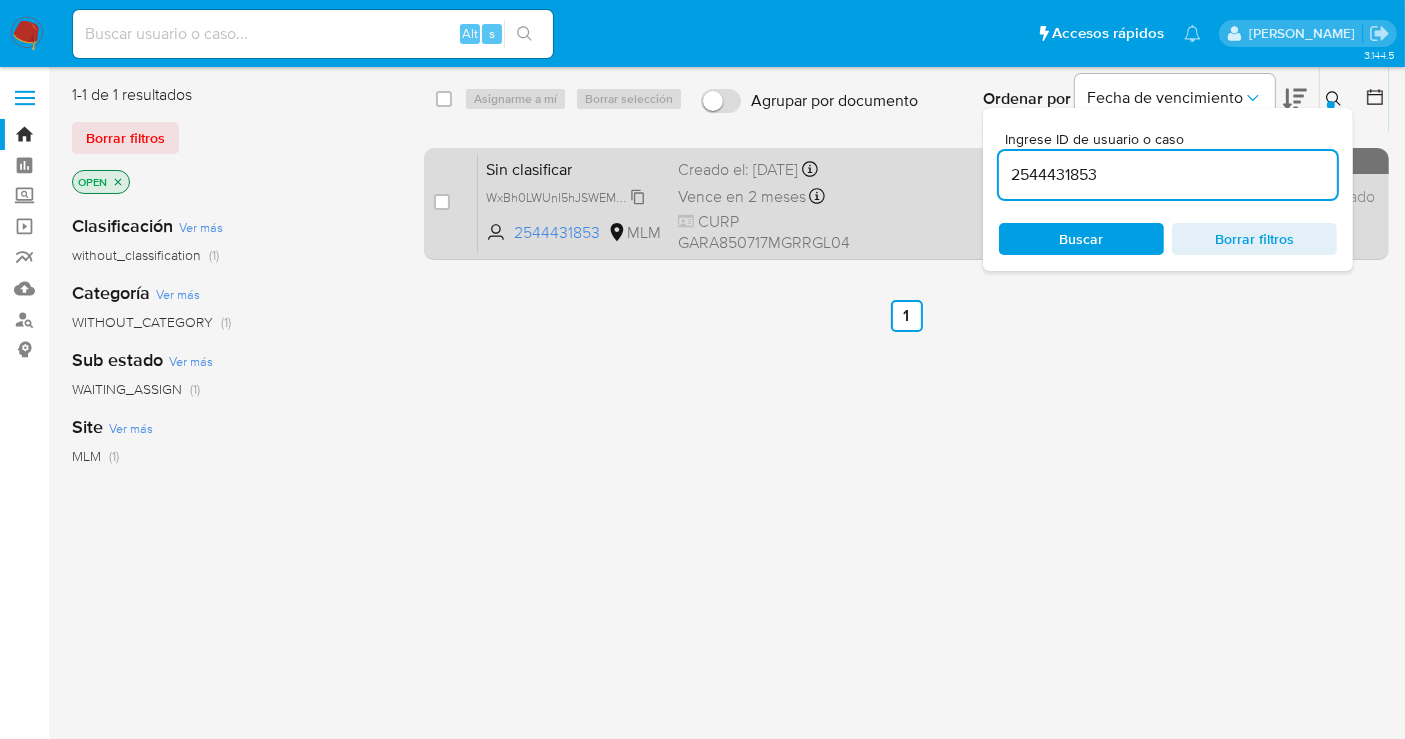 click on "WxBh0LWUnI5hJSWEMhzgT1Dy" at bounding box center [573, 196] 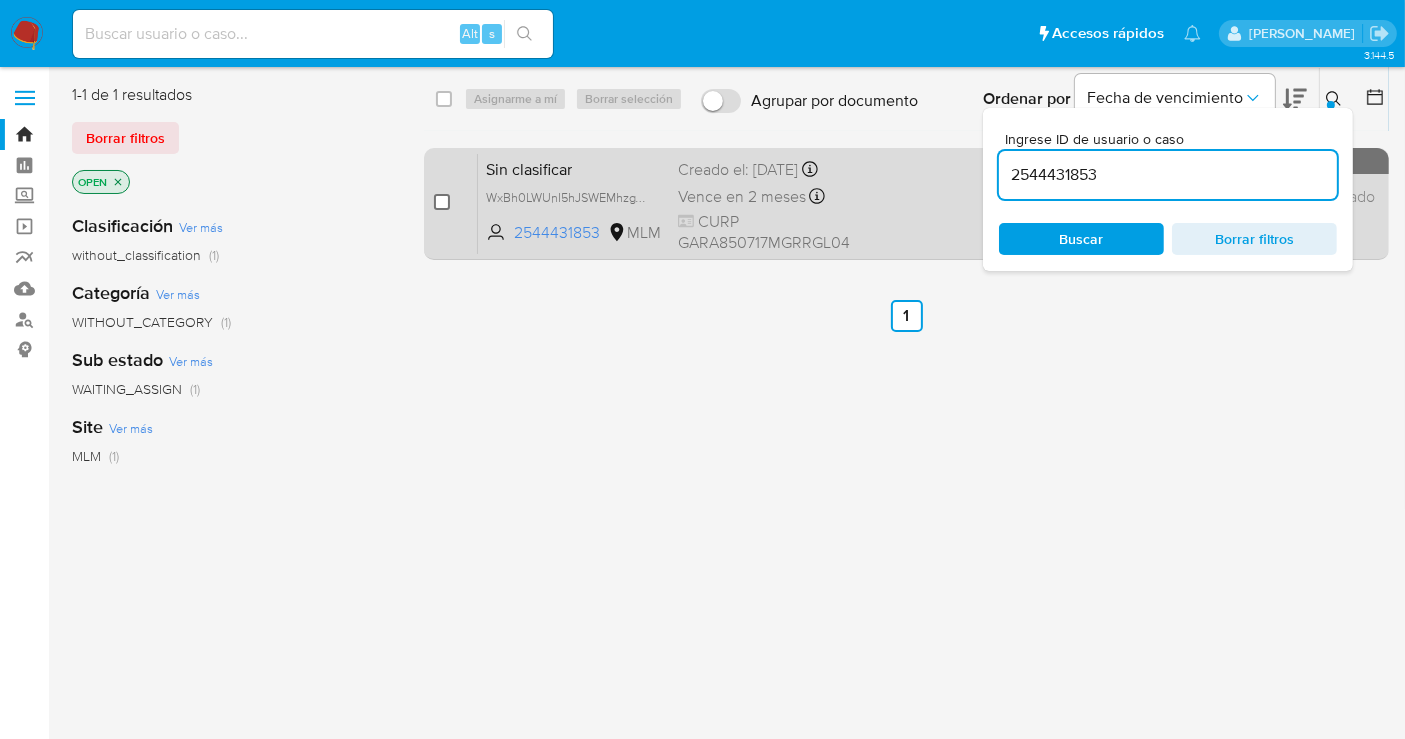 click at bounding box center [442, 202] 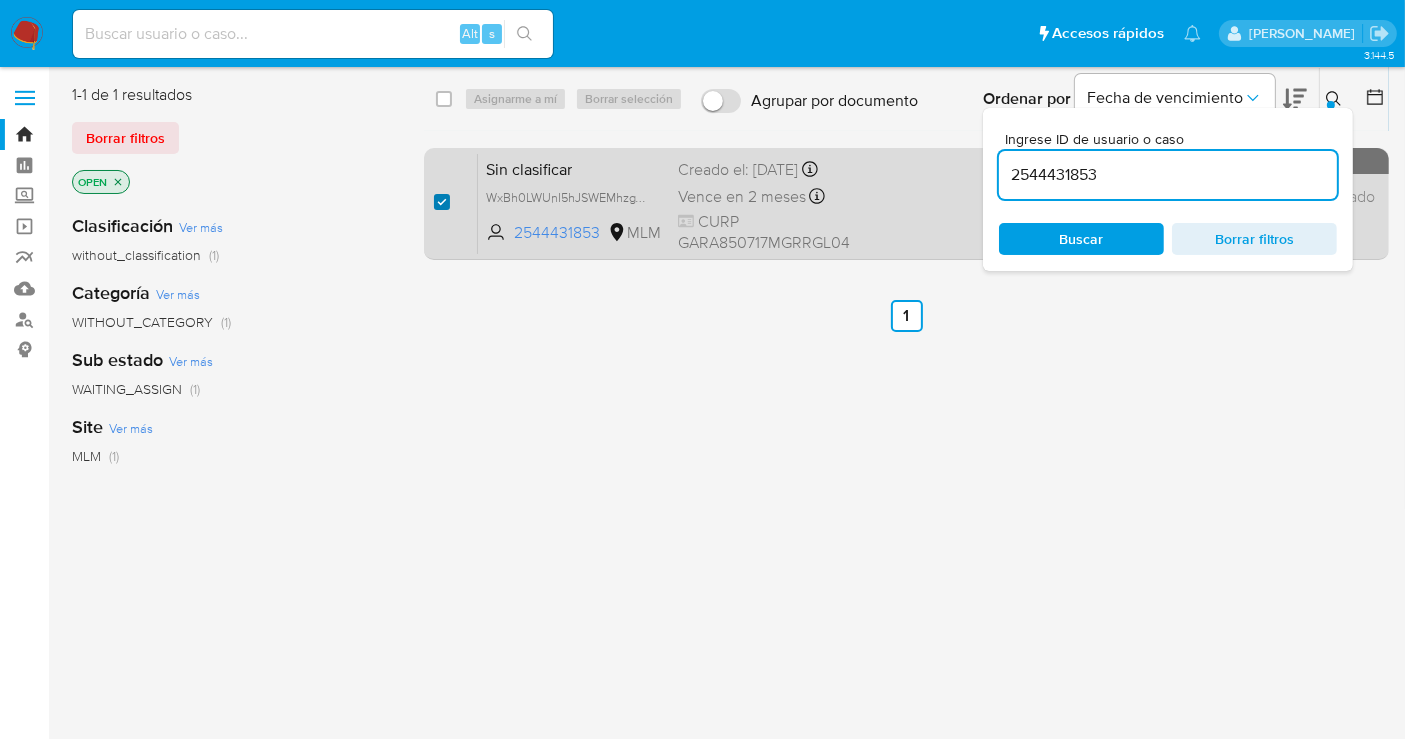 checkbox on "true" 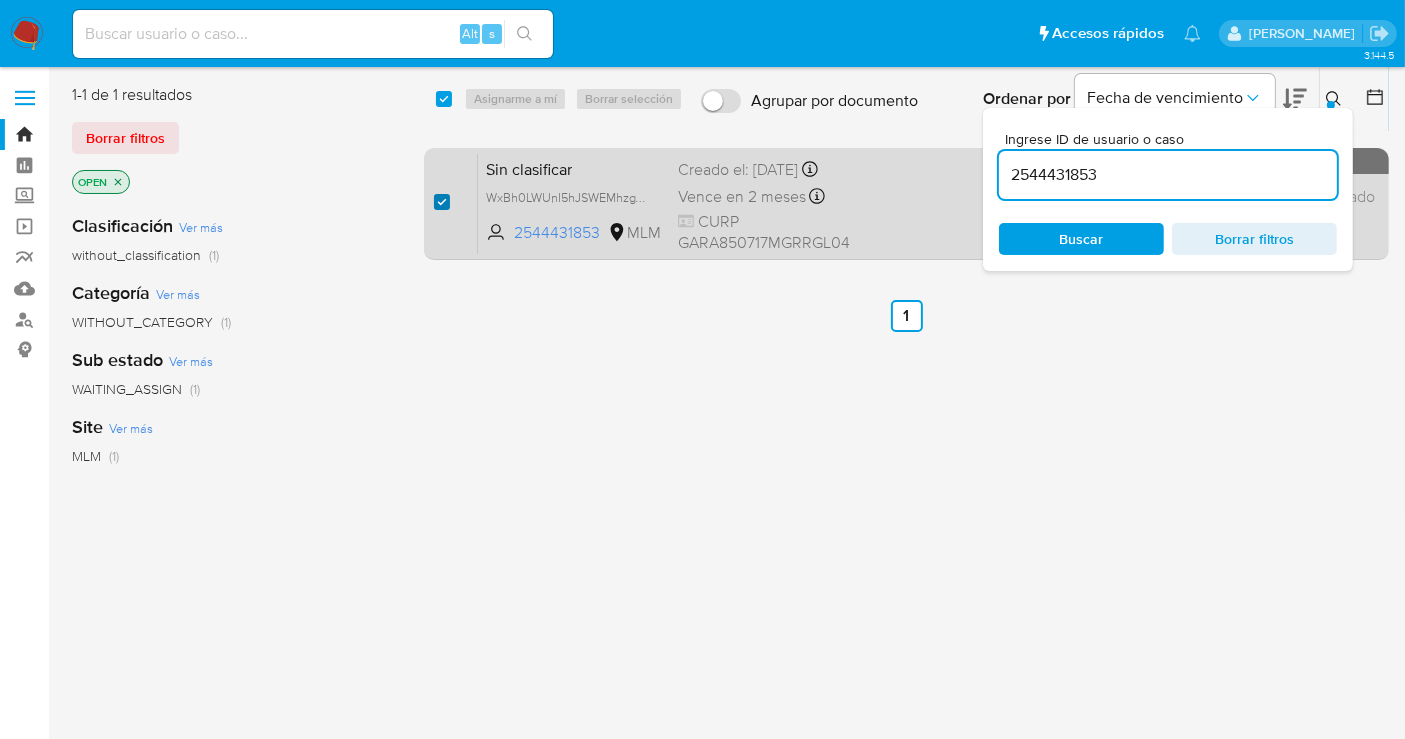checkbox on "true" 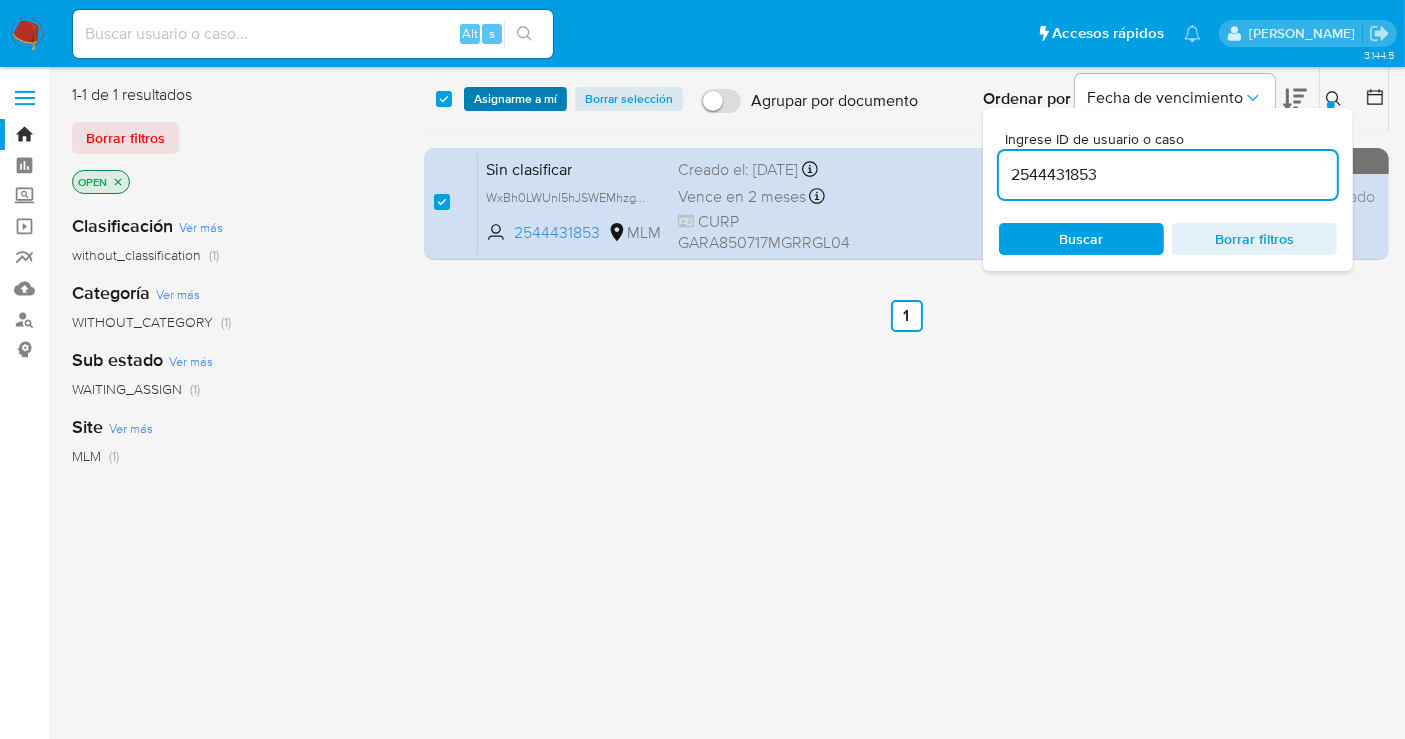click on "Asignarme a mí" at bounding box center [515, 99] 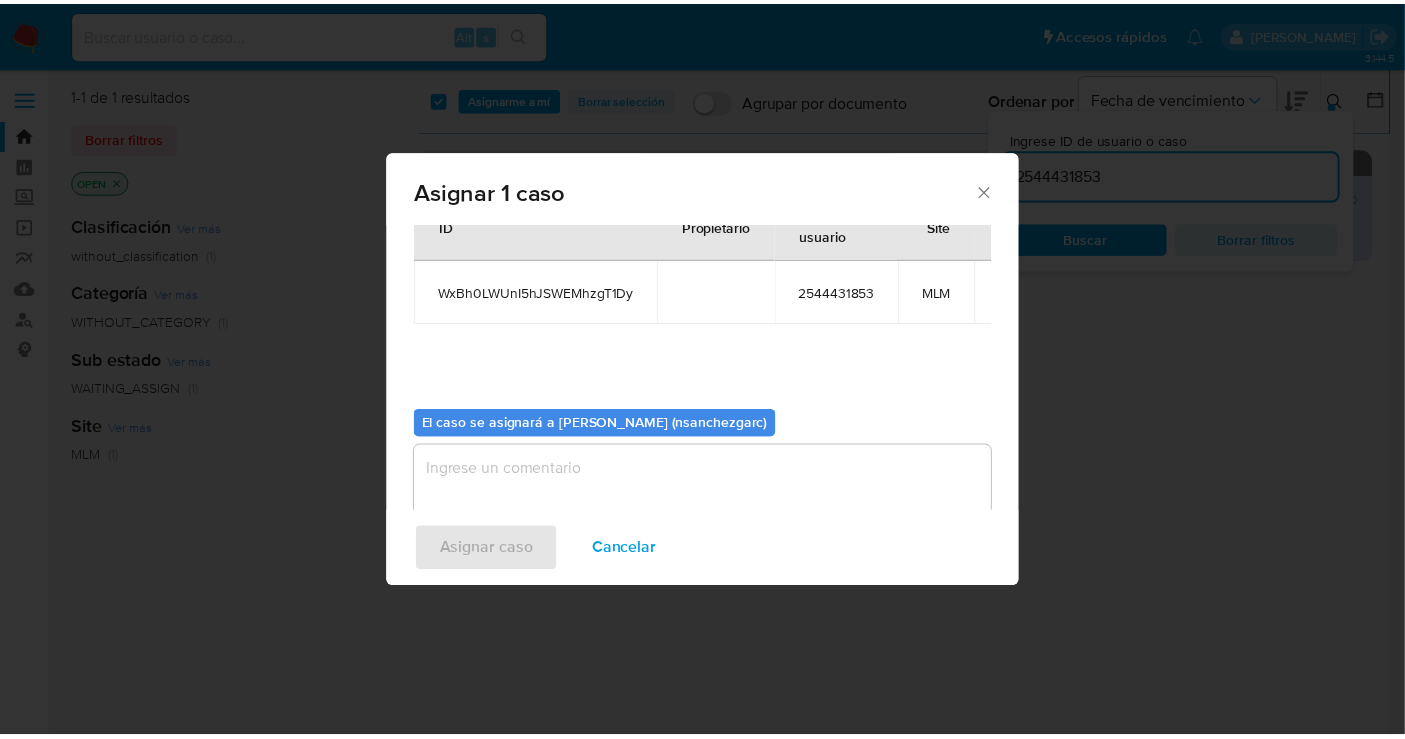 scroll, scrollTop: 102, scrollLeft: 0, axis: vertical 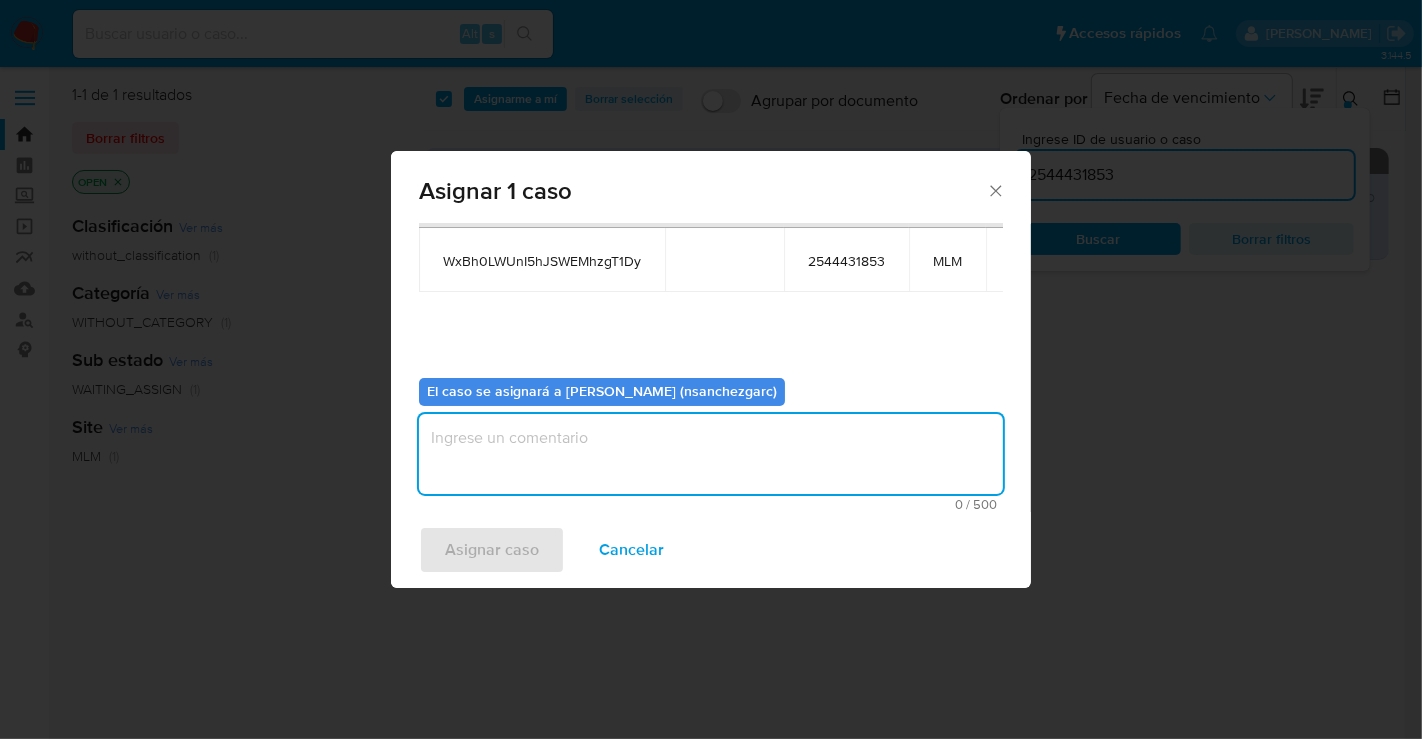 click at bounding box center [711, 454] 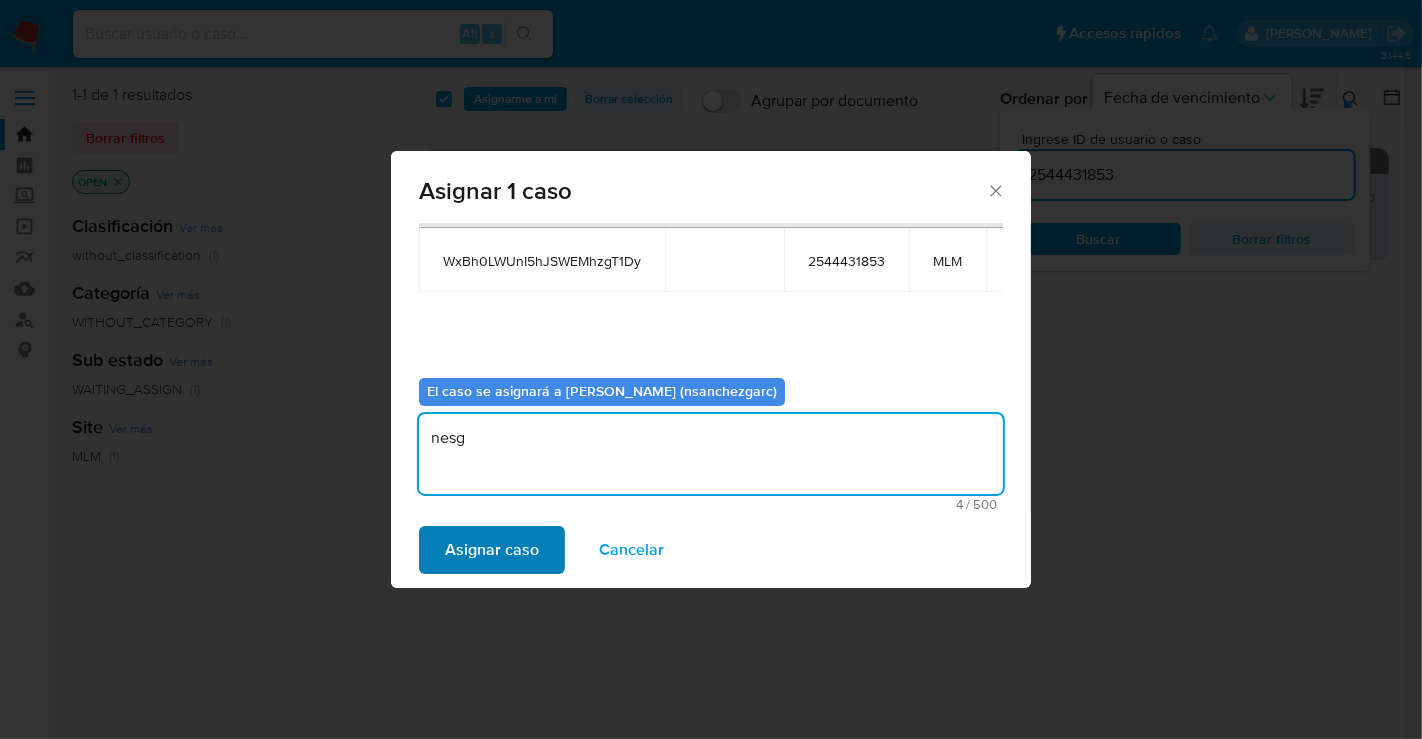 type on "nesg" 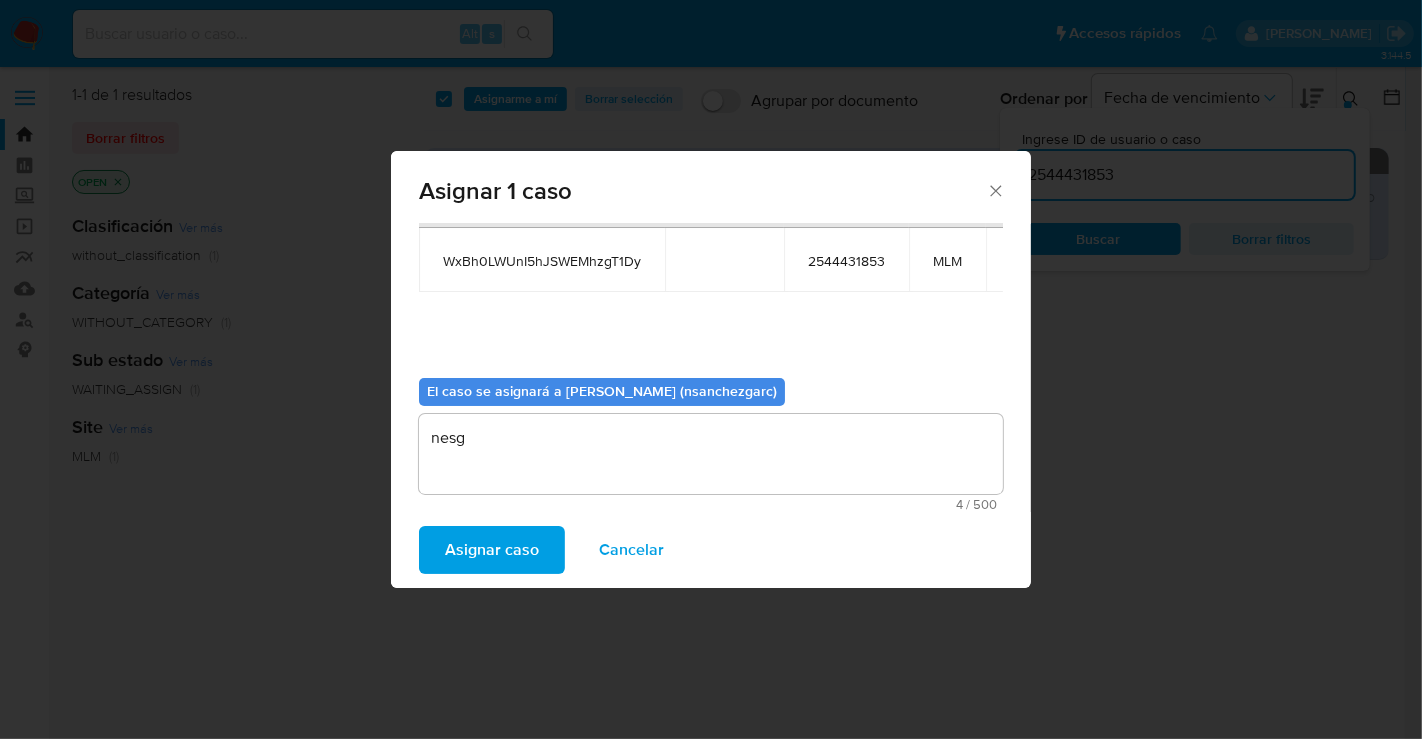 click on "Asignar caso" at bounding box center (492, 550) 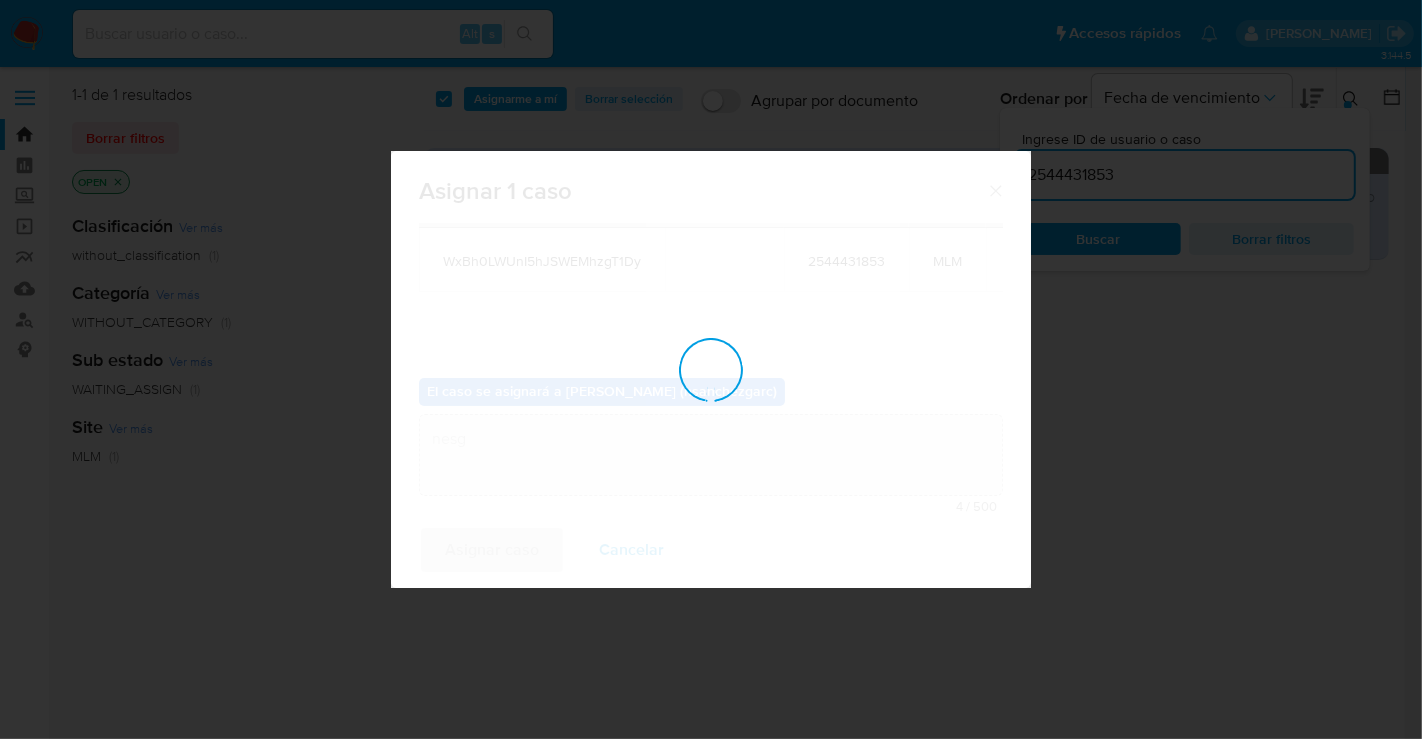 type 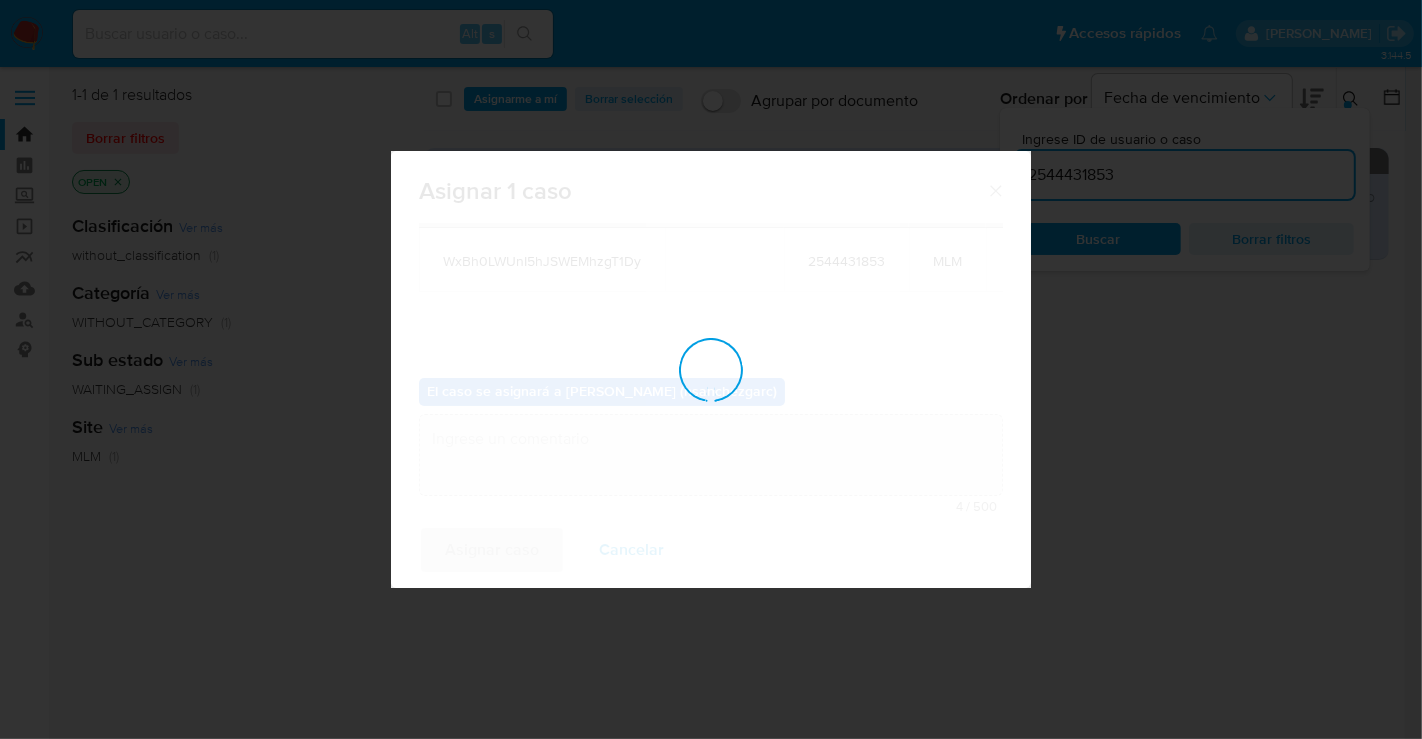 checkbox on "false" 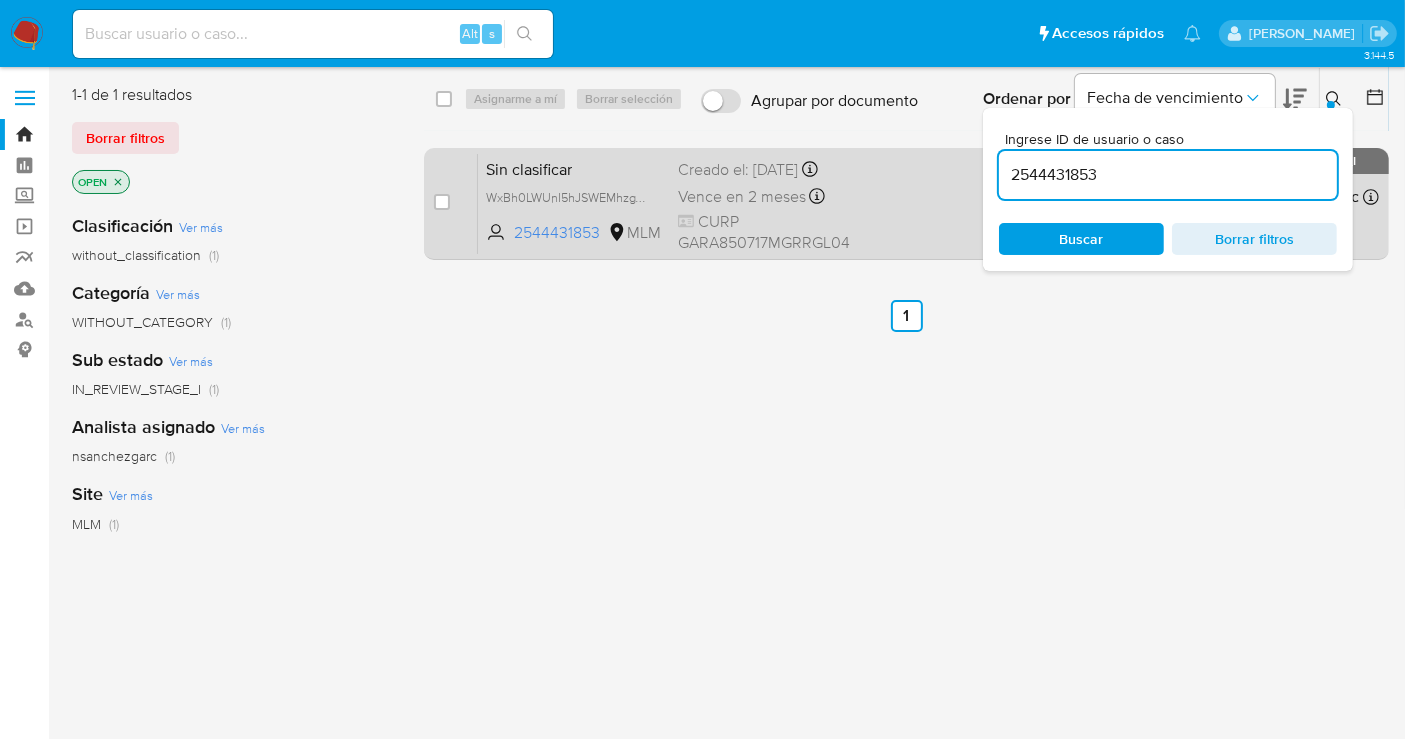 click on "Creado el: 12/07/2025   Creado el: 12/07/2025 14:02:45" at bounding box center (764, 170) 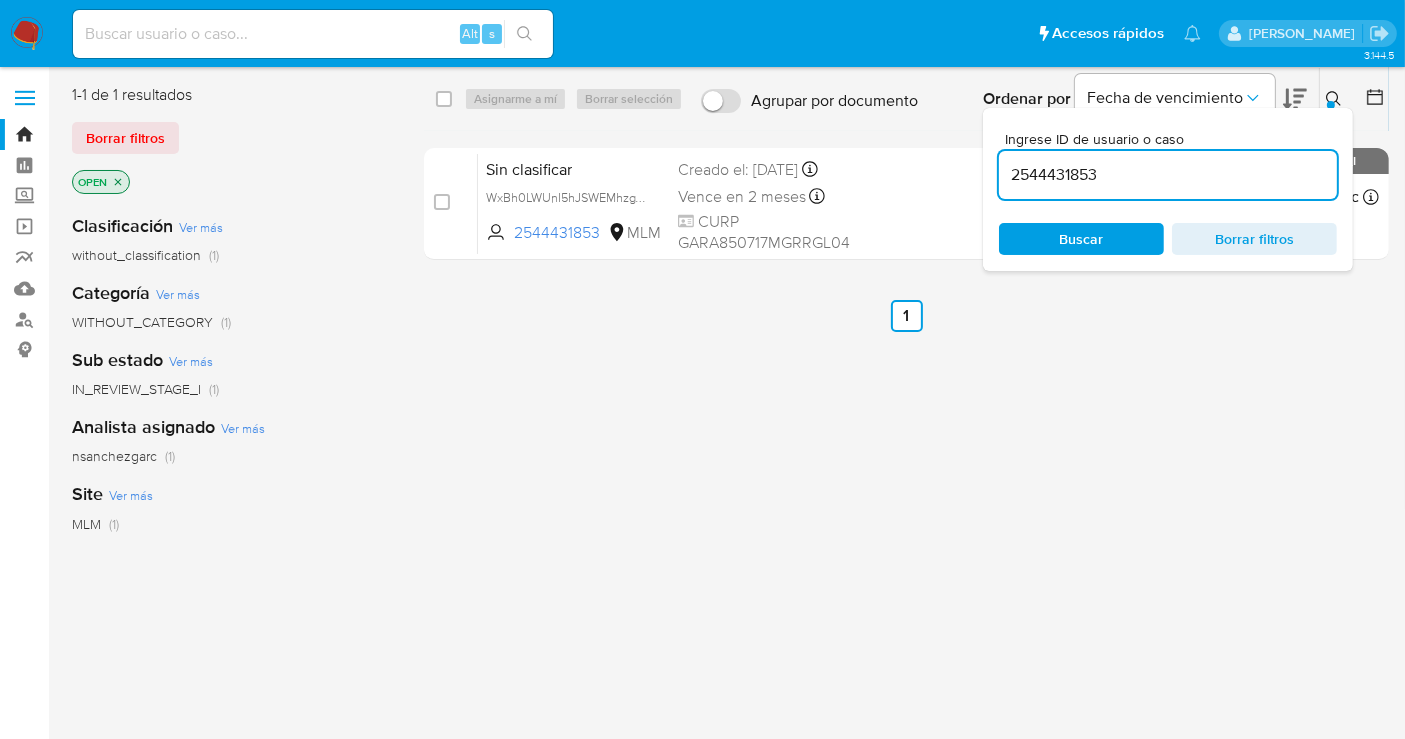 click at bounding box center [27, 34] 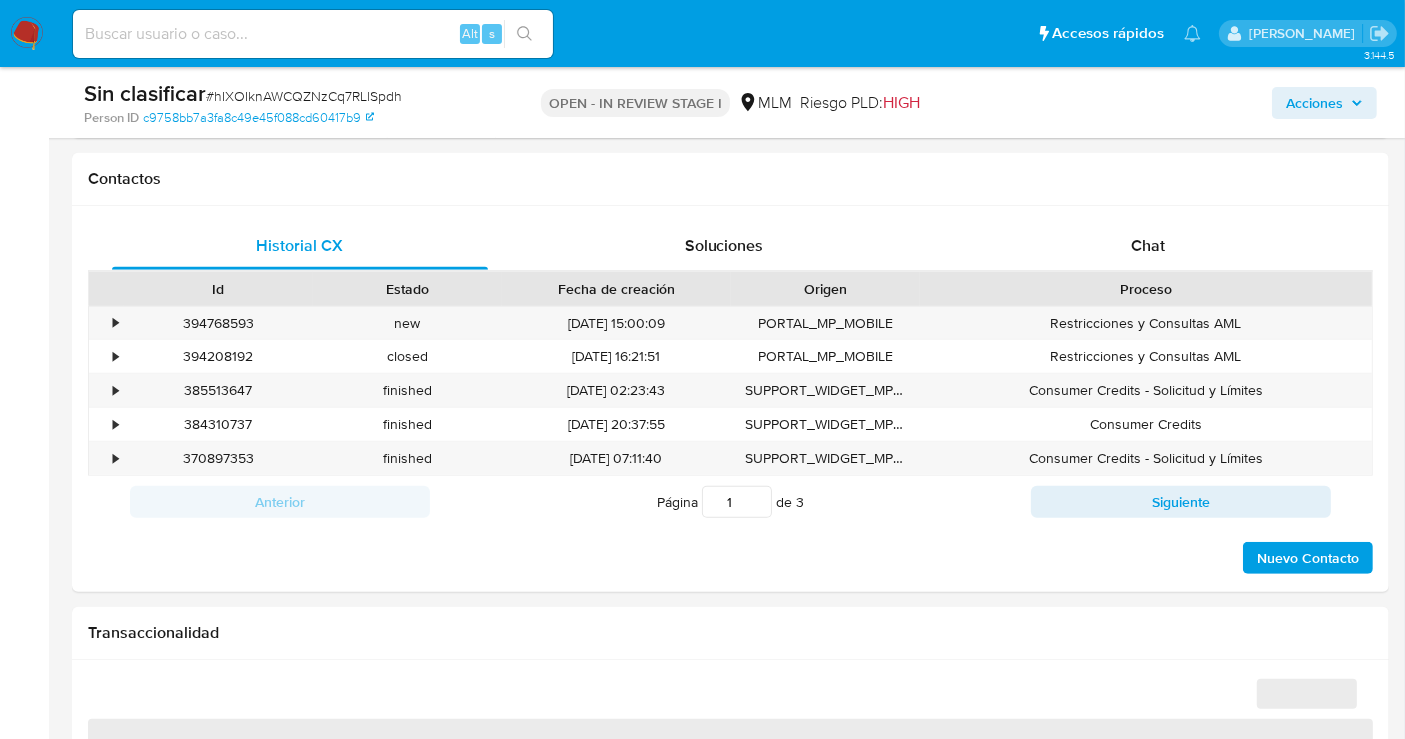 scroll, scrollTop: 888, scrollLeft: 0, axis: vertical 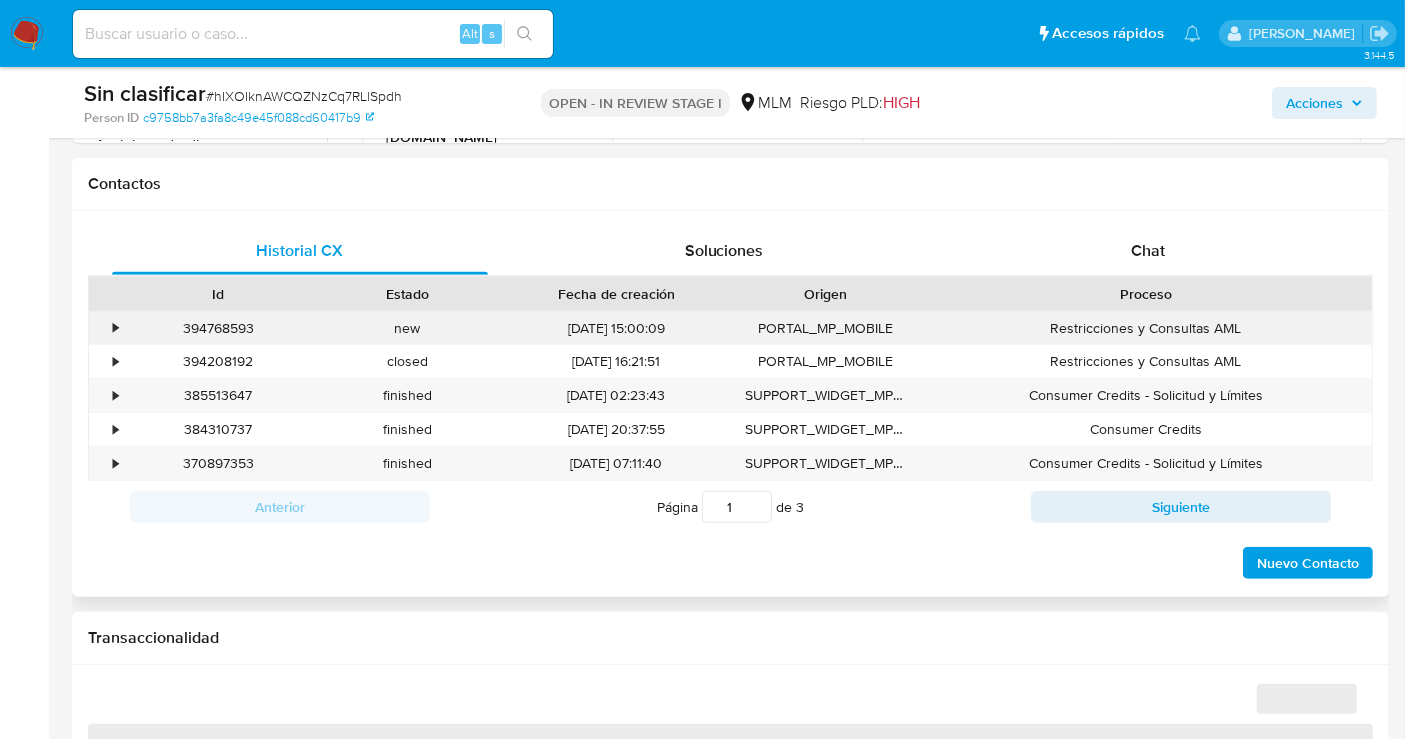 select on "10" 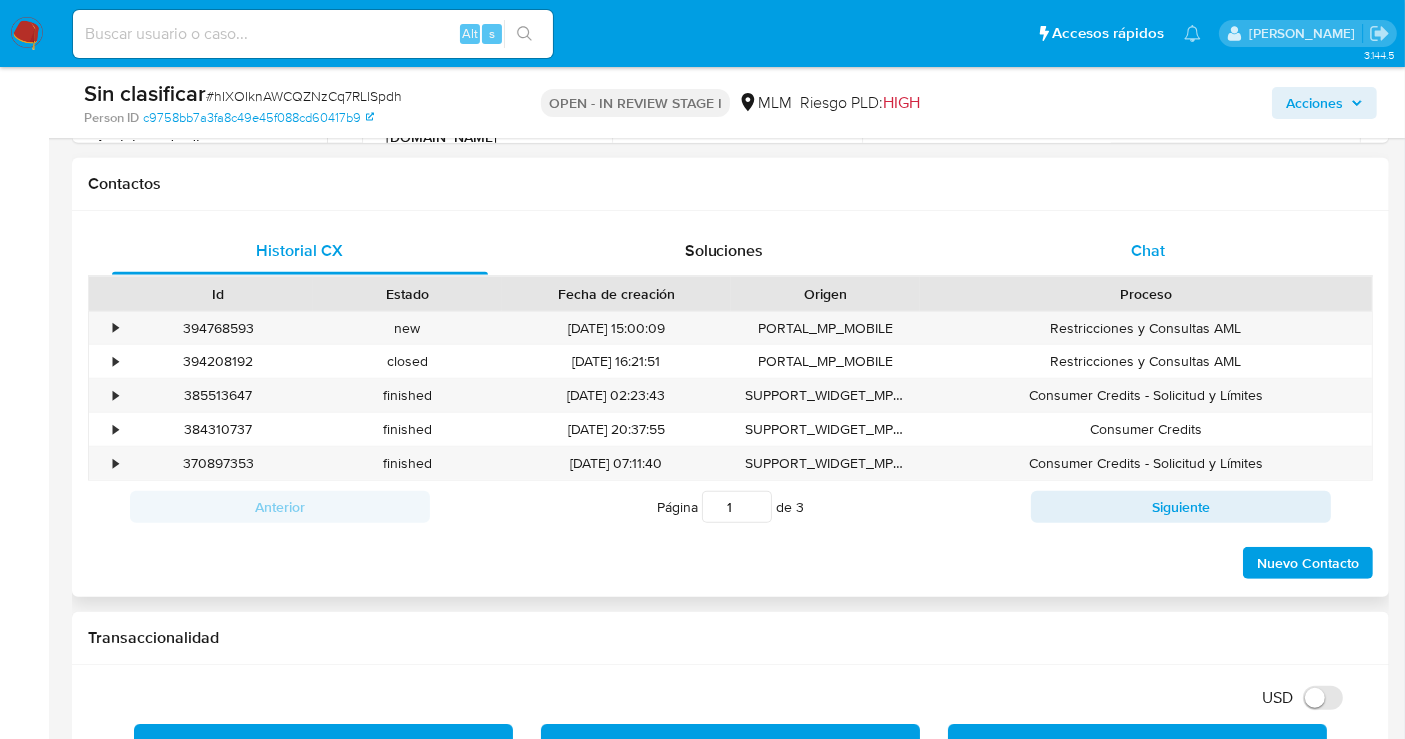click on "Chat" at bounding box center (1148, 250) 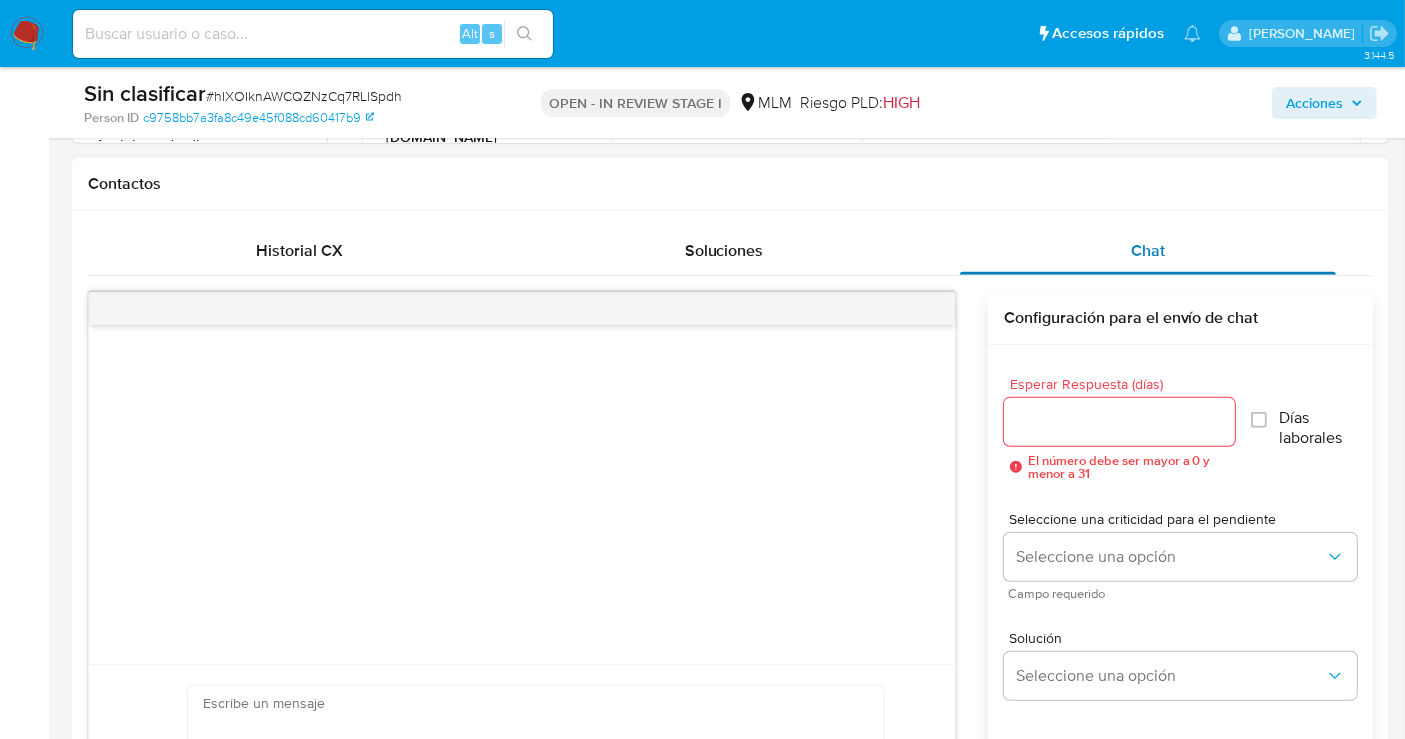 click on "Chat" at bounding box center (1148, 250) 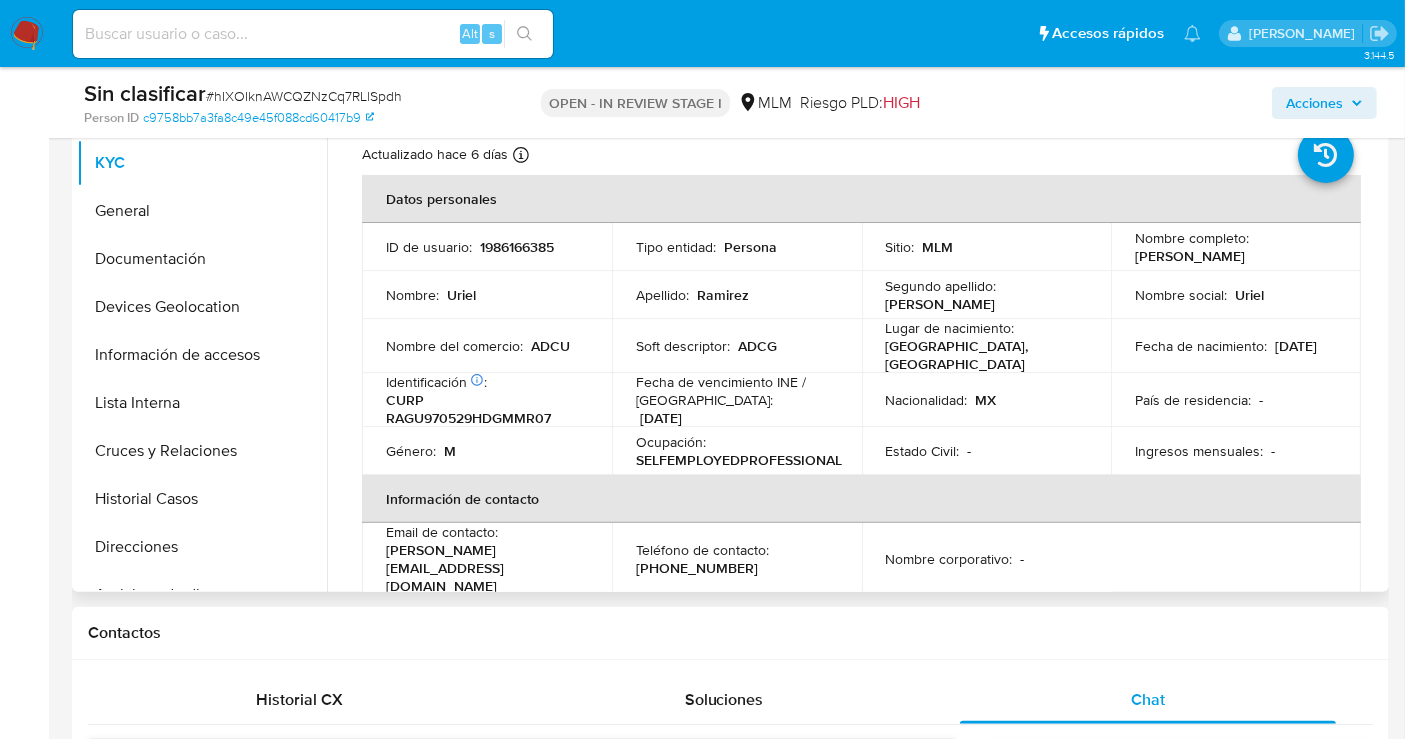 scroll, scrollTop: 417, scrollLeft: 0, axis: vertical 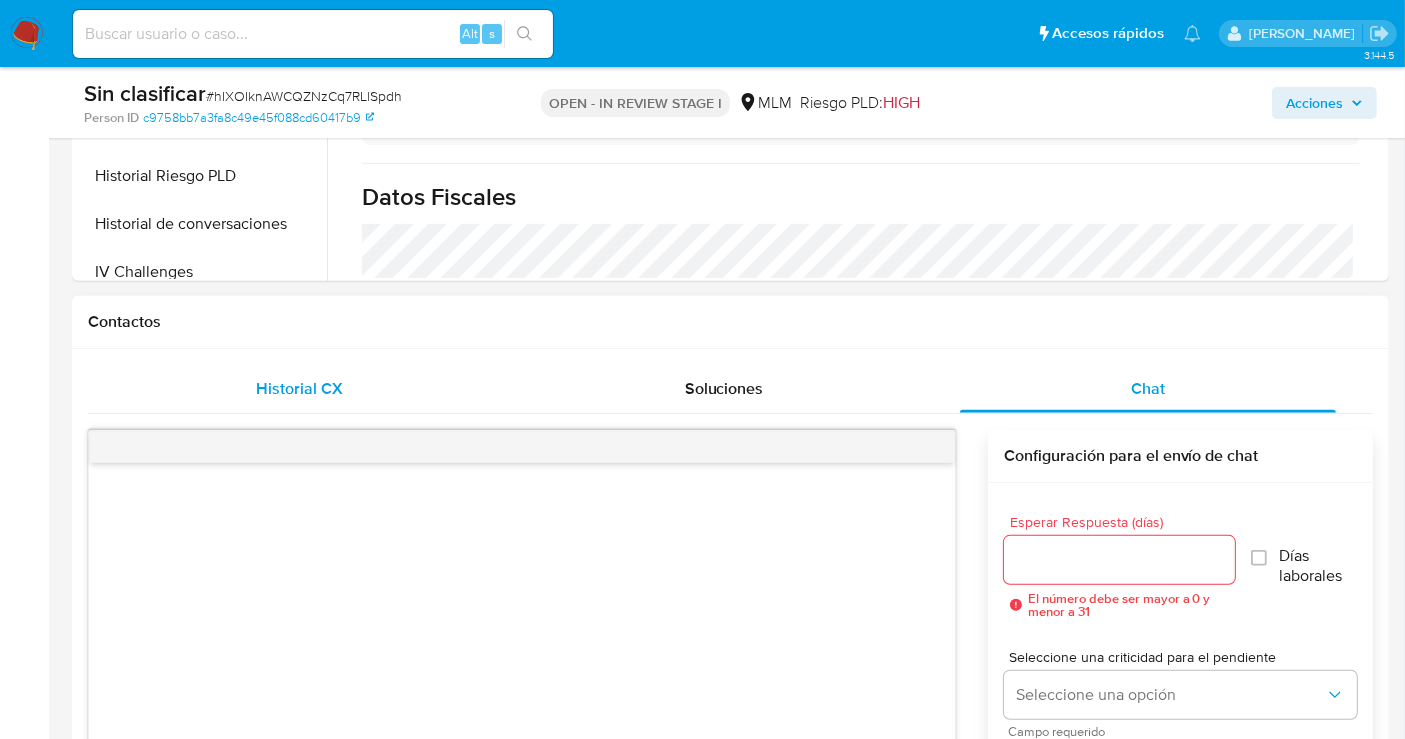 click on "Historial CX" at bounding box center [300, 389] 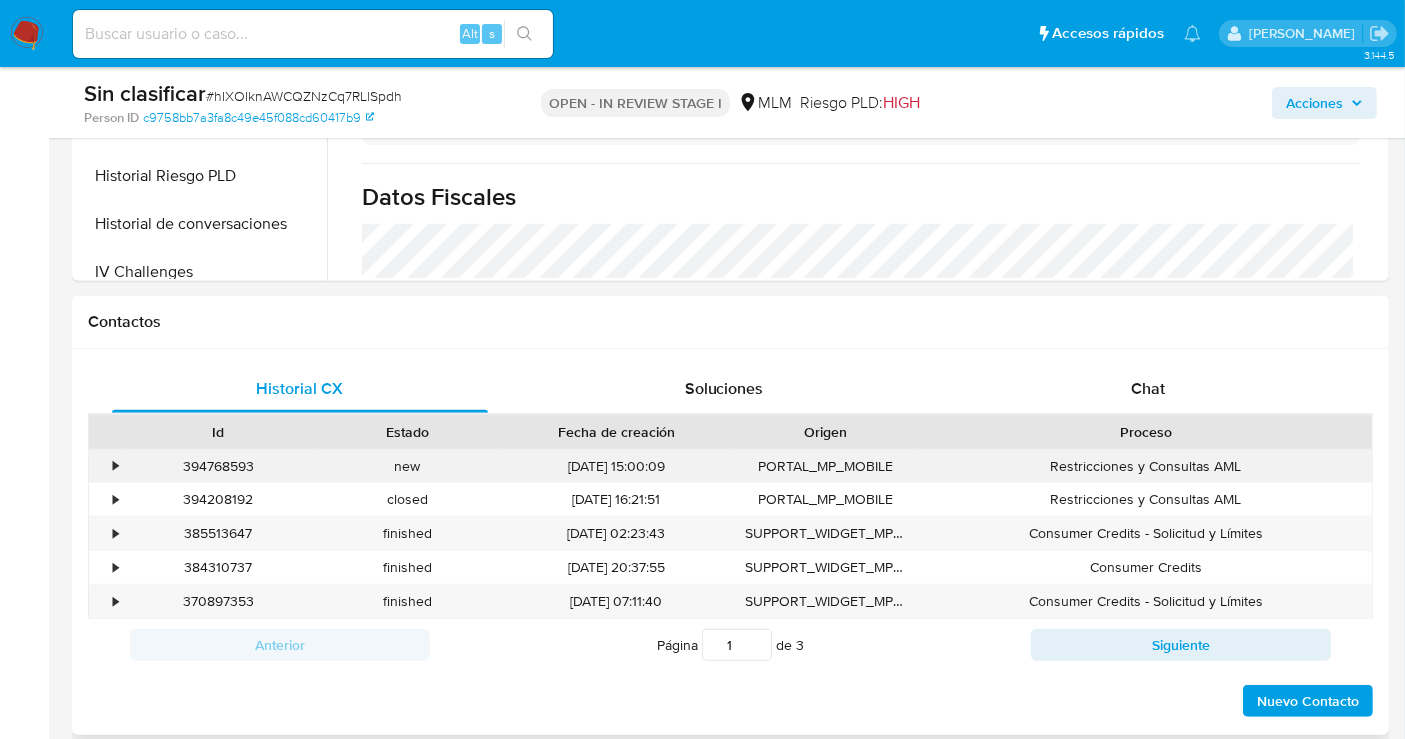 click on "•" at bounding box center [106, 466] 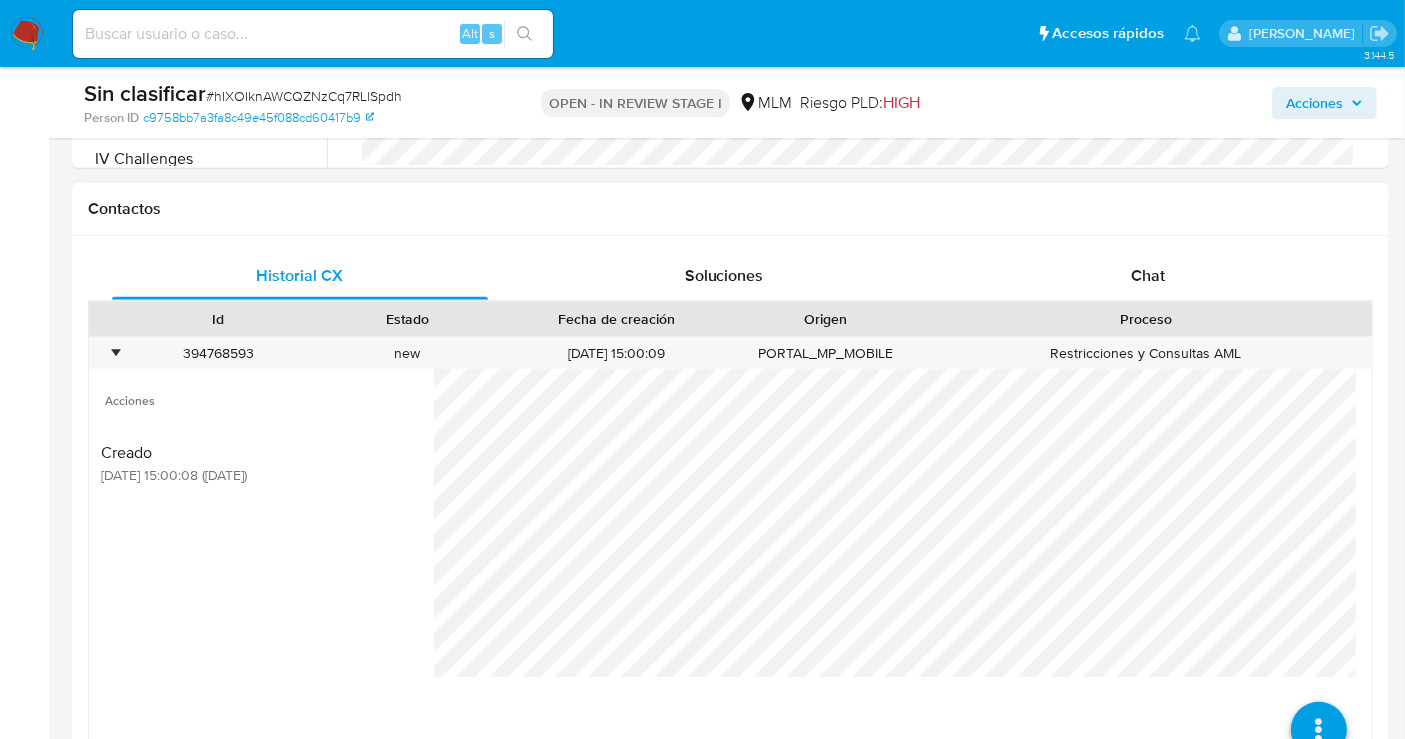 scroll, scrollTop: 972, scrollLeft: 0, axis: vertical 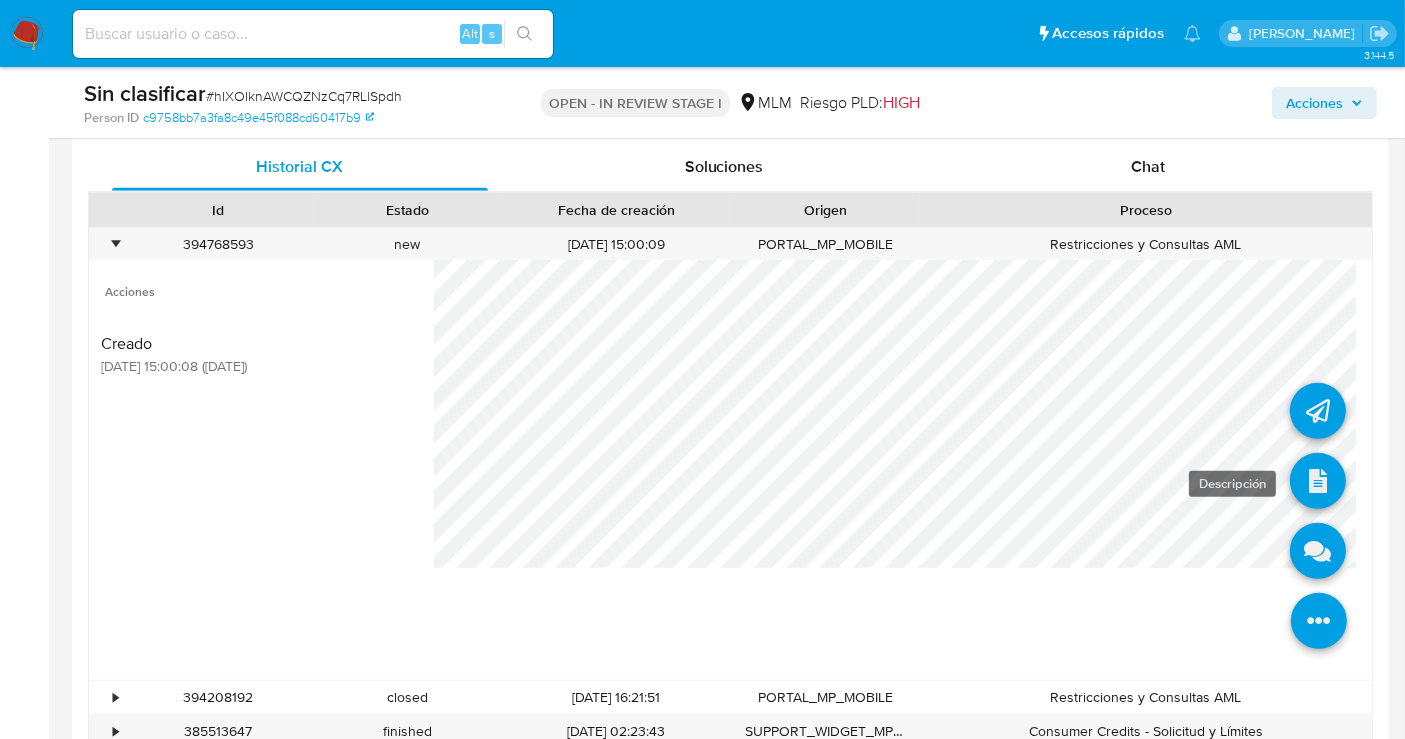 click at bounding box center (1318, 481) 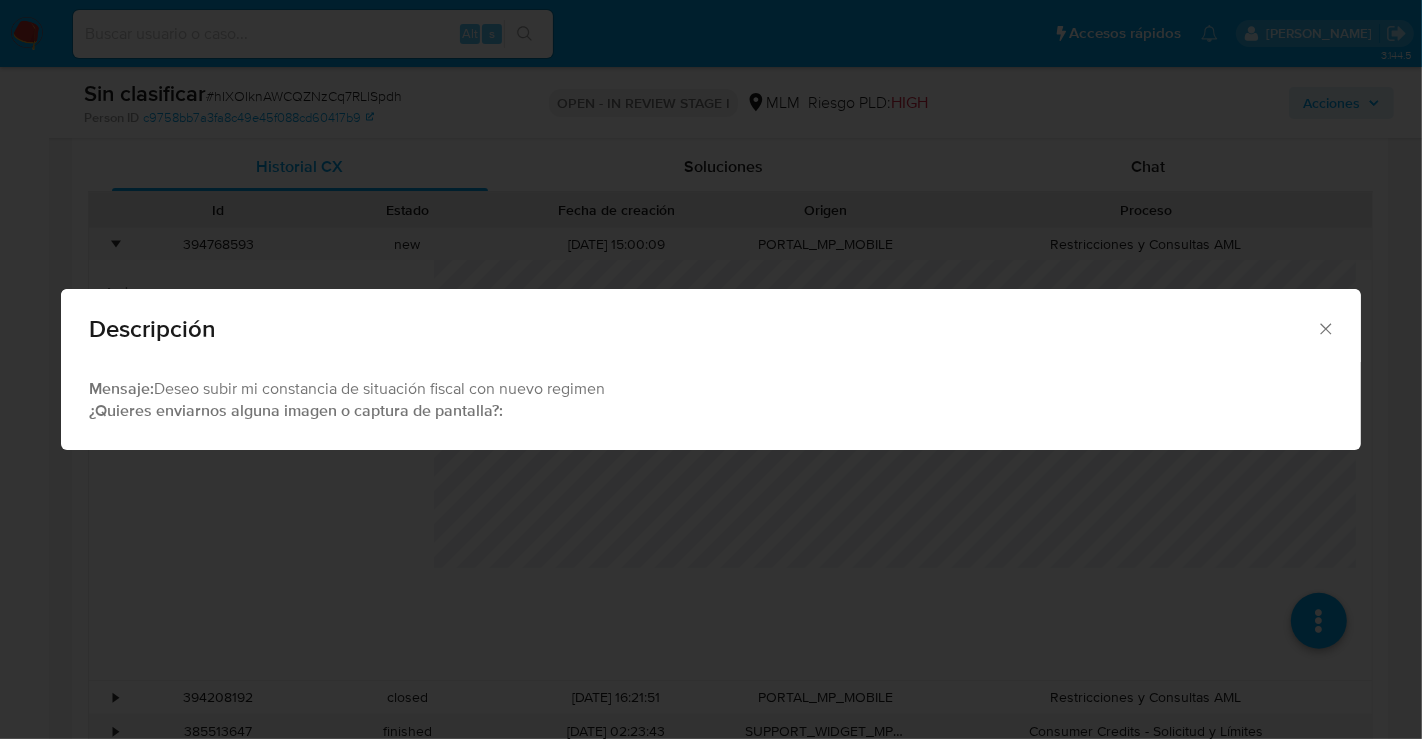 click 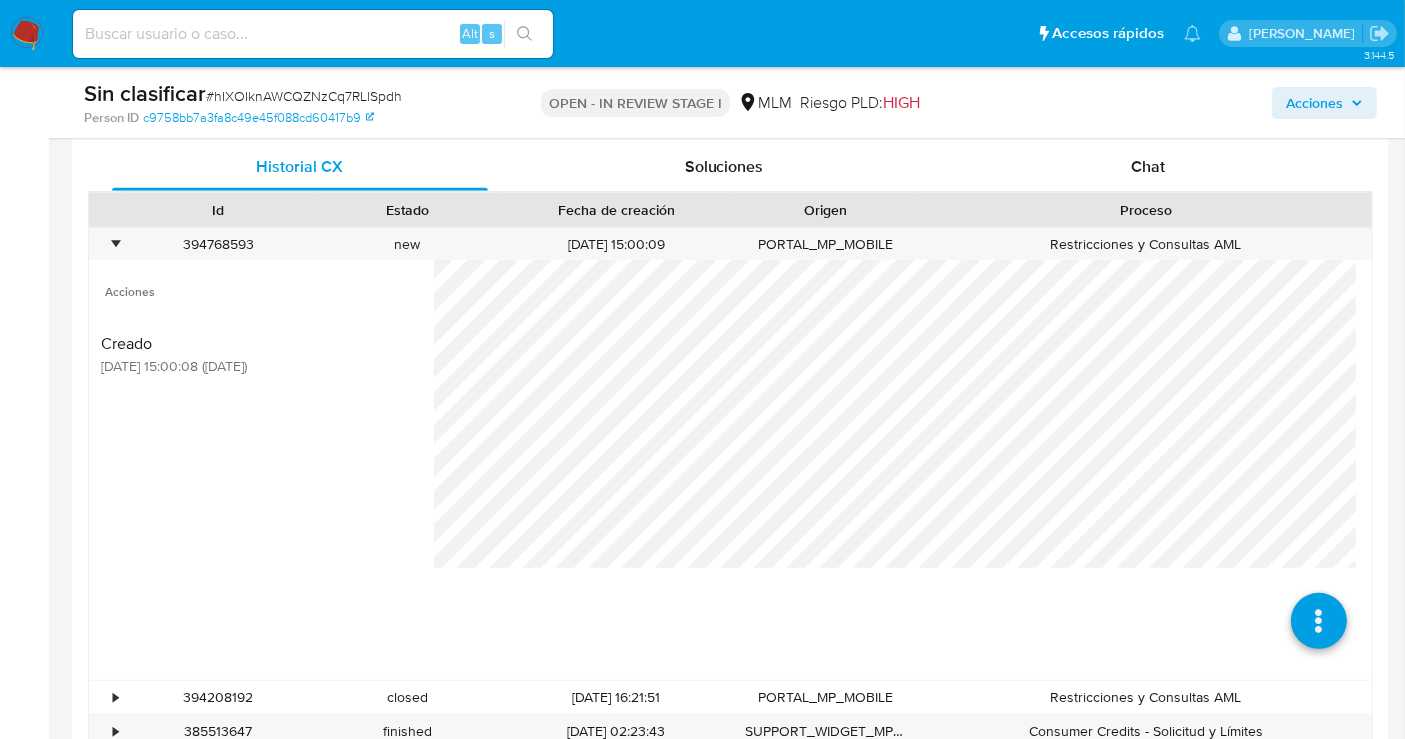 scroll, scrollTop: 1194, scrollLeft: 0, axis: vertical 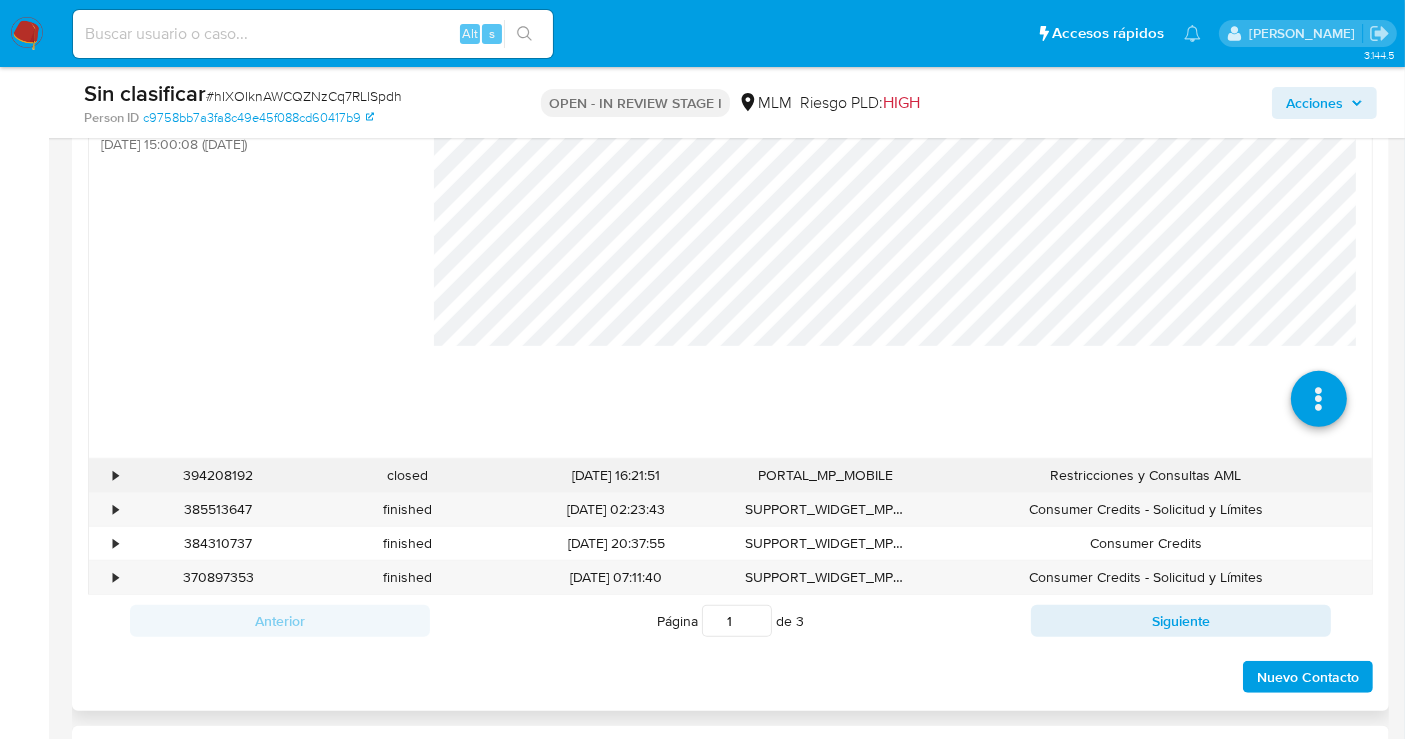 click on "•" at bounding box center (106, 475) 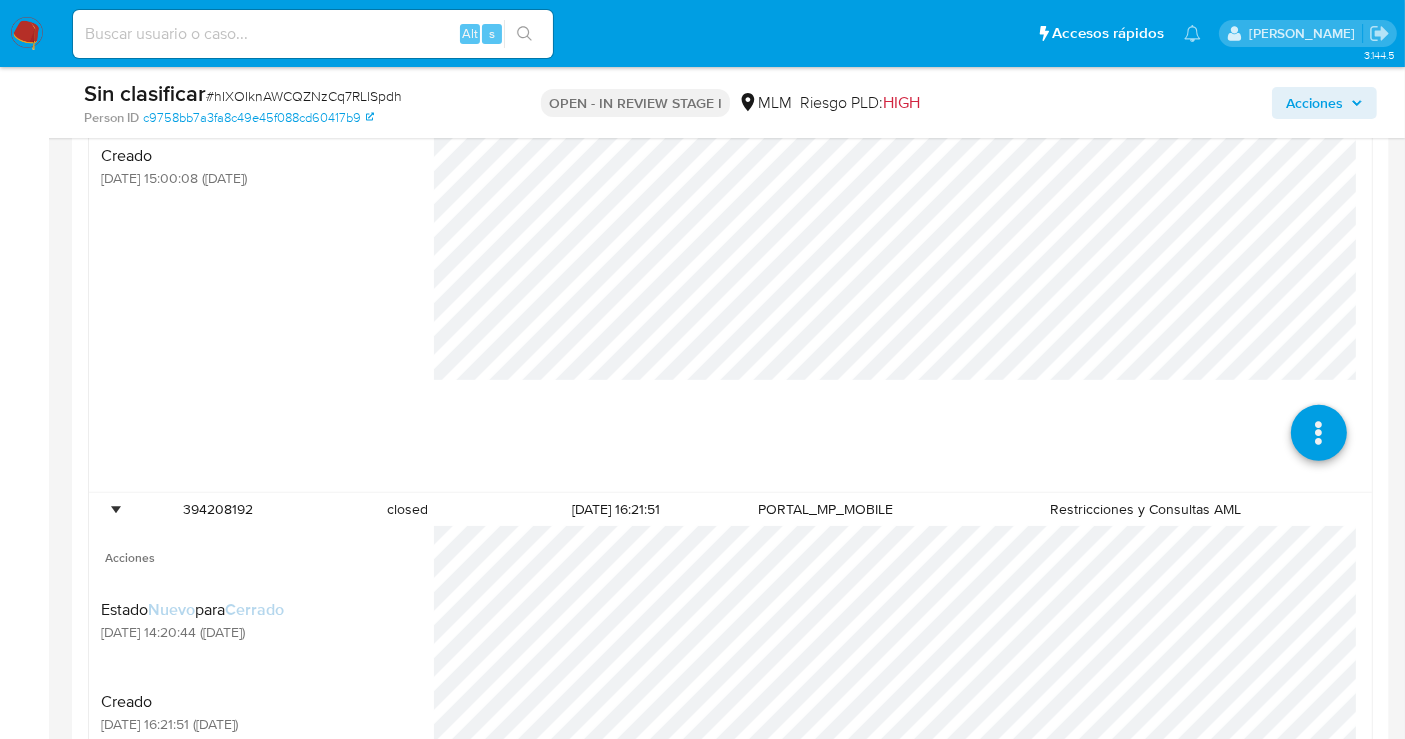 scroll, scrollTop: 1194, scrollLeft: 0, axis: vertical 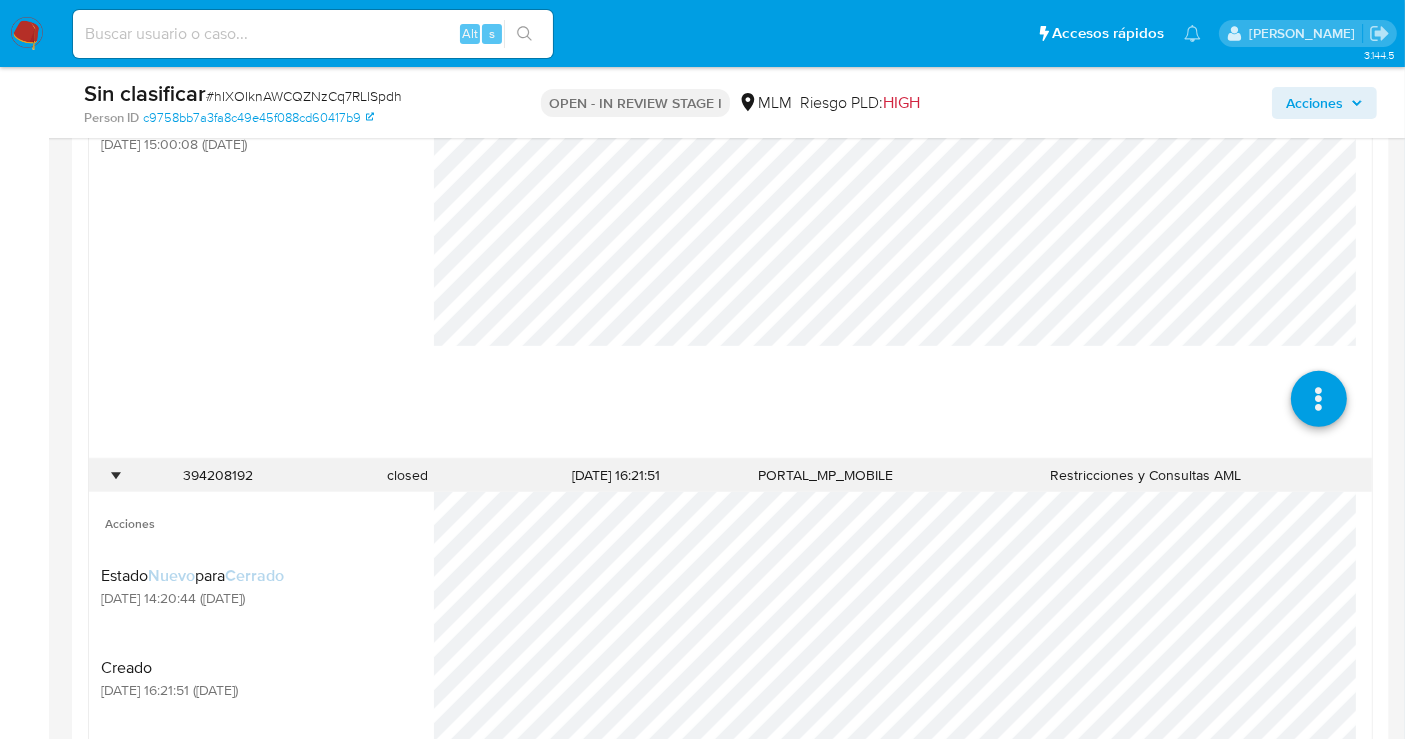 click on "•" at bounding box center (106, 475) 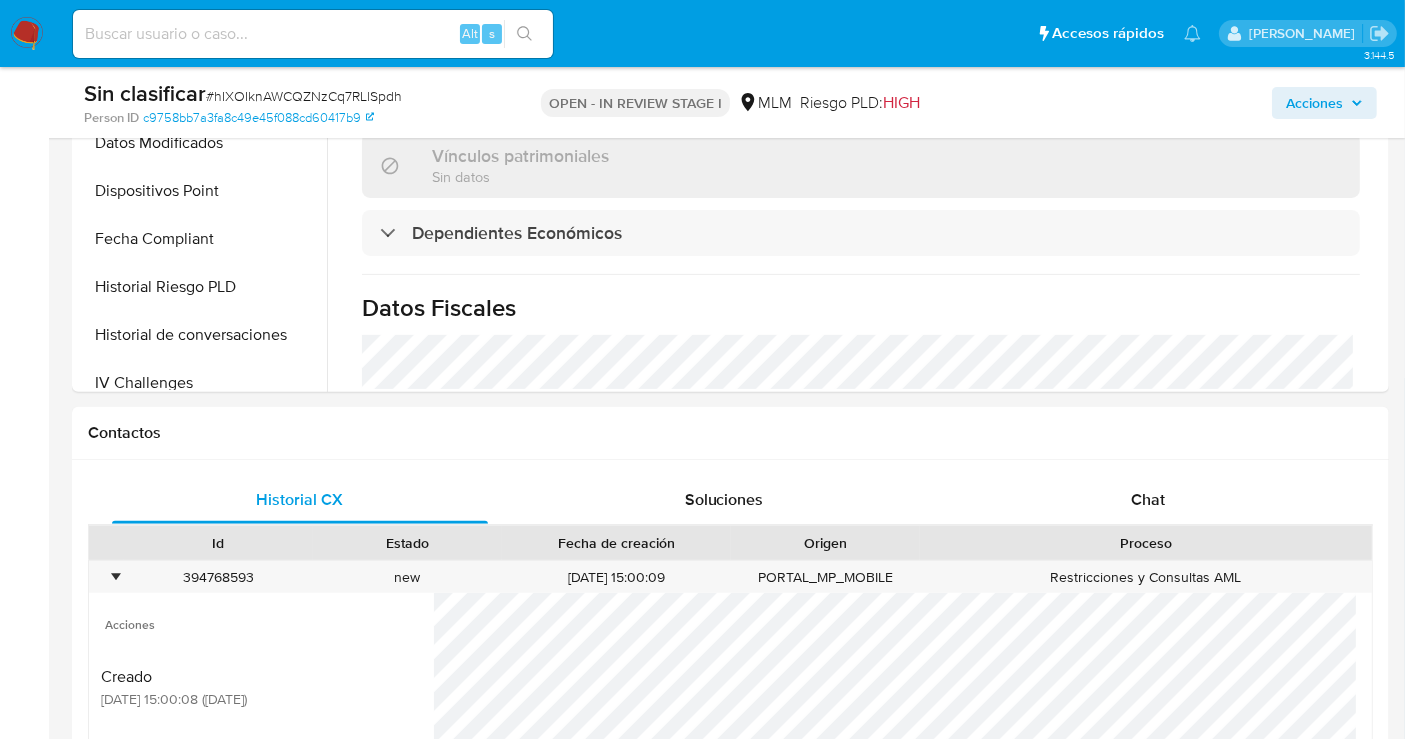 scroll, scrollTop: 417, scrollLeft: 0, axis: vertical 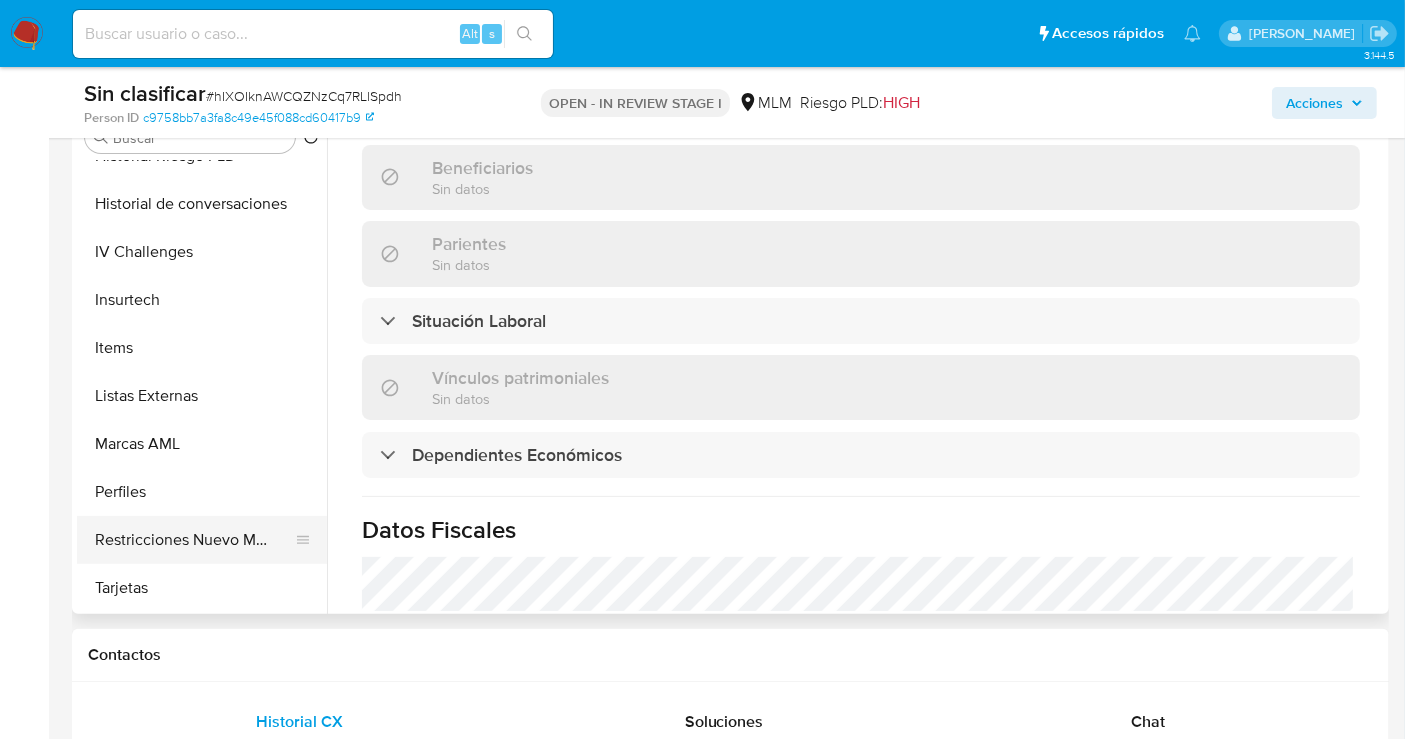 drag, startPoint x: 181, startPoint y: 530, endPoint x: 171, endPoint y: 528, distance: 10.198039 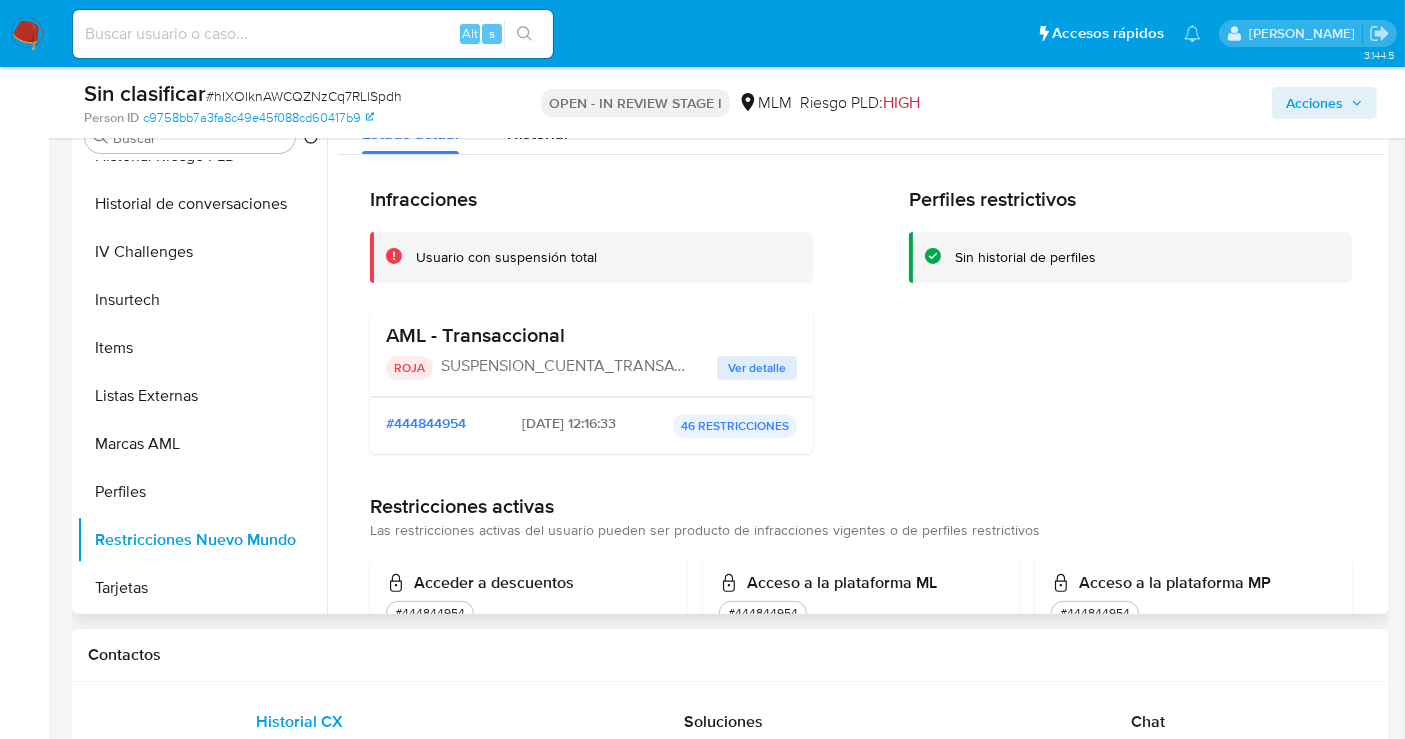 scroll, scrollTop: 796, scrollLeft: 0, axis: vertical 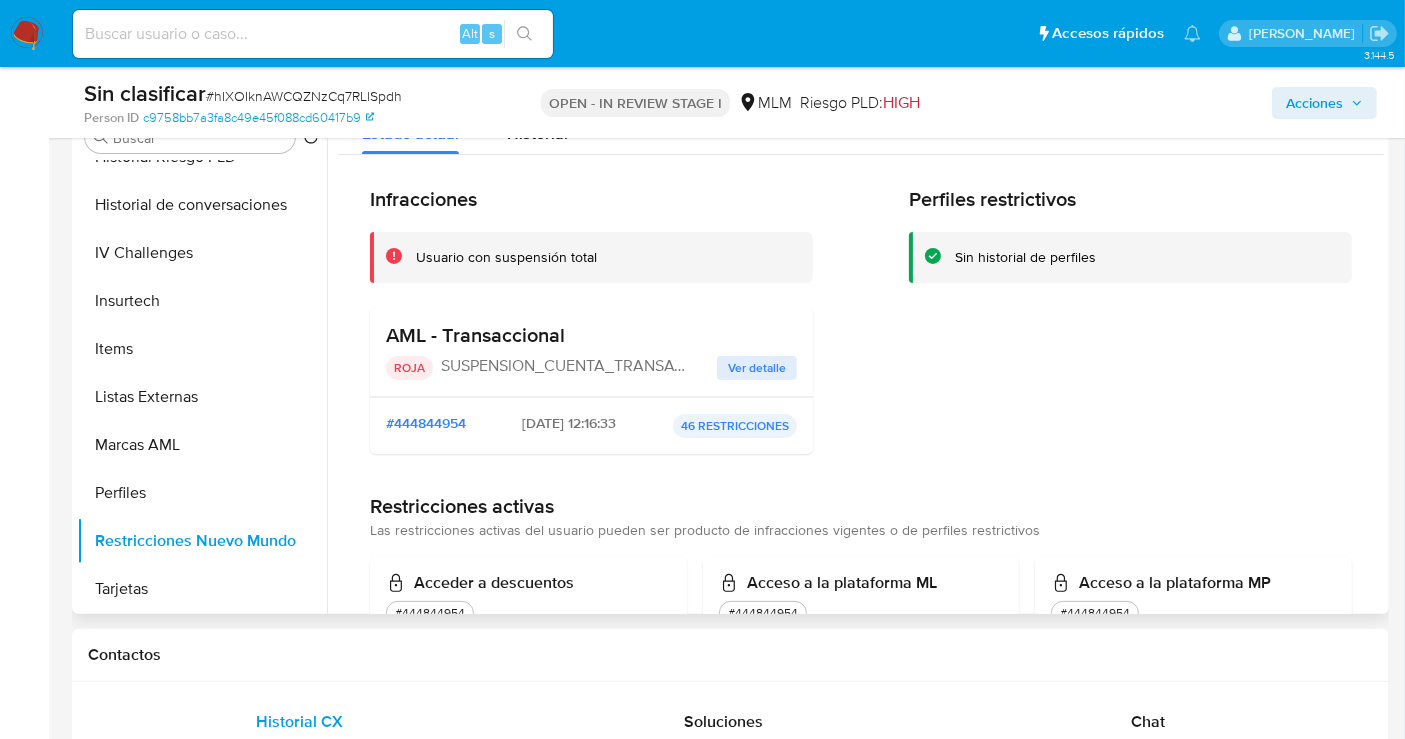click on "Ver detalle" at bounding box center (757, 368) 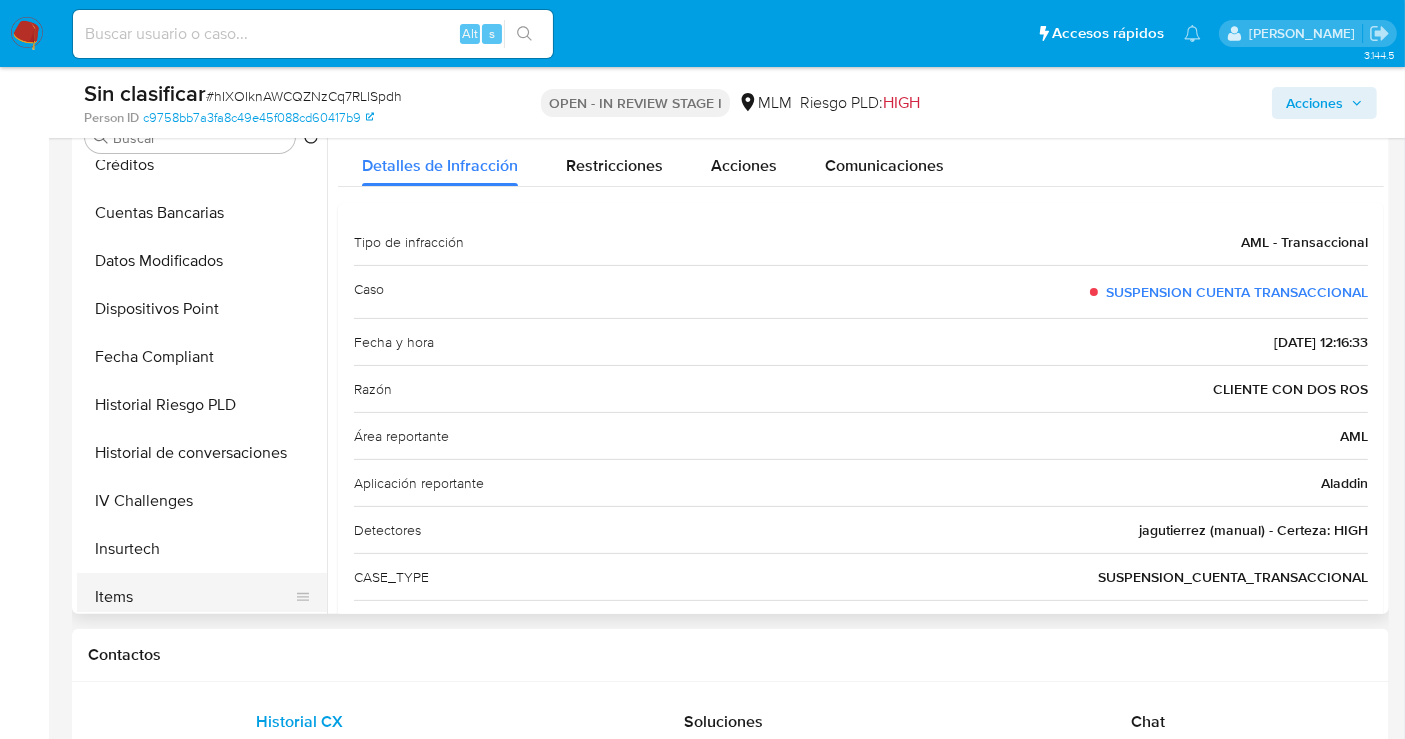 scroll, scrollTop: 462, scrollLeft: 0, axis: vertical 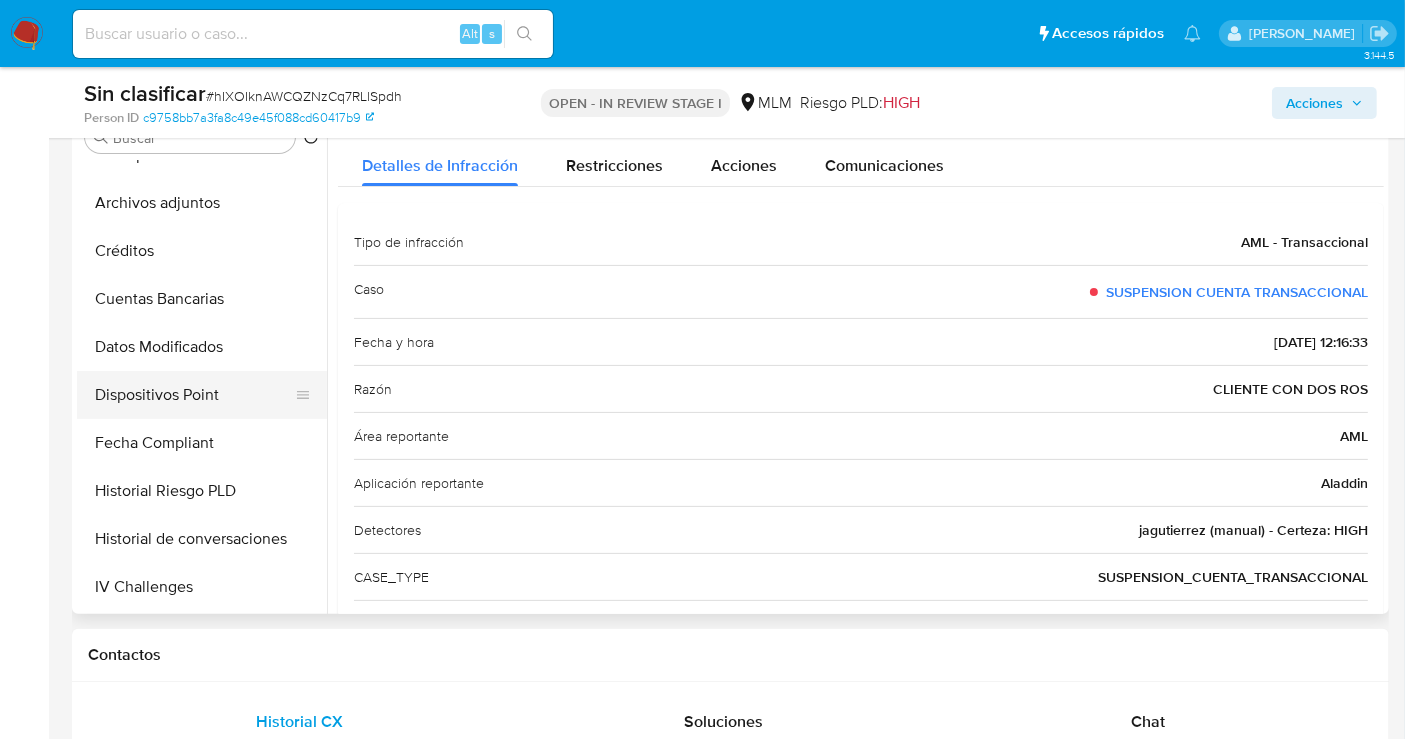 drag, startPoint x: 173, startPoint y: 206, endPoint x: 160, endPoint y: 369, distance: 163.51758 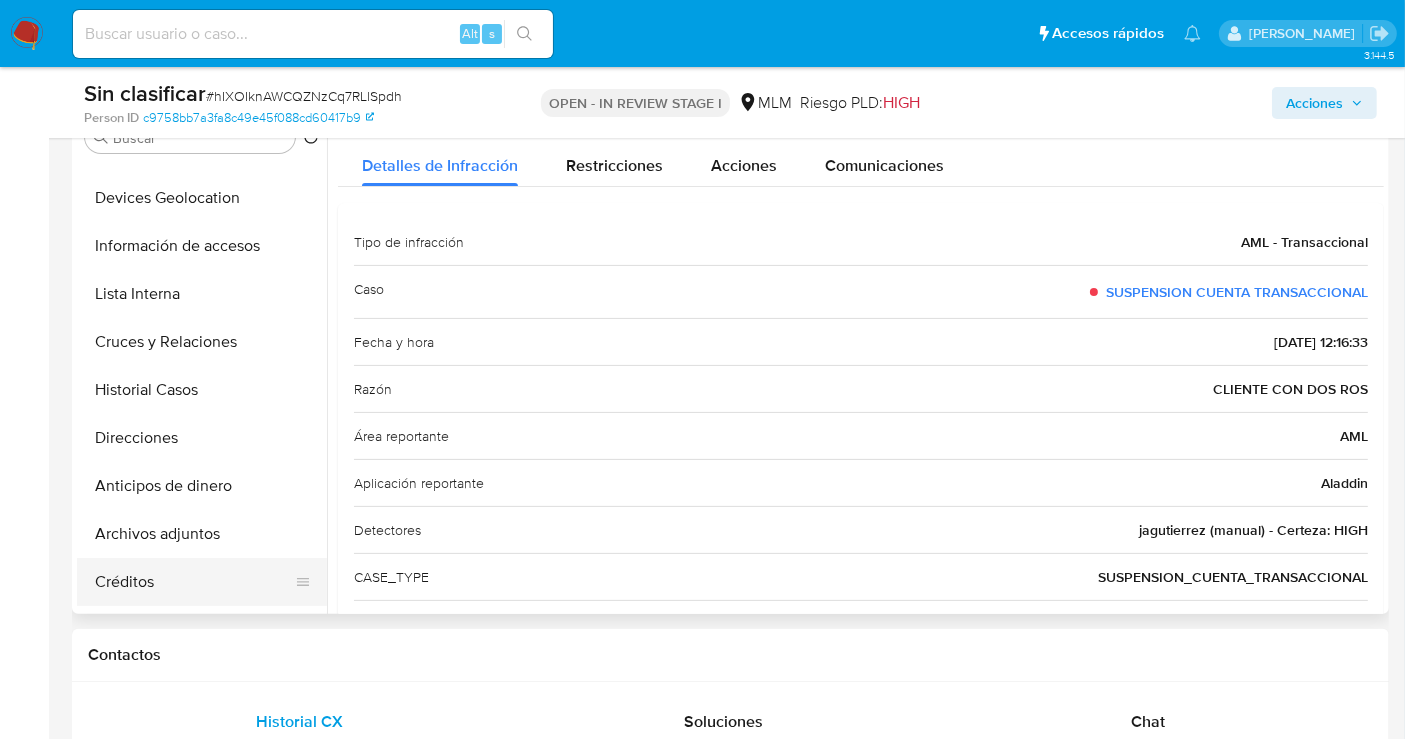 scroll, scrollTop: 129, scrollLeft: 0, axis: vertical 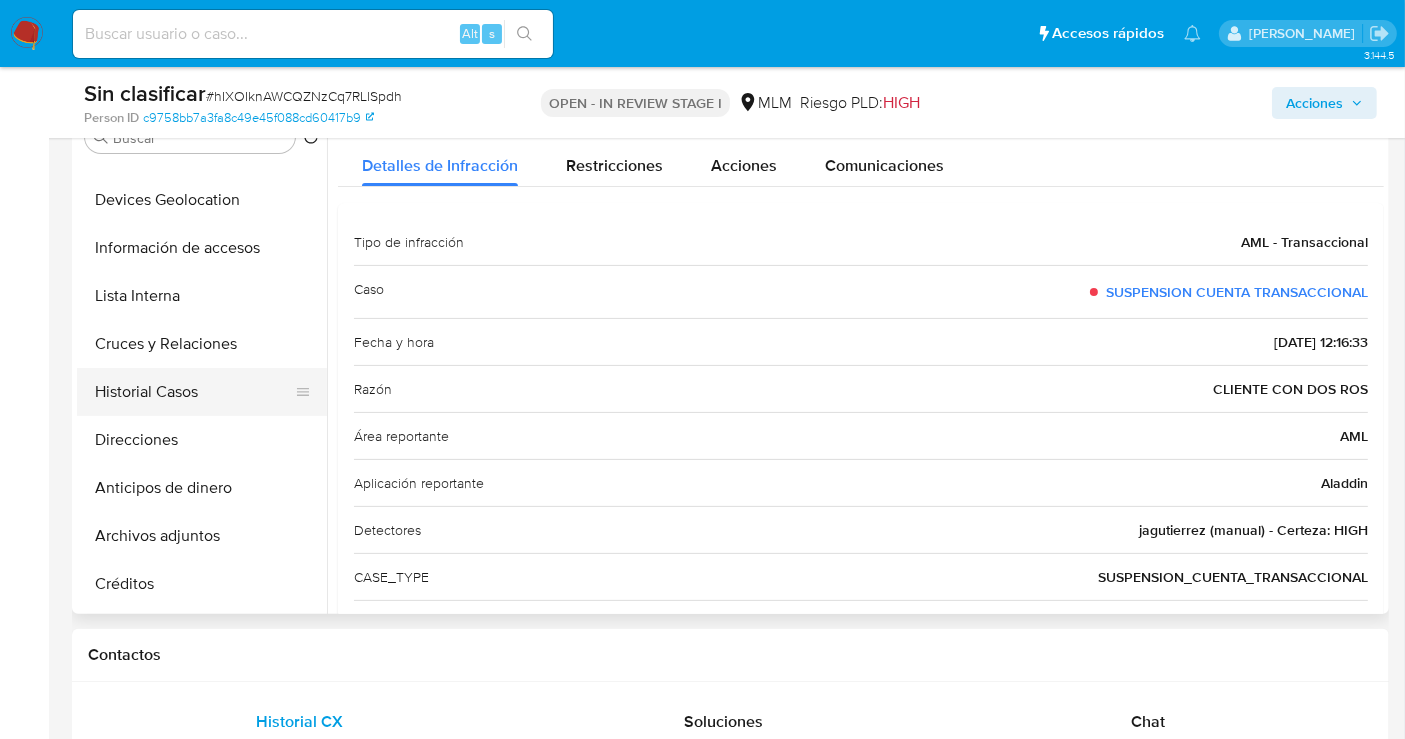 click on "Historial Casos" at bounding box center [194, 392] 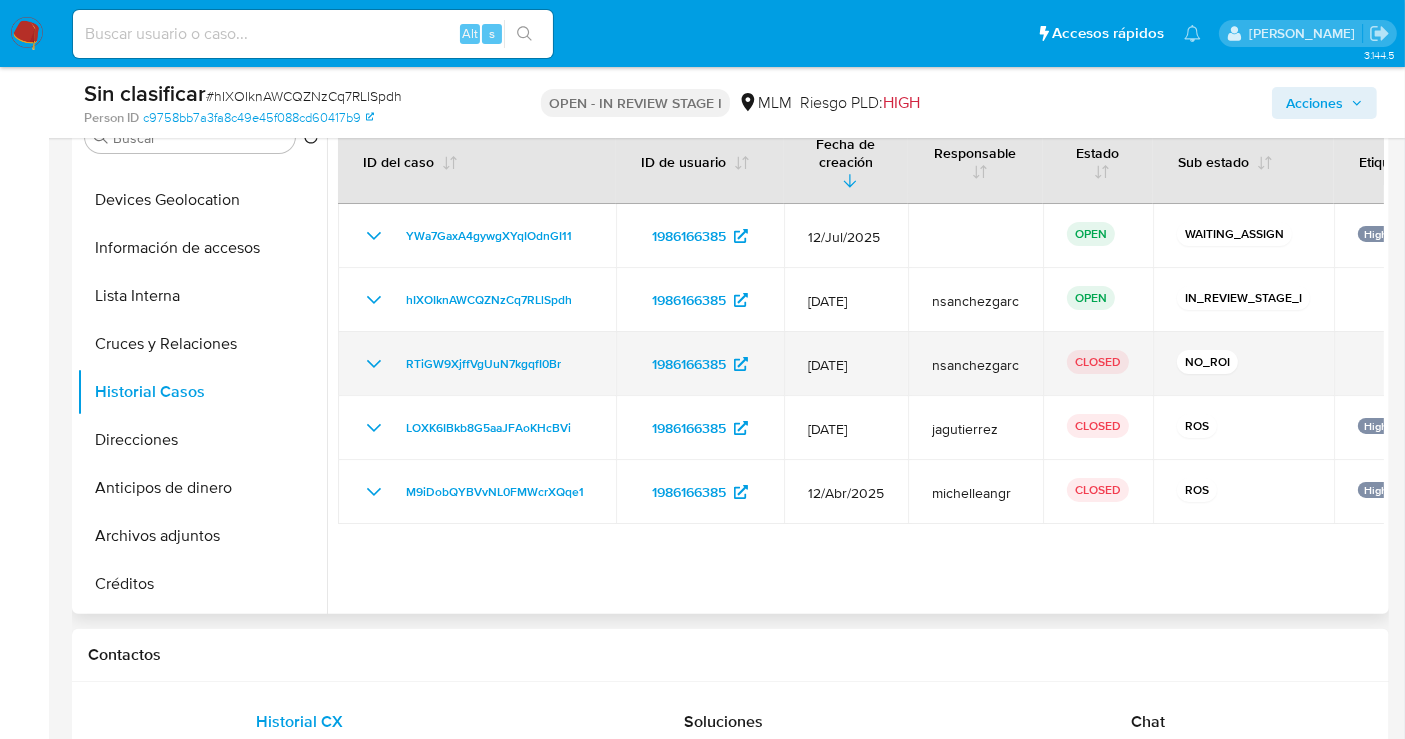 click 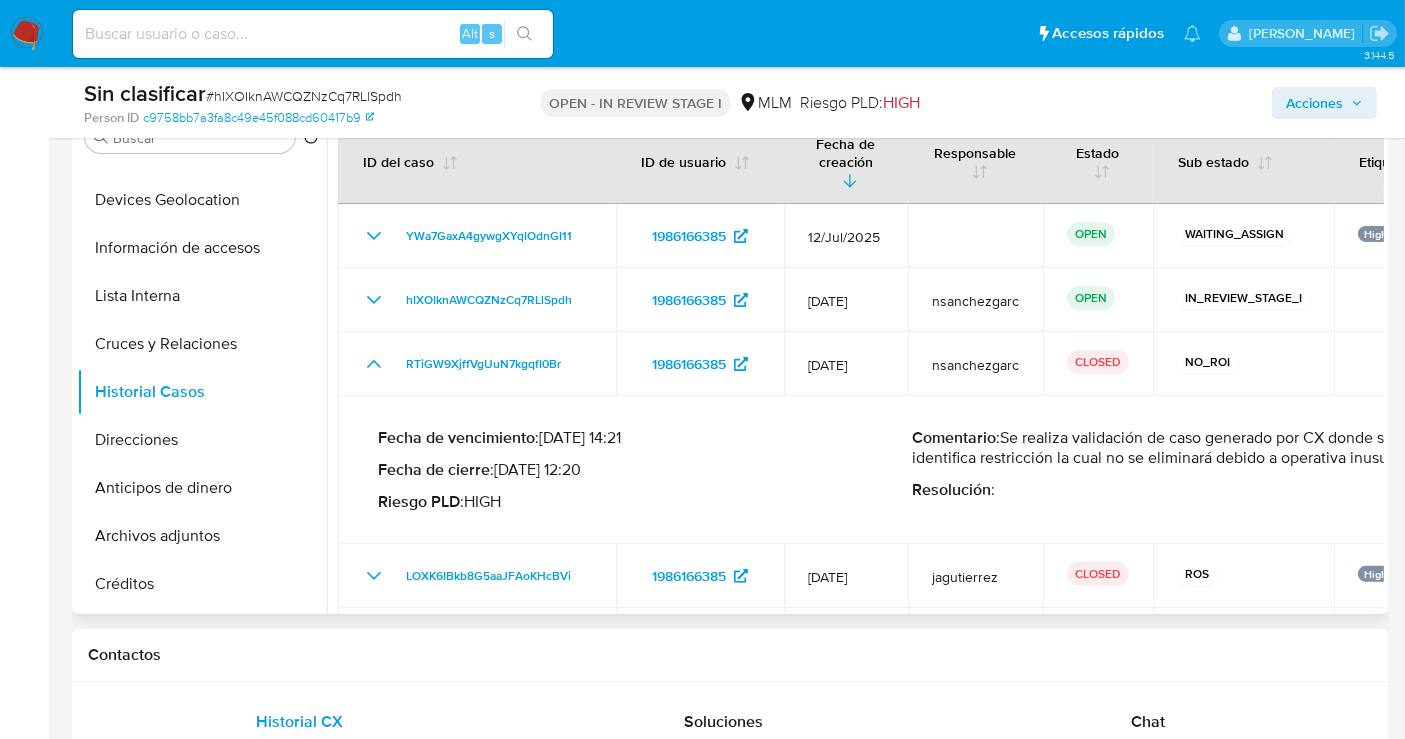 drag, startPoint x: 1006, startPoint y: 423, endPoint x: 1380, endPoint y: 446, distance: 374.70654 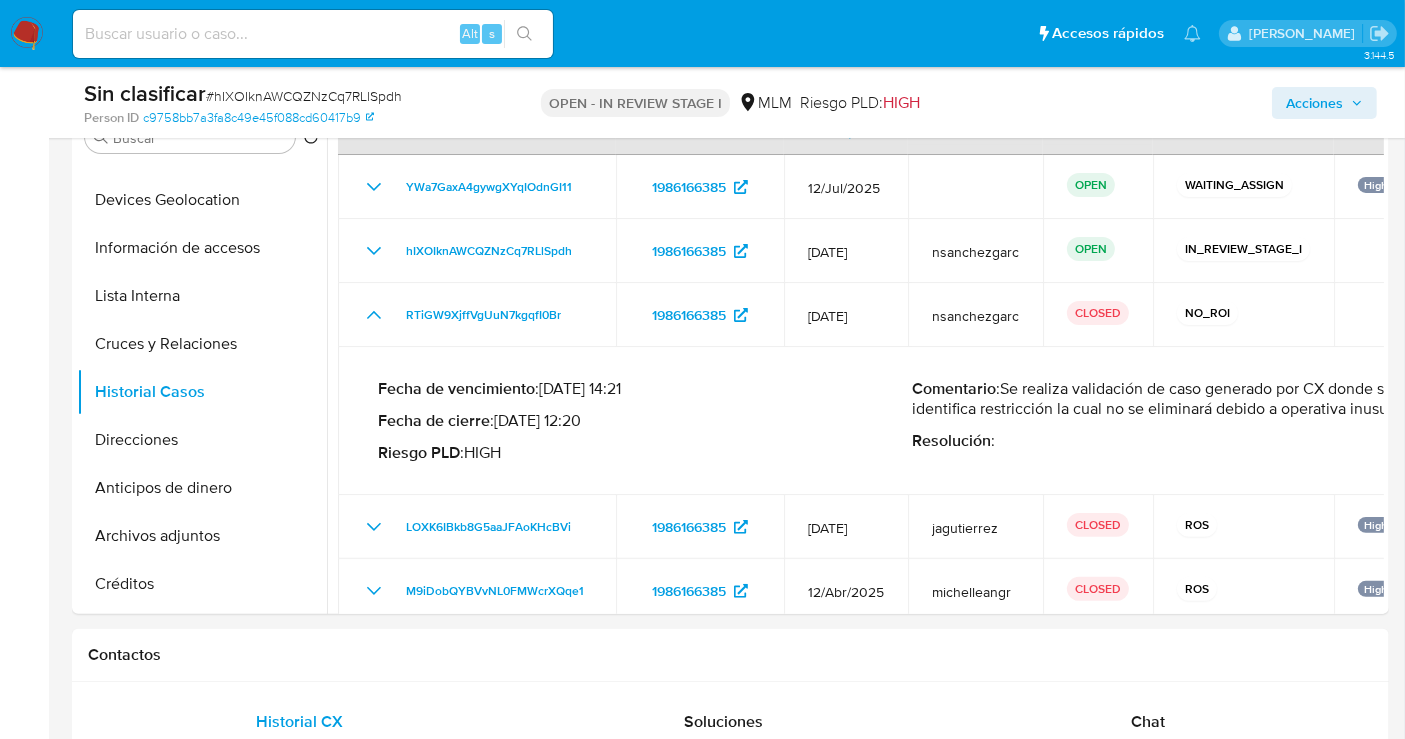 click on "Acciones" at bounding box center (1314, 103) 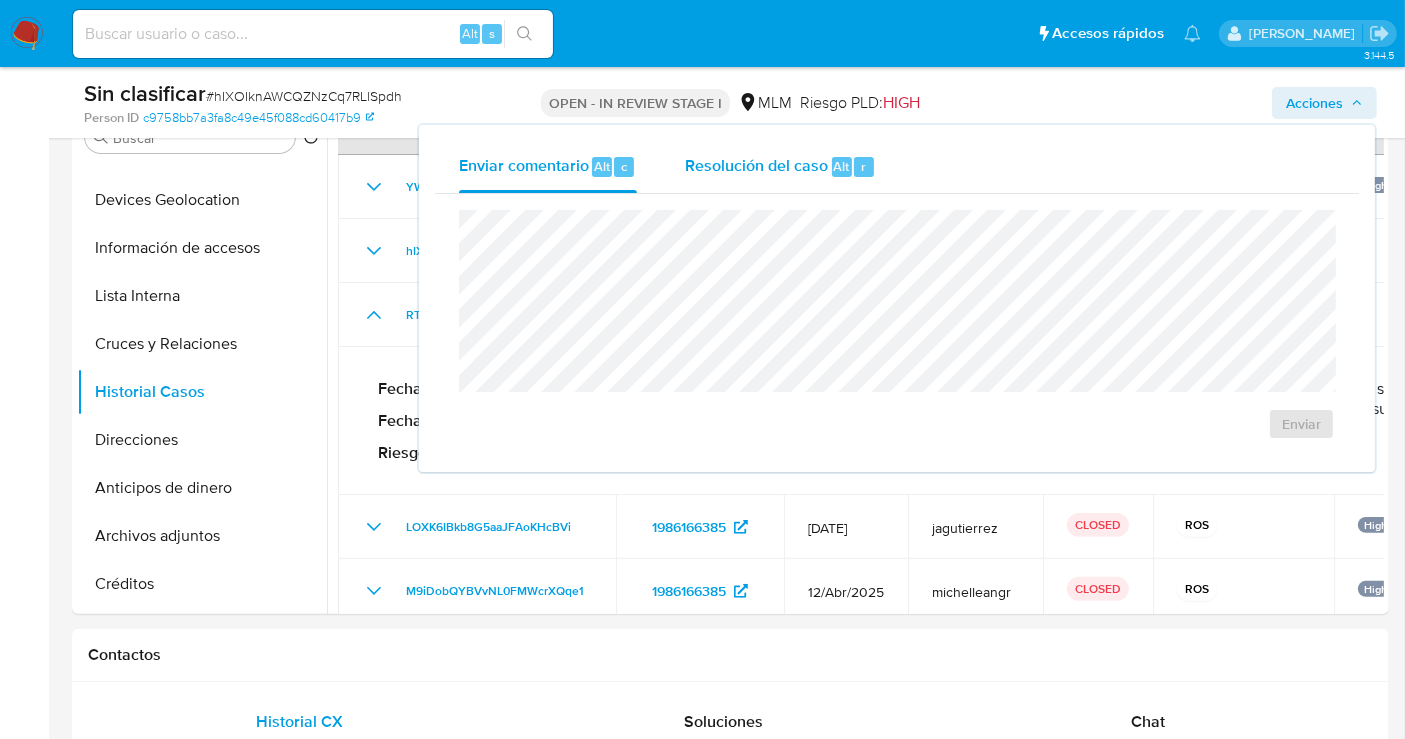 click on "Resolución del caso Alt r" at bounding box center [780, 167] 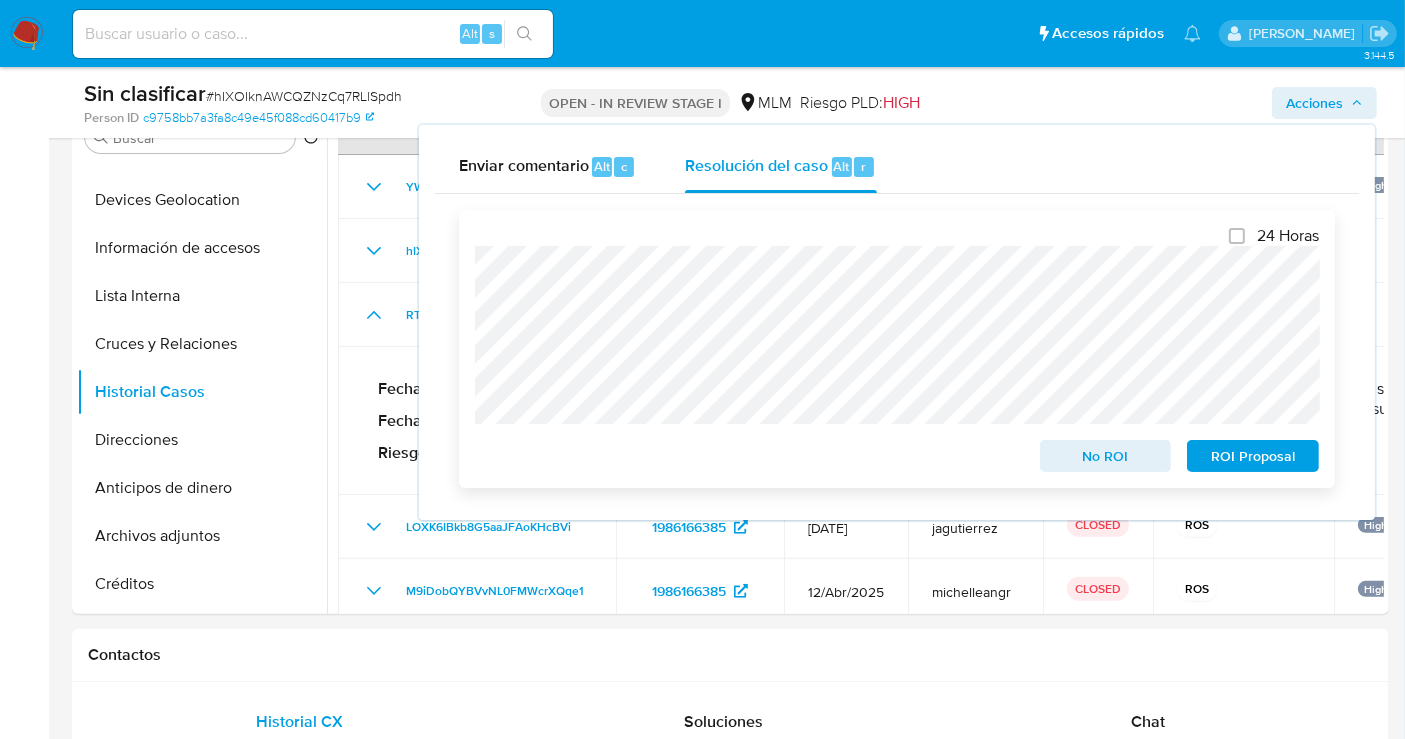 click on "24 Horas No ROI ROI Proposal" at bounding box center [897, 349] 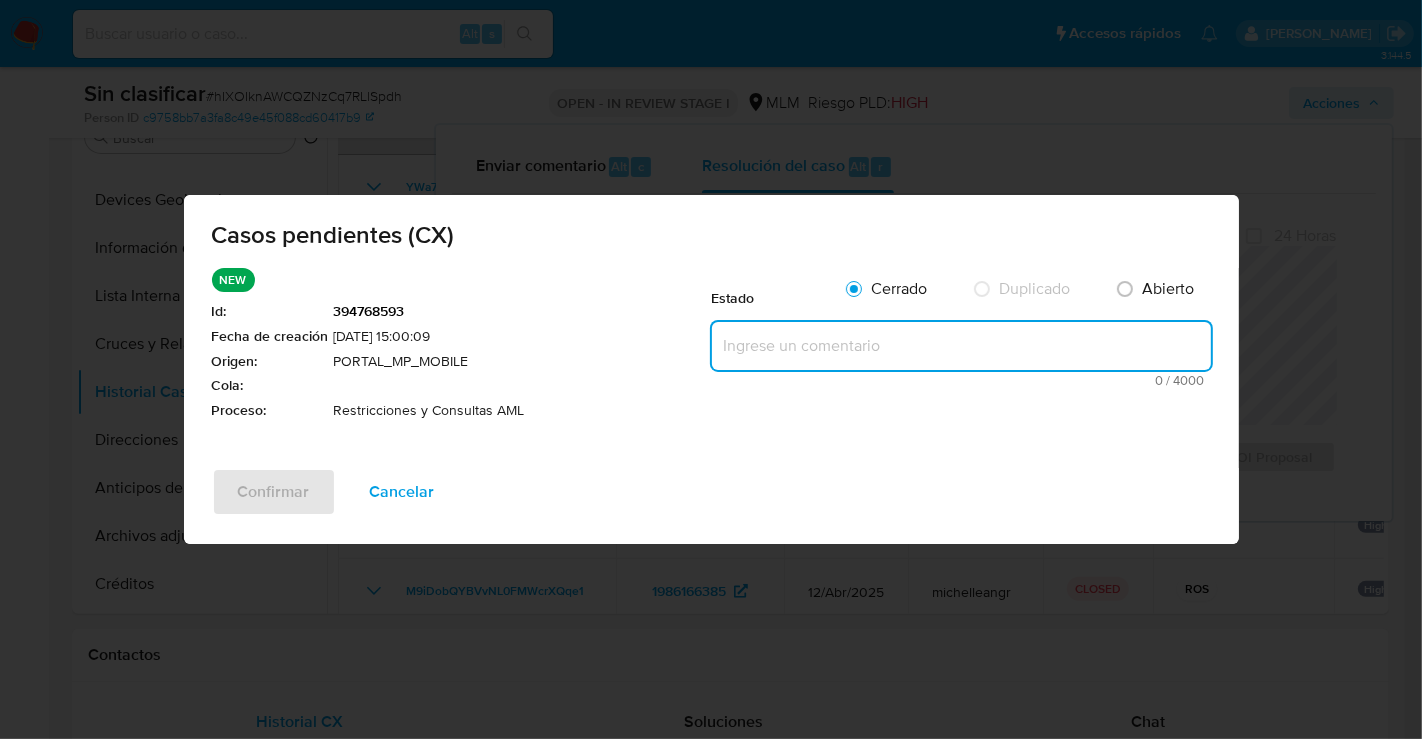 click at bounding box center [961, 346] 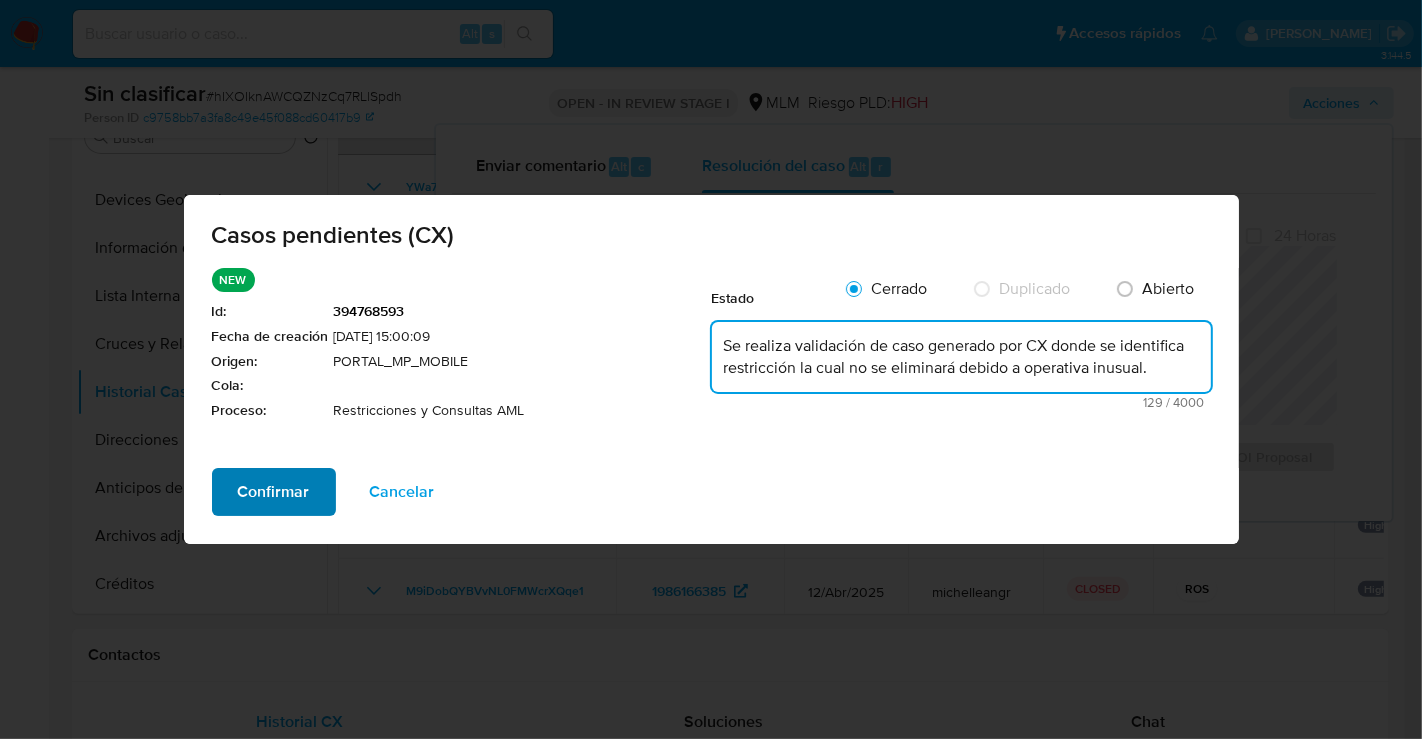 type on "Se realiza validación de caso generado por CX donde se identifica restricción la cual no se eliminará debido a operativa inusual." 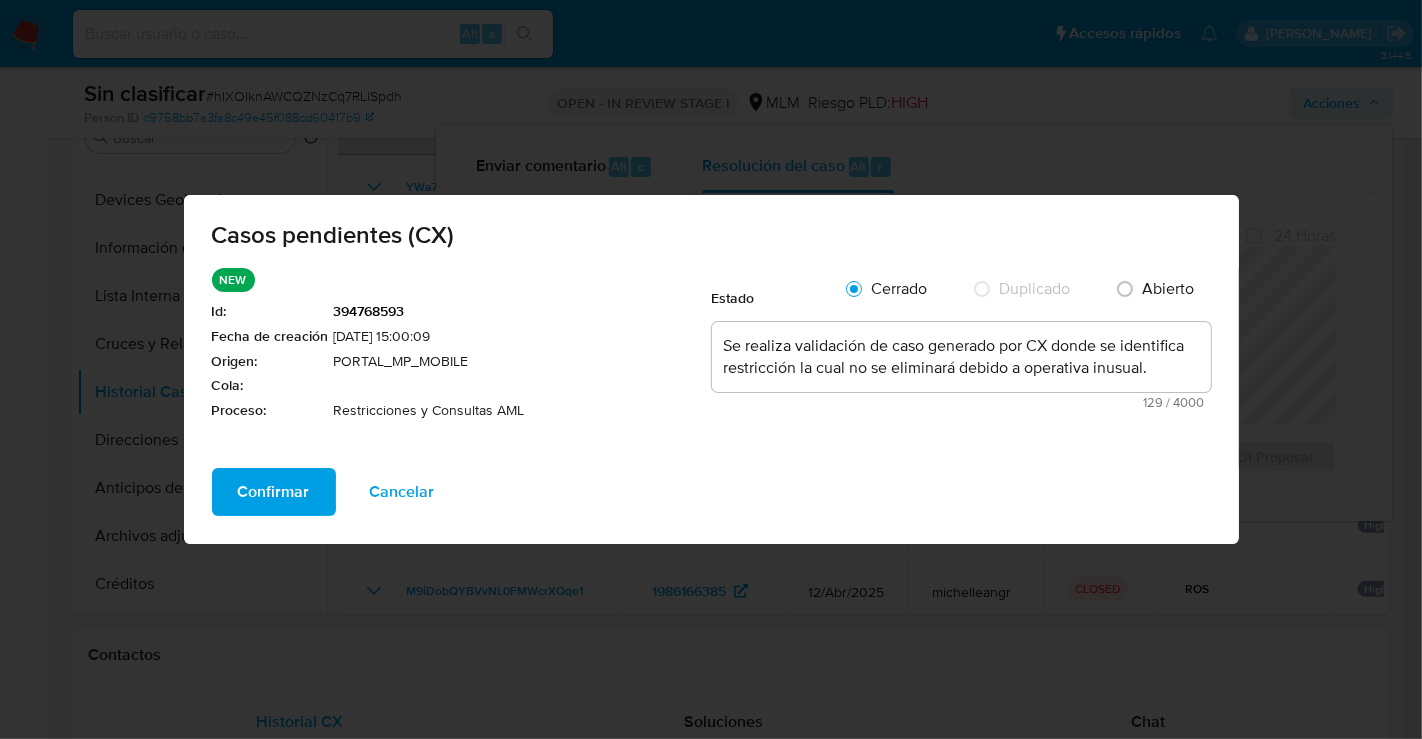 click on "Confirmar" at bounding box center (274, 492) 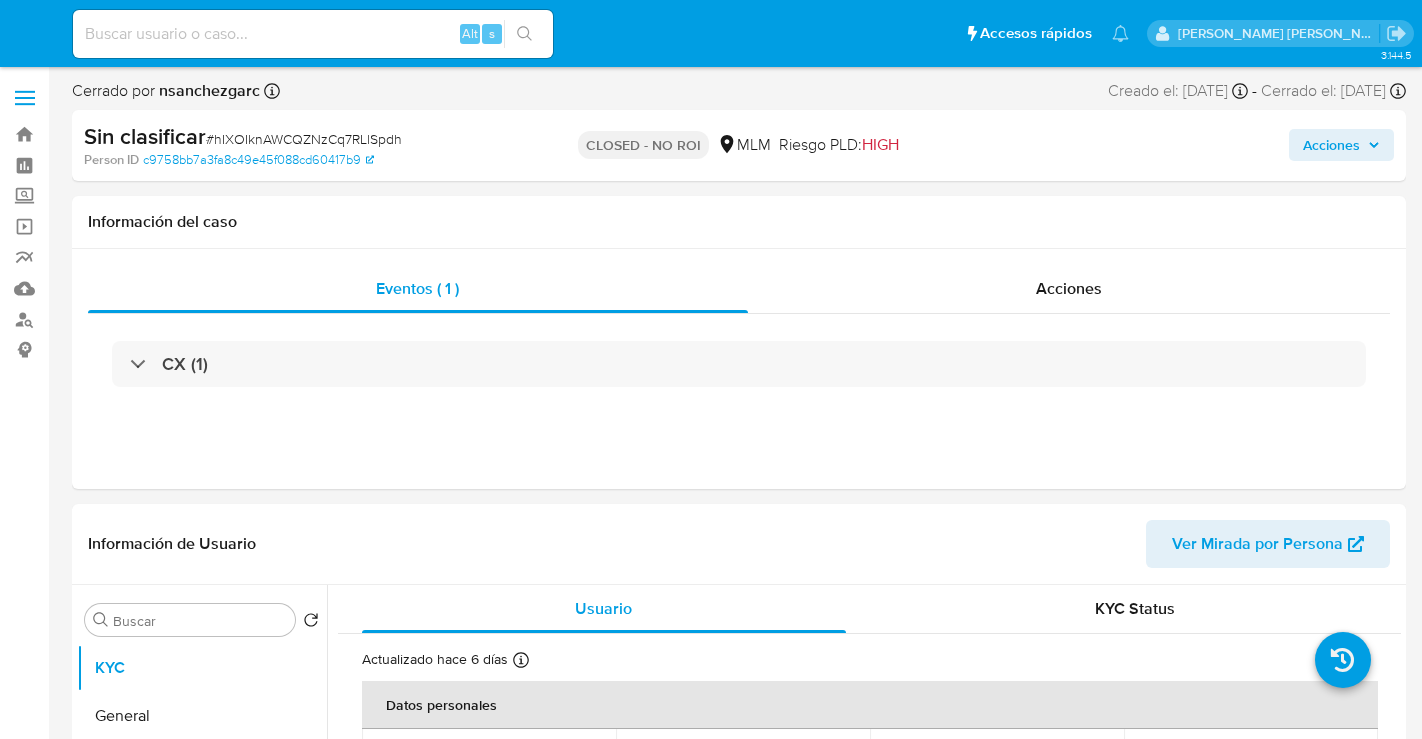 select on "10" 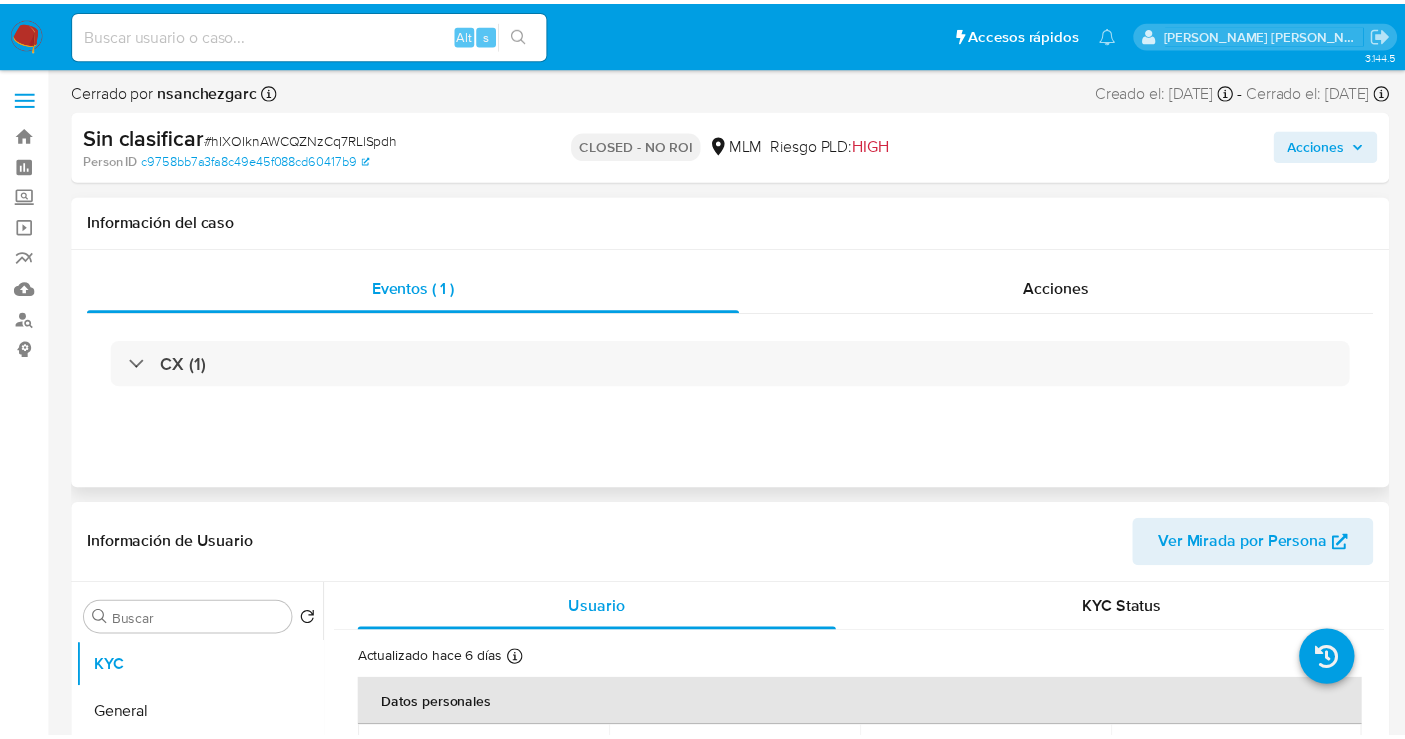 scroll, scrollTop: 0, scrollLeft: 0, axis: both 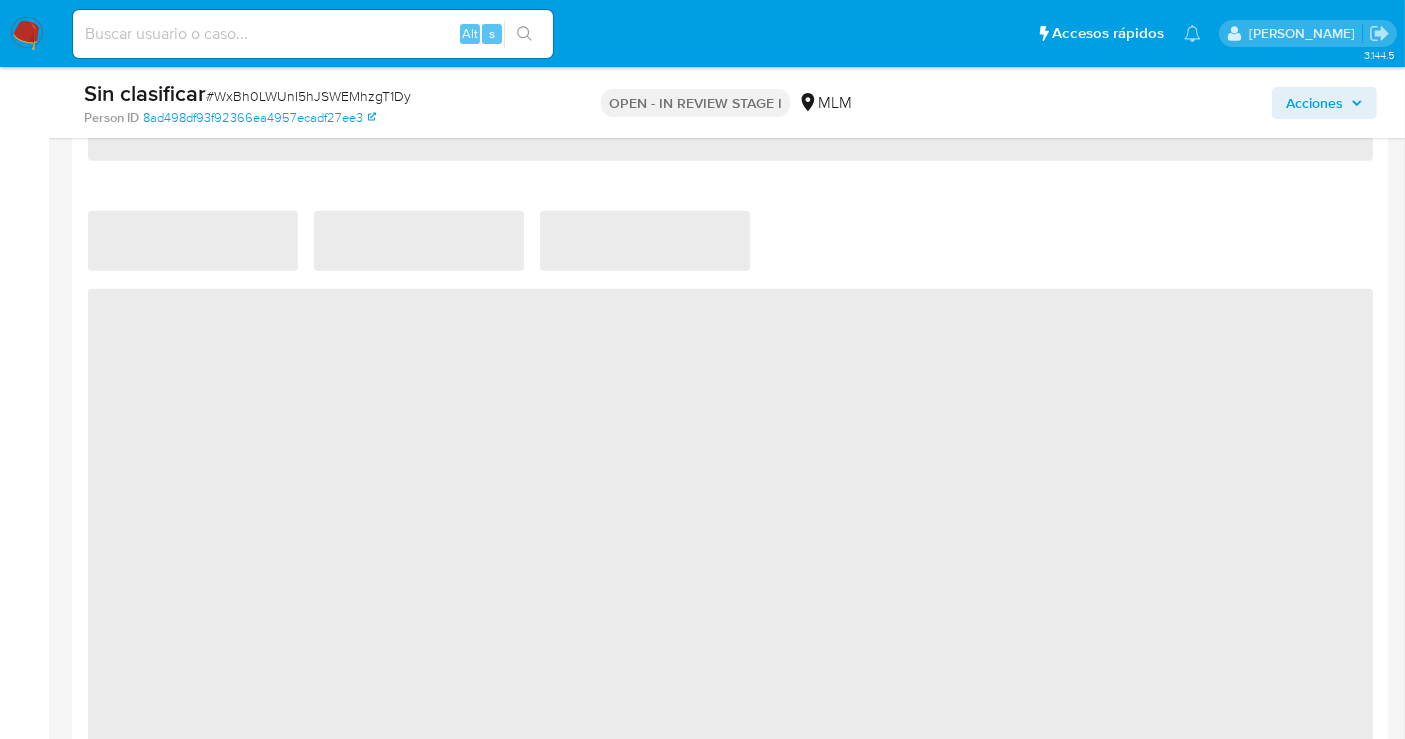 select on "10" 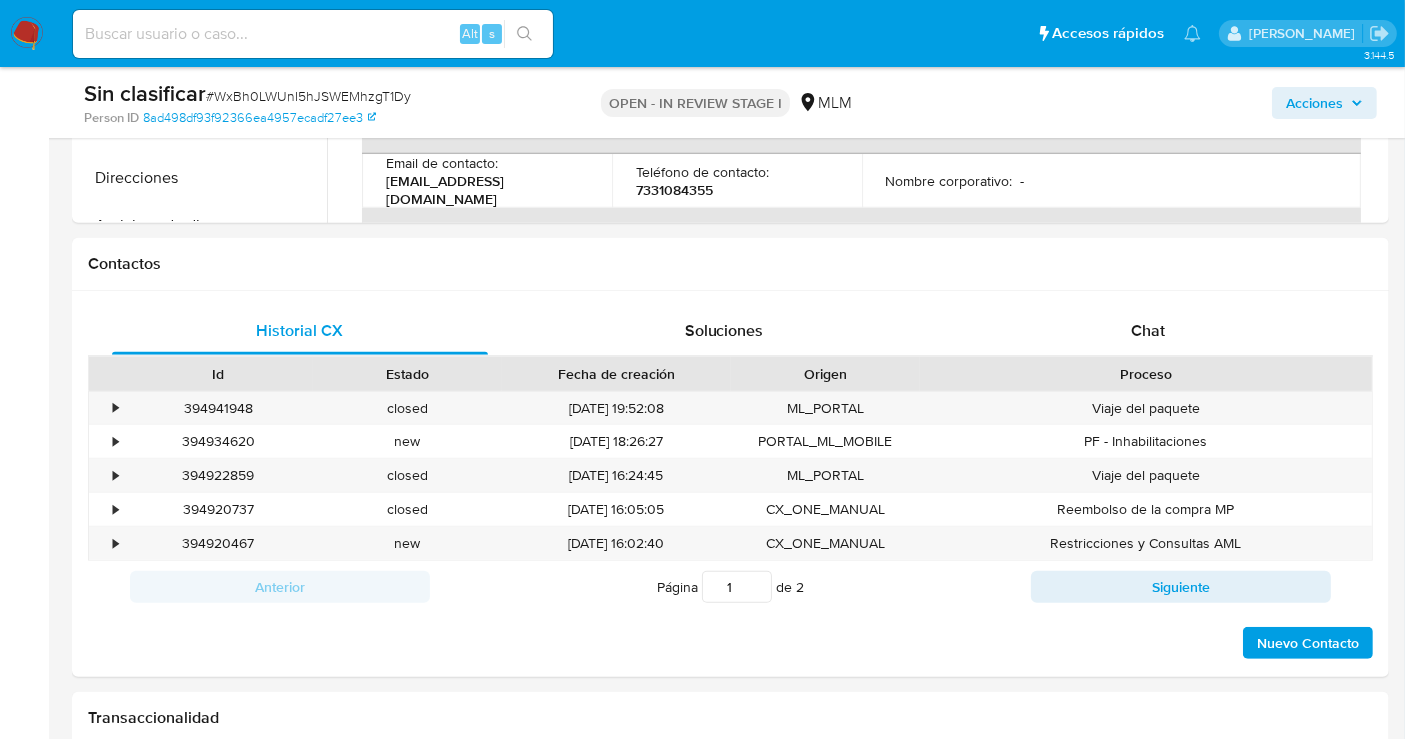 scroll, scrollTop: 777, scrollLeft: 0, axis: vertical 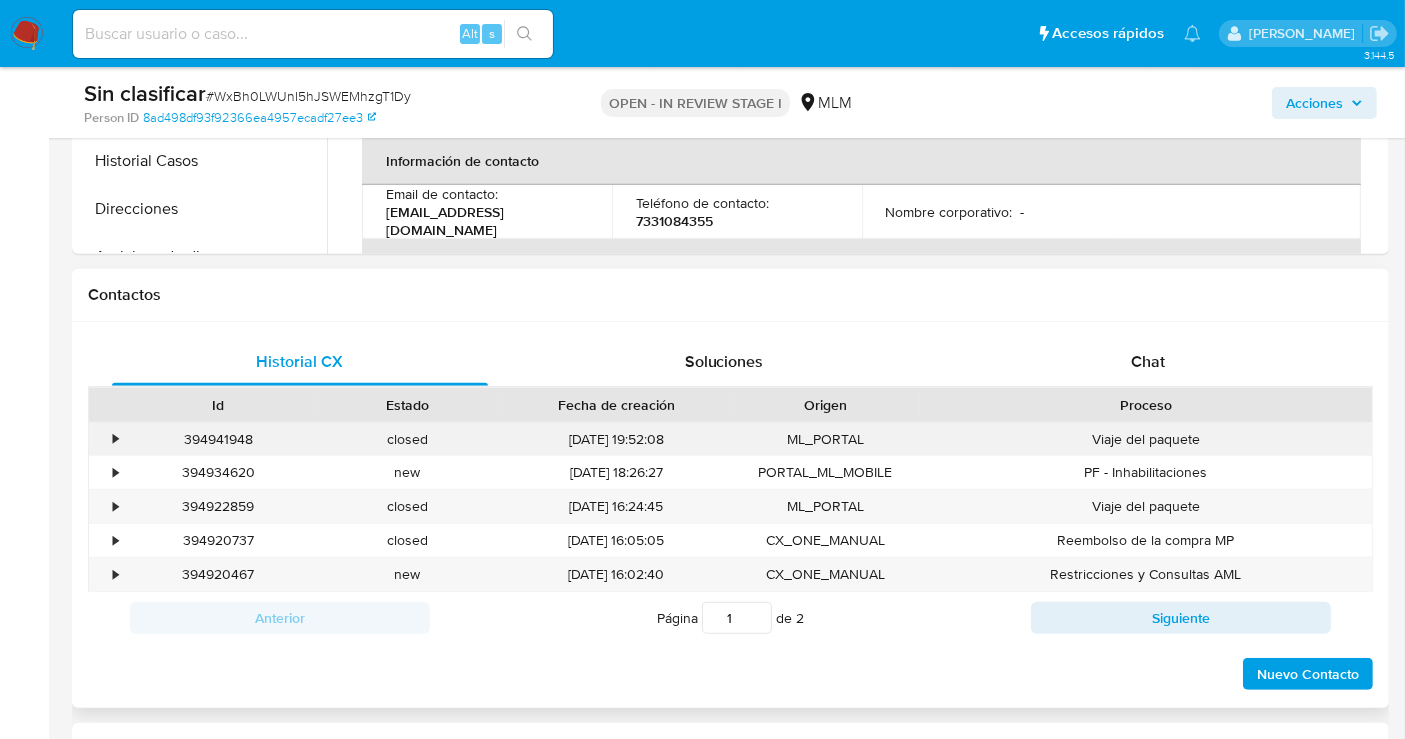 click on "•" at bounding box center (106, 439) 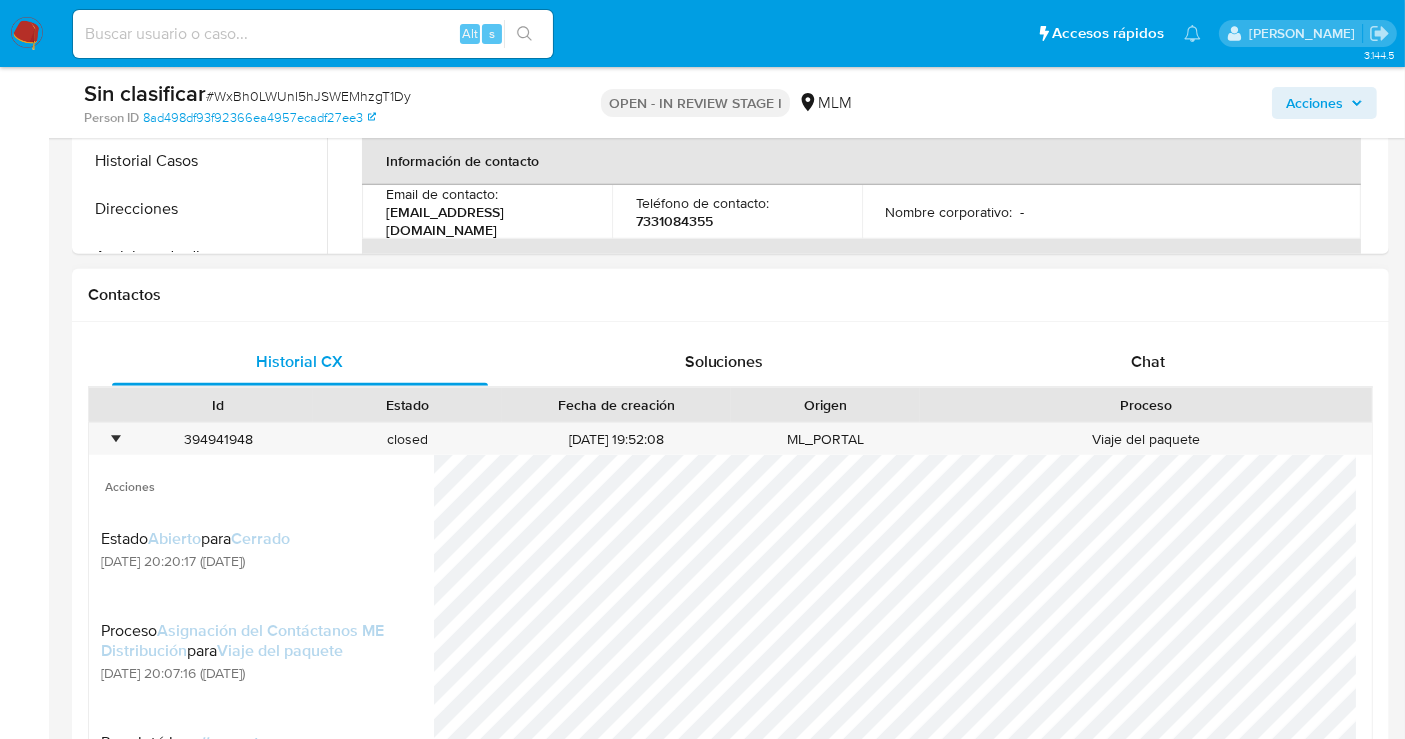 scroll, scrollTop: 74, scrollLeft: 0, axis: vertical 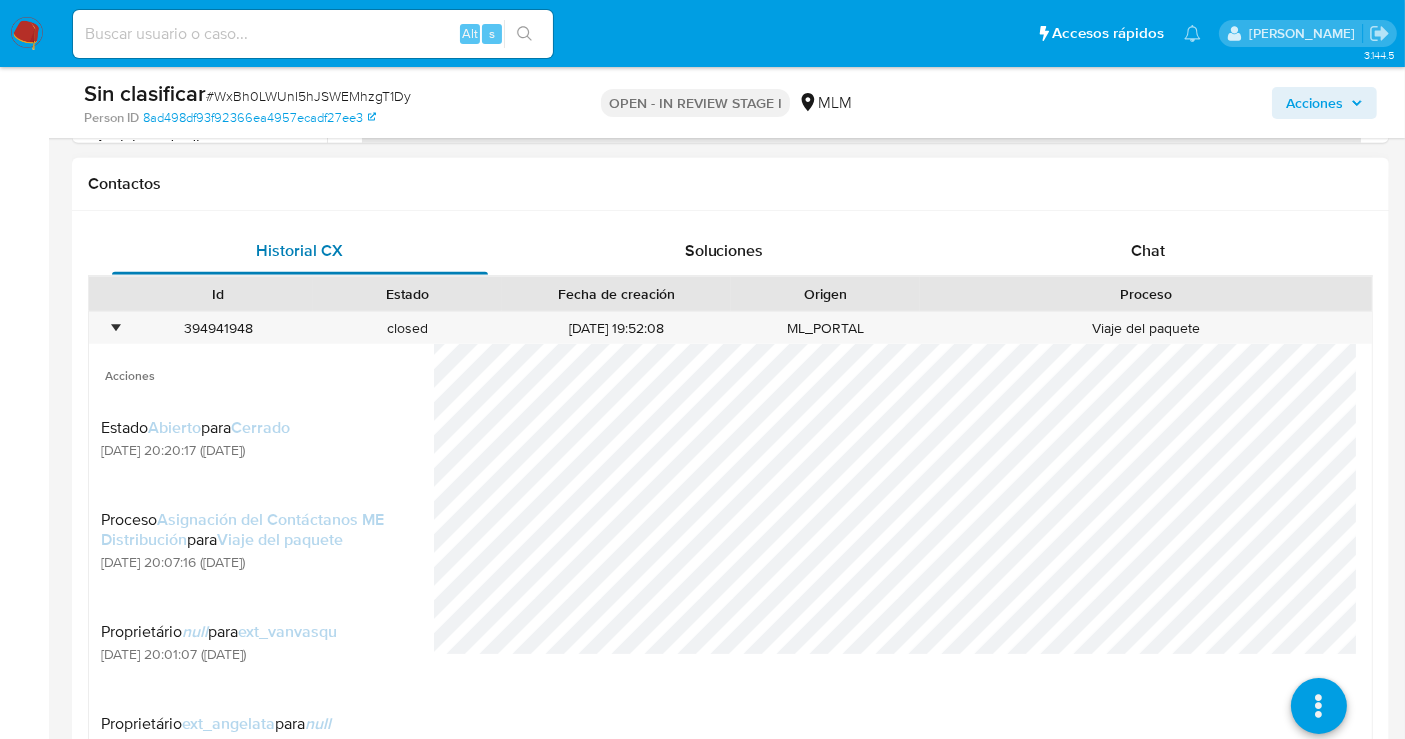 click on "Historial CX" at bounding box center [300, 251] 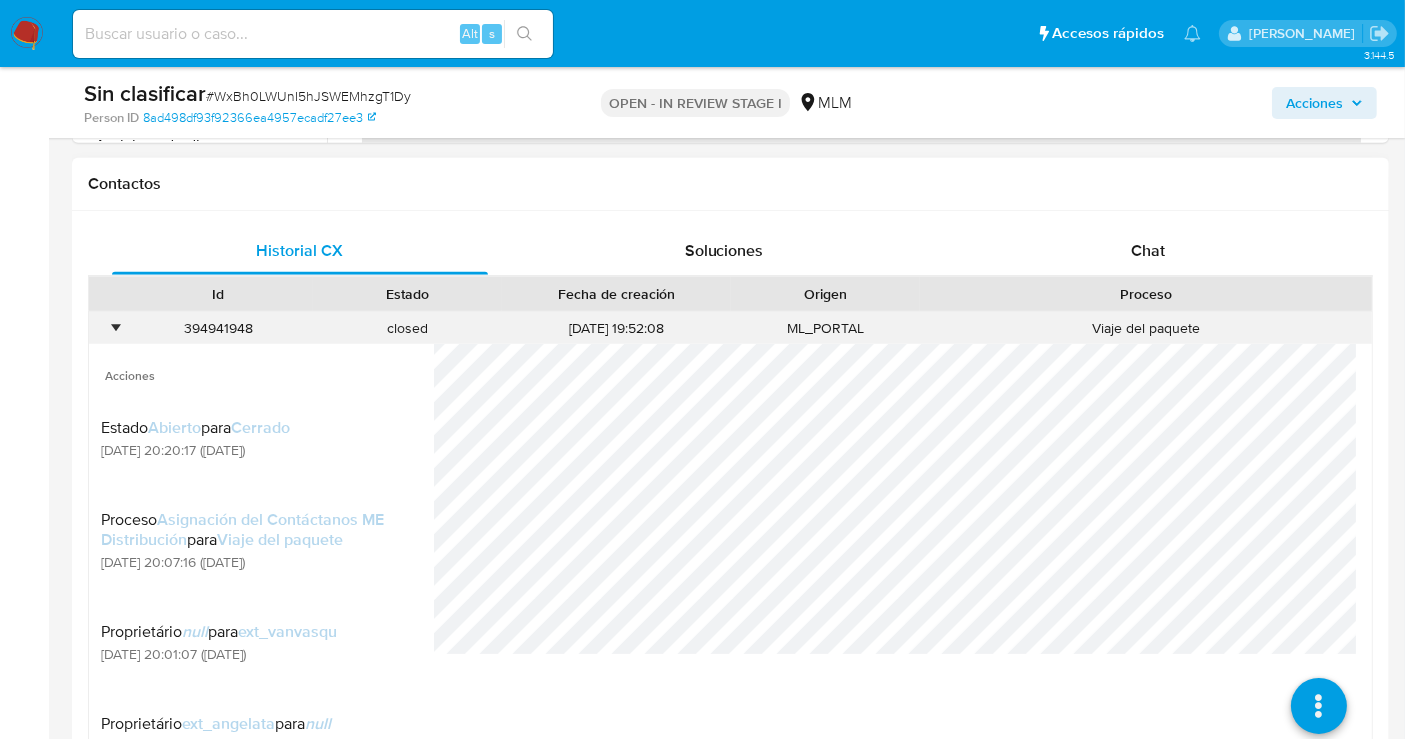 click on "•" at bounding box center (106, 328) 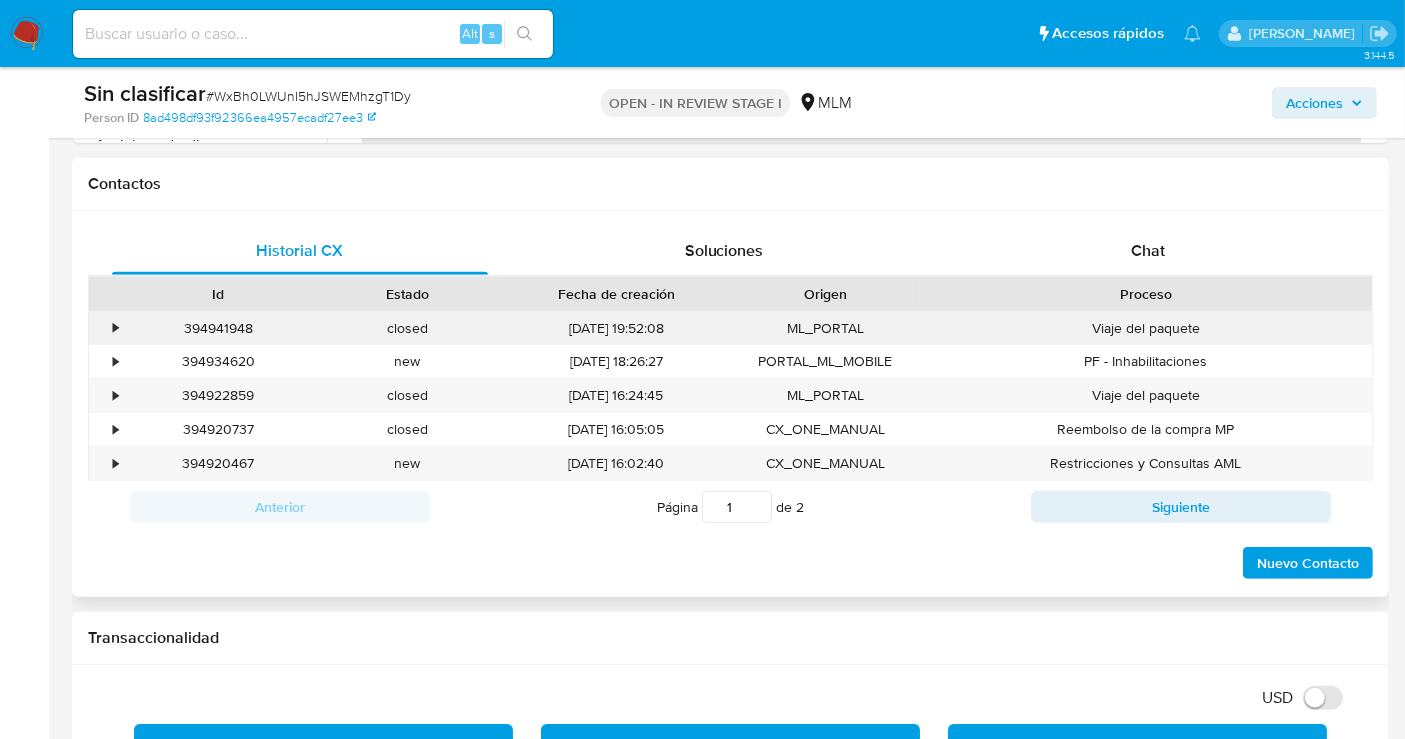 click on "•" at bounding box center (106, 328) 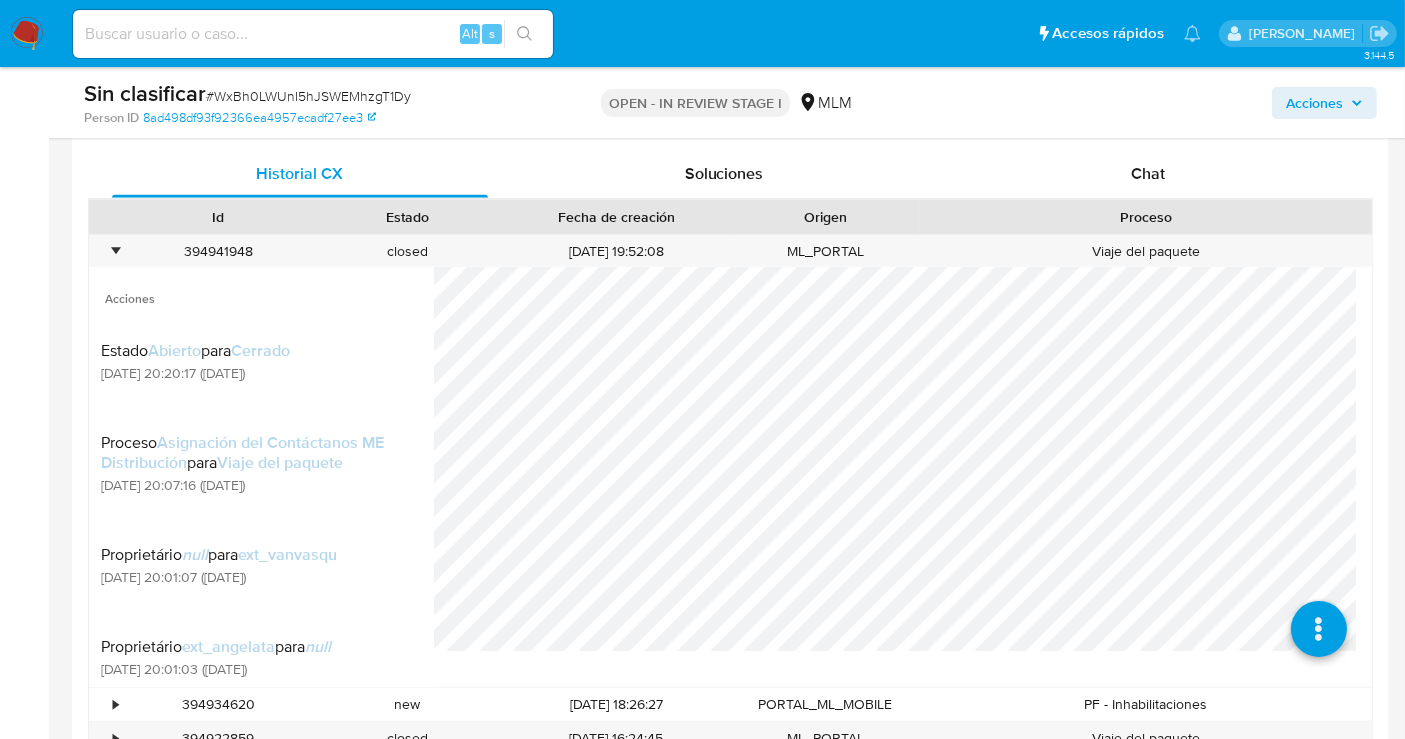 scroll, scrollTop: 1000, scrollLeft: 0, axis: vertical 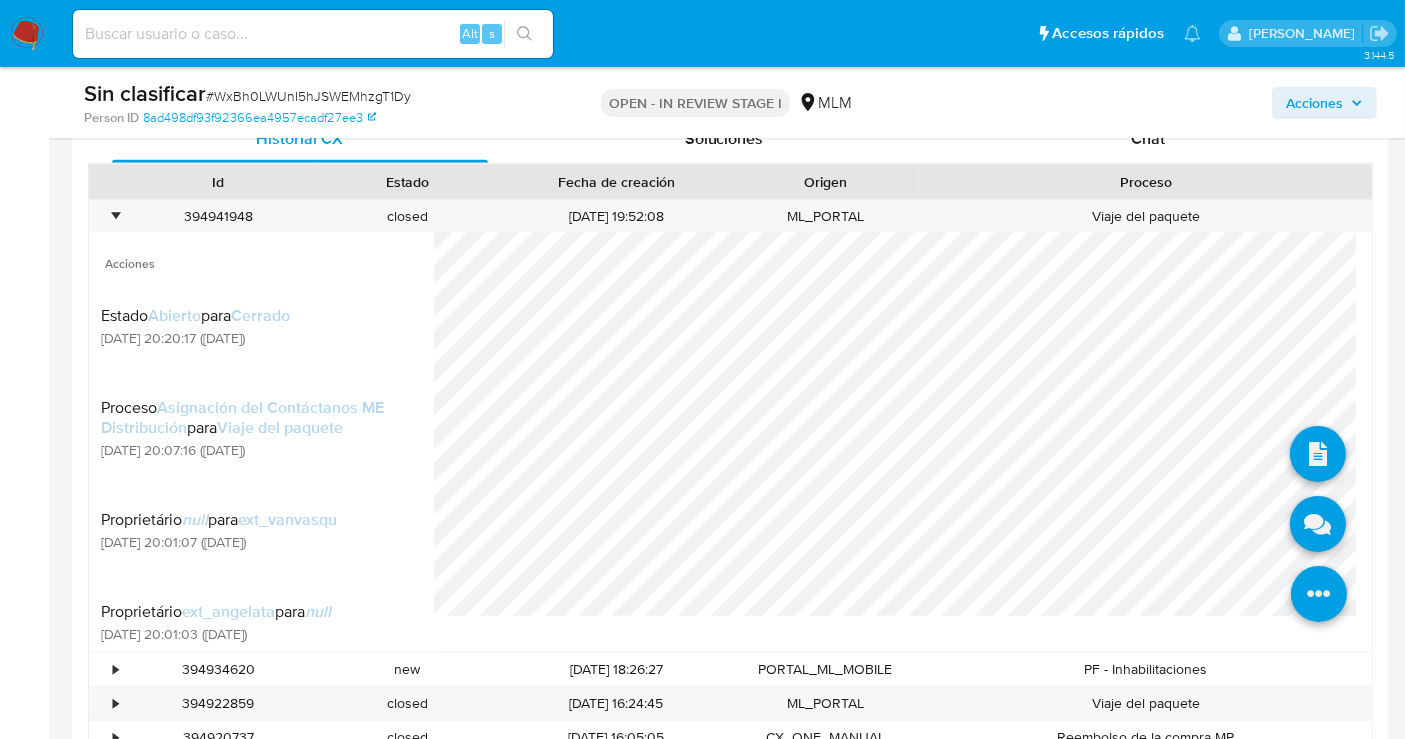 click at bounding box center [1319, 597] 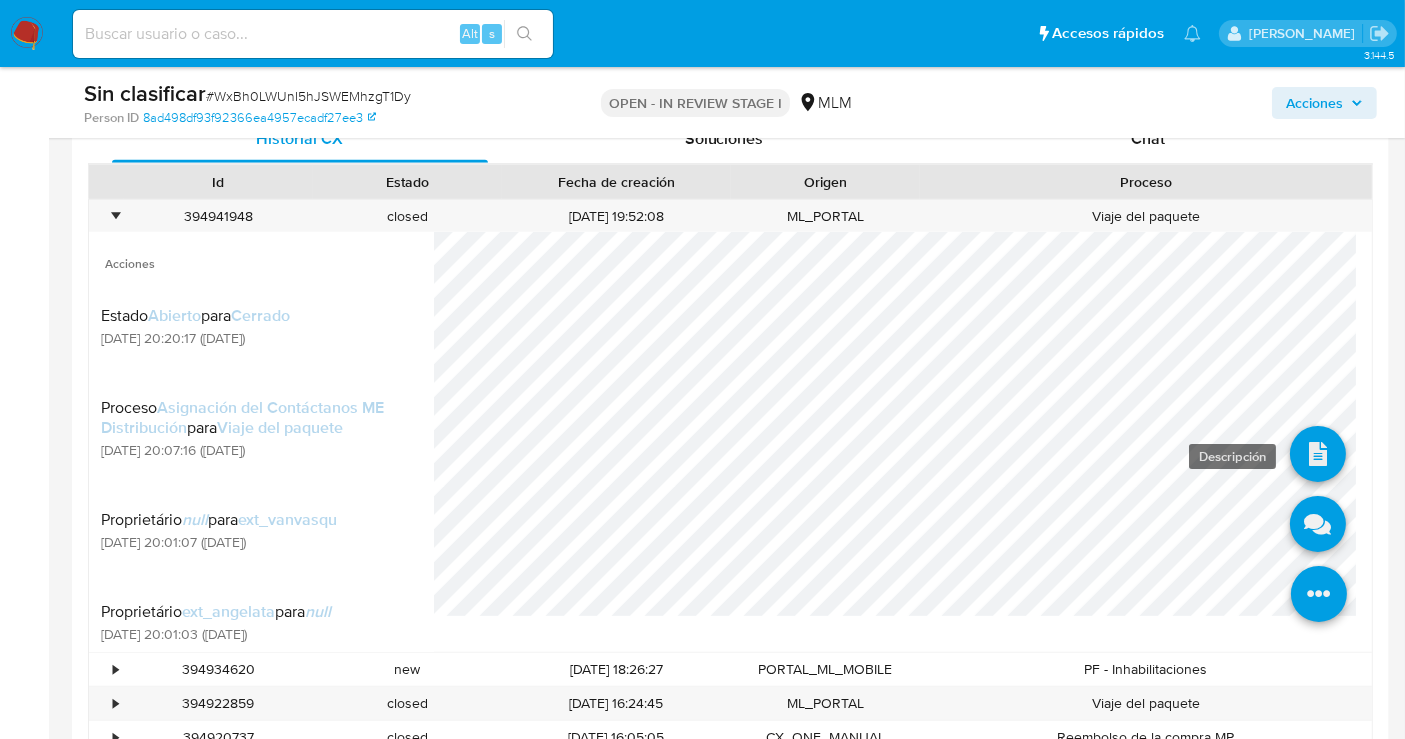 click at bounding box center (1318, 455) 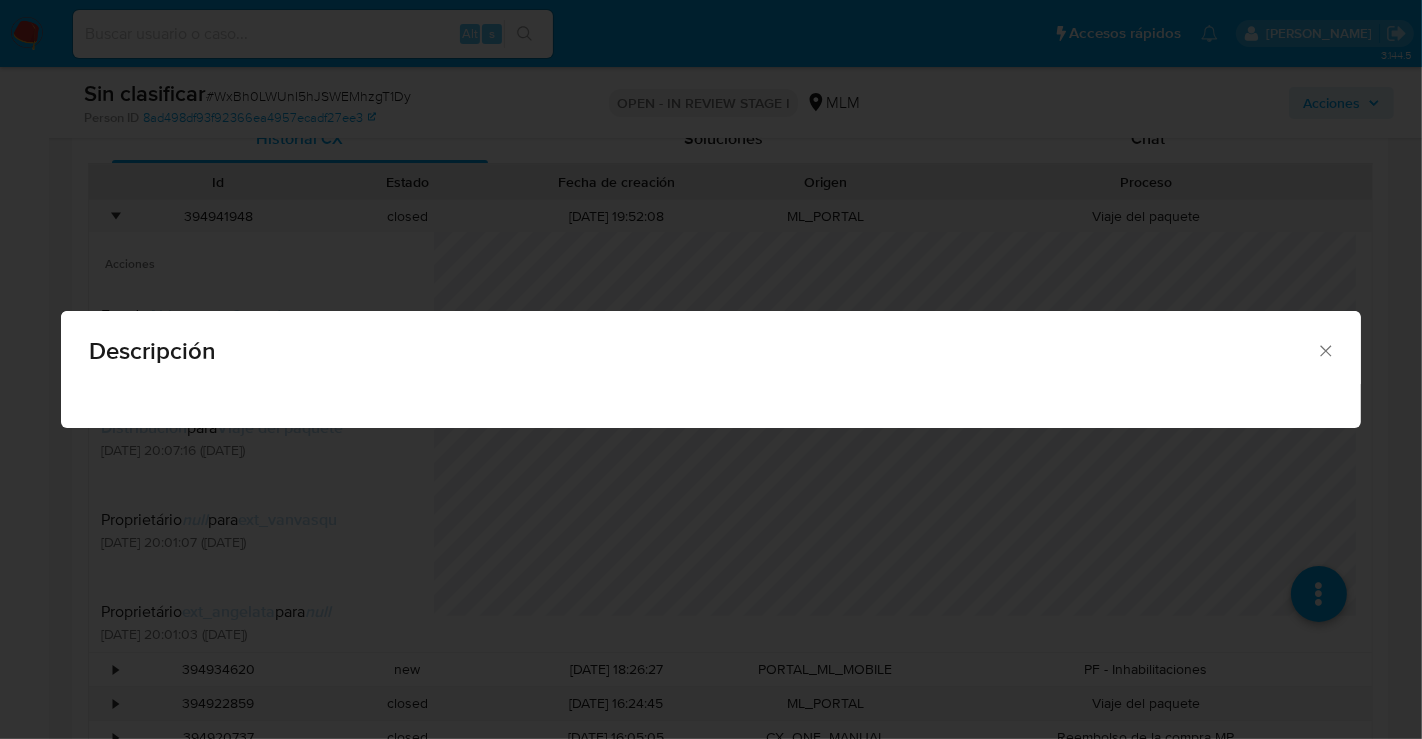 click 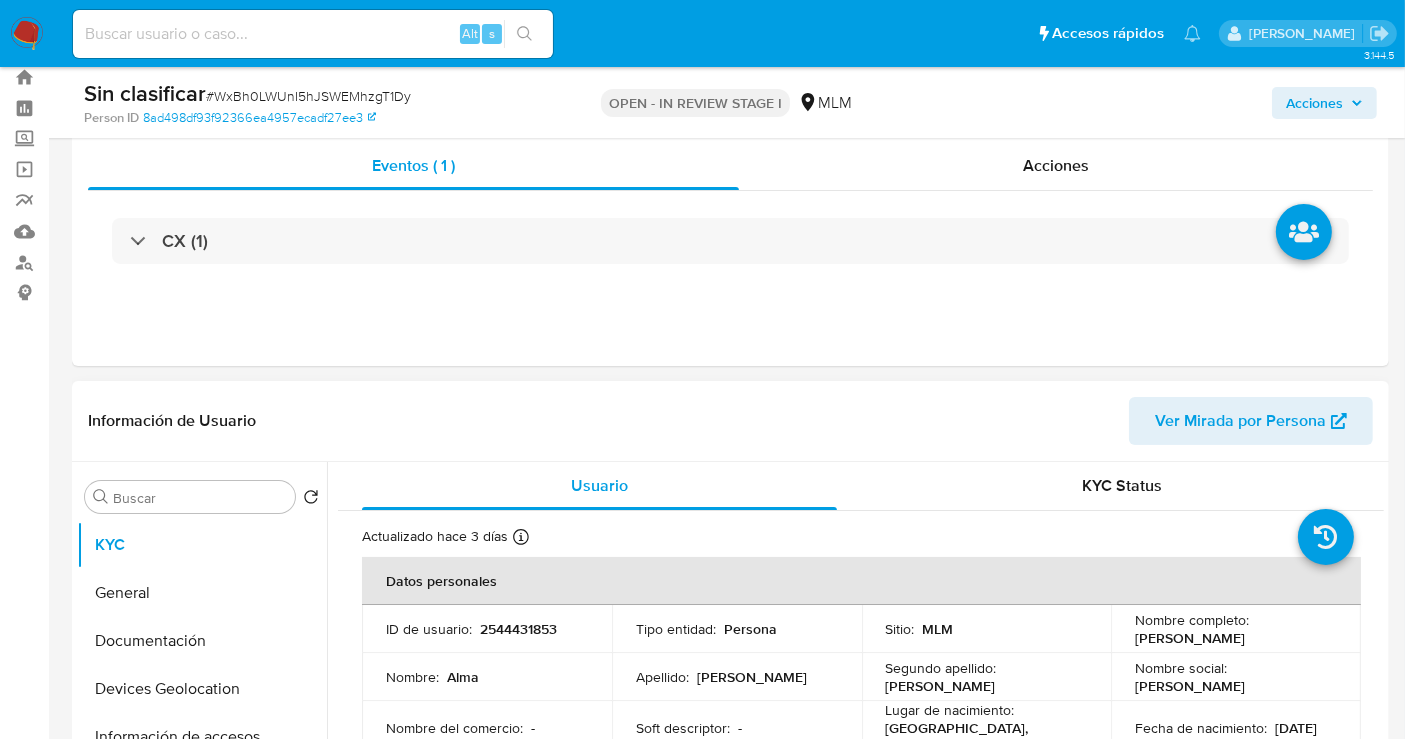 scroll, scrollTop: 0, scrollLeft: 0, axis: both 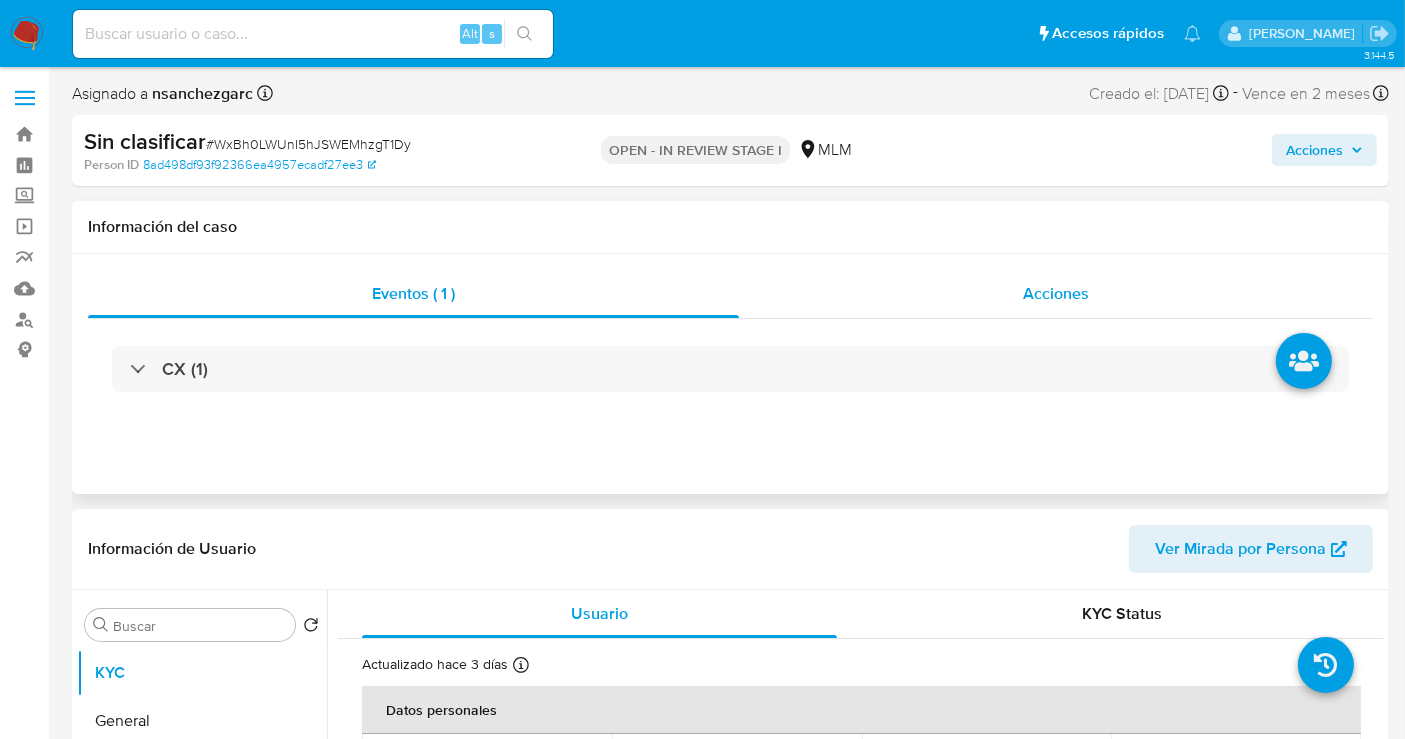 click on "Acciones" at bounding box center [1056, 293] 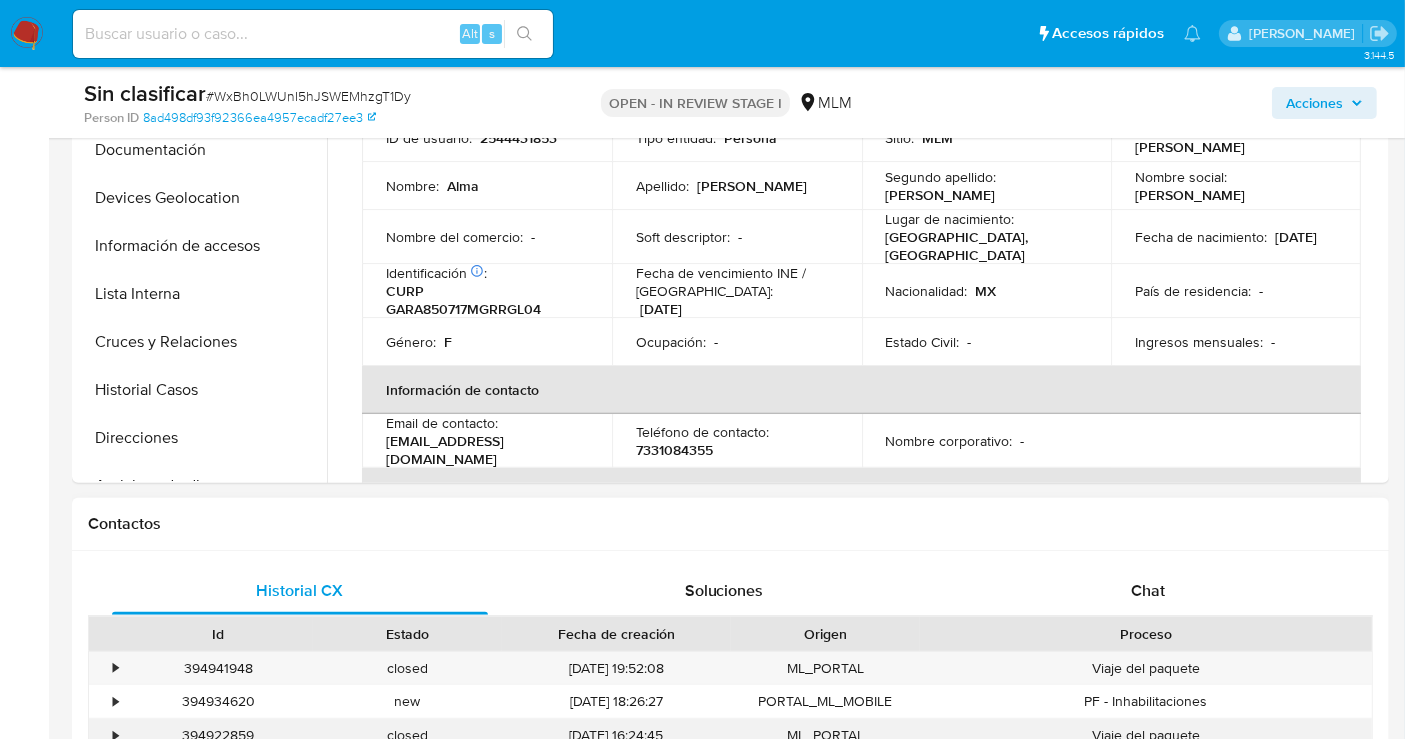scroll, scrollTop: 888, scrollLeft: 0, axis: vertical 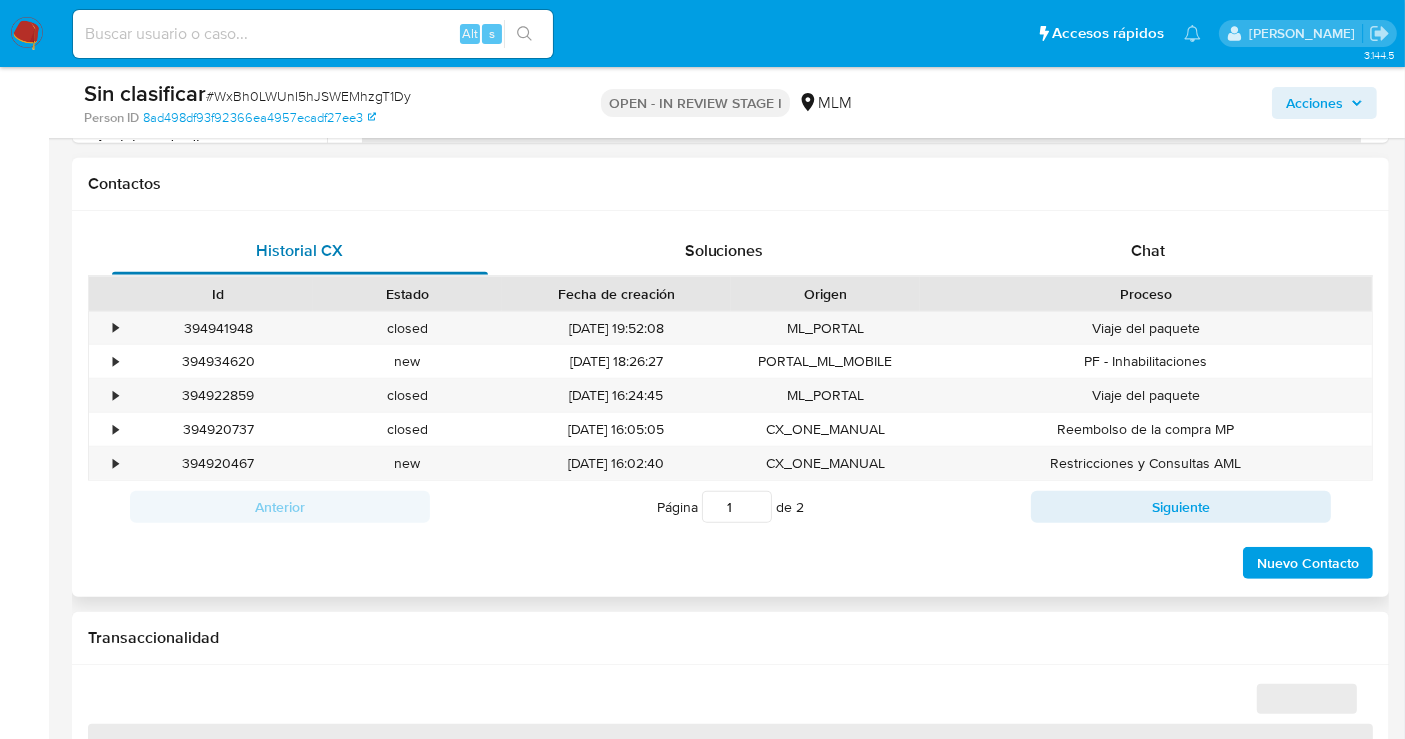 select on "10" 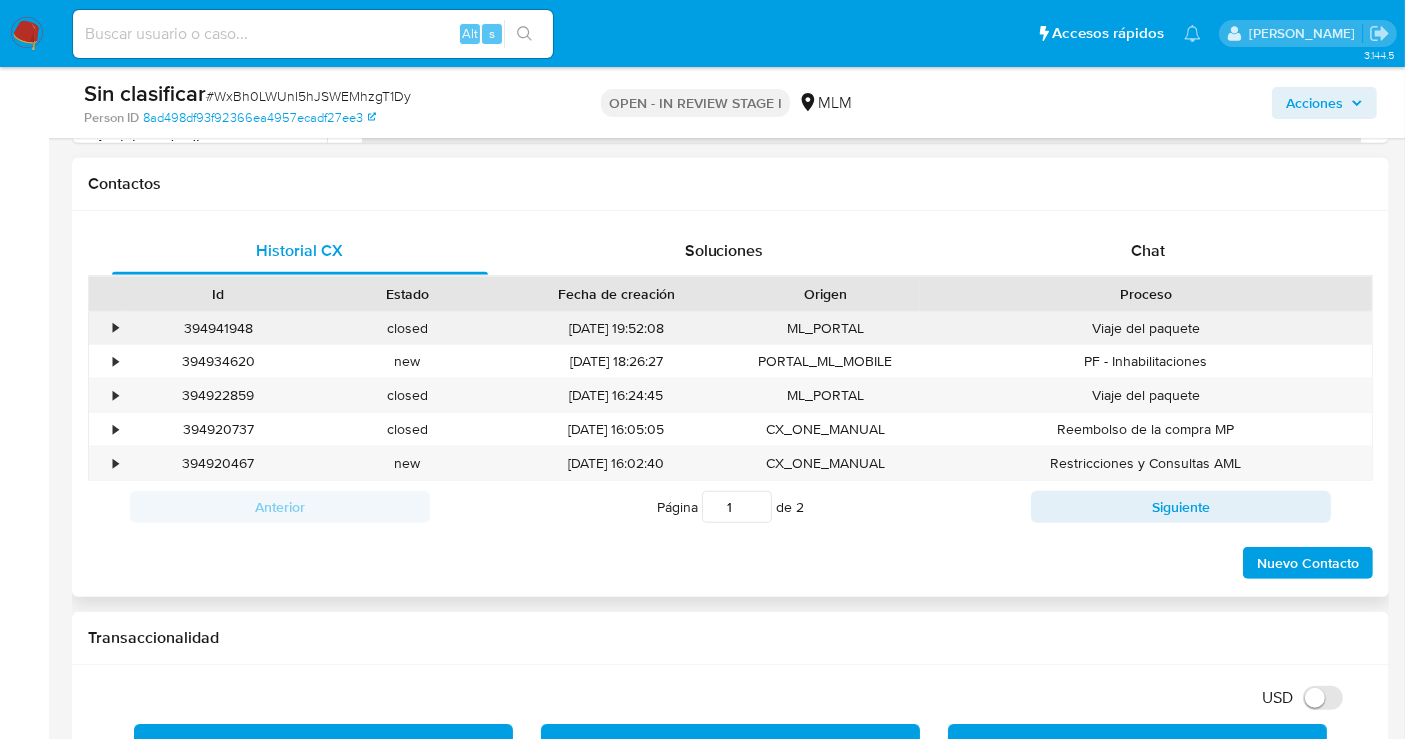 click on "•" at bounding box center (115, 328) 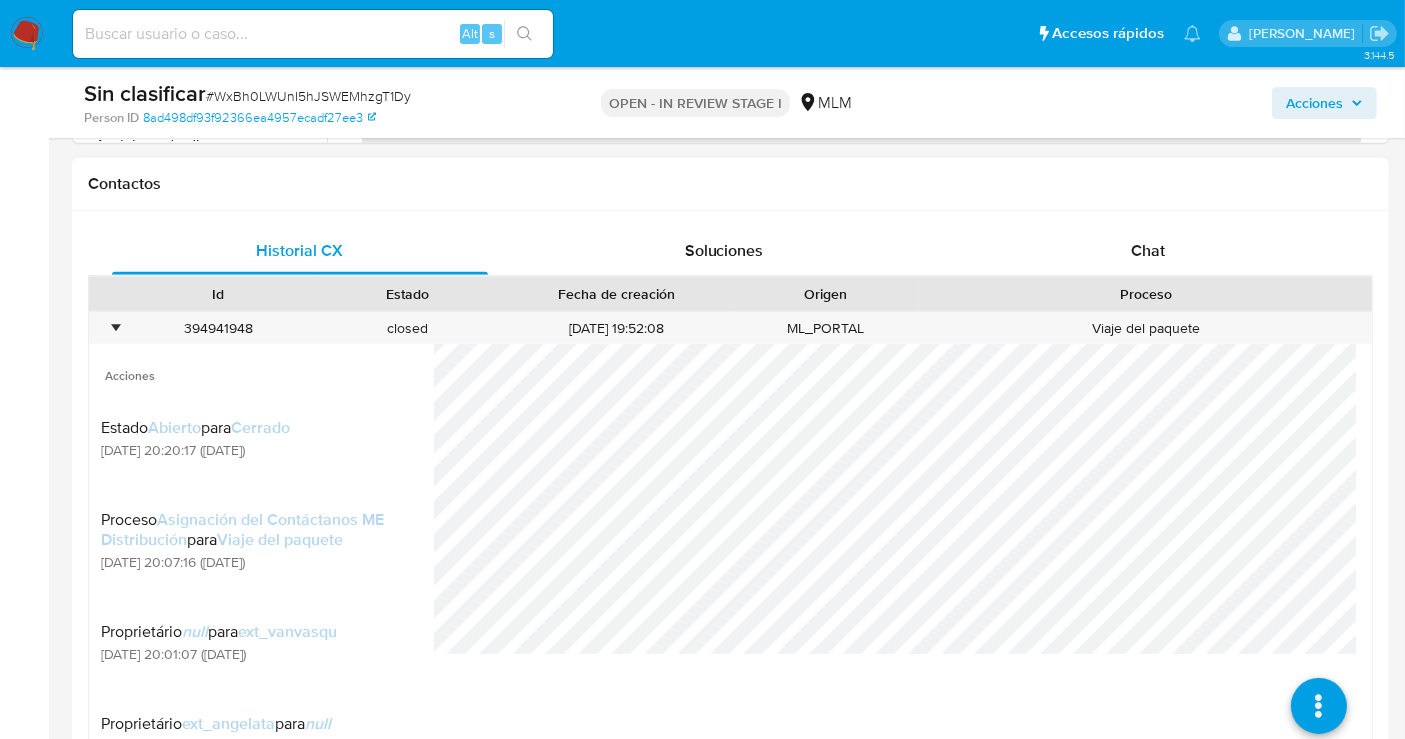 scroll, scrollTop: 0, scrollLeft: 0, axis: both 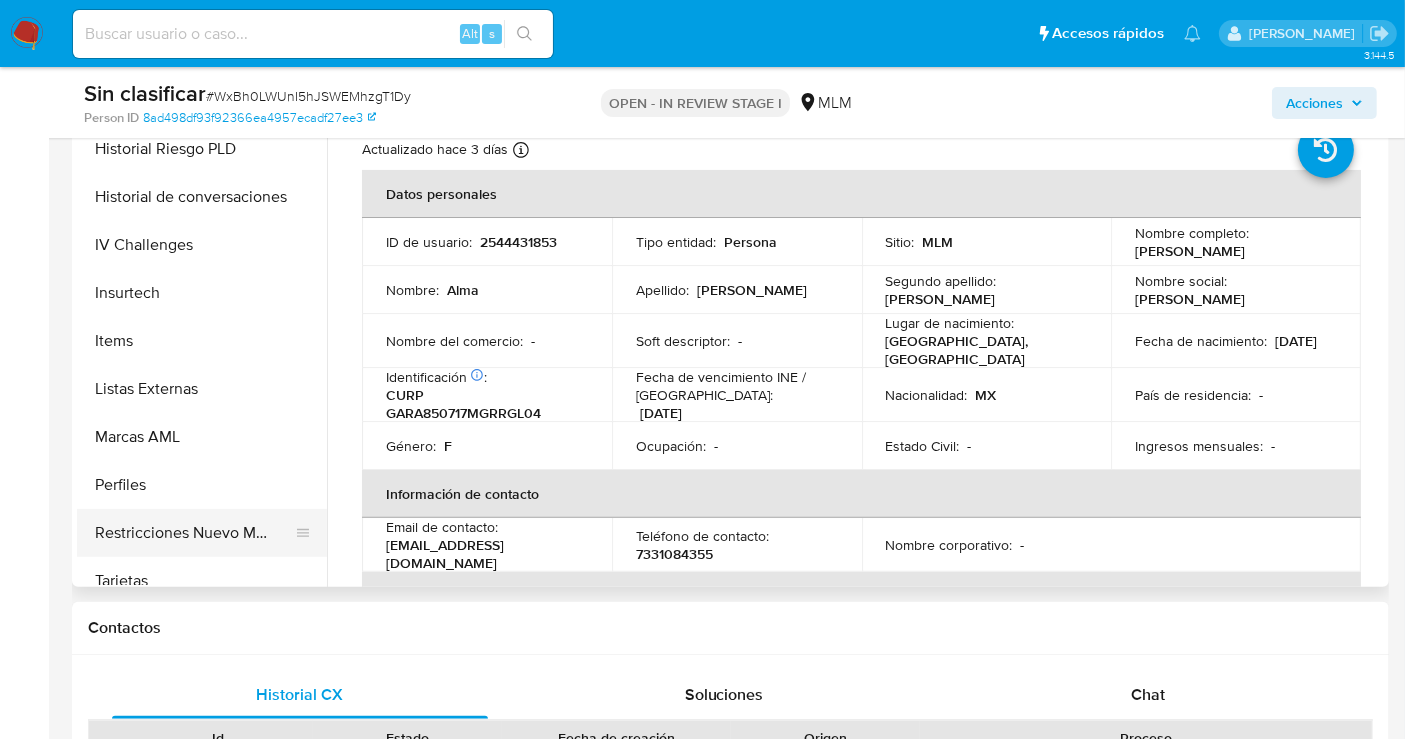 click on "Restricciones Nuevo Mundo" at bounding box center (194, 533) 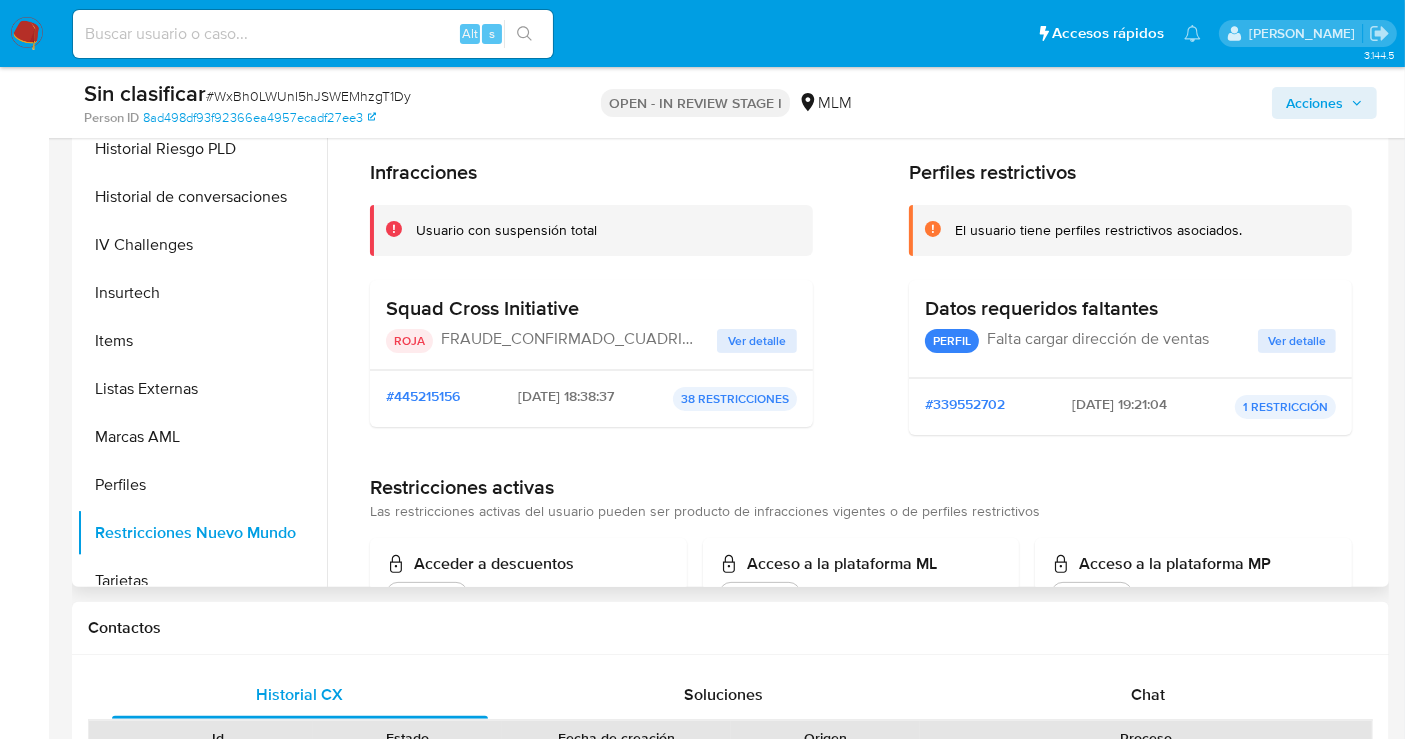 click on "Ver detalle" at bounding box center [757, 341] 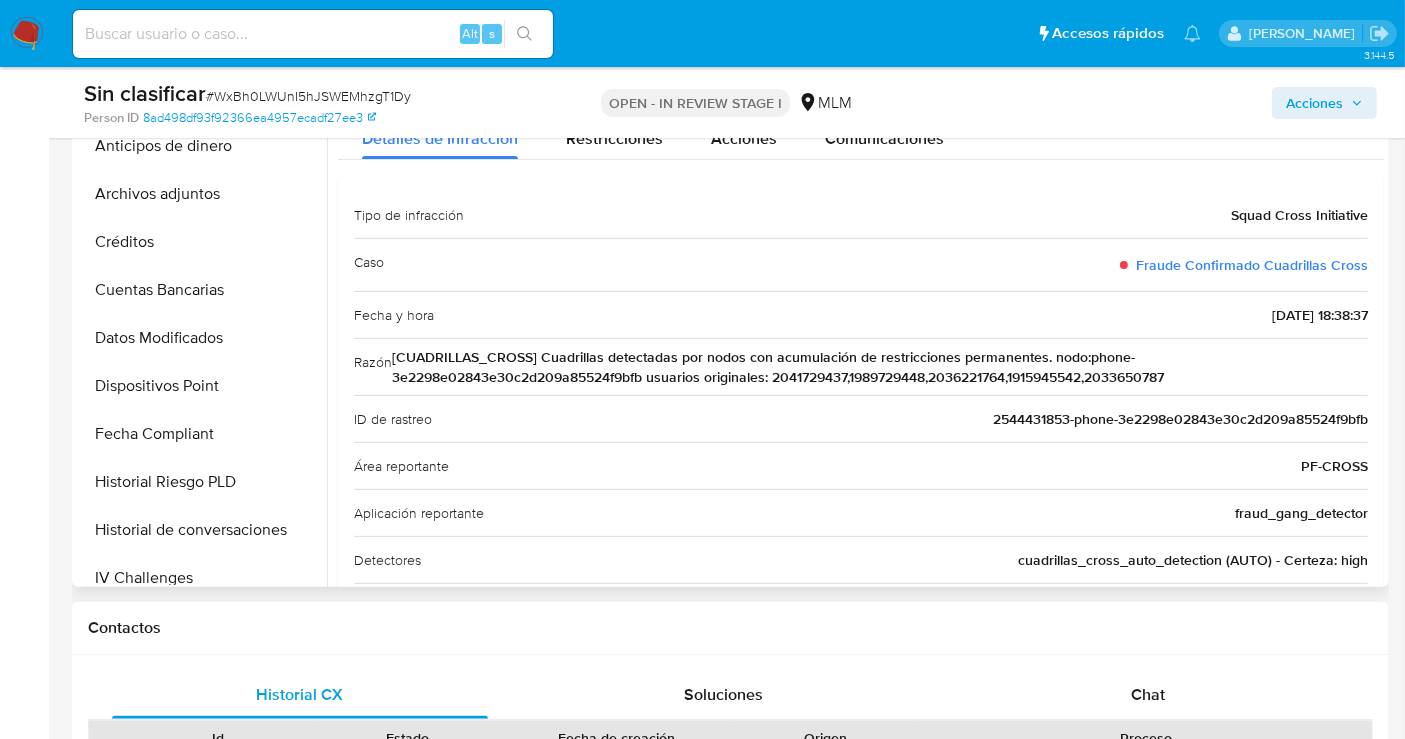 scroll, scrollTop: 333, scrollLeft: 0, axis: vertical 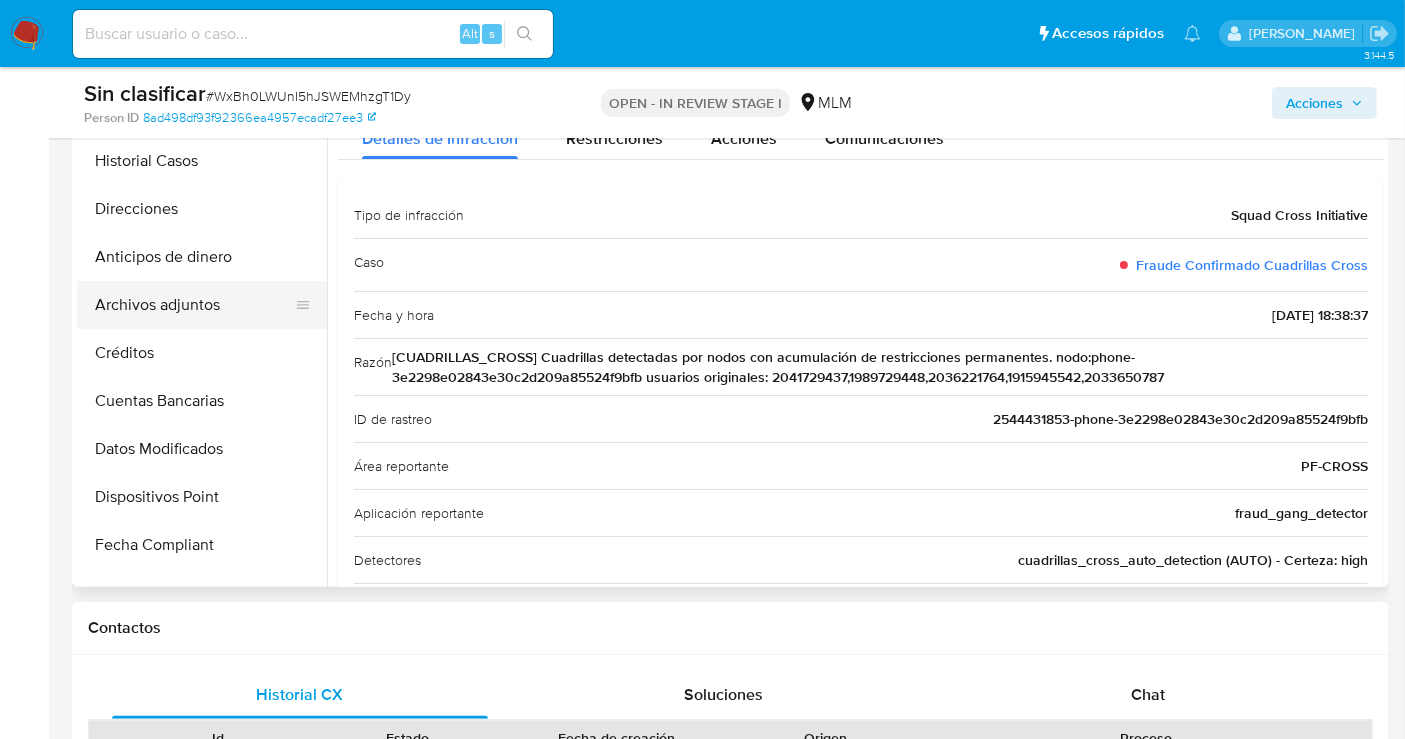 click on "Archivos adjuntos" at bounding box center [194, 305] 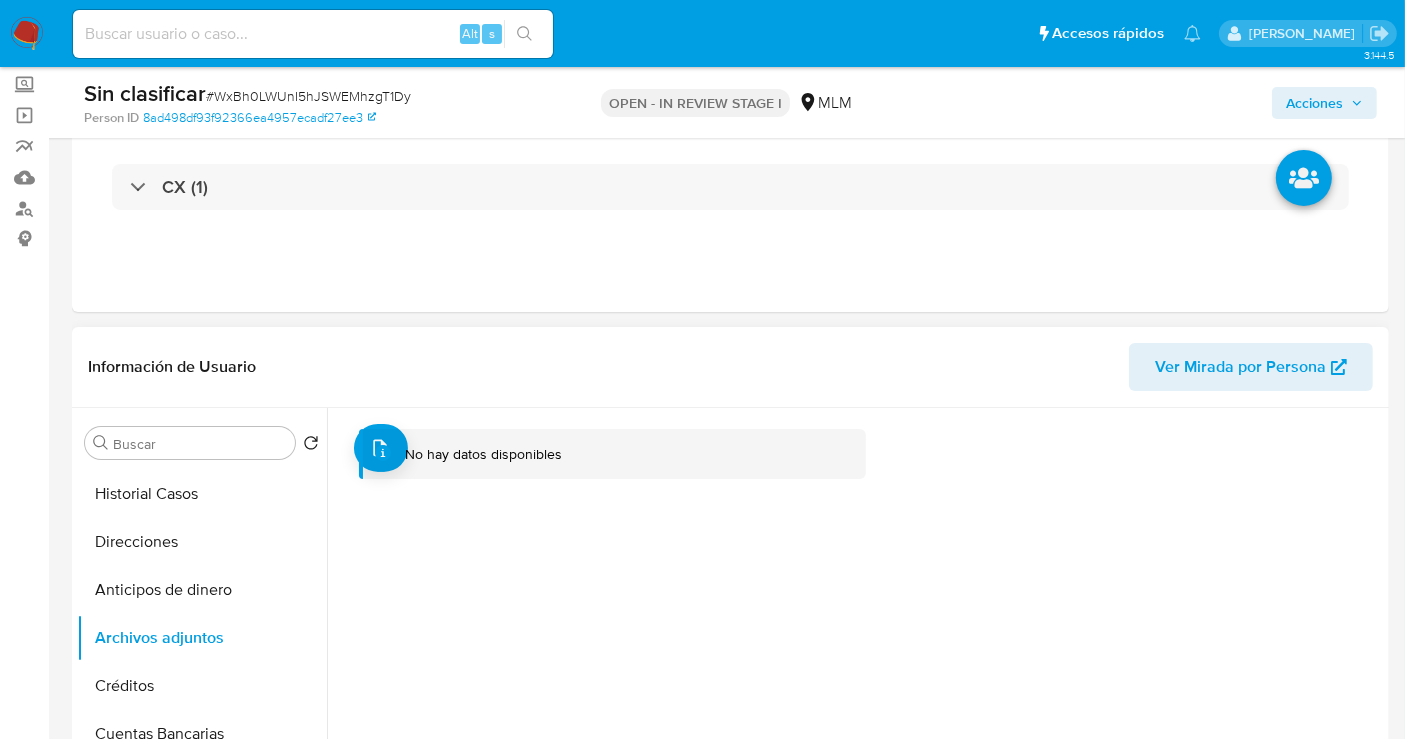 scroll, scrollTop: 222, scrollLeft: 0, axis: vertical 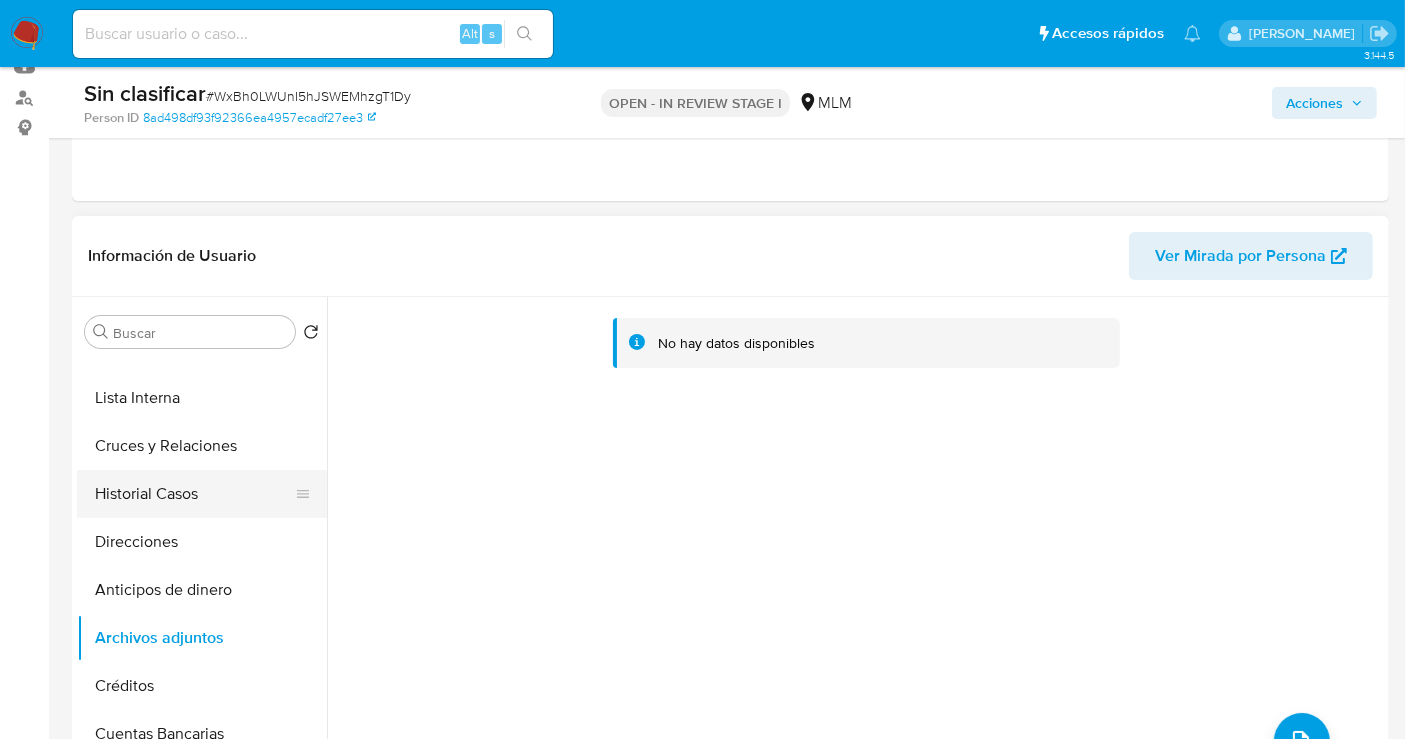 click on "Historial Casos" at bounding box center (194, 494) 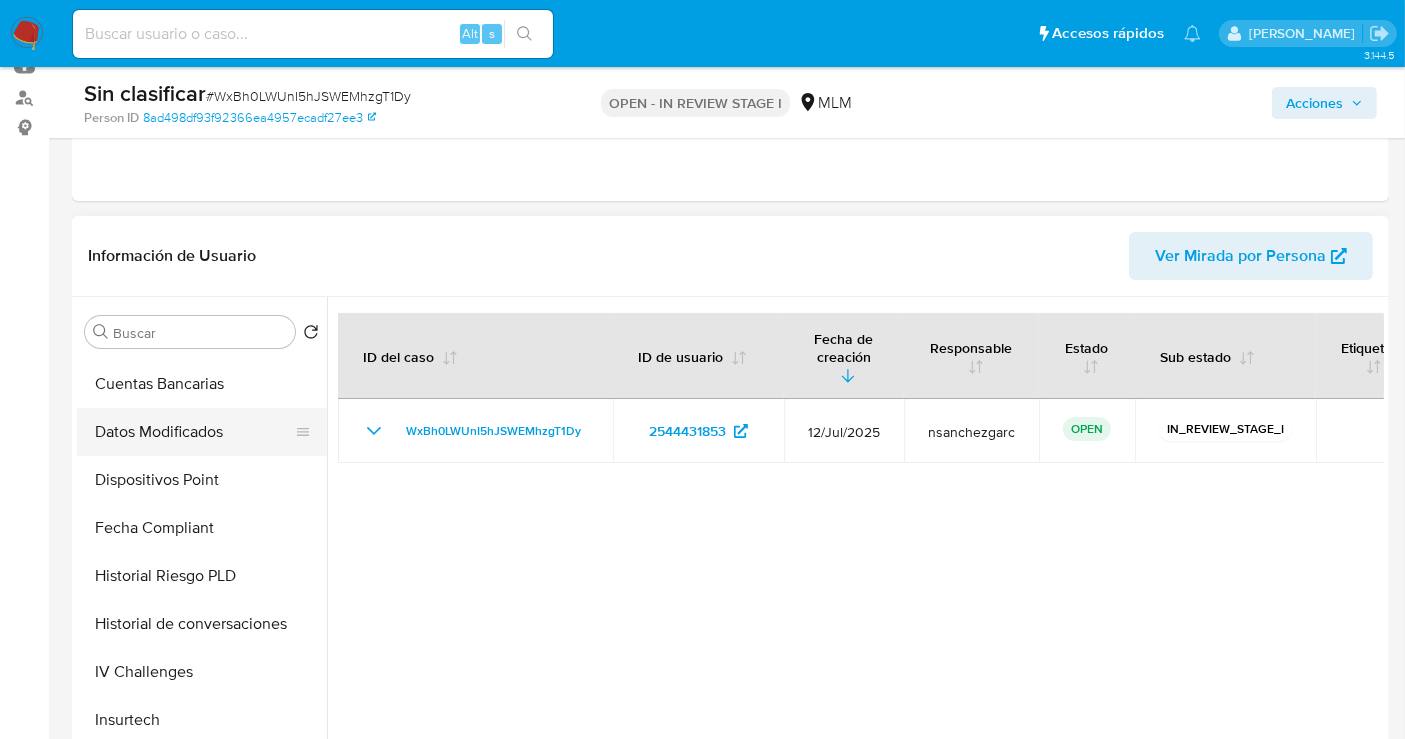 scroll, scrollTop: 666, scrollLeft: 0, axis: vertical 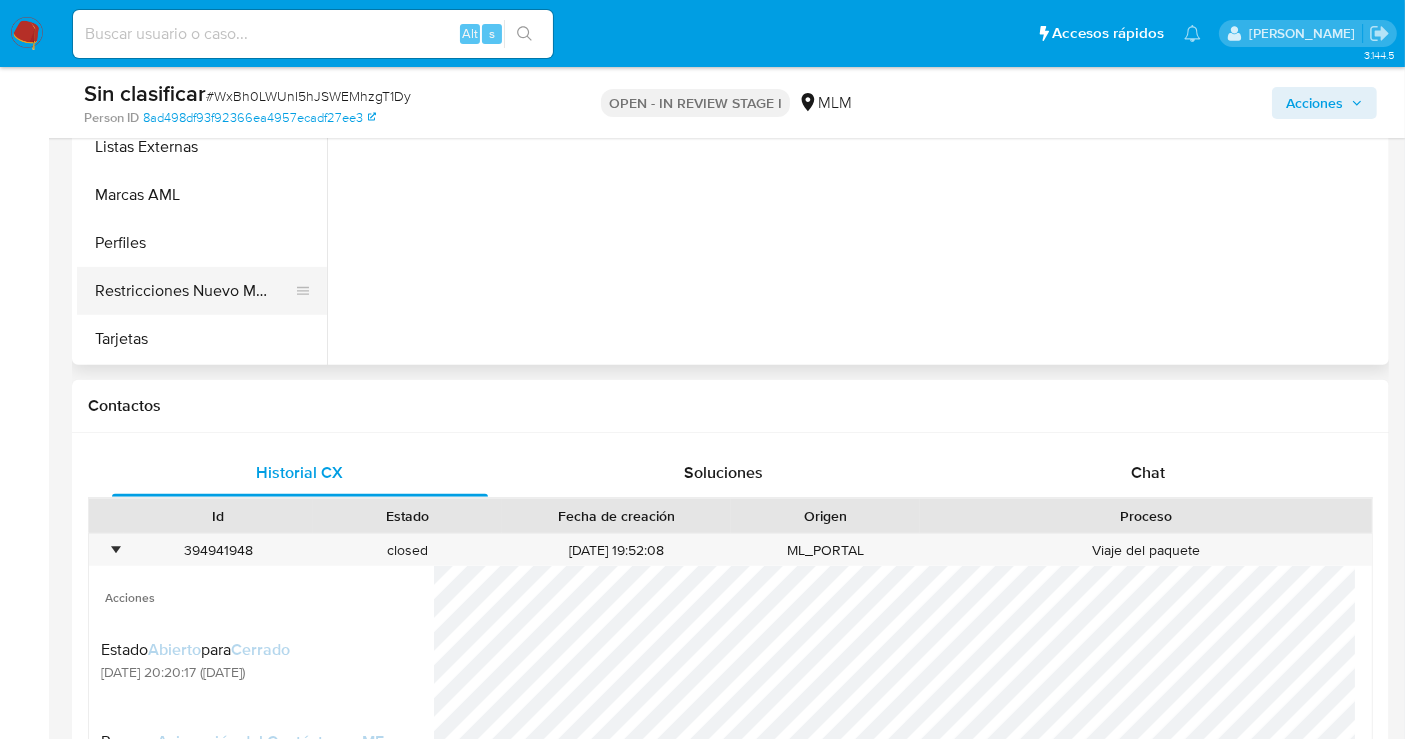 click on "Restricciones Nuevo Mundo" at bounding box center [194, 291] 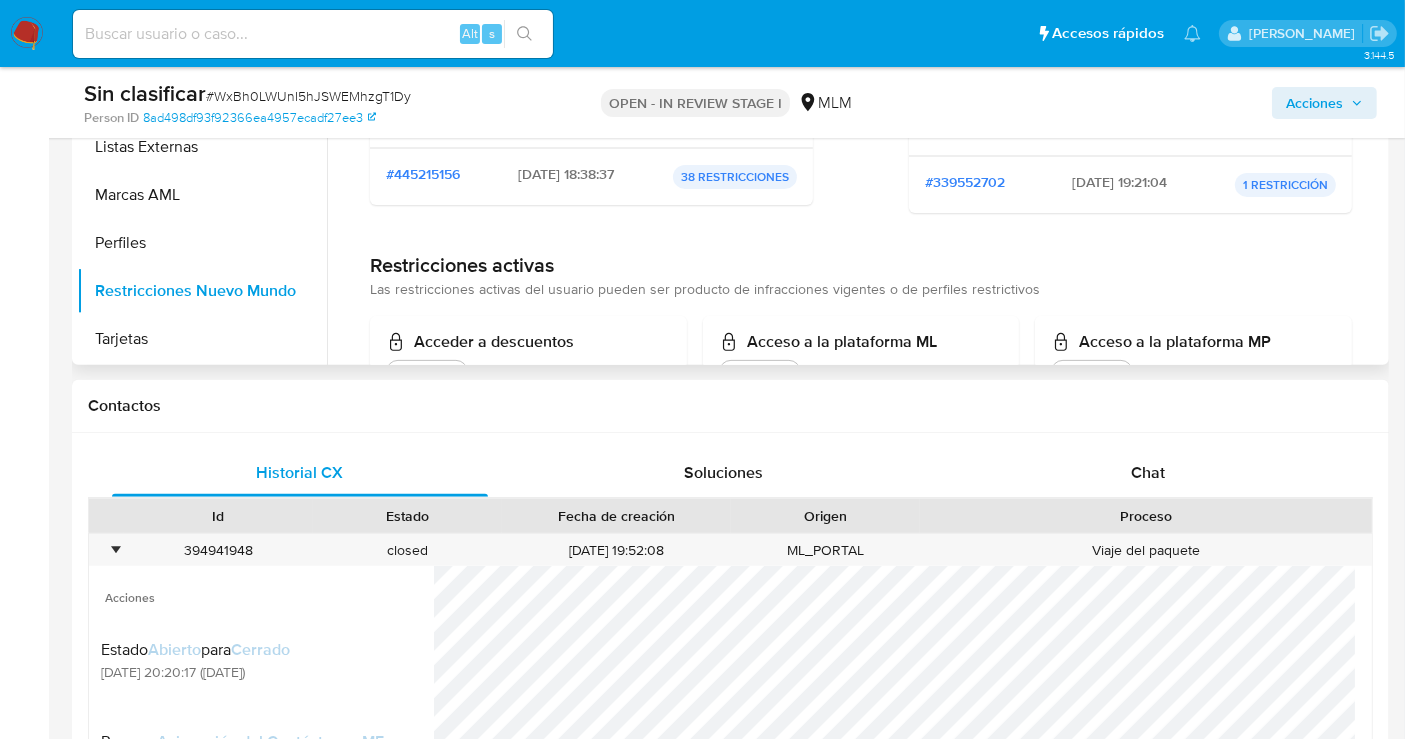 scroll, scrollTop: 796, scrollLeft: 0, axis: vertical 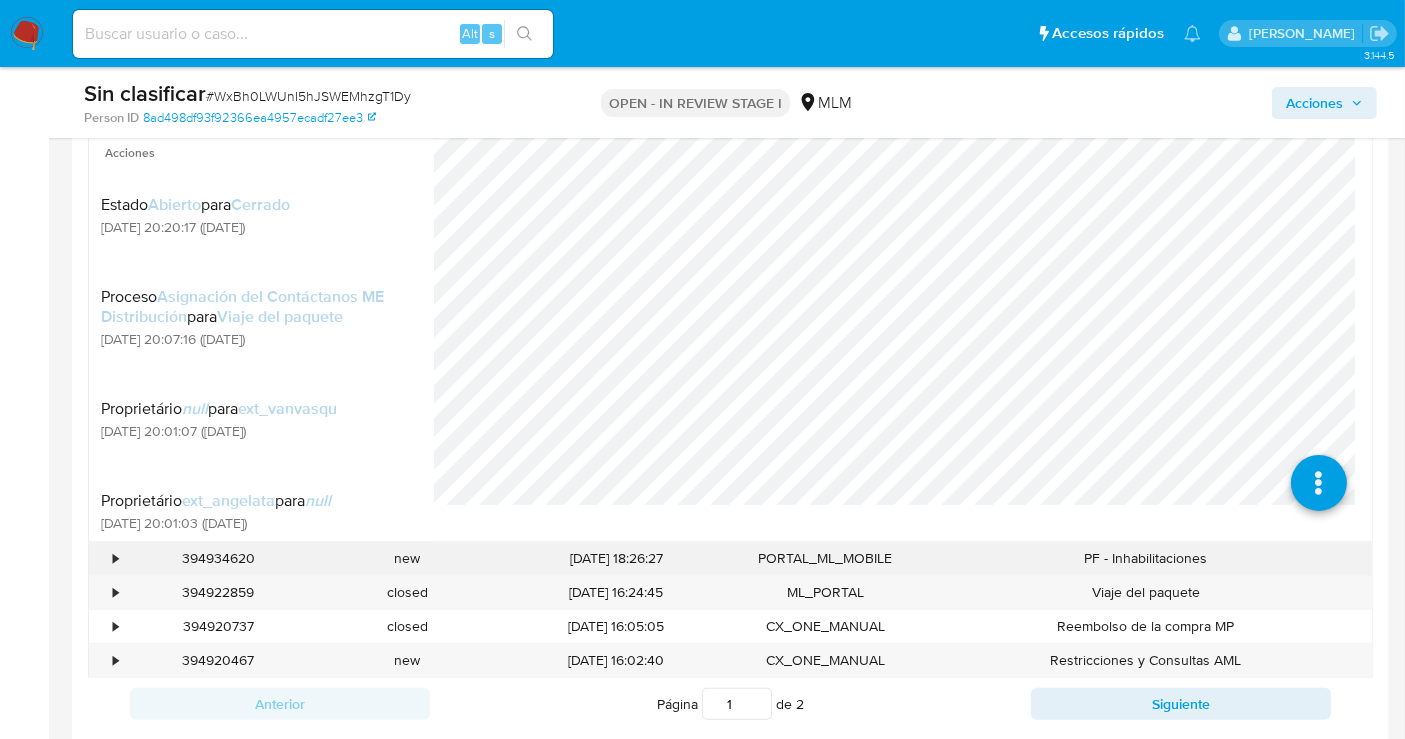 click on "•" at bounding box center [115, 558] 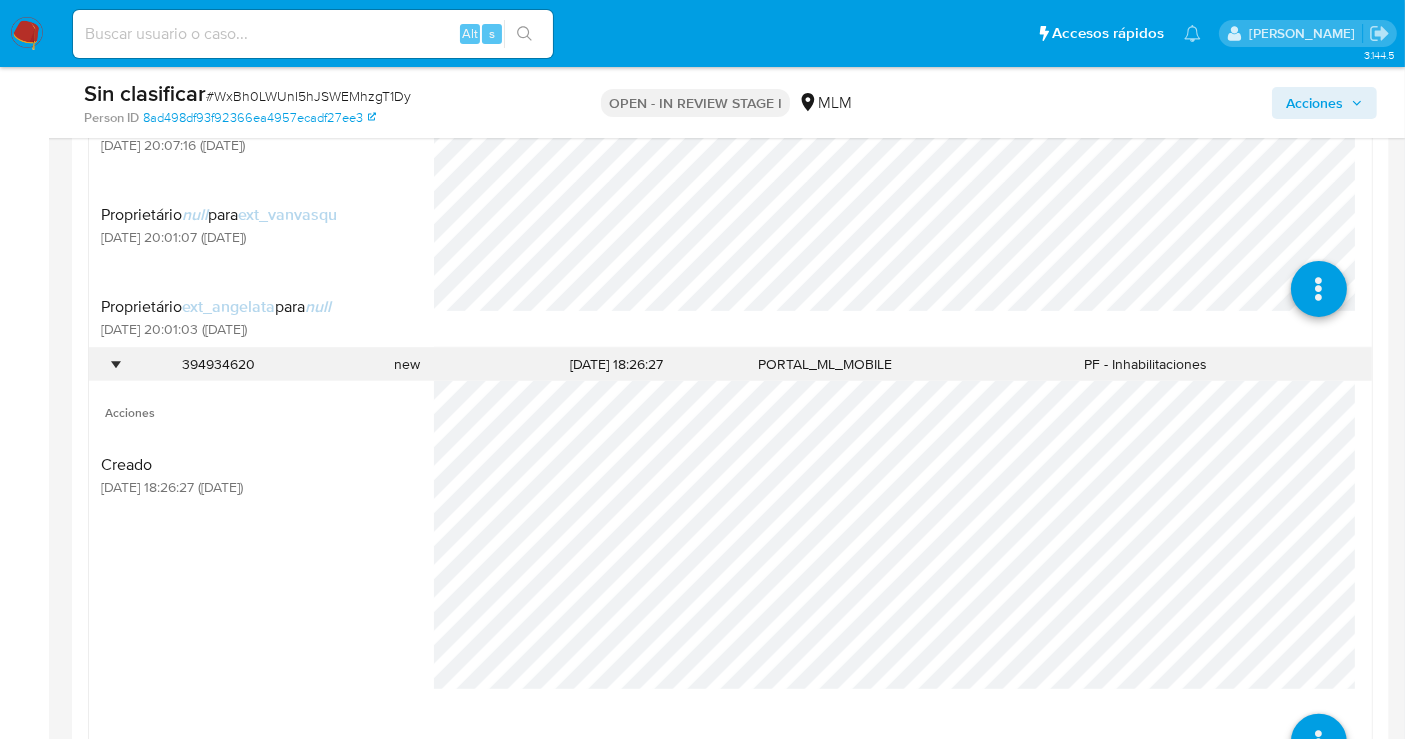 scroll, scrollTop: 1333, scrollLeft: 0, axis: vertical 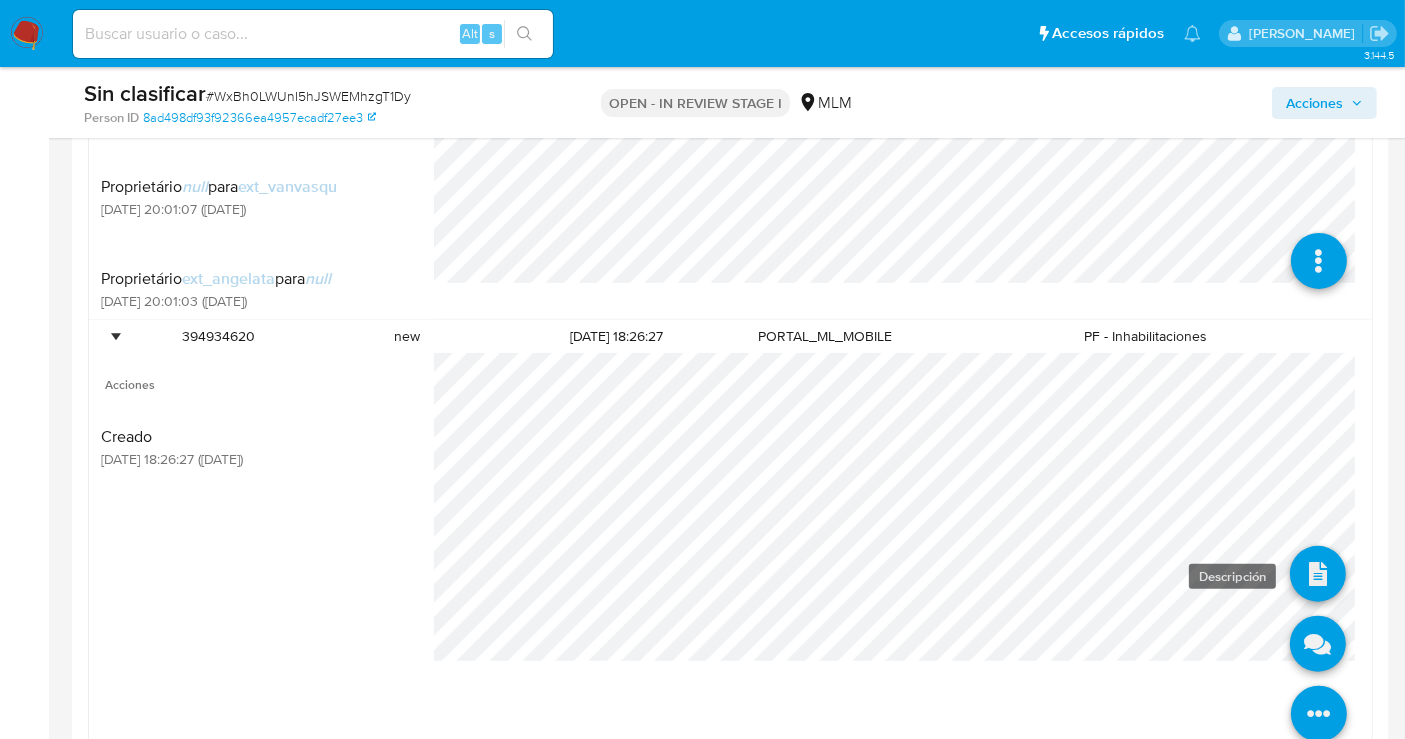 click at bounding box center [1318, 574] 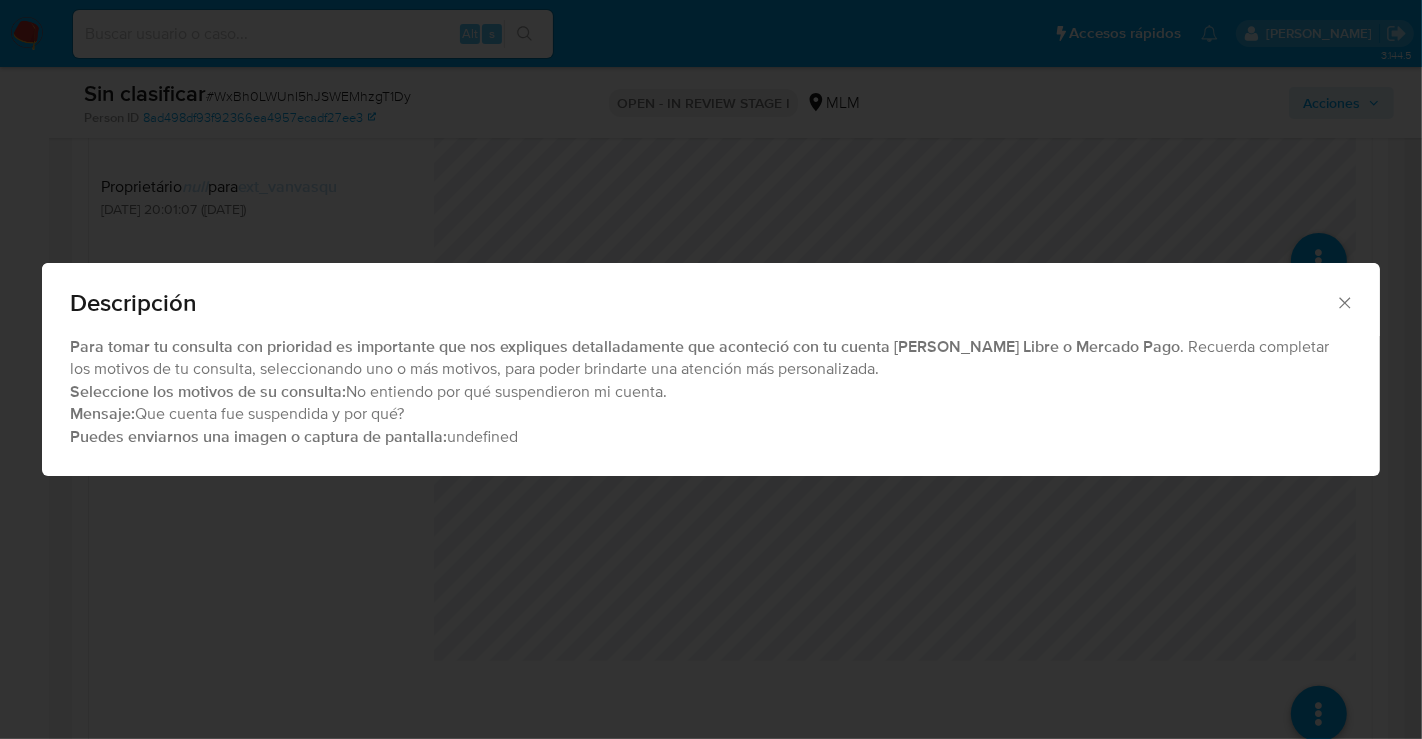 click 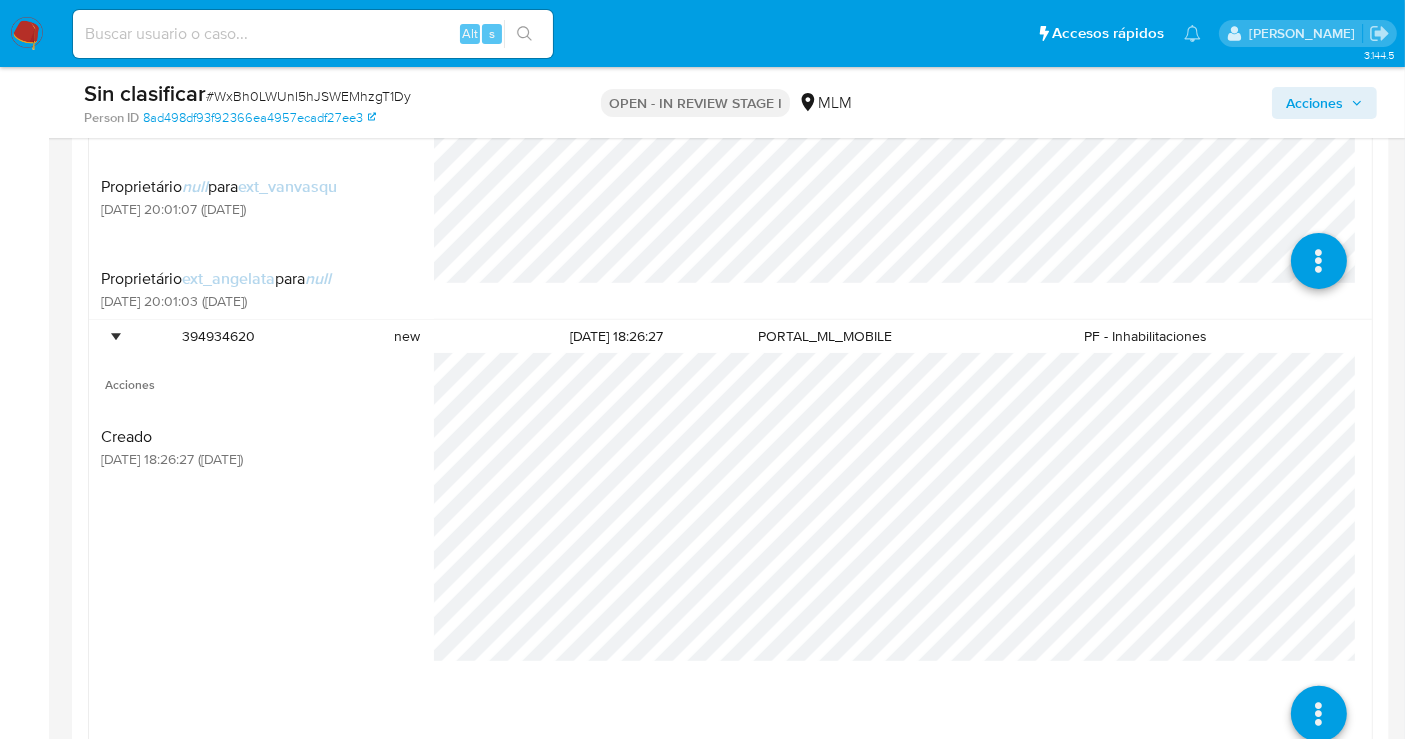 scroll, scrollTop: 1555, scrollLeft: 0, axis: vertical 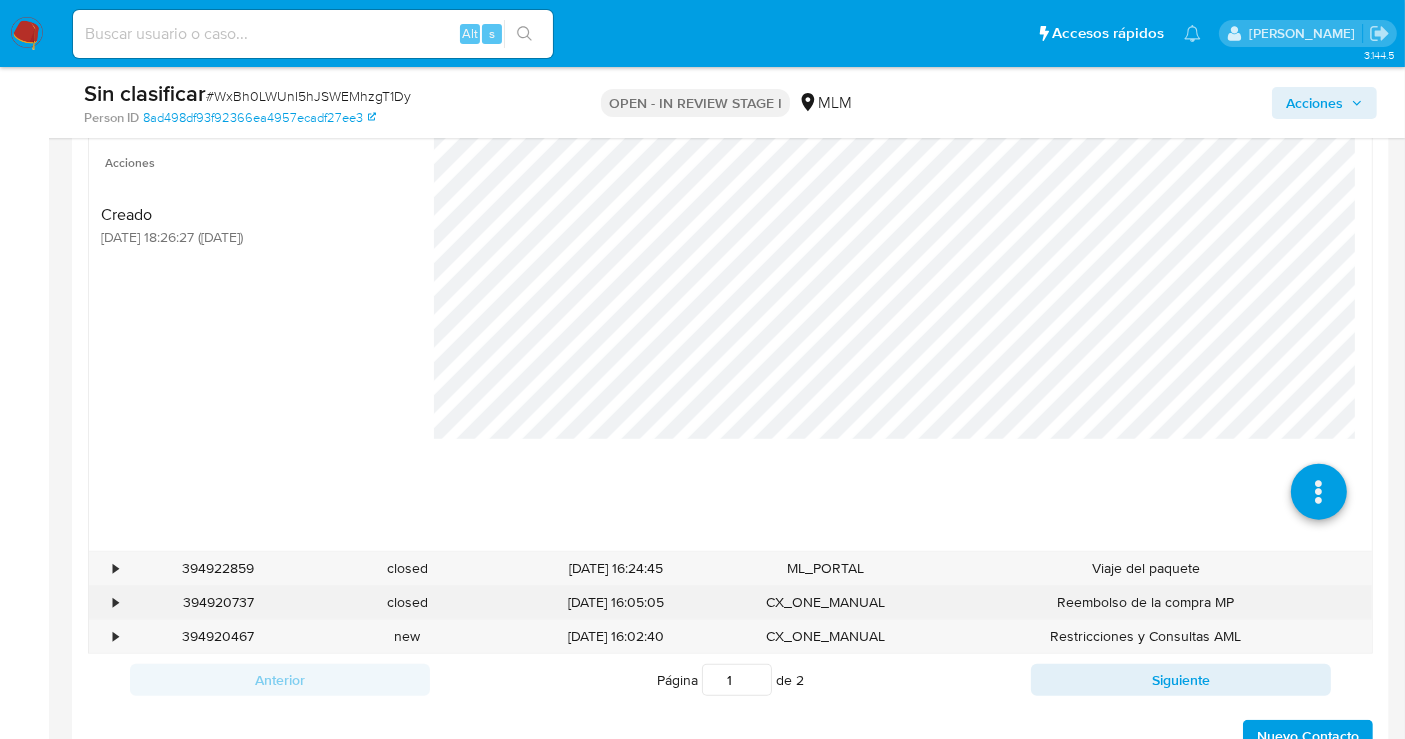 click on "•" at bounding box center [106, 602] 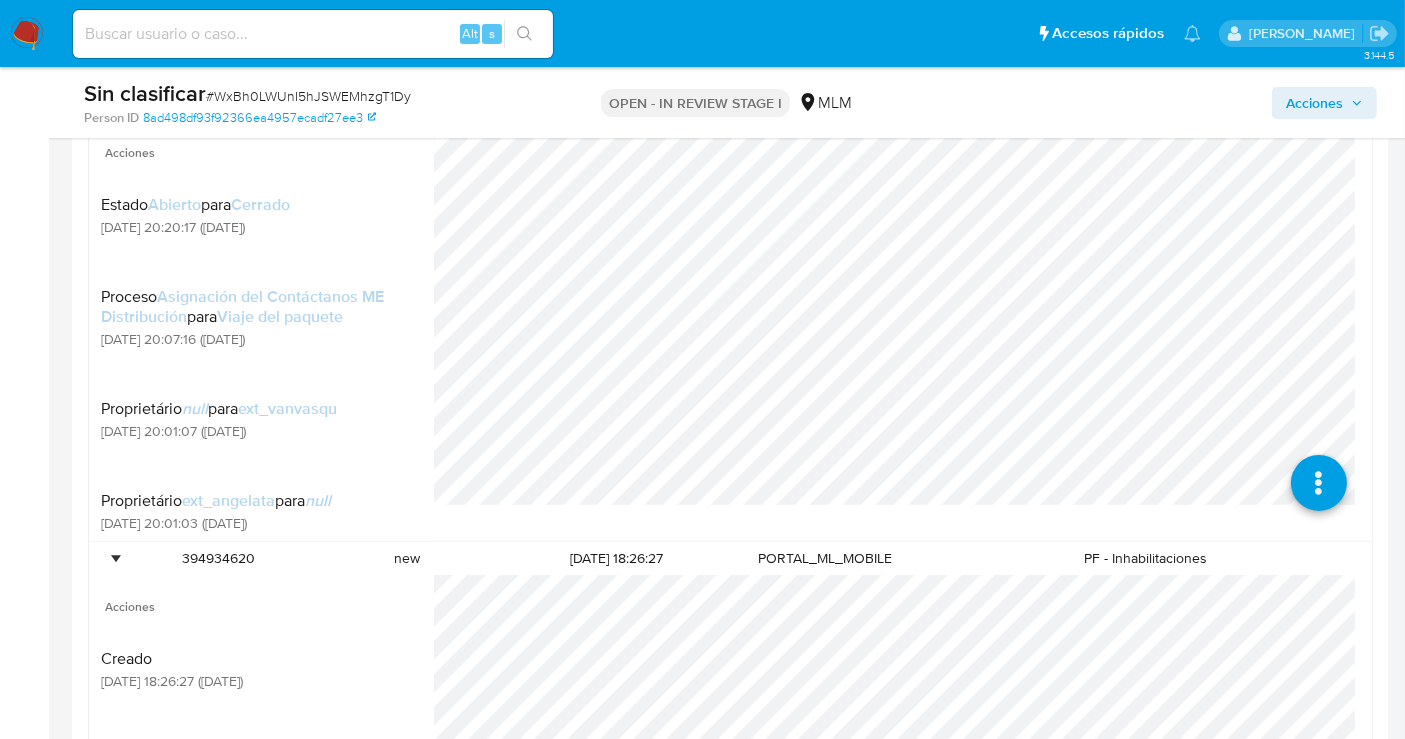 scroll, scrollTop: 888, scrollLeft: 0, axis: vertical 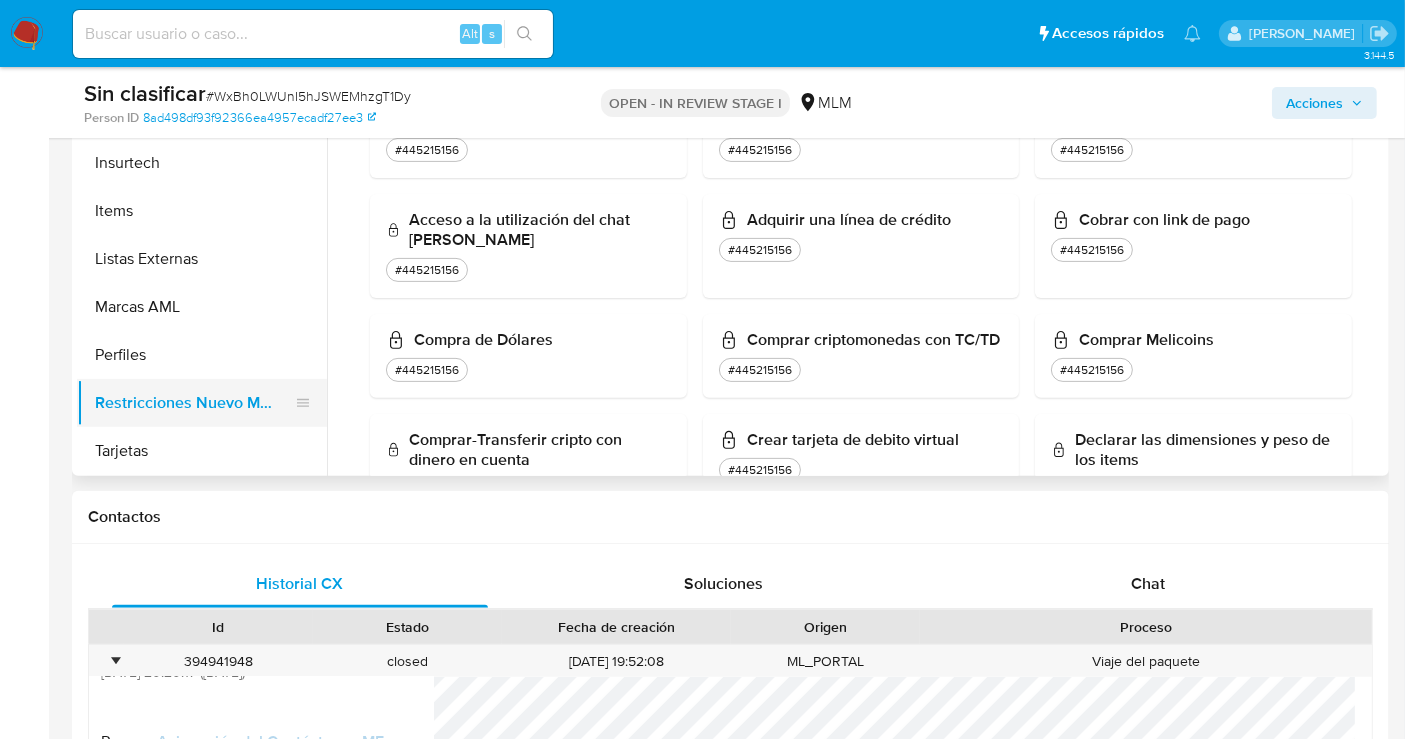 click on "Restricciones Nuevo Mundo" at bounding box center [194, 403] 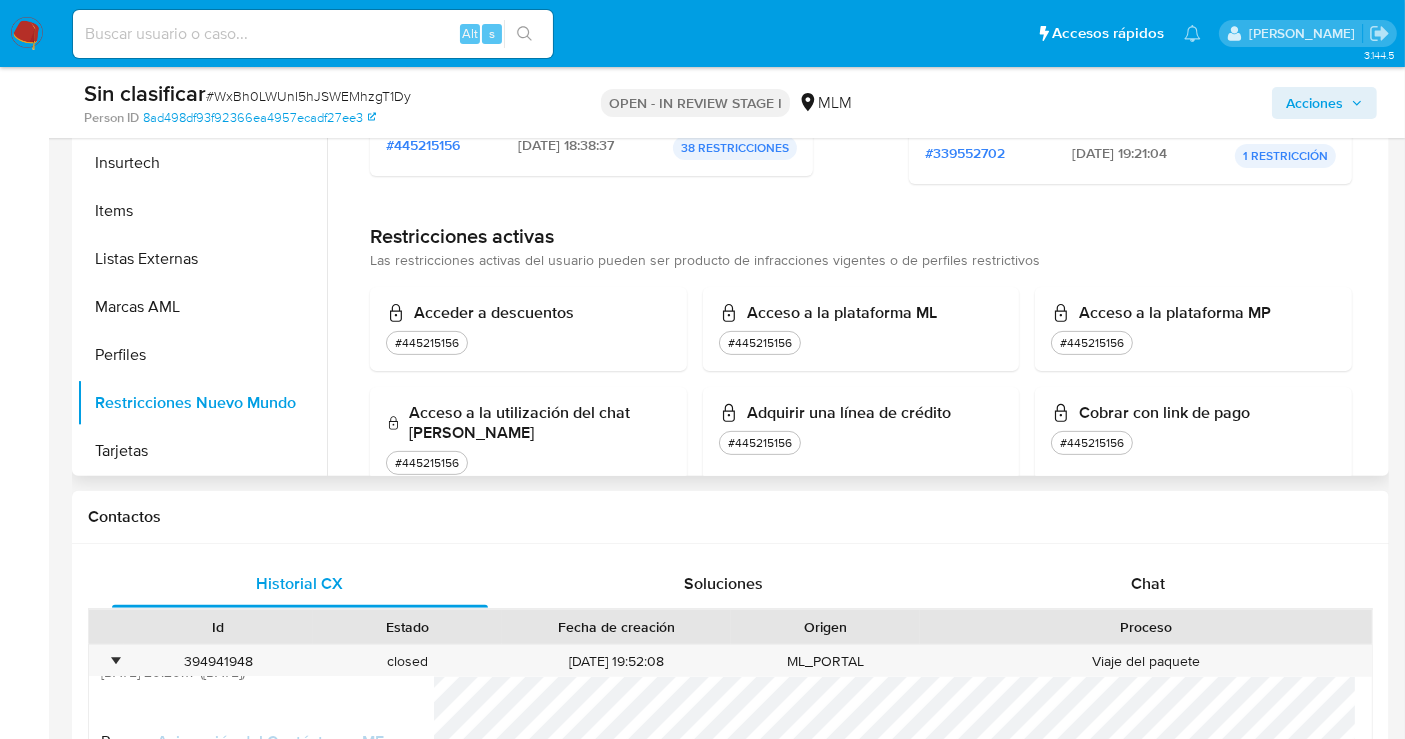 scroll, scrollTop: 0, scrollLeft: 0, axis: both 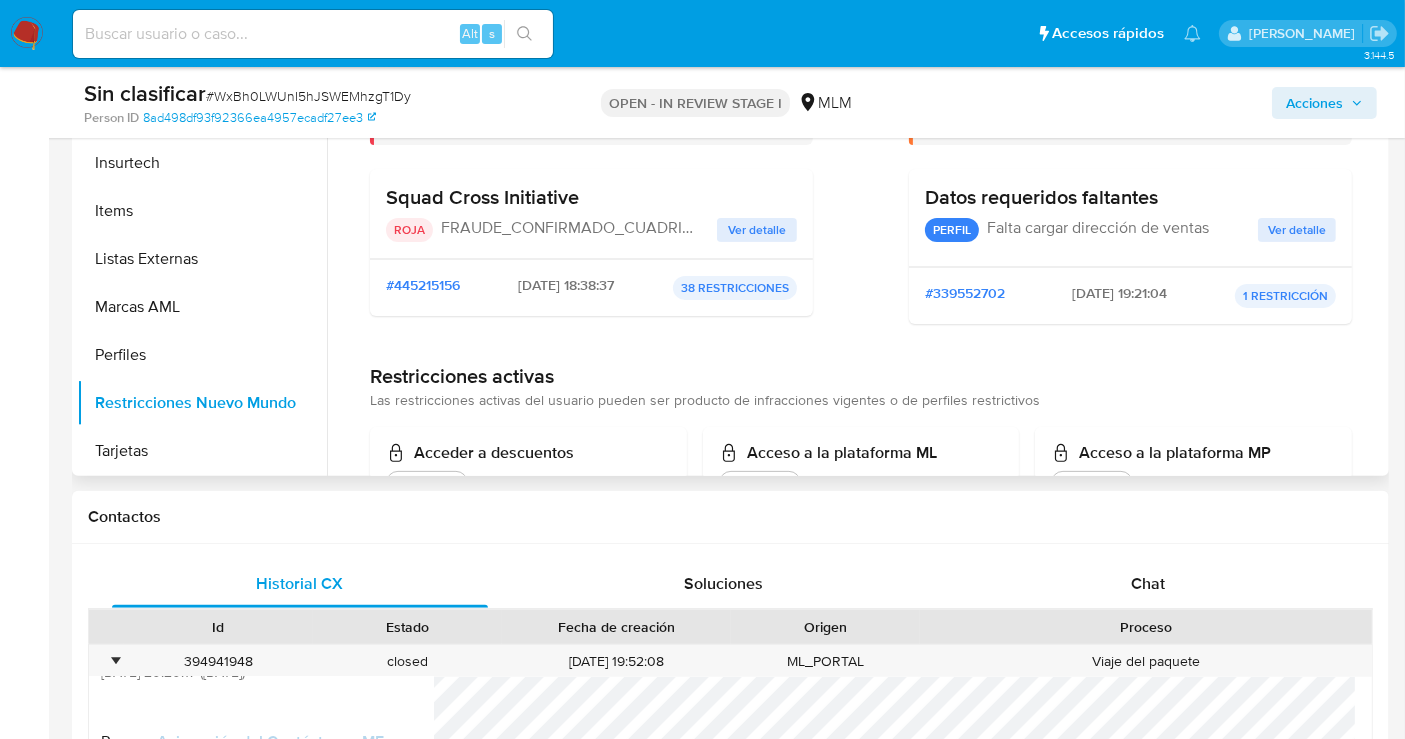 click on "Ver detalle" at bounding box center [757, 230] 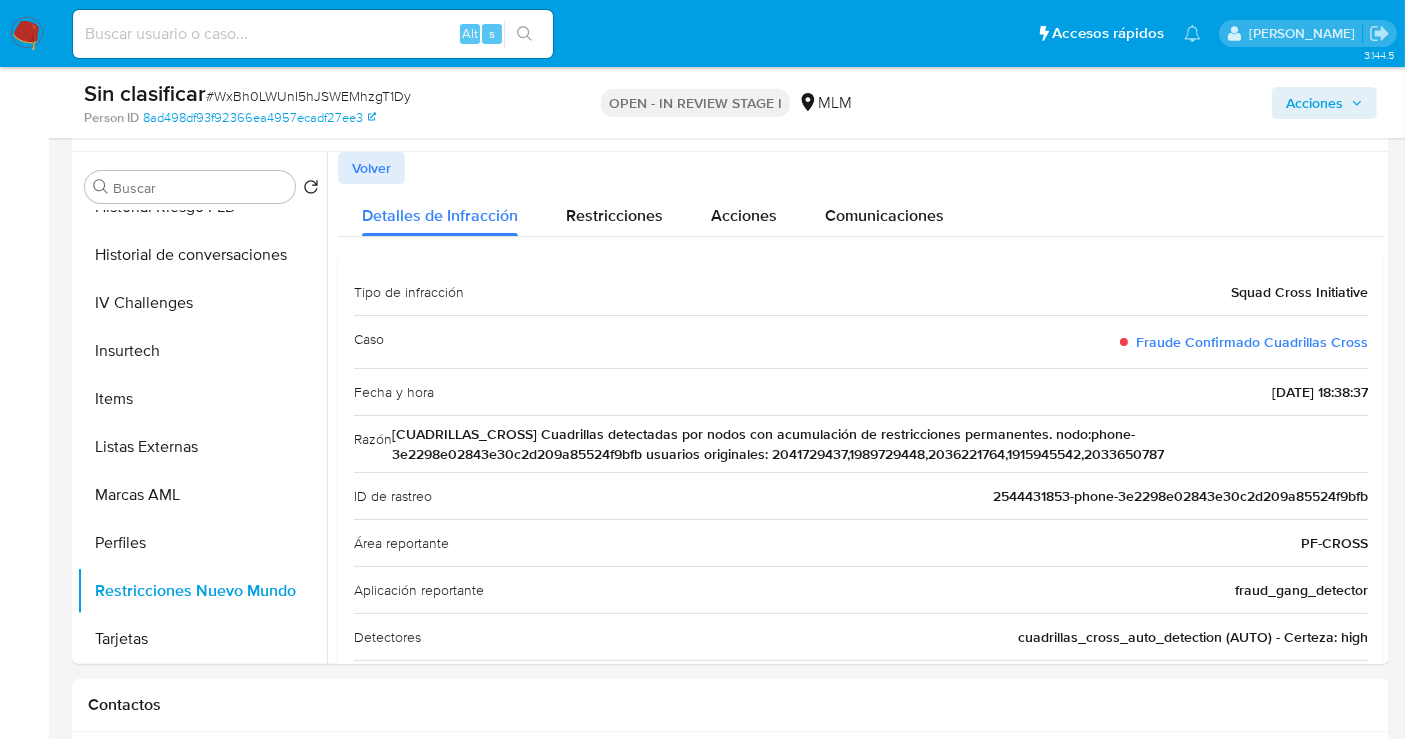 scroll, scrollTop: 333, scrollLeft: 0, axis: vertical 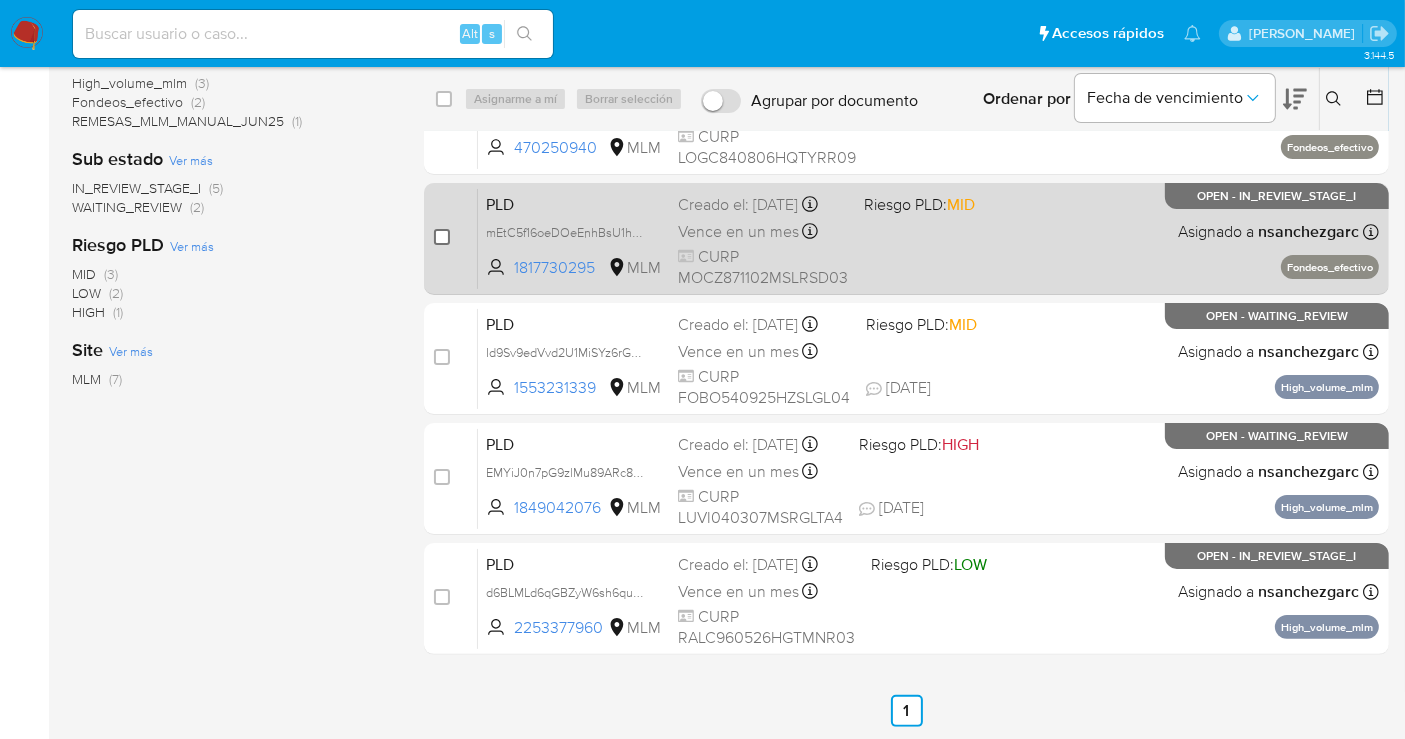 click at bounding box center [442, 237] 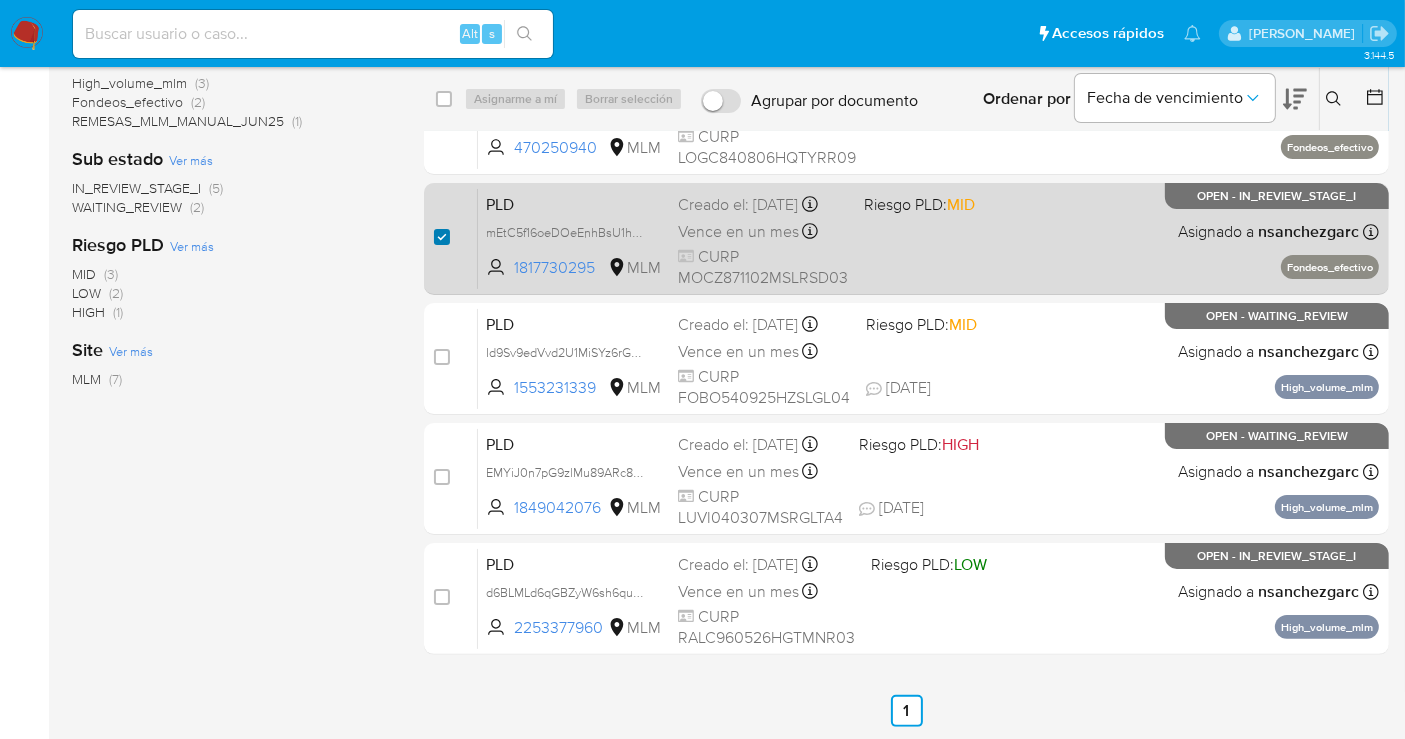 checkbox on "true" 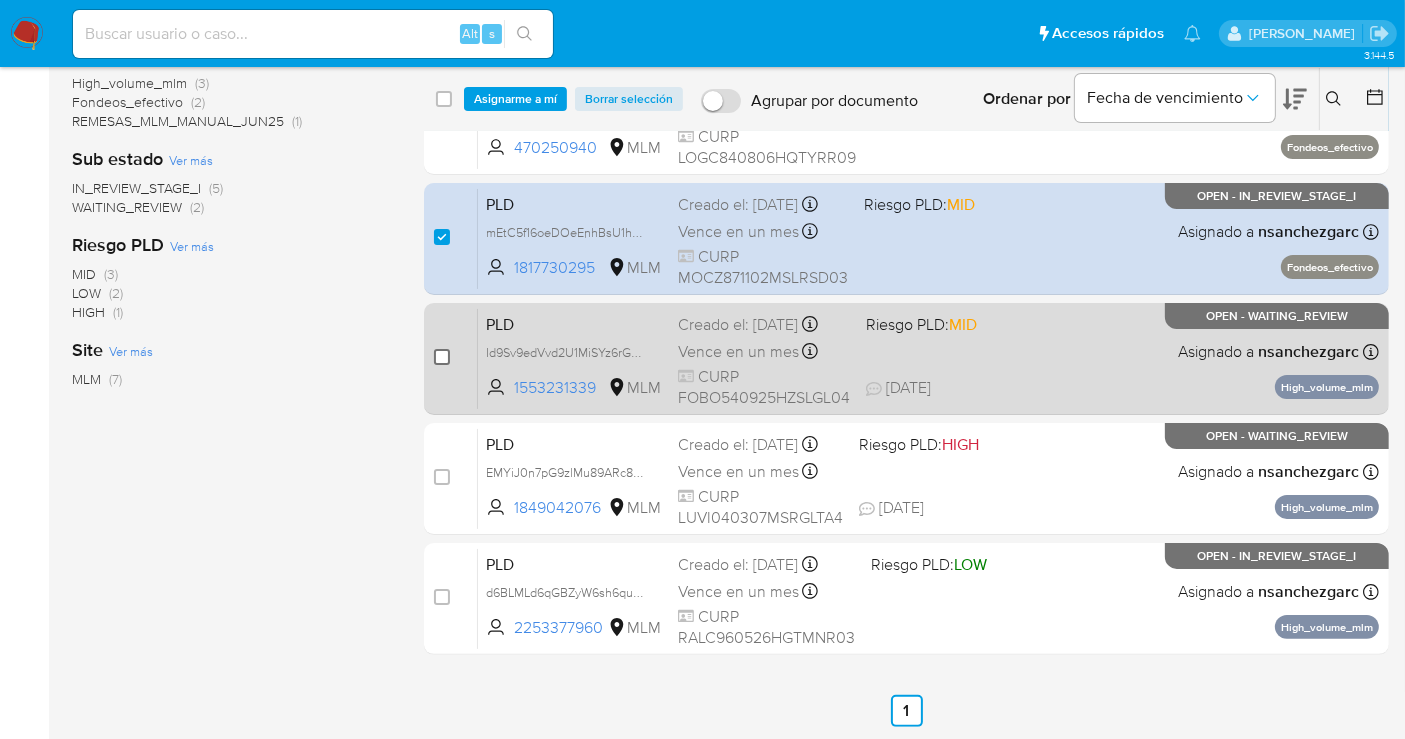 click at bounding box center (442, 357) 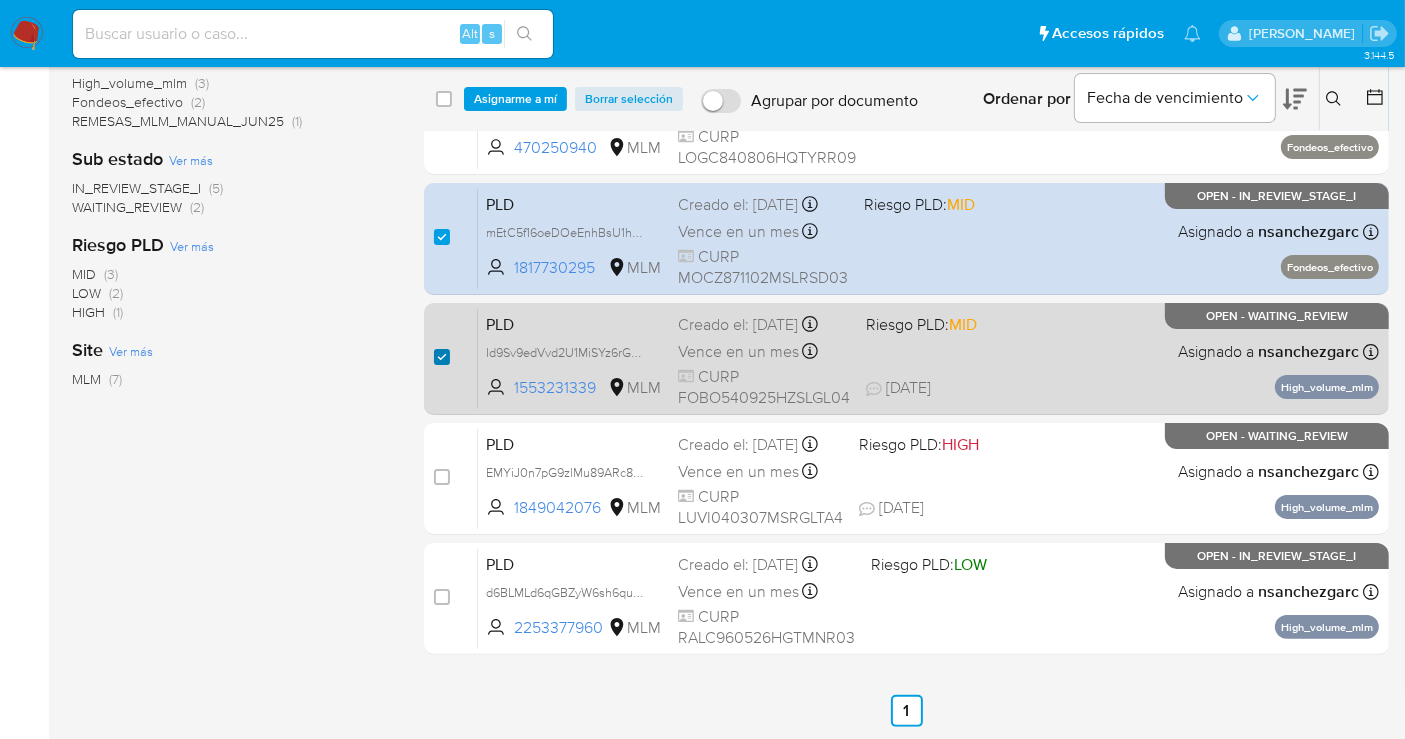 checkbox on "true" 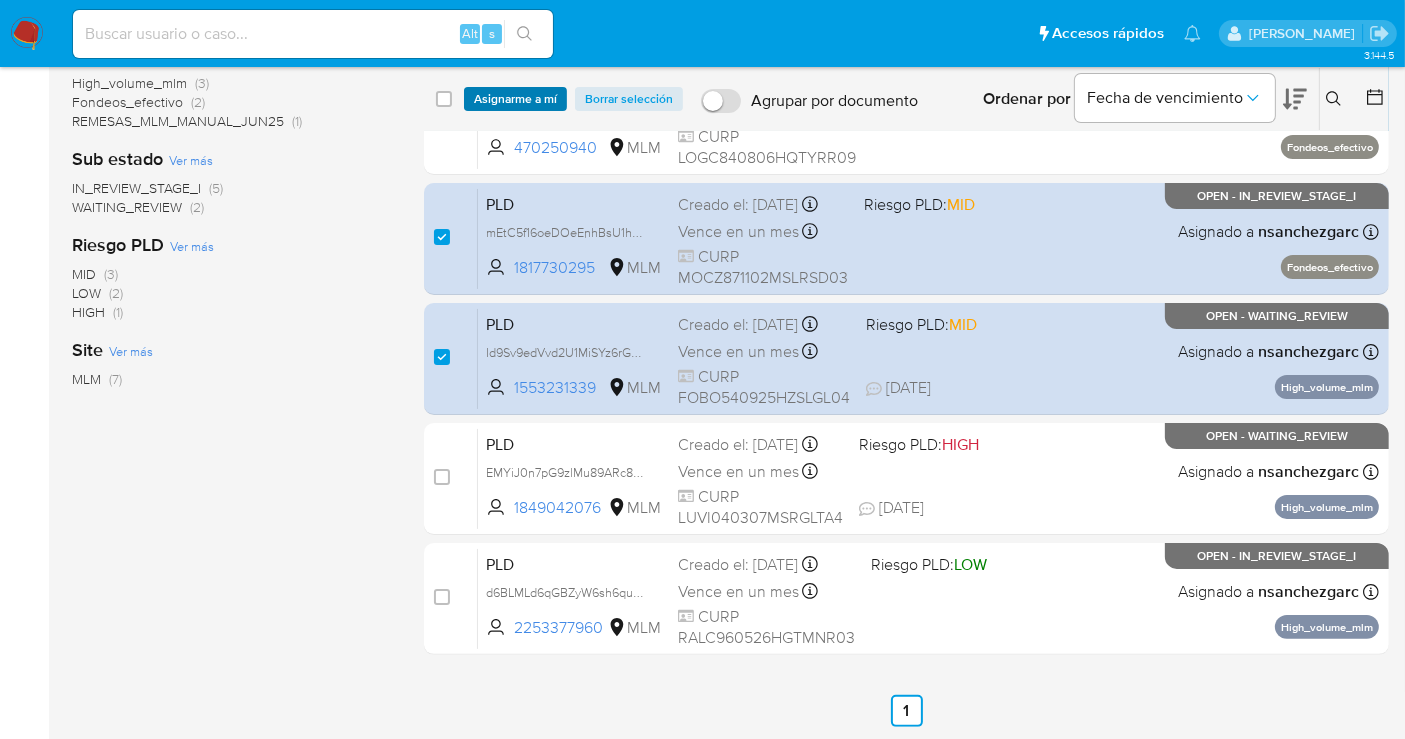 click on "Asignarme a mí" at bounding box center [515, 99] 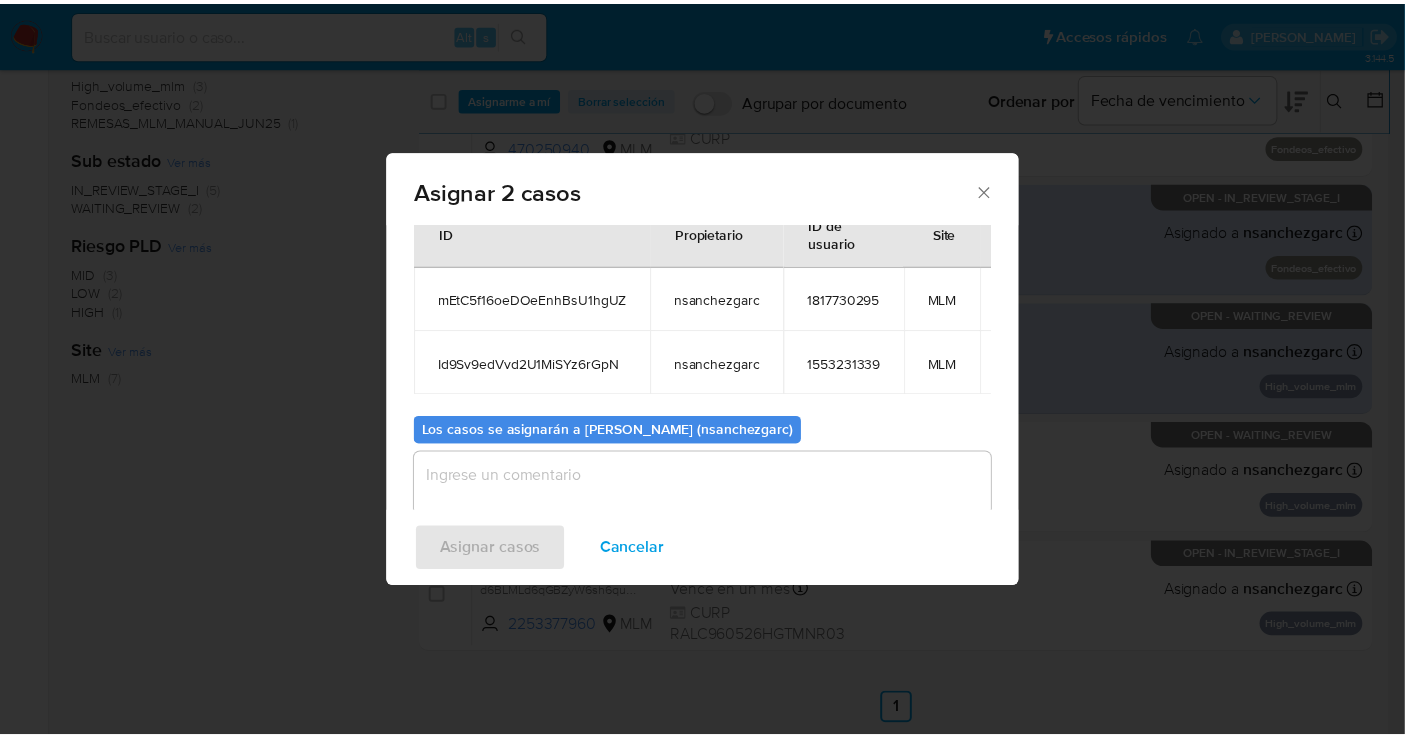 scroll, scrollTop: 114, scrollLeft: 0, axis: vertical 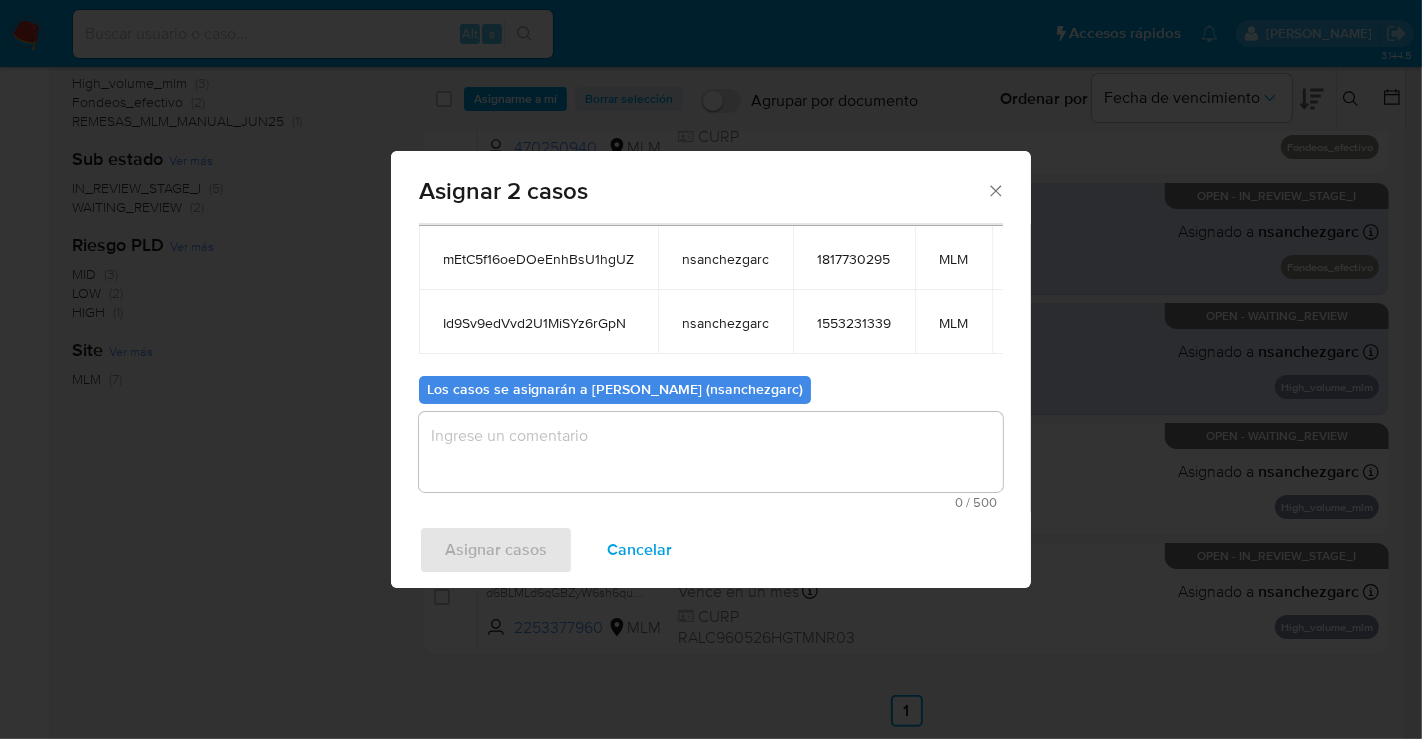 click at bounding box center (711, 452) 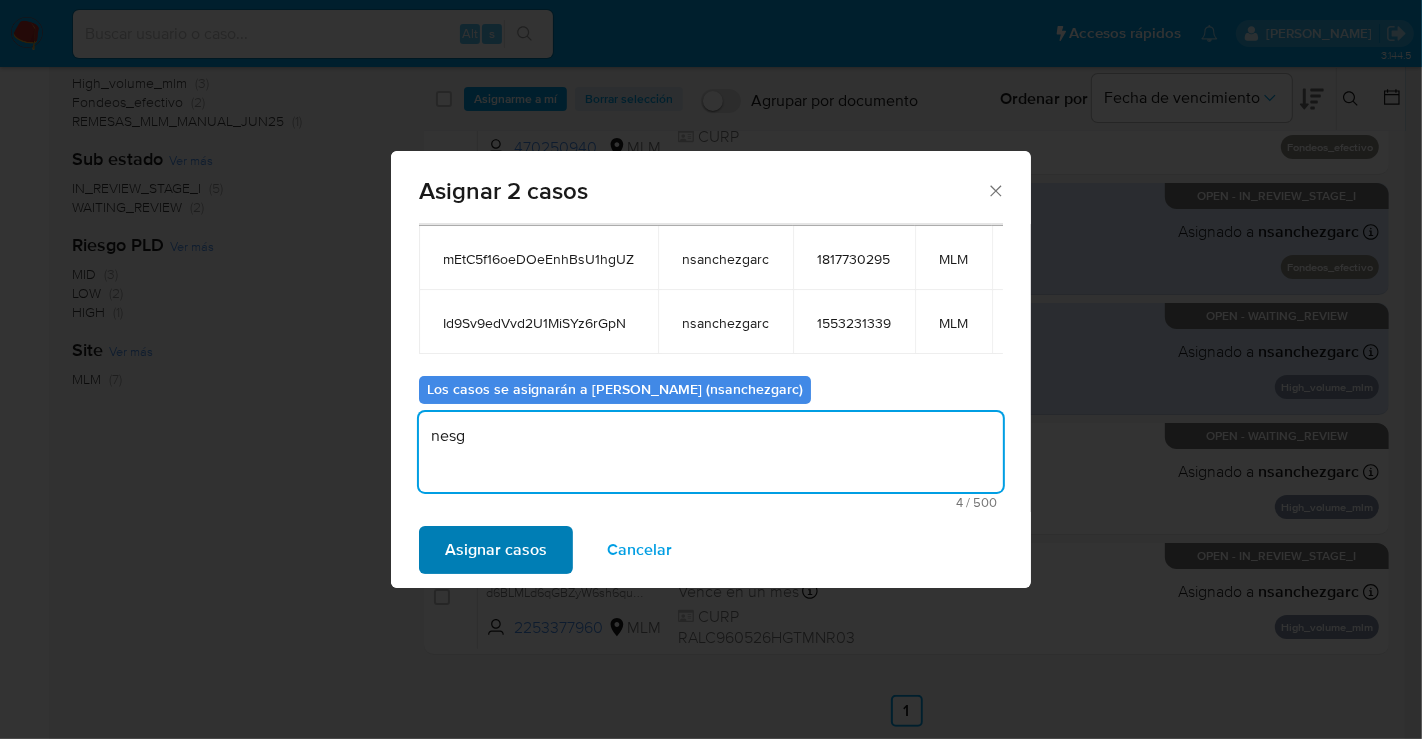 type on "nesg" 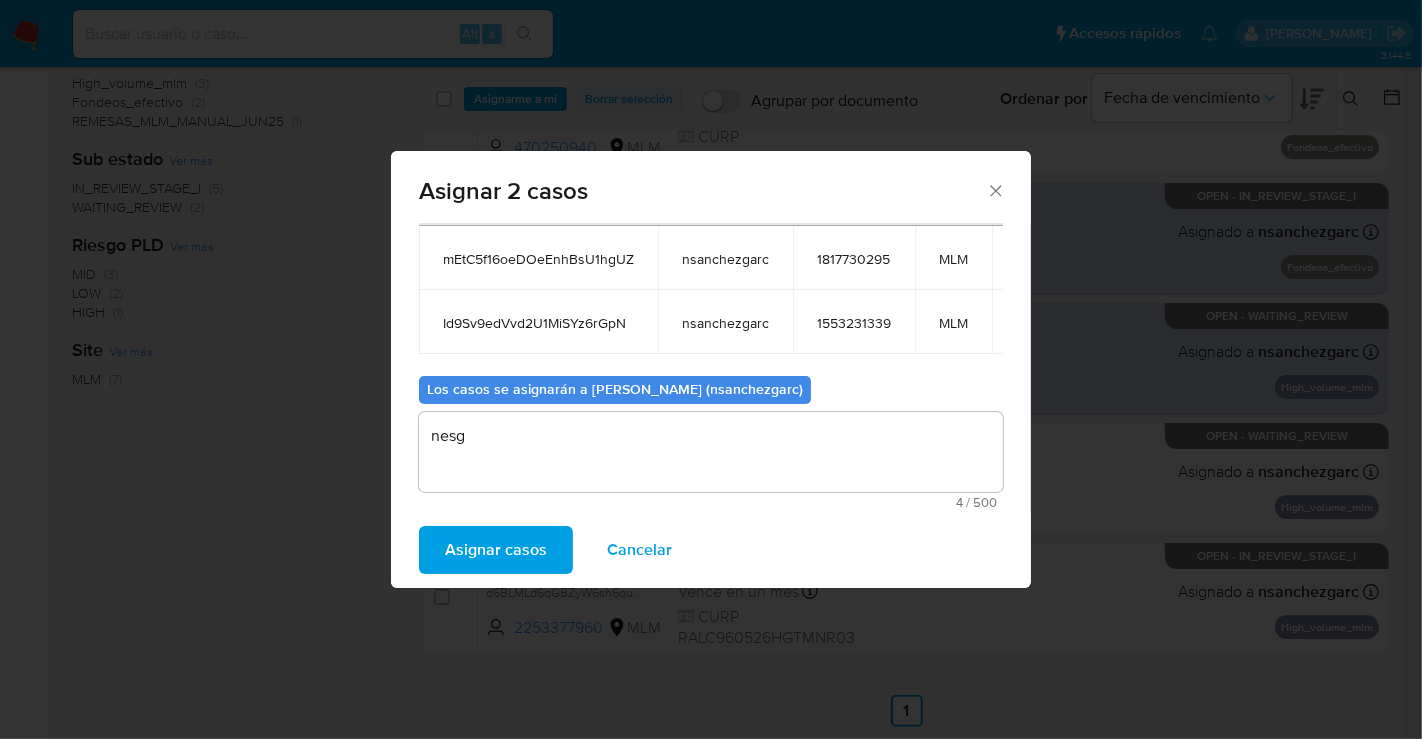 click on "Asignar casos" at bounding box center (496, 550) 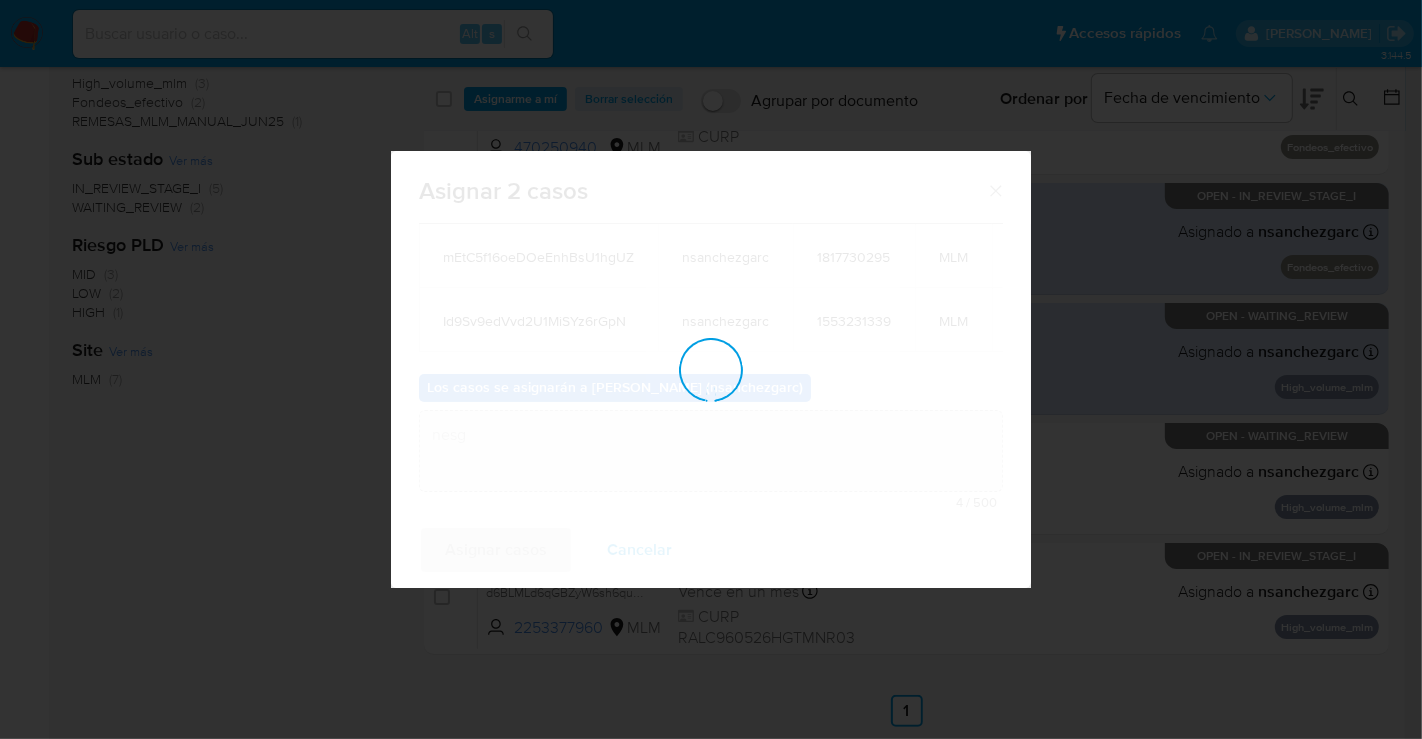 type 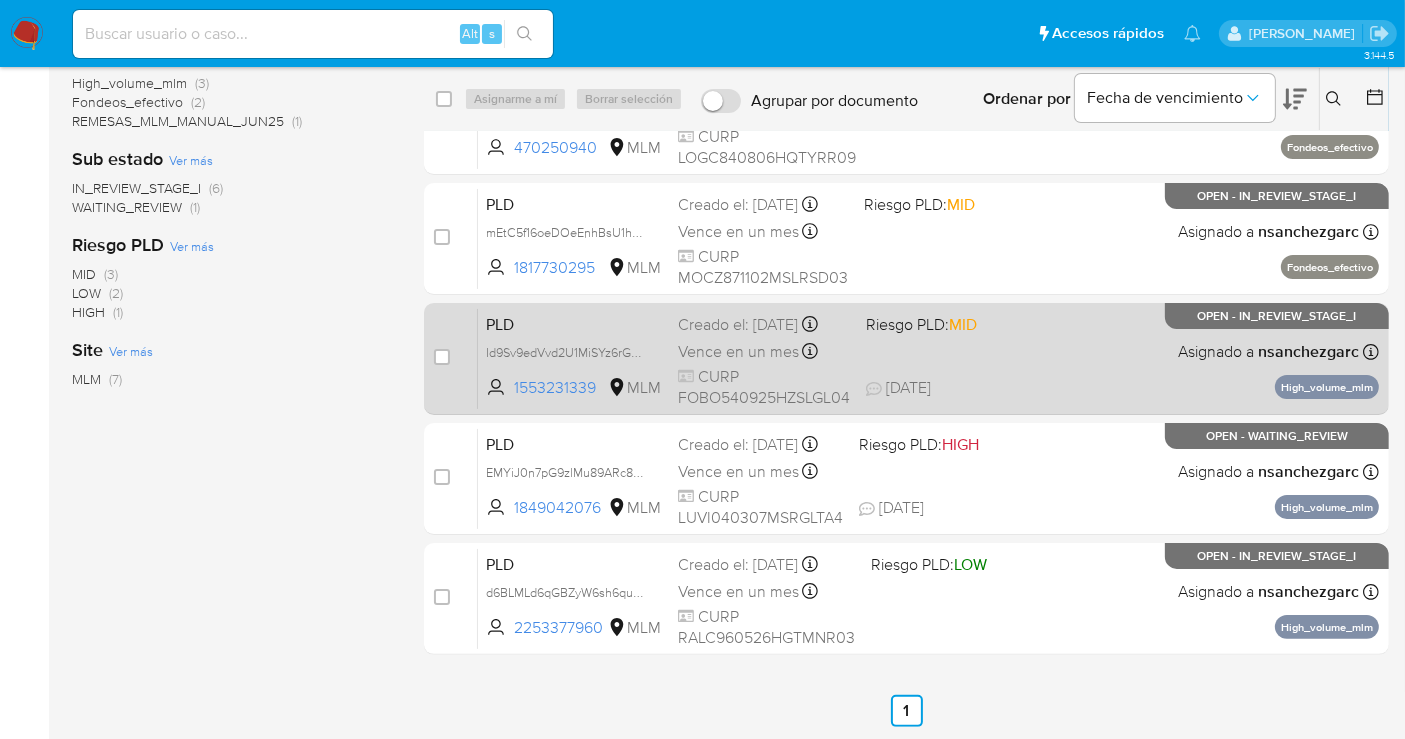 click on "Creado el: [DATE]   Creado el: [DATE] 02:03:54" at bounding box center (764, 325) 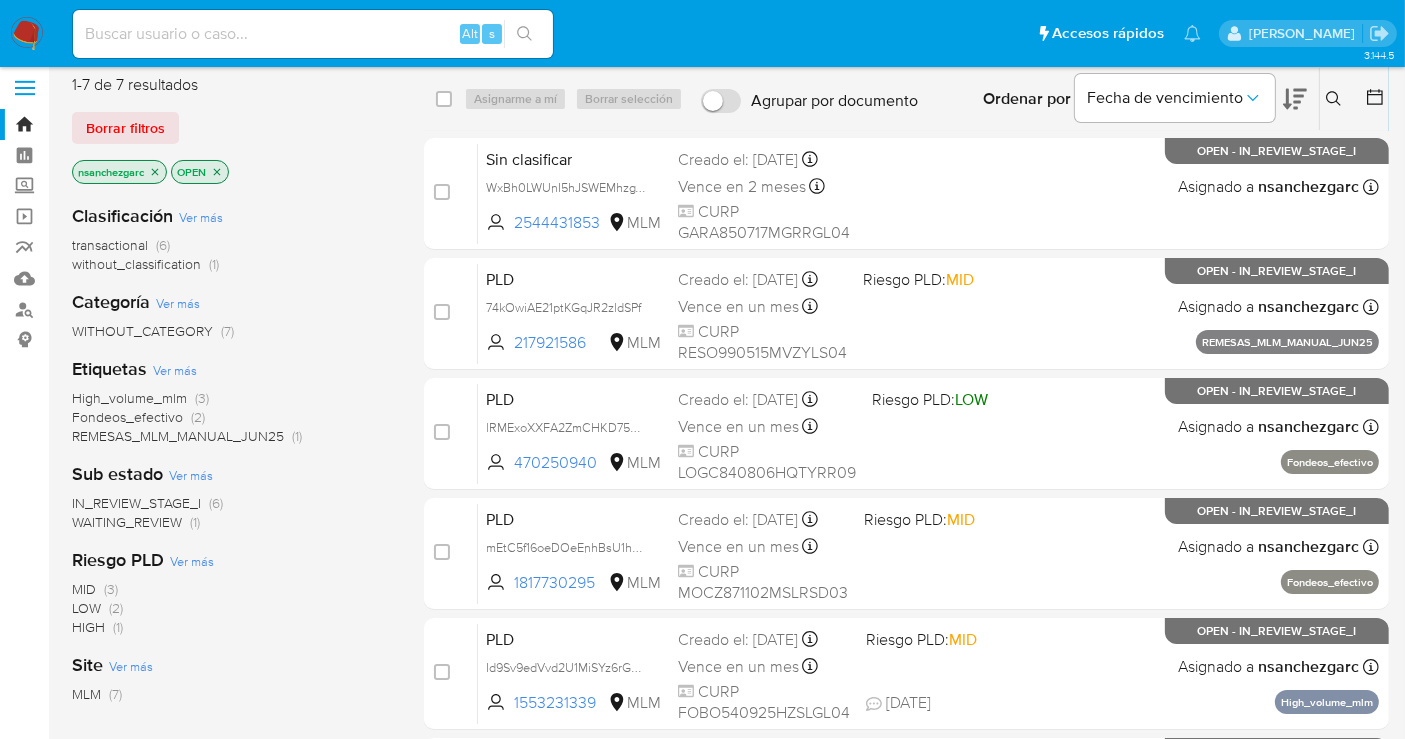 scroll, scrollTop: 0, scrollLeft: 0, axis: both 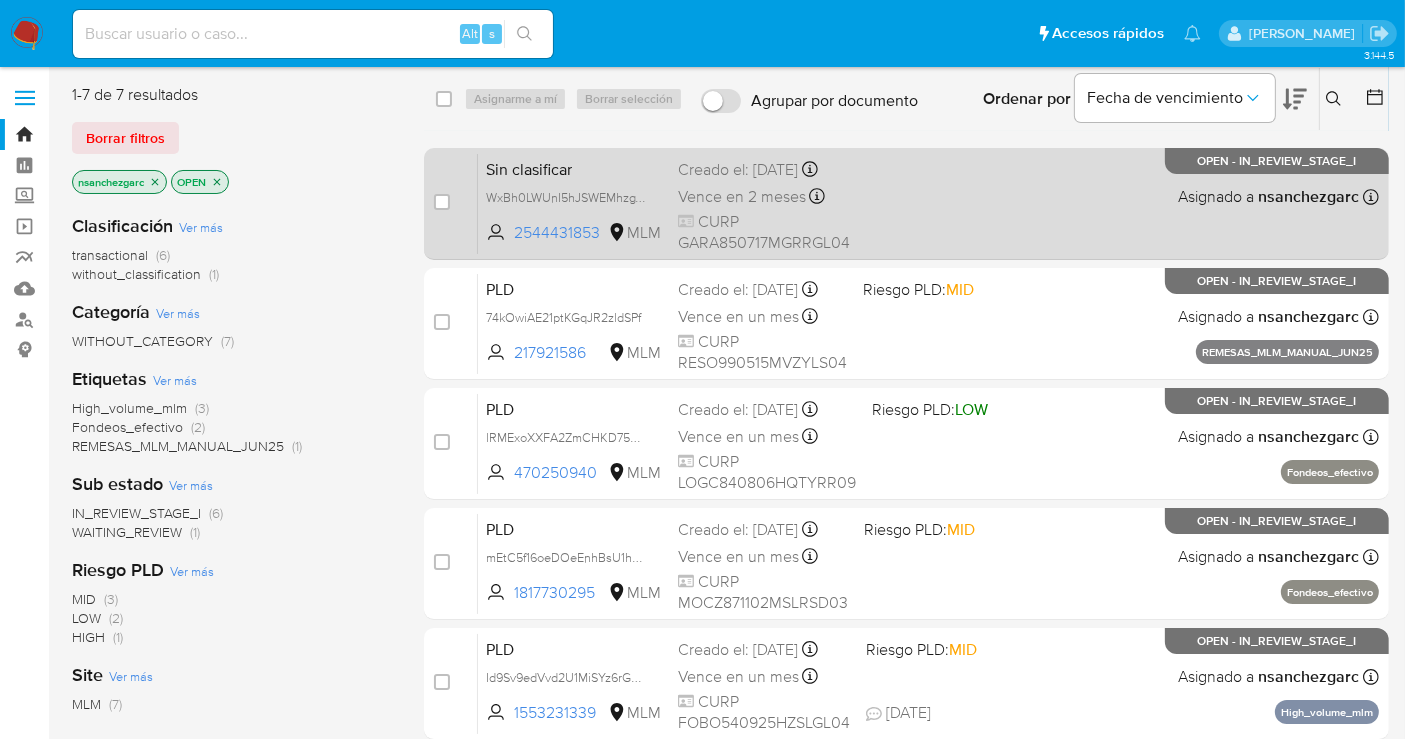 click on "Creado el: [DATE]   Creado el: [DATE] 14:02:45" at bounding box center (764, 170) 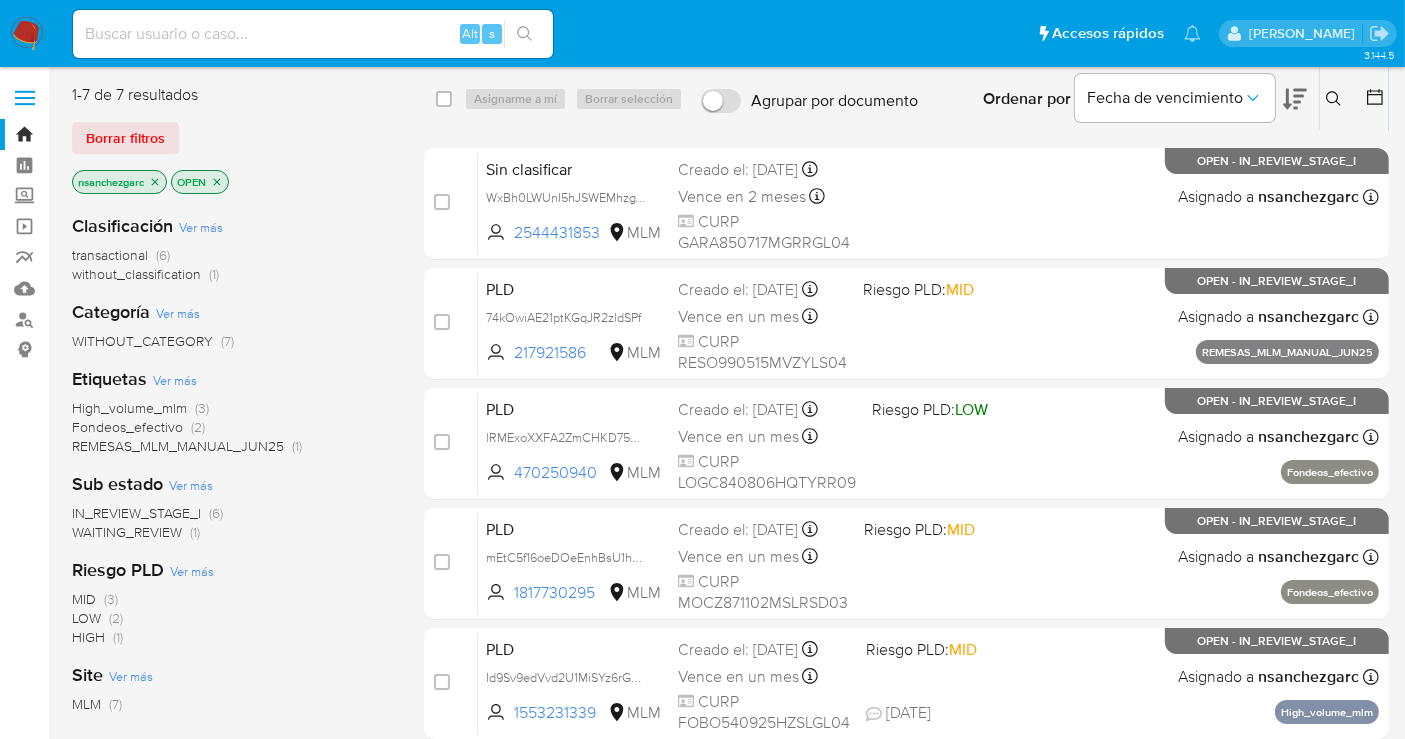 click at bounding box center (27, 34) 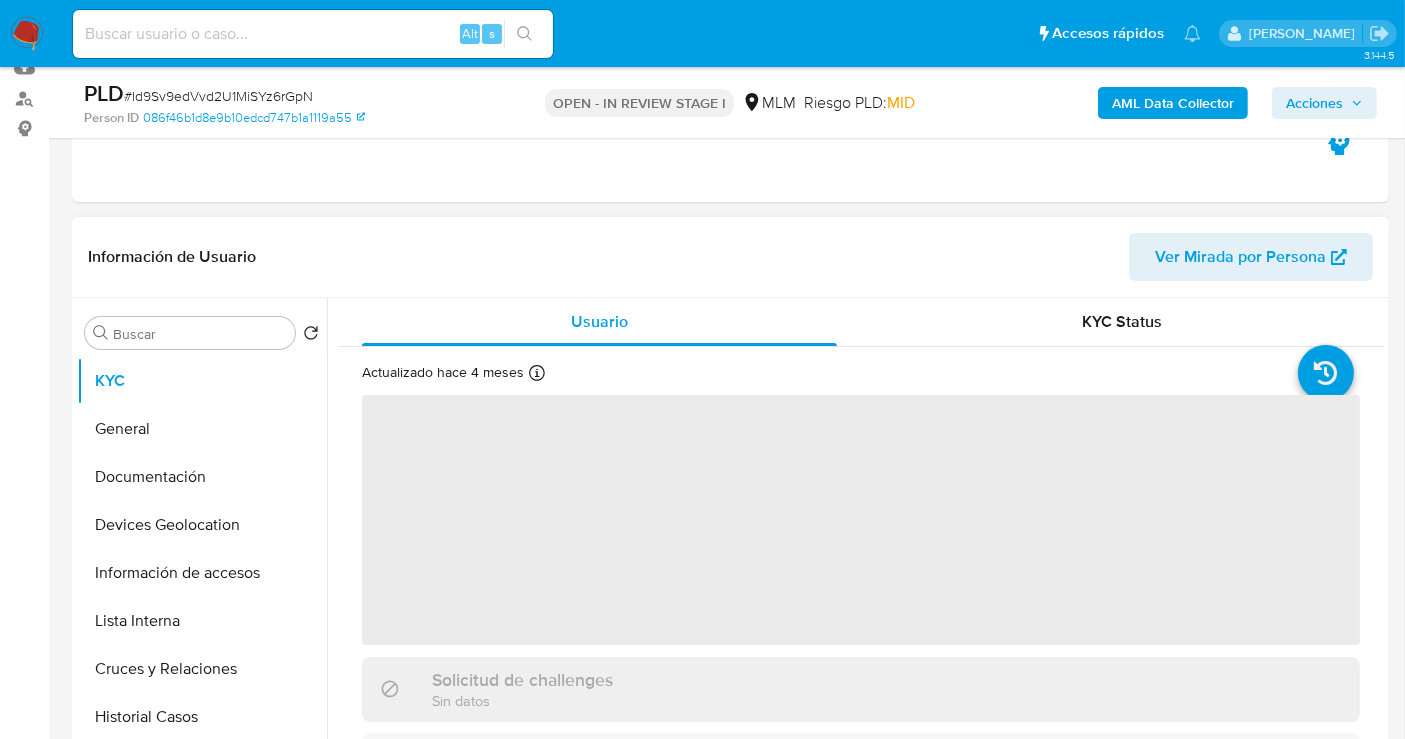 scroll, scrollTop: 222, scrollLeft: 0, axis: vertical 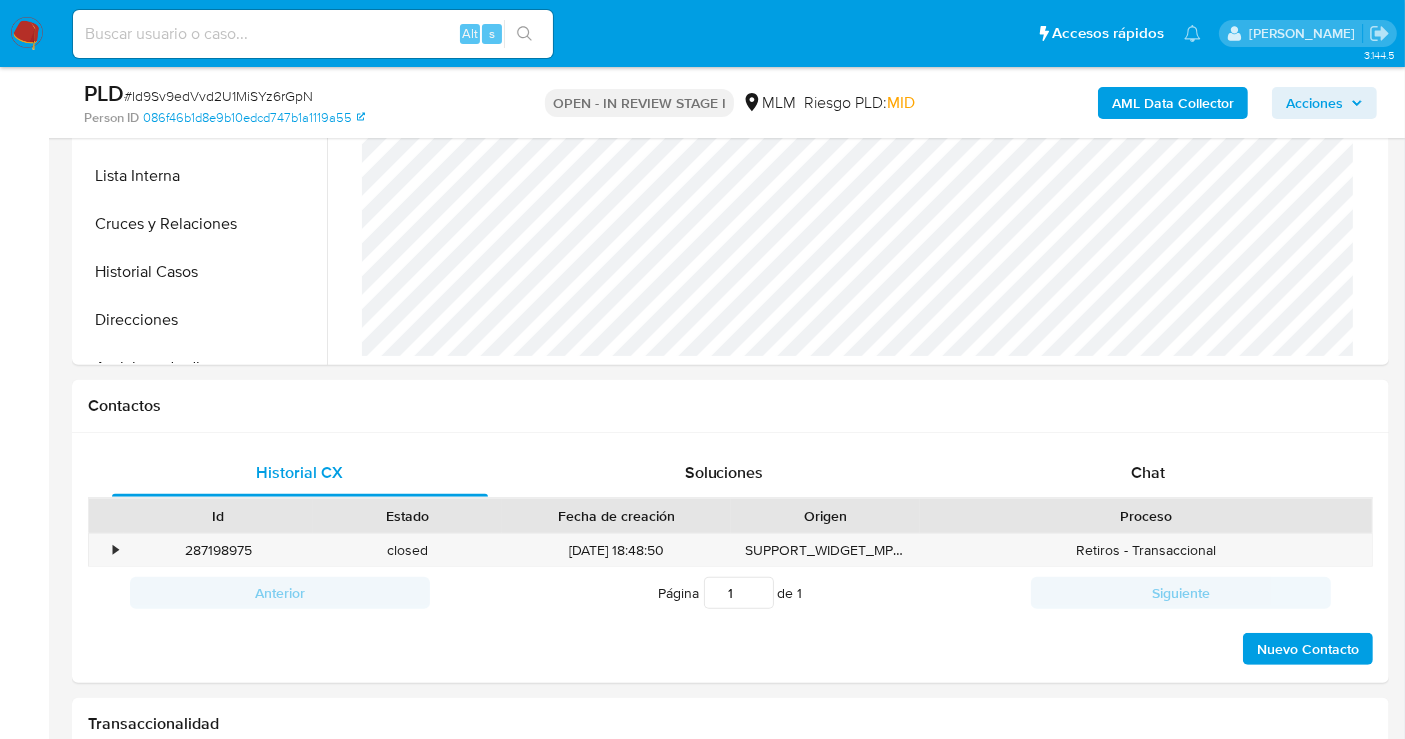 select on "10" 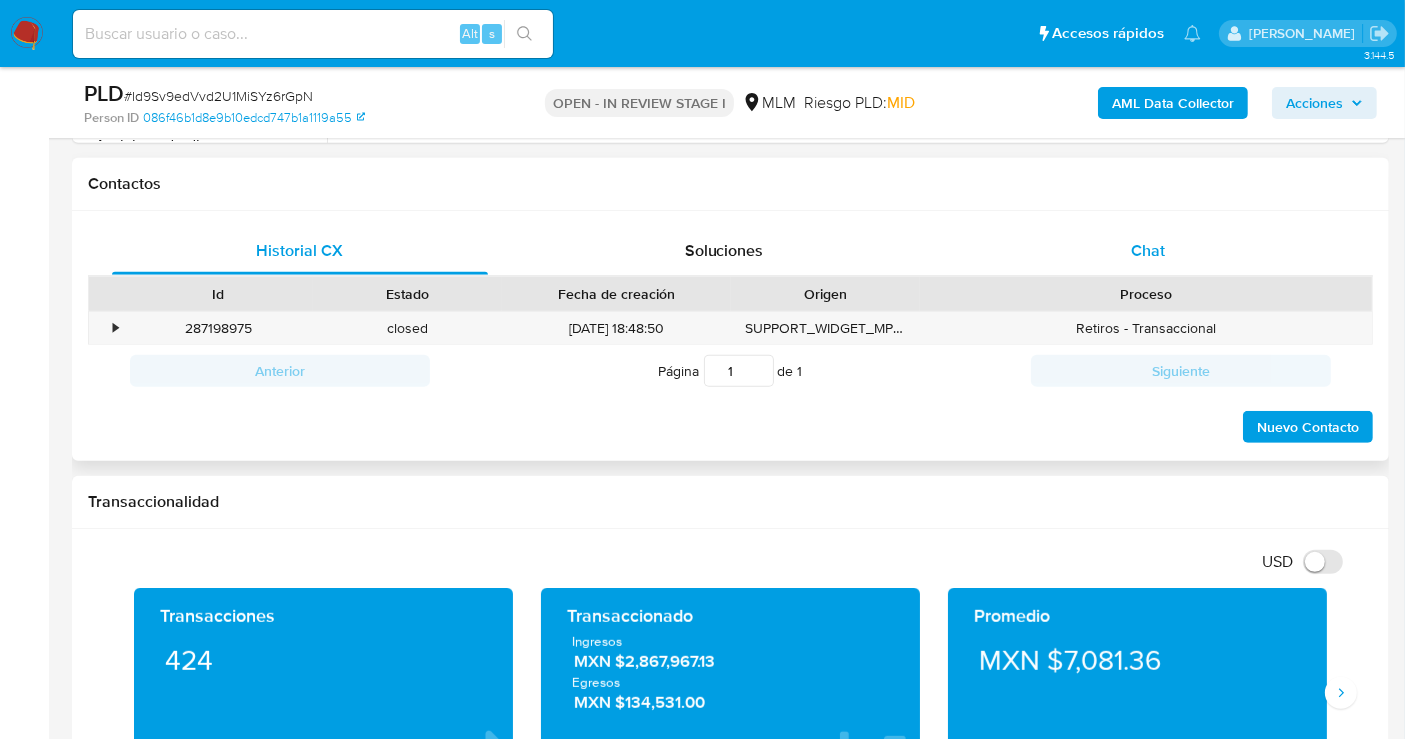 click on "Chat" at bounding box center (1148, 250) 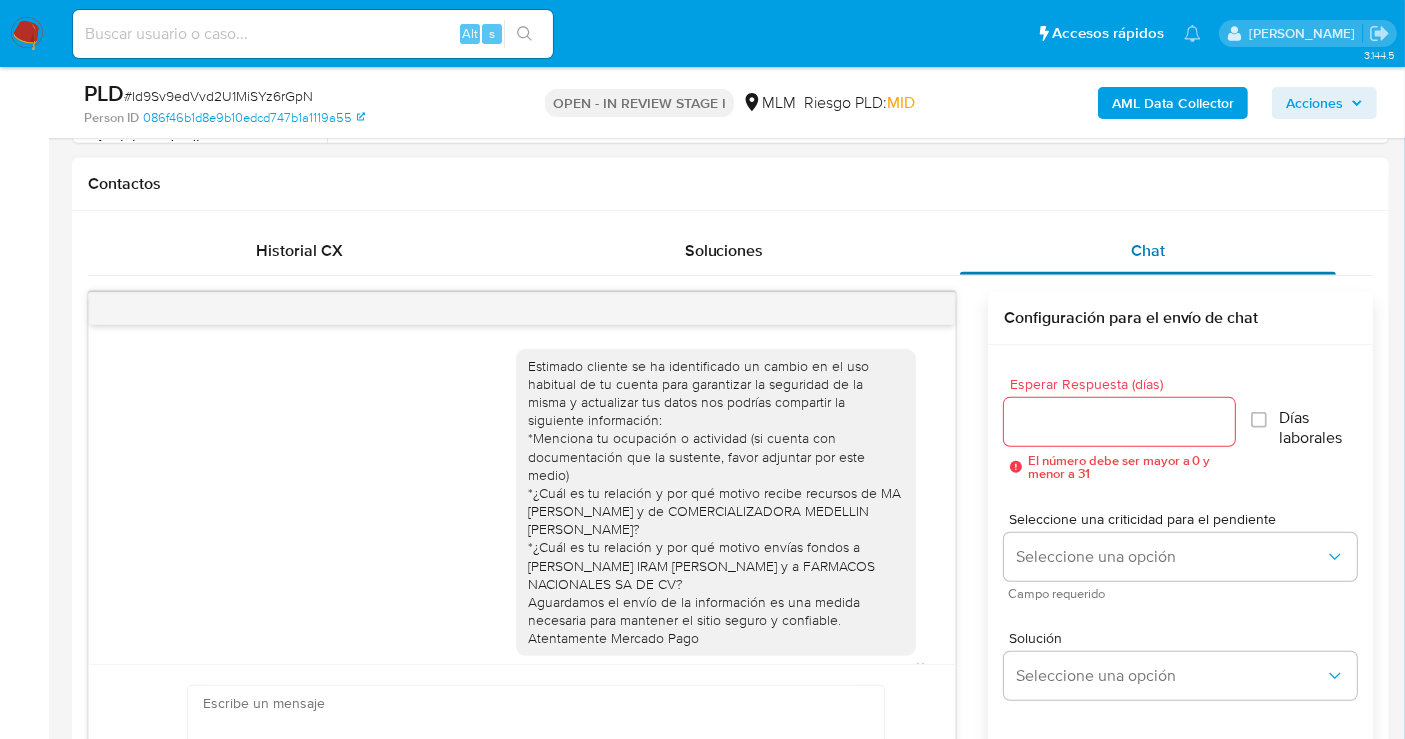 scroll, scrollTop: 305, scrollLeft: 0, axis: vertical 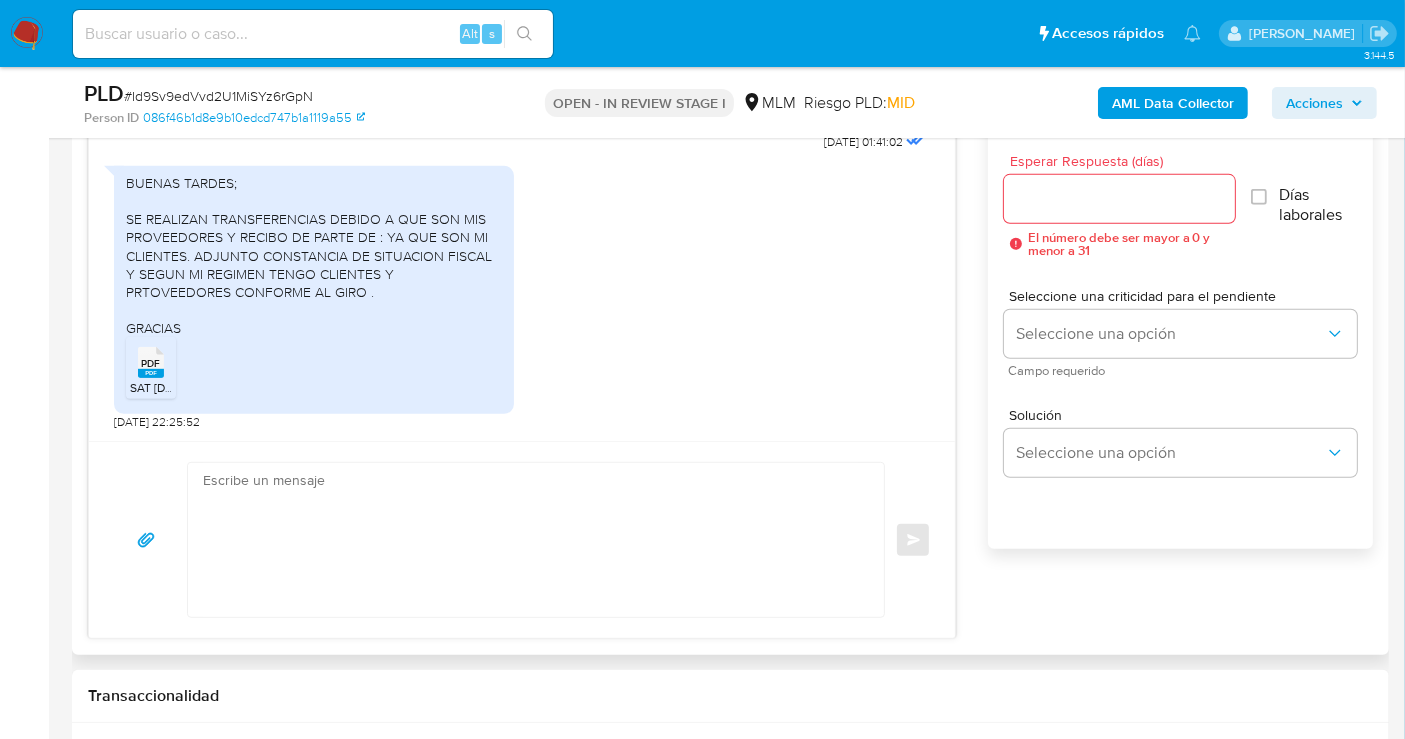 type 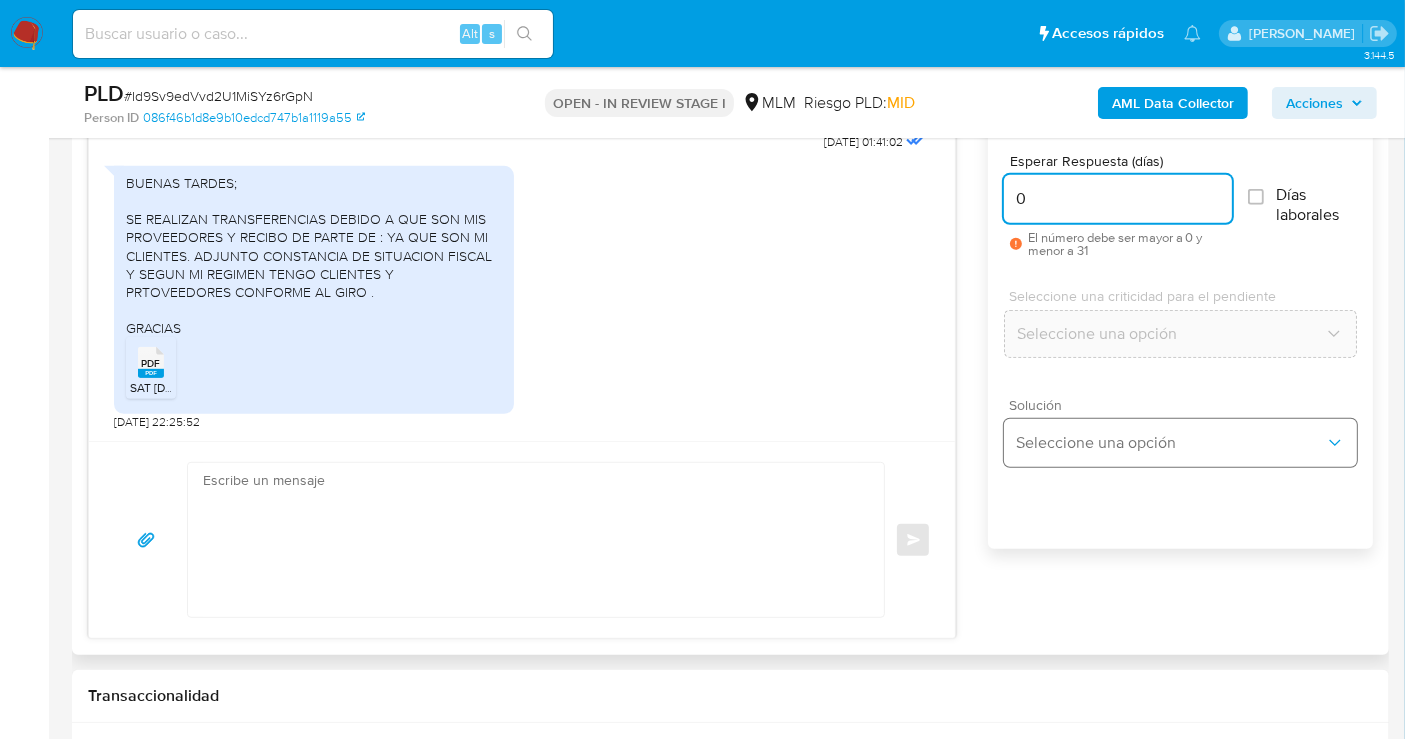 type on "0" 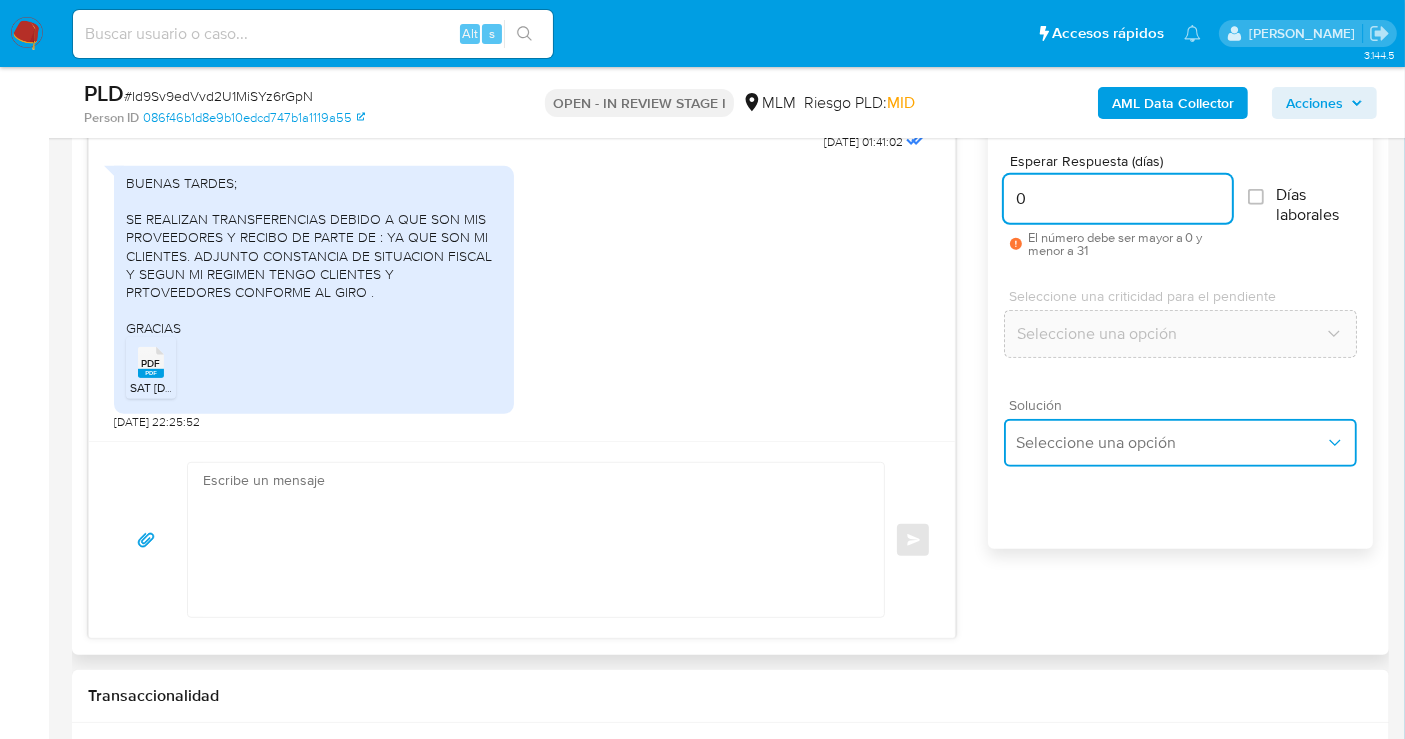 click on "Seleccione una opción" at bounding box center [1170, 443] 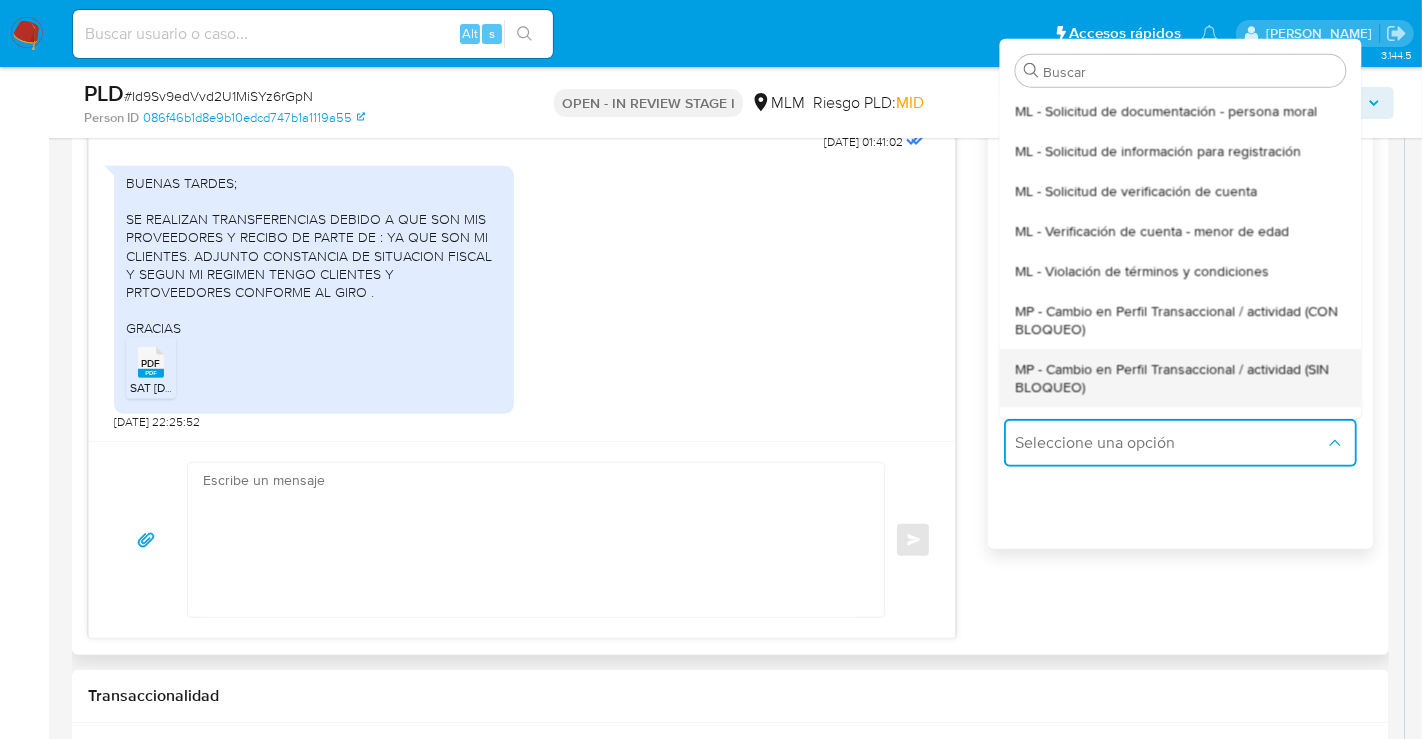 click on "MP - Cambio en Perfil Transaccional / actividad (SIN BLOQUEO)" at bounding box center (1180, 377) 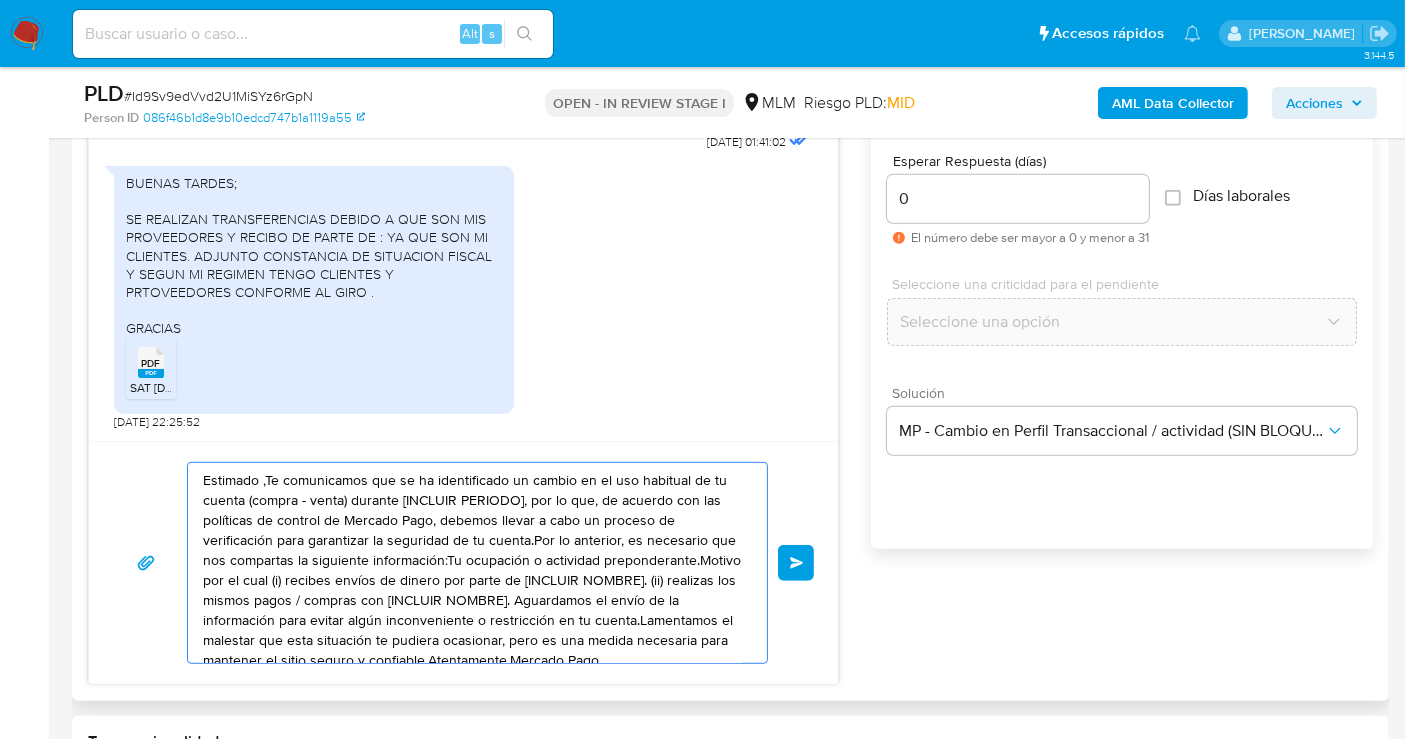 click on "Estimado ,Te comunicamos que se ha identificado un cambio en el uso habitual de tu cuenta (compra - venta) durante [INCLUIR PERIODO], por lo que, de acuerdo con las políticas de control de Mercado Pago, debemos llevar a cabo un proceso de verificación para garantizar la seguridad de tu cuenta.Por lo anterior, es necesario que nos compartas la siguiente información:Tu ocupación o actividad preponderante.Motivo por el cual (i) recibes envíos de dinero por parte de [INCLUIR NOMBRE]. (ii) realizas los mismos pagos / compras con [INCLUIR NOMBRE]. Aguardamos el envío de la información para evitar algún inconveniente o restricción en tu cuenta.Lamentamos el malestar que esta situación te pudiera ocasionar, pero es una medida necesaria para mantener el sitio seguro y confiable.Atentamente,Mercado Pago" at bounding box center [472, 563] 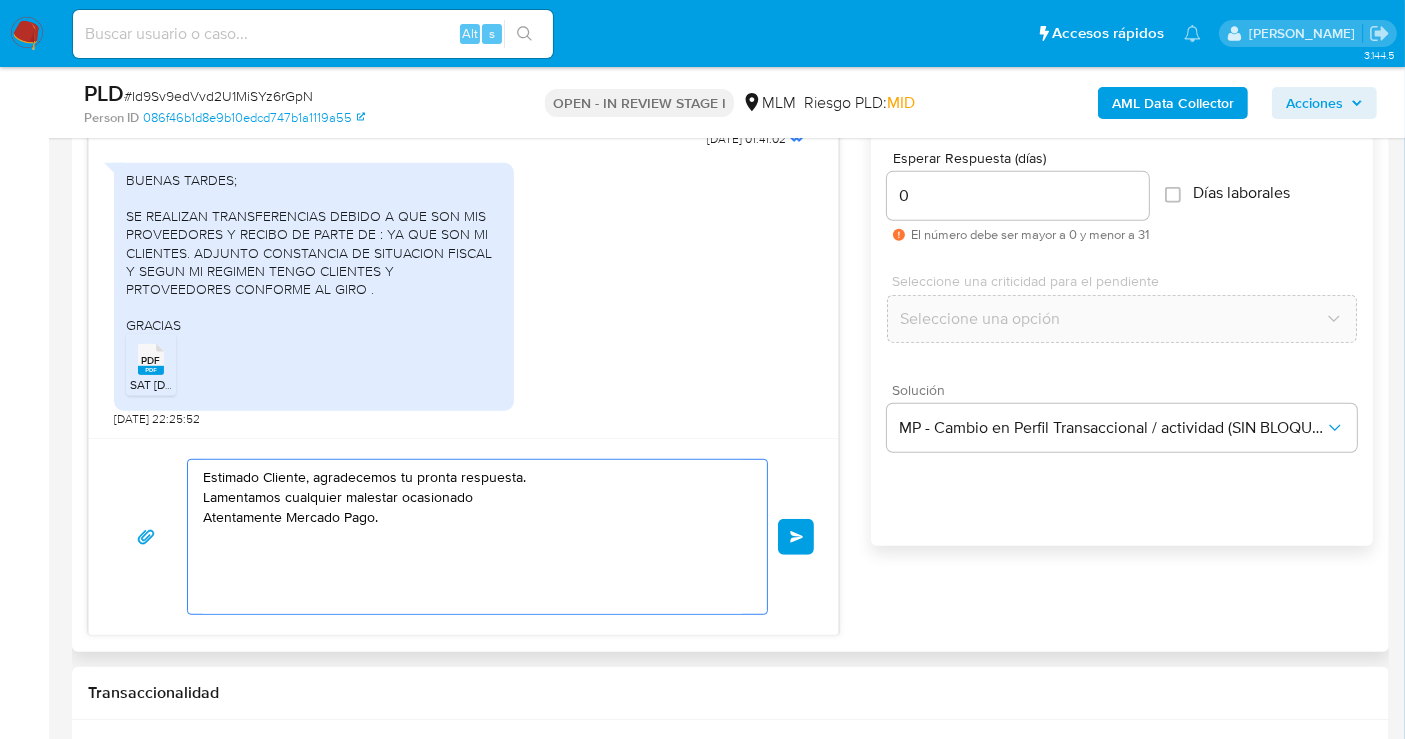 scroll, scrollTop: 1111, scrollLeft: 0, axis: vertical 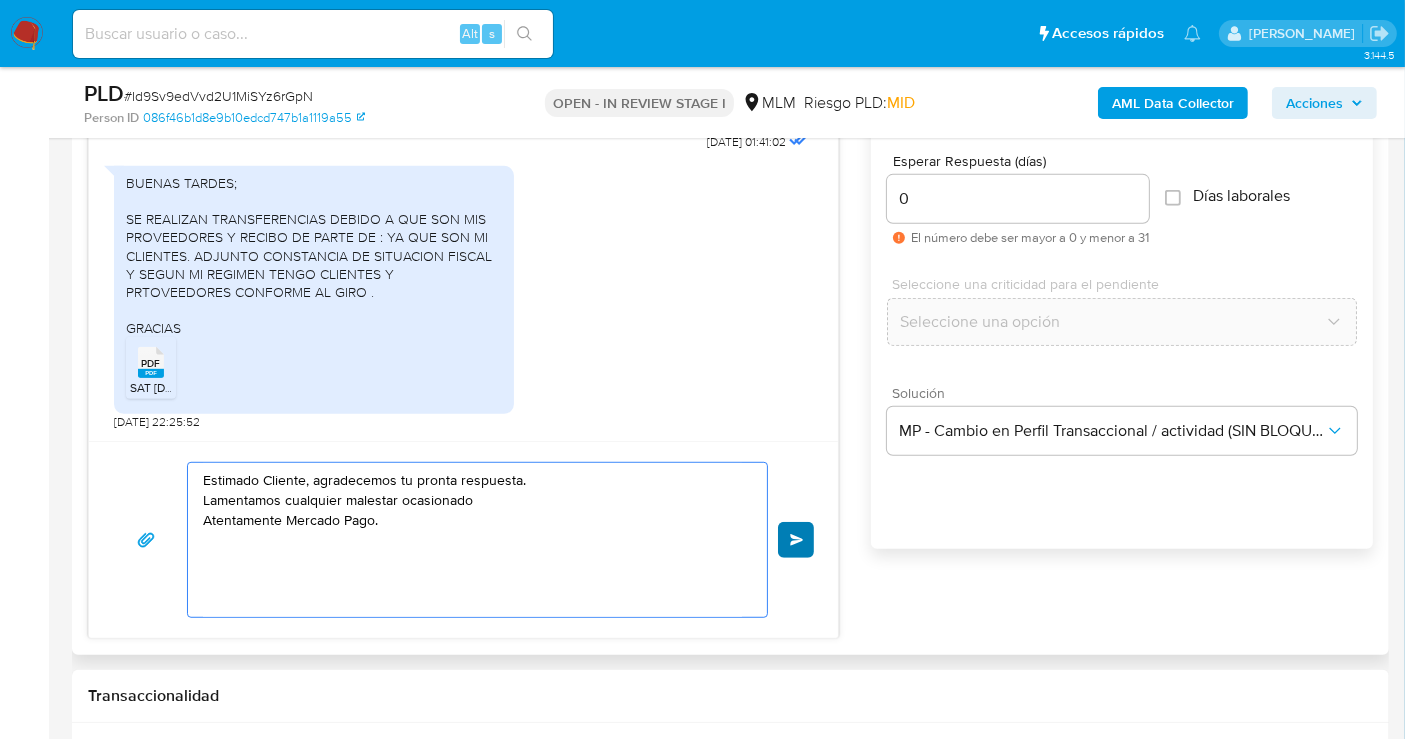 type on "Estimado Cliente, agradecemos tu pronta respuesta.
Lamentamos cualquier malestar ocasionado
Atentamente Mercado Pago." 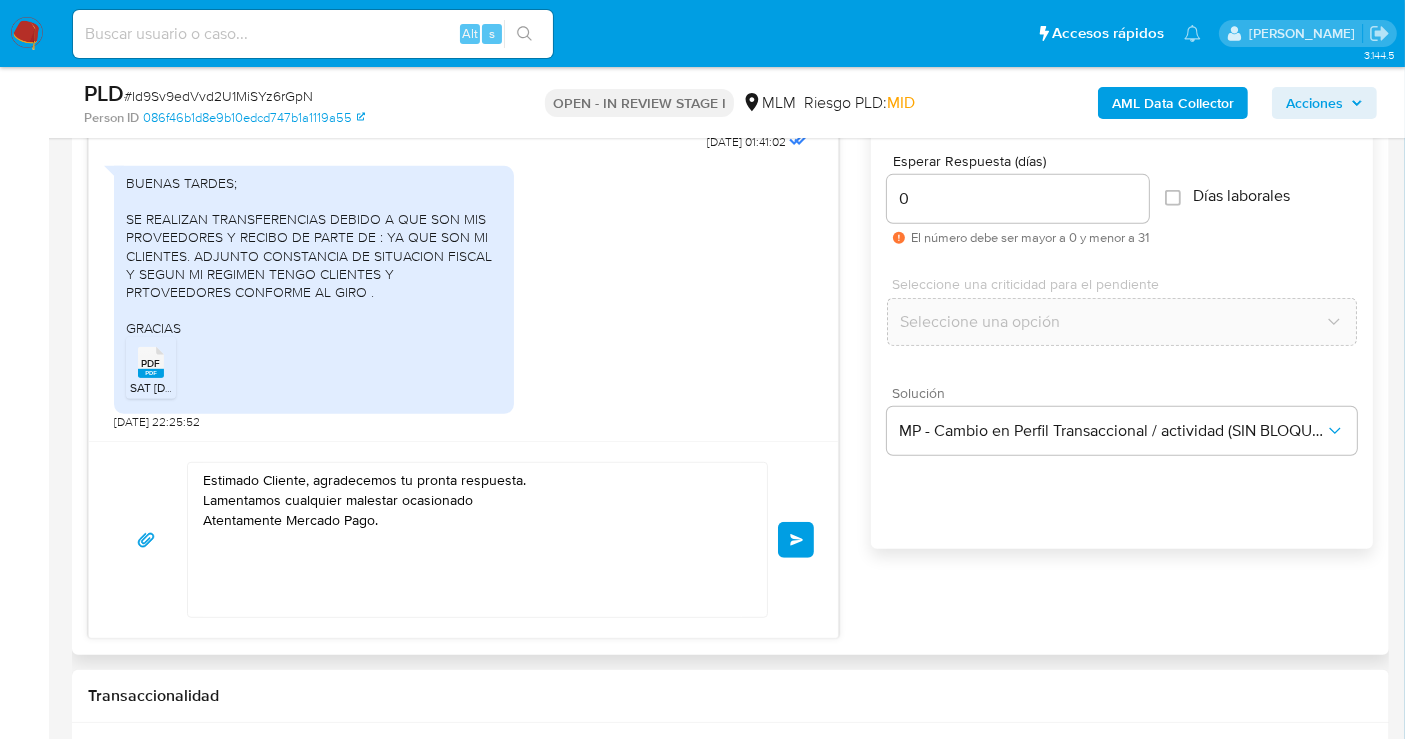click on "Enviar" at bounding box center [797, 540] 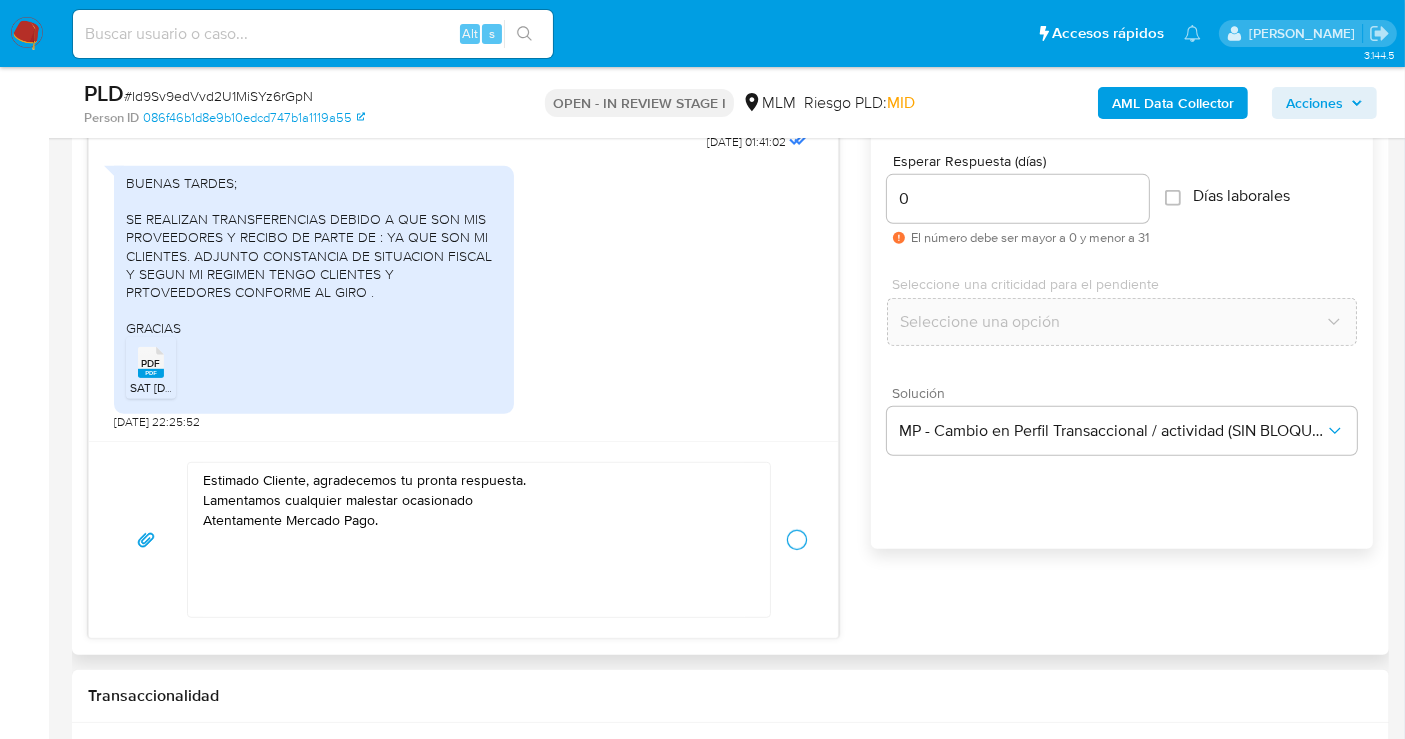 type 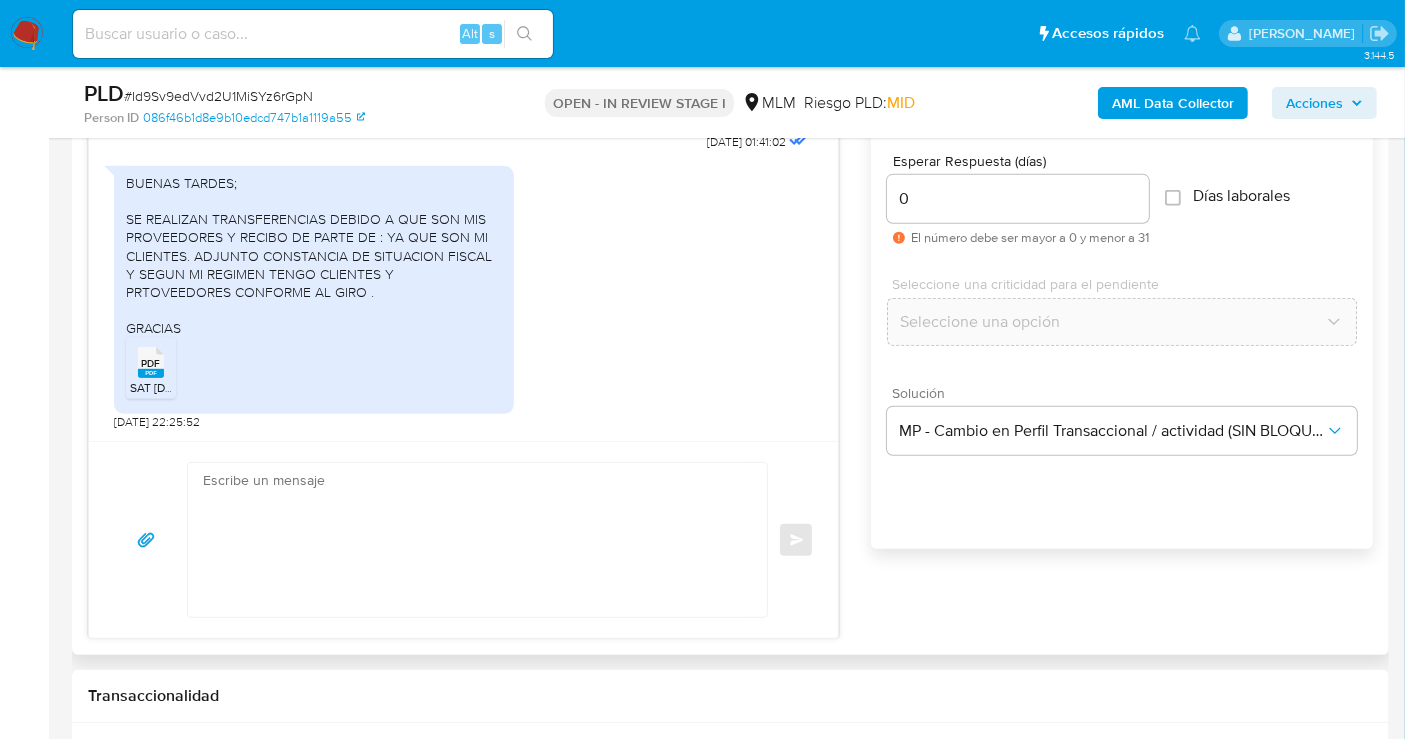 scroll, scrollTop: 418, scrollLeft: 0, axis: vertical 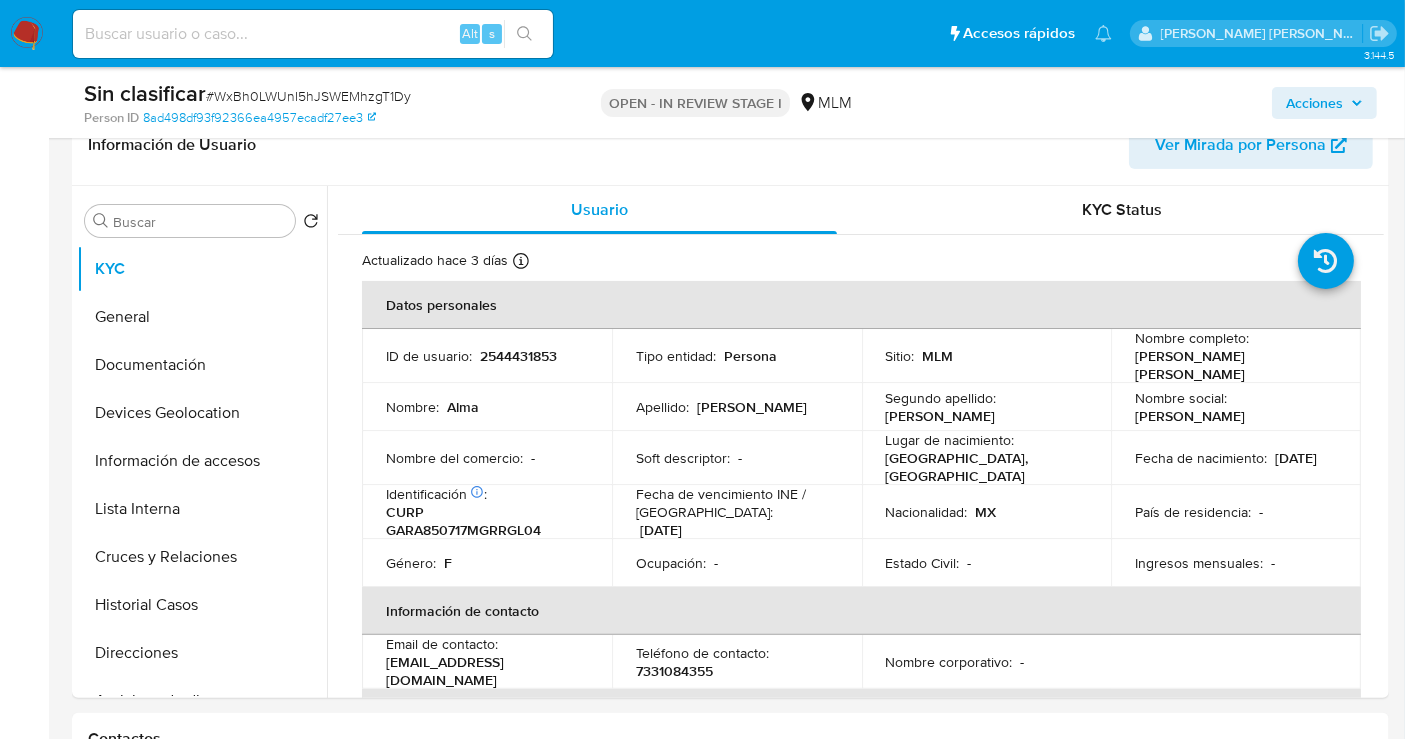 select on "10" 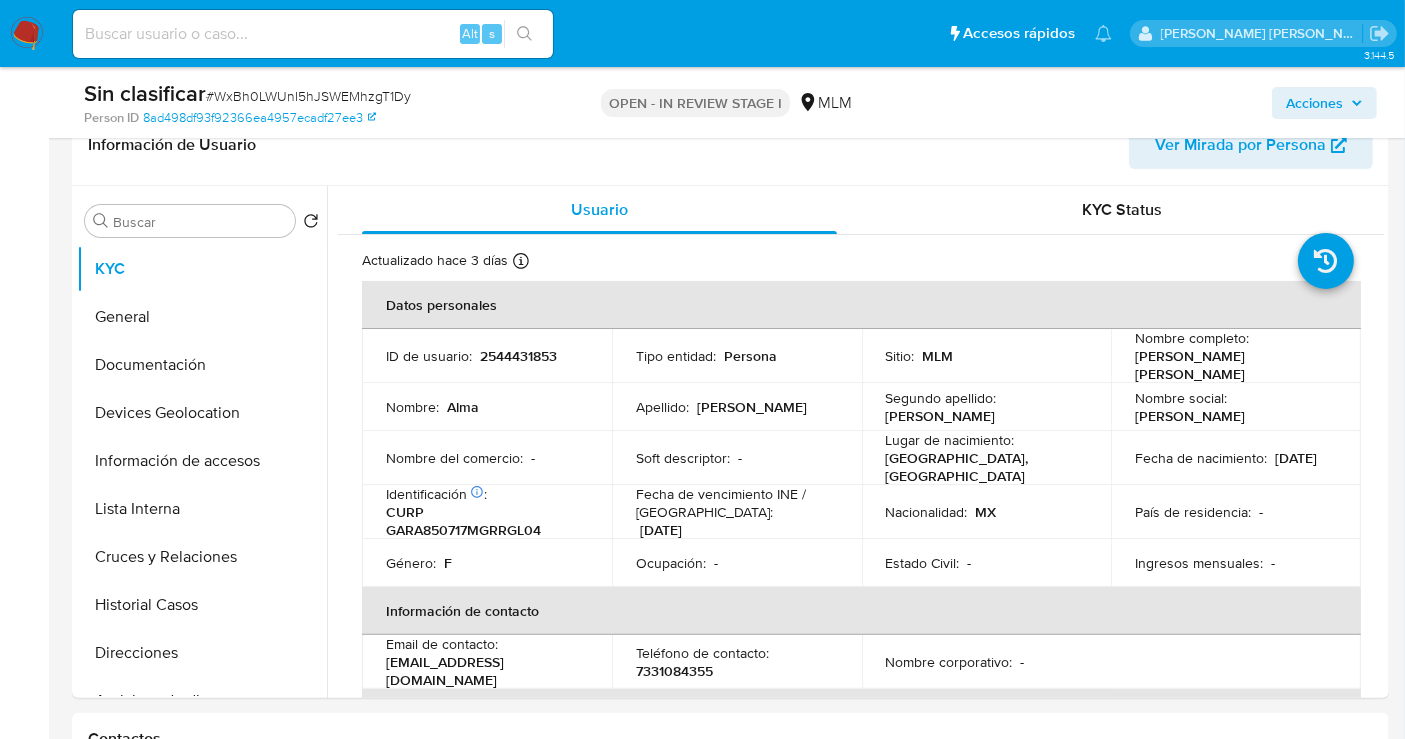 scroll, scrollTop: 111, scrollLeft: 0, axis: vertical 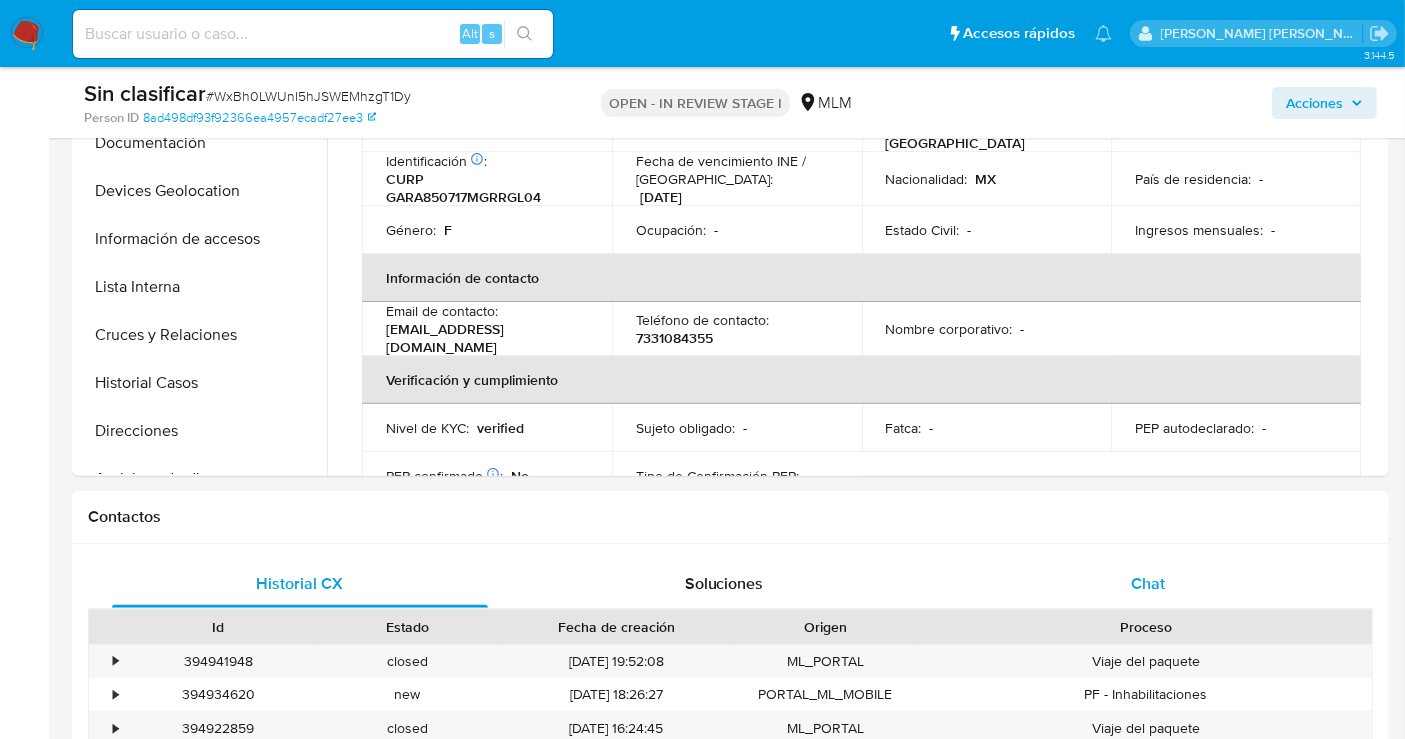 click on "Chat" at bounding box center [1148, 583] 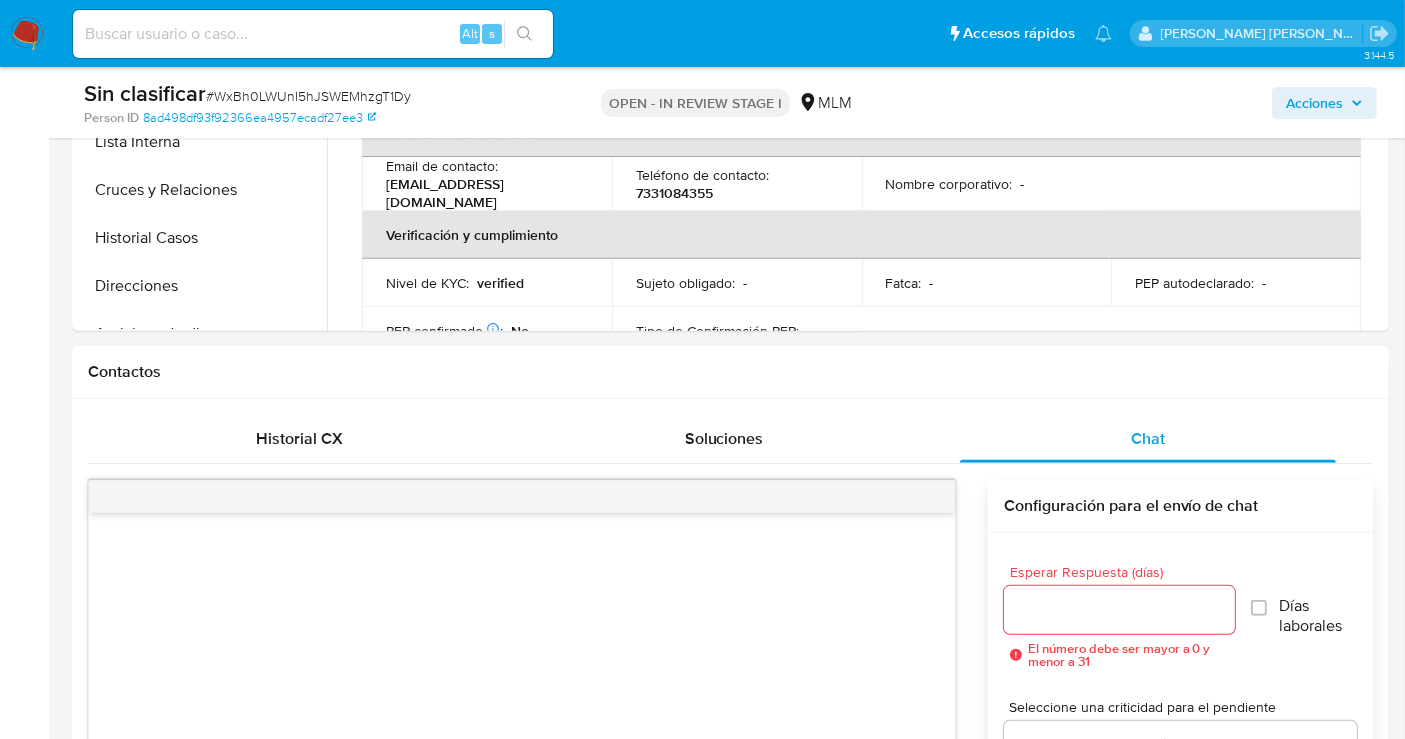 scroll, scrollTop: 777, scrollLeft: 0, axis: vertical 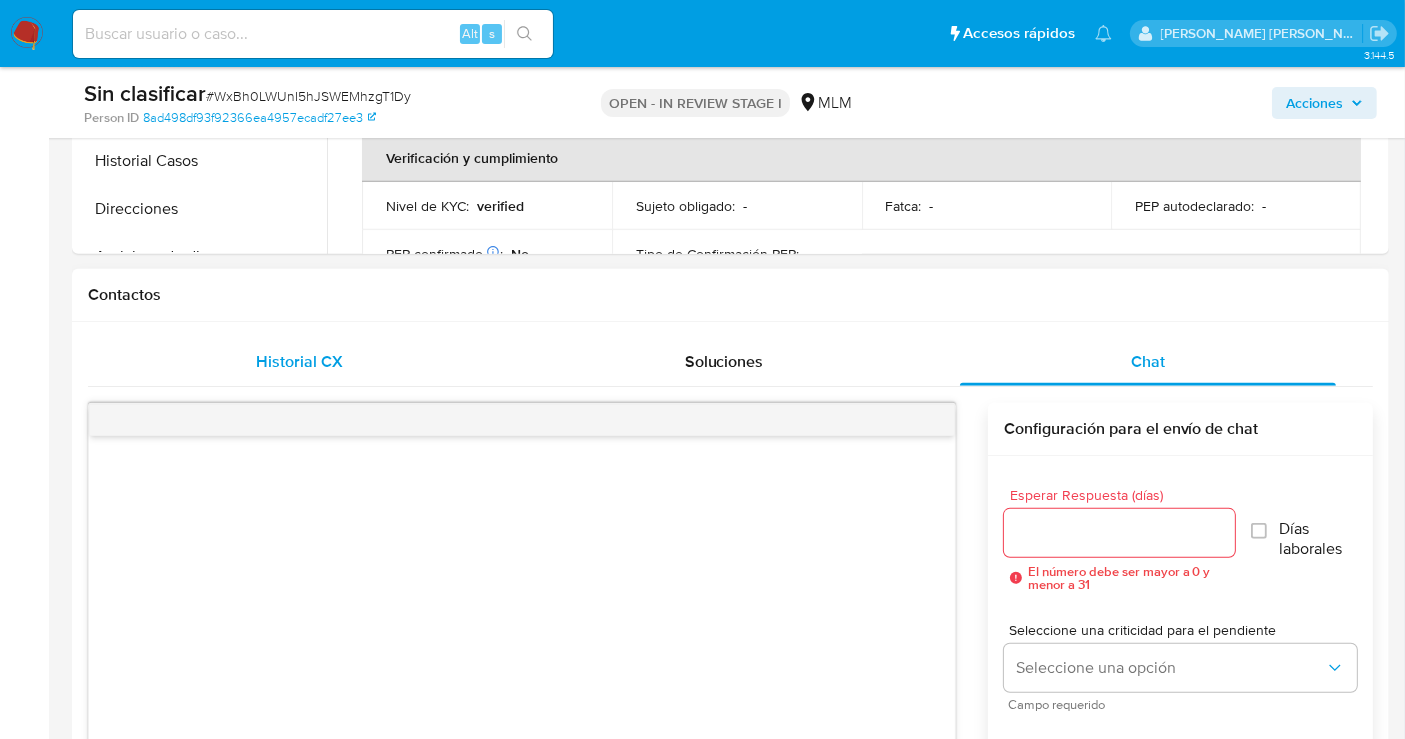 click on "Historial CX" at bounding box center (300, 361) 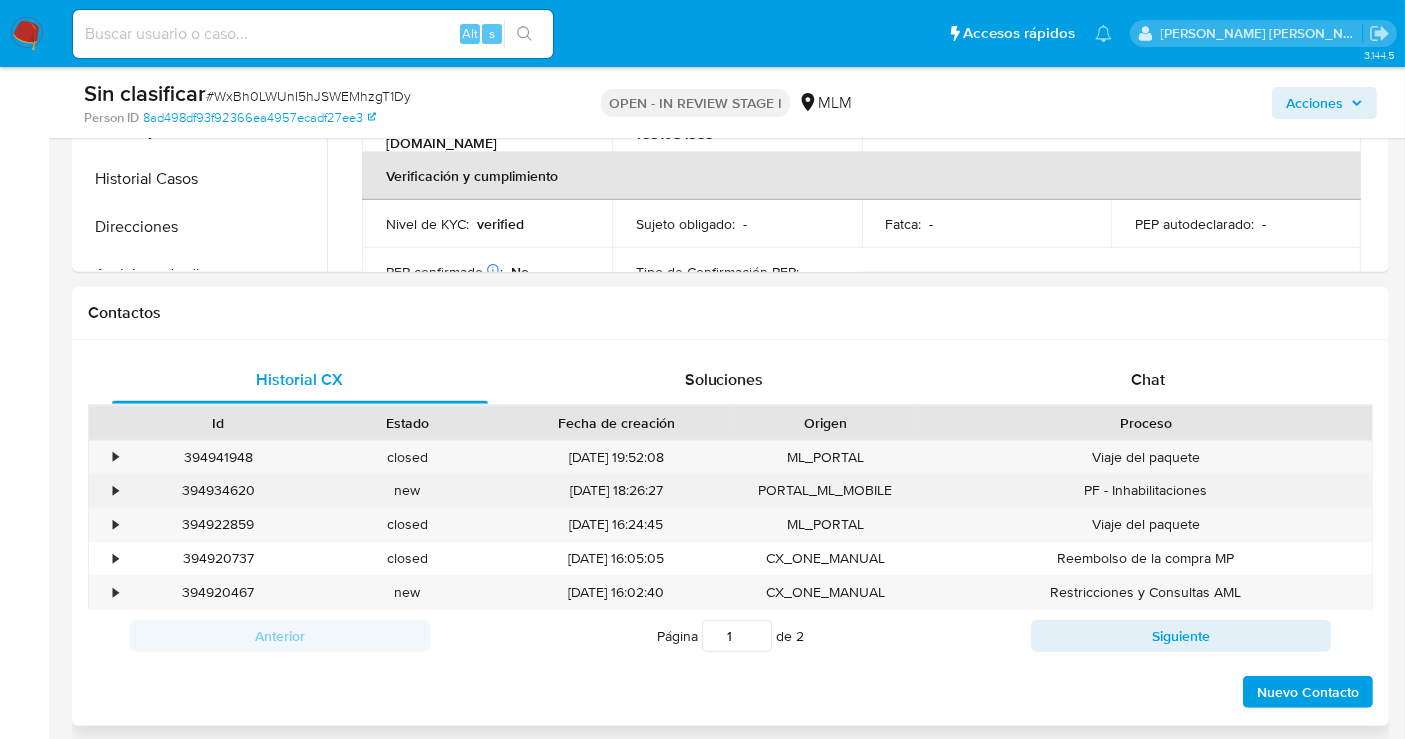 scroll, scrollTop: 555, scrollLeft: 0, axis: vertical 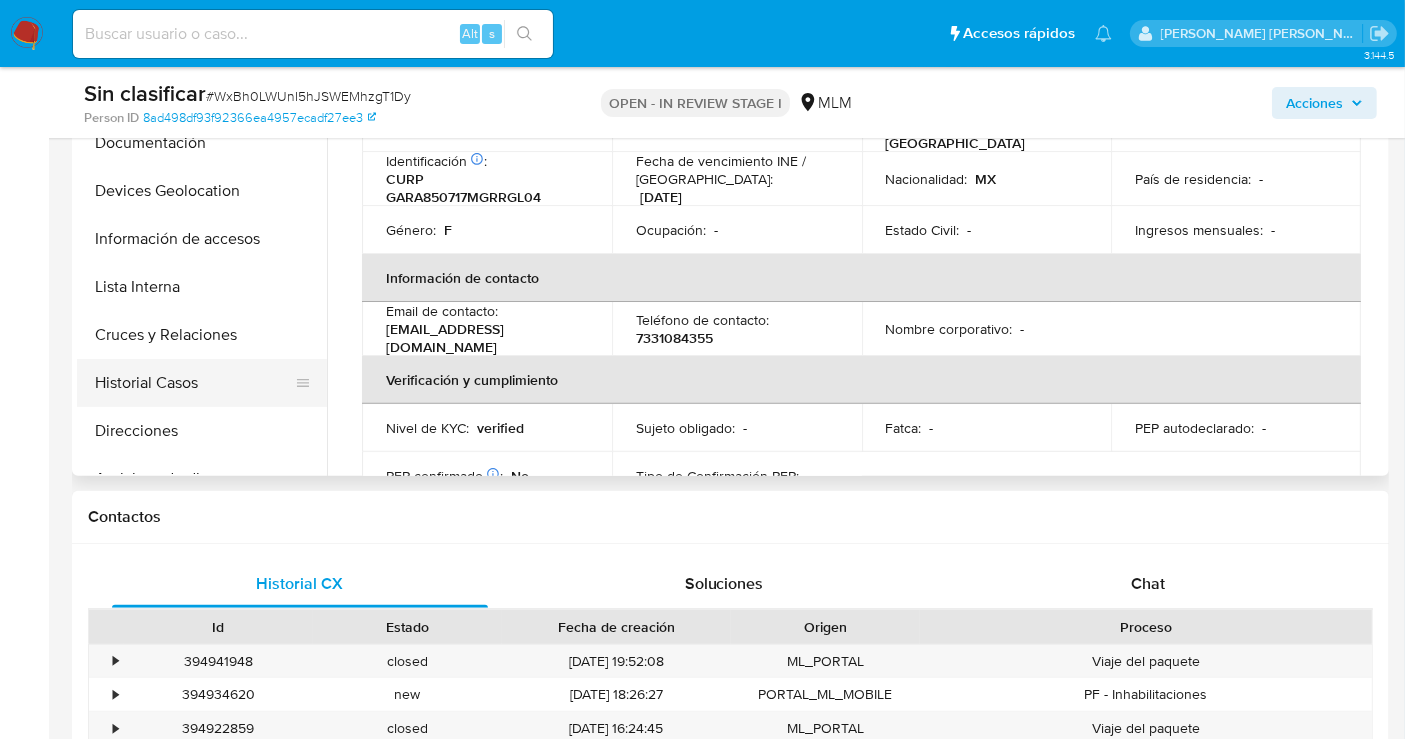 click on "Historial Casos" at bounding box center [194, 383] 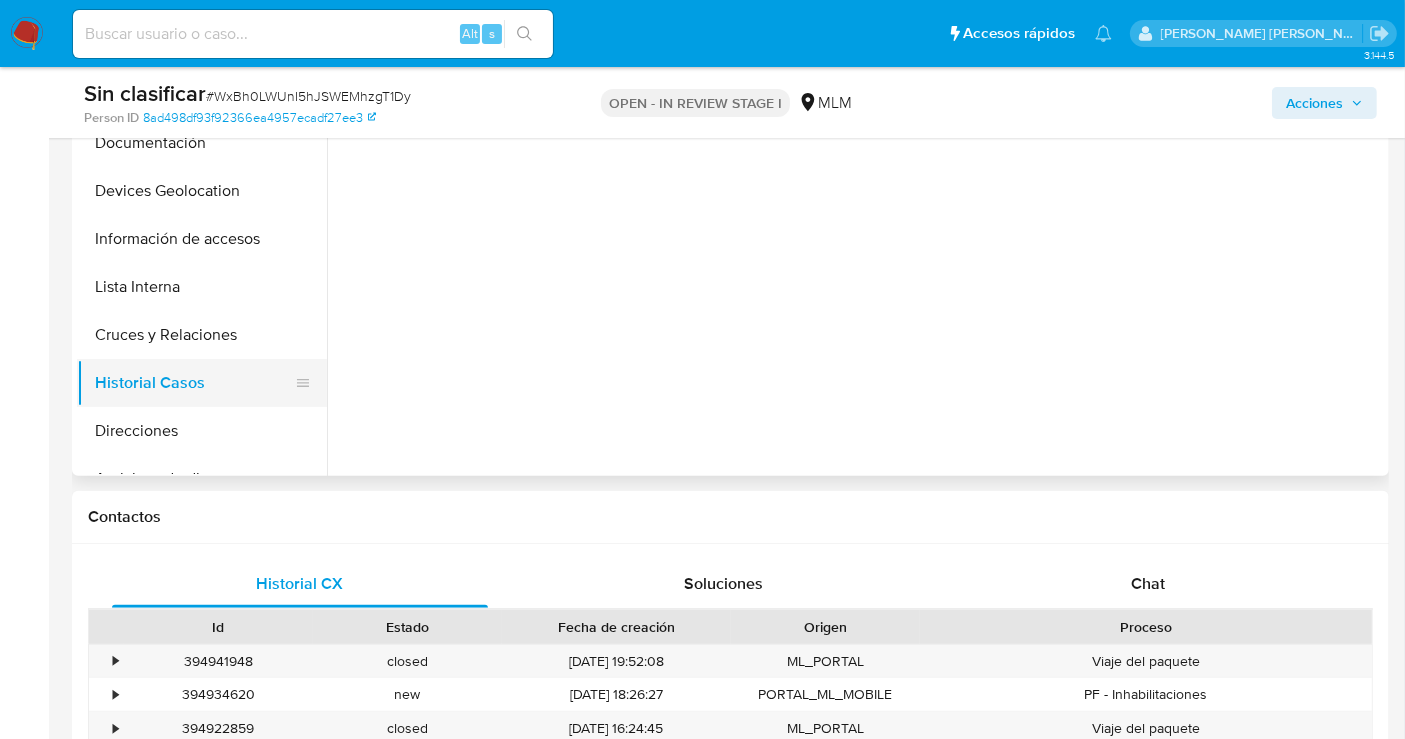 scroll, scrollTop: 0, scrollLeft: 0, axis: both 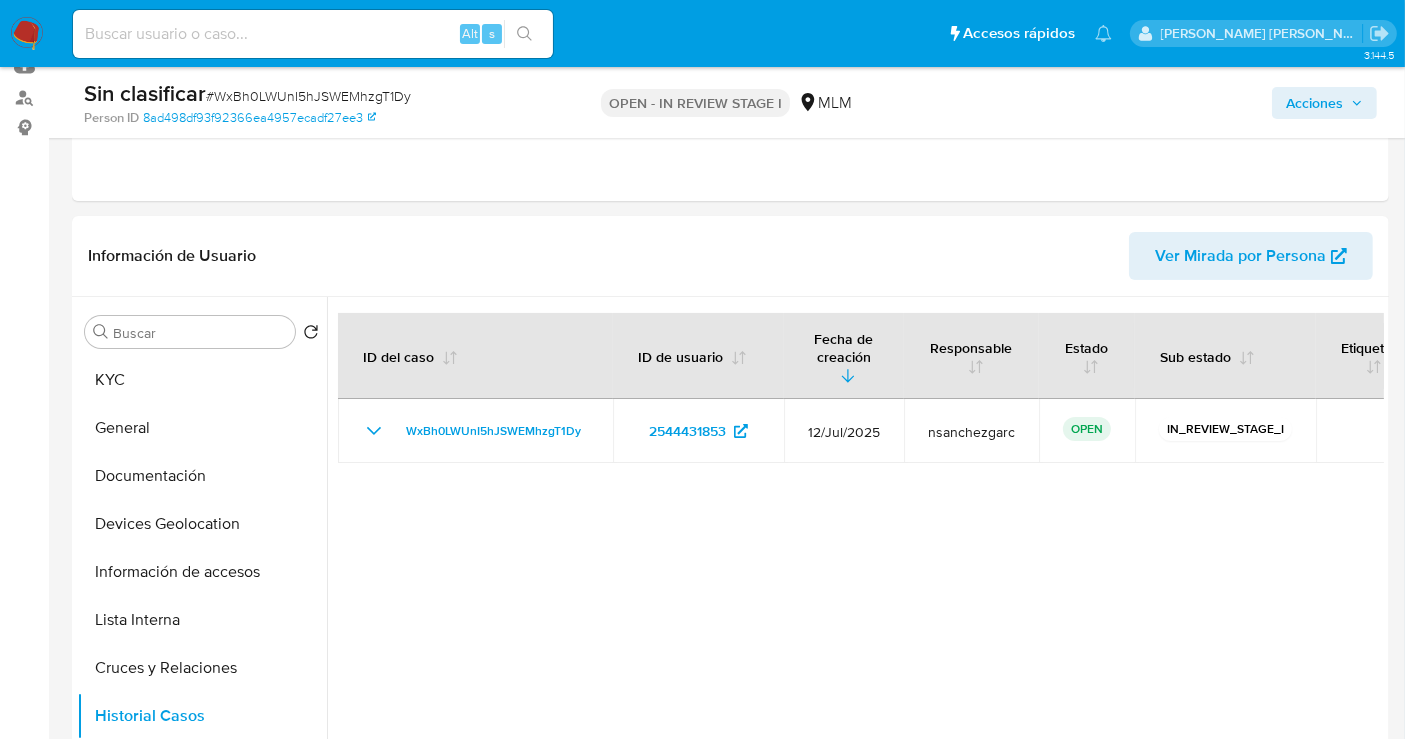 click on "Acciones" at bounding box center (1314, 103) 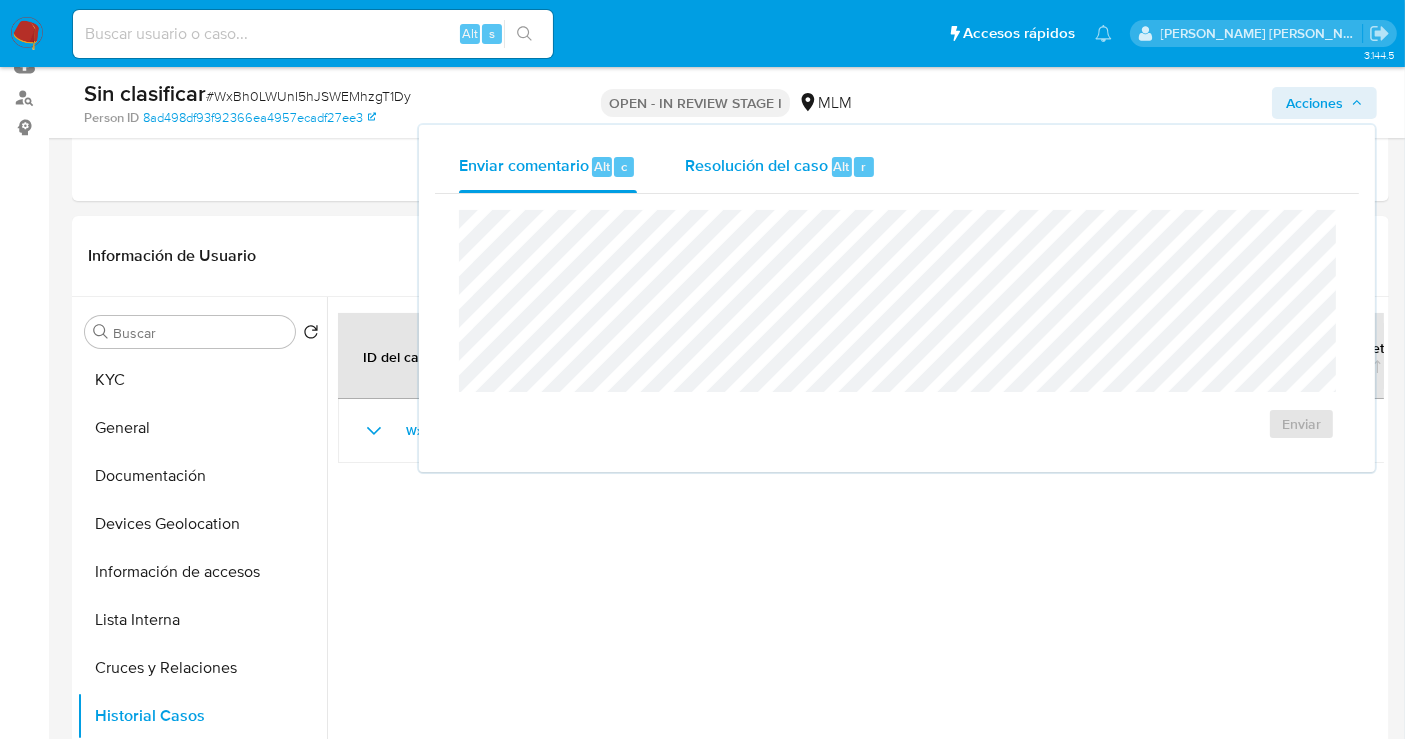 click on "Resolución del caso" at bounding box center [756, 165] 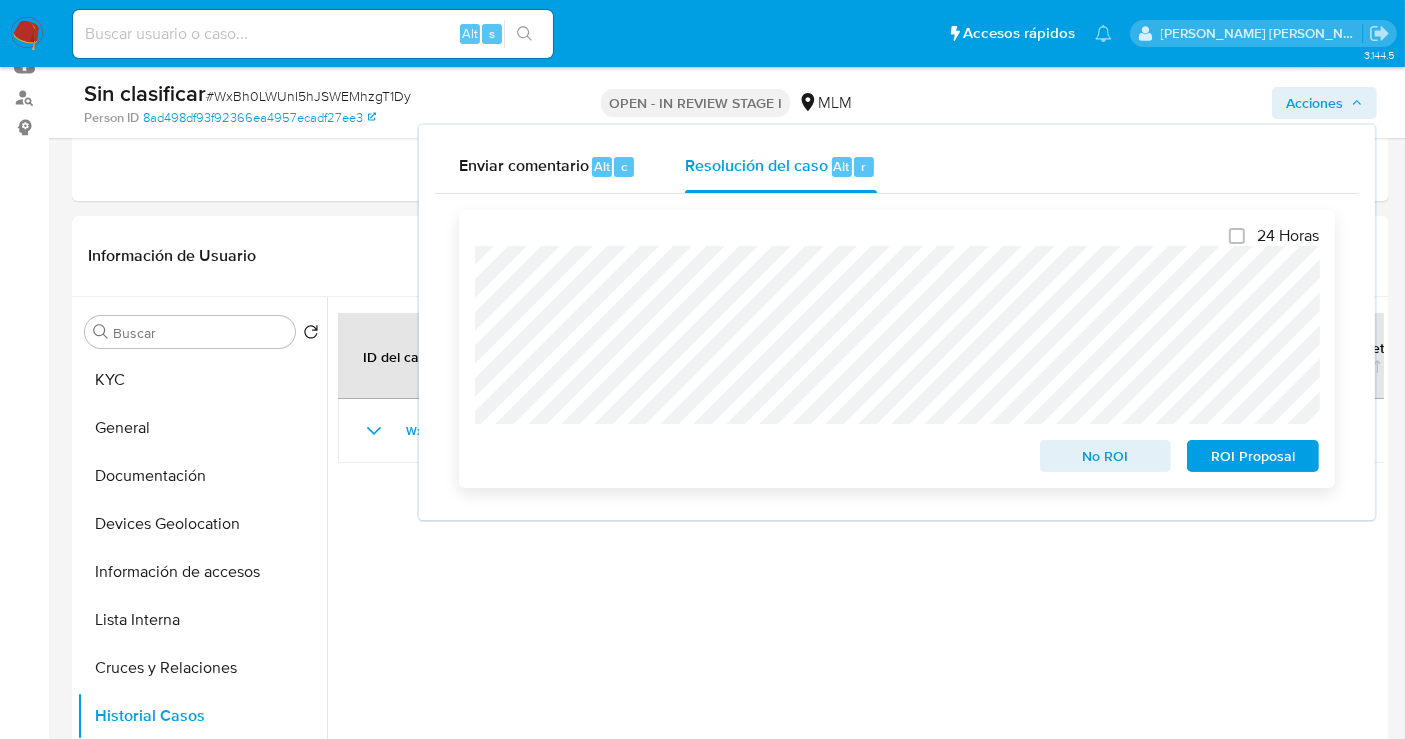 click on "24 Horas No ROI ROI Proposal" at bounding box center (897, 349) 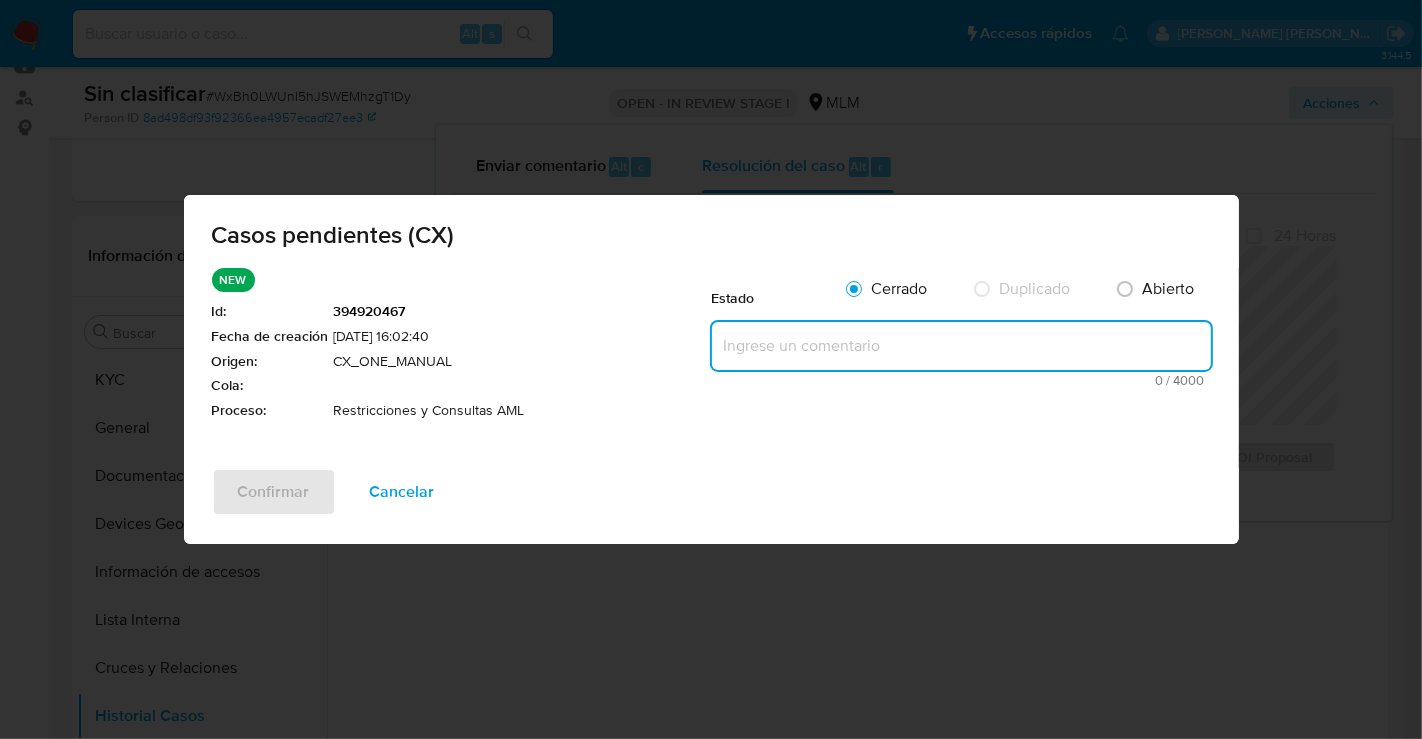 click at bounding box center (961, 346) 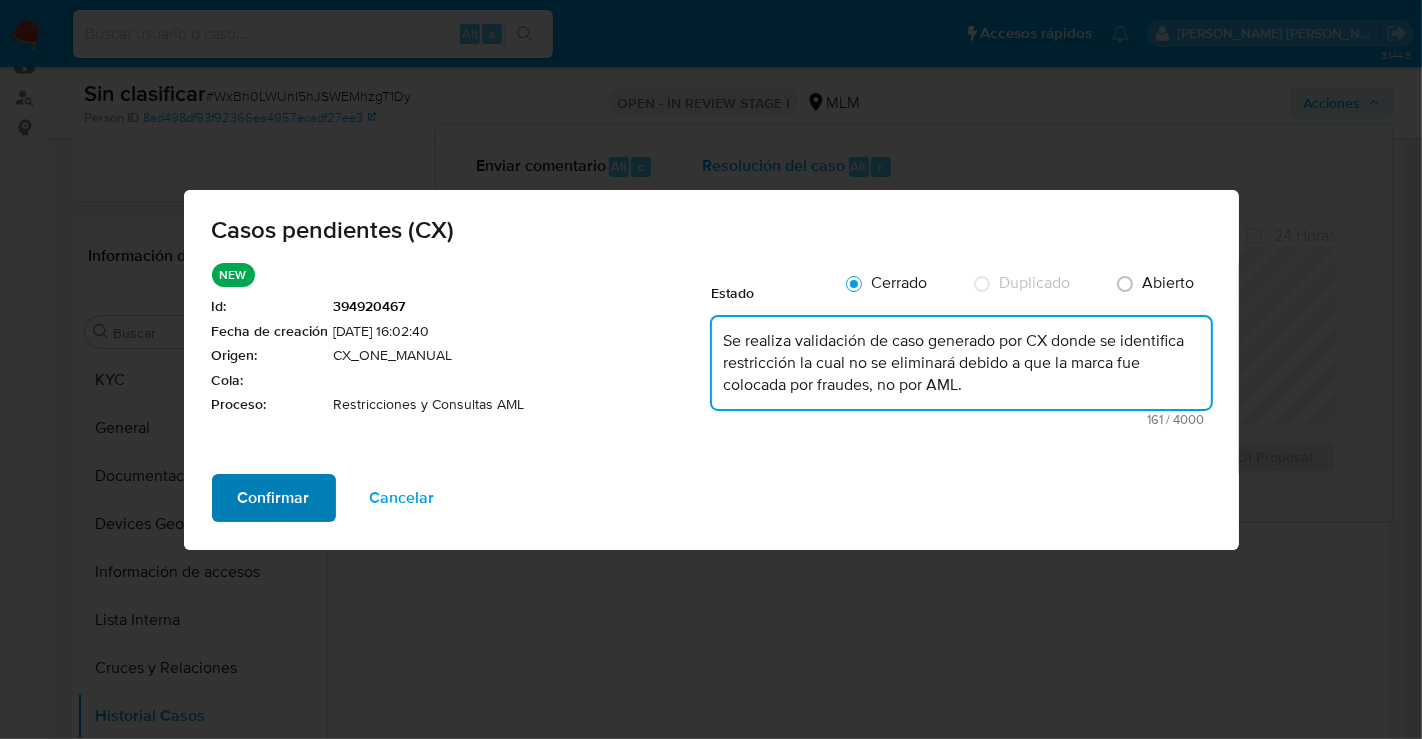 type on "Se realiza validación de caso generado por CX donde se identifica restricción la cual no se eliminará debido a que la marca fue colocada por fraudes, no por AML." 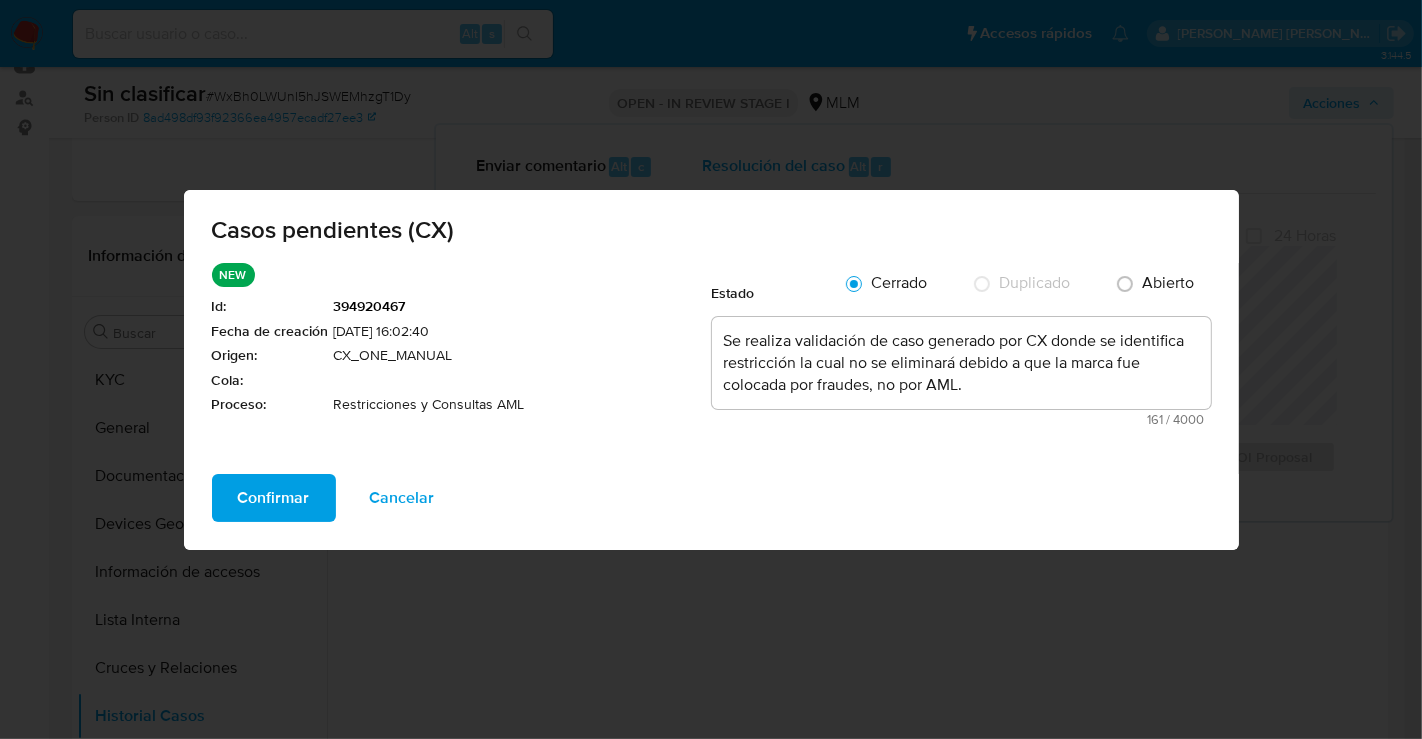 click on "Confirmar" at bounding box center [274, 498] 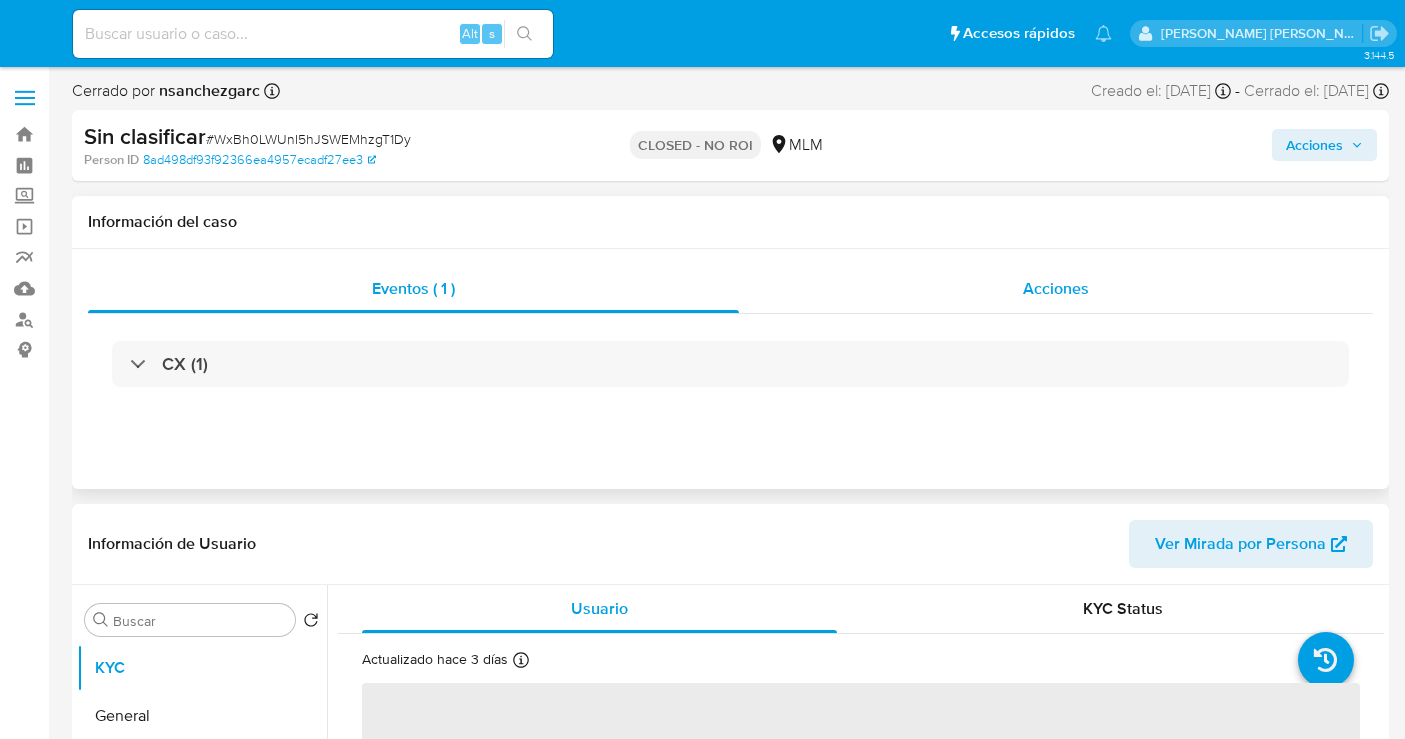 scroll, scrollTop: 0, scrollLeft: 0, axis: both 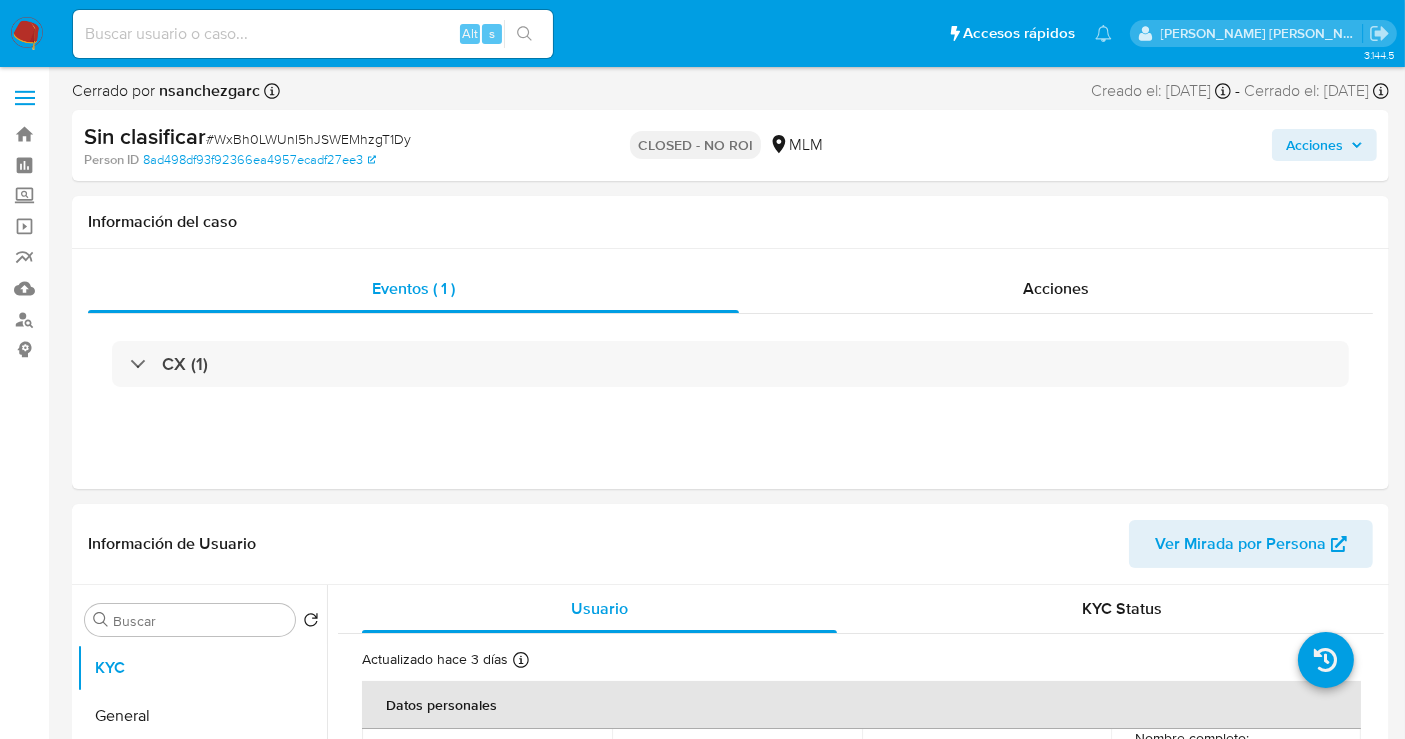 select on "10" 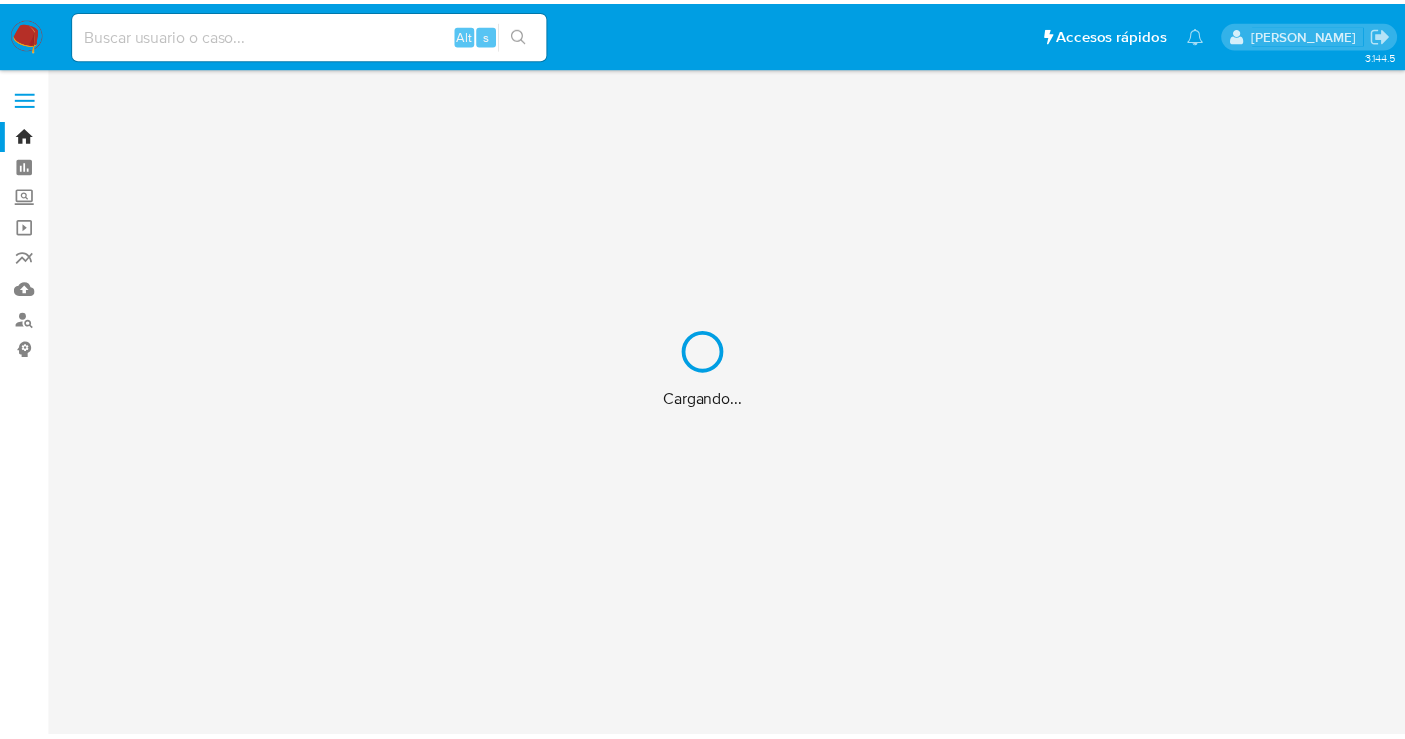 scroll, scrollTop: 0, scrollLeft: 0, axis: both 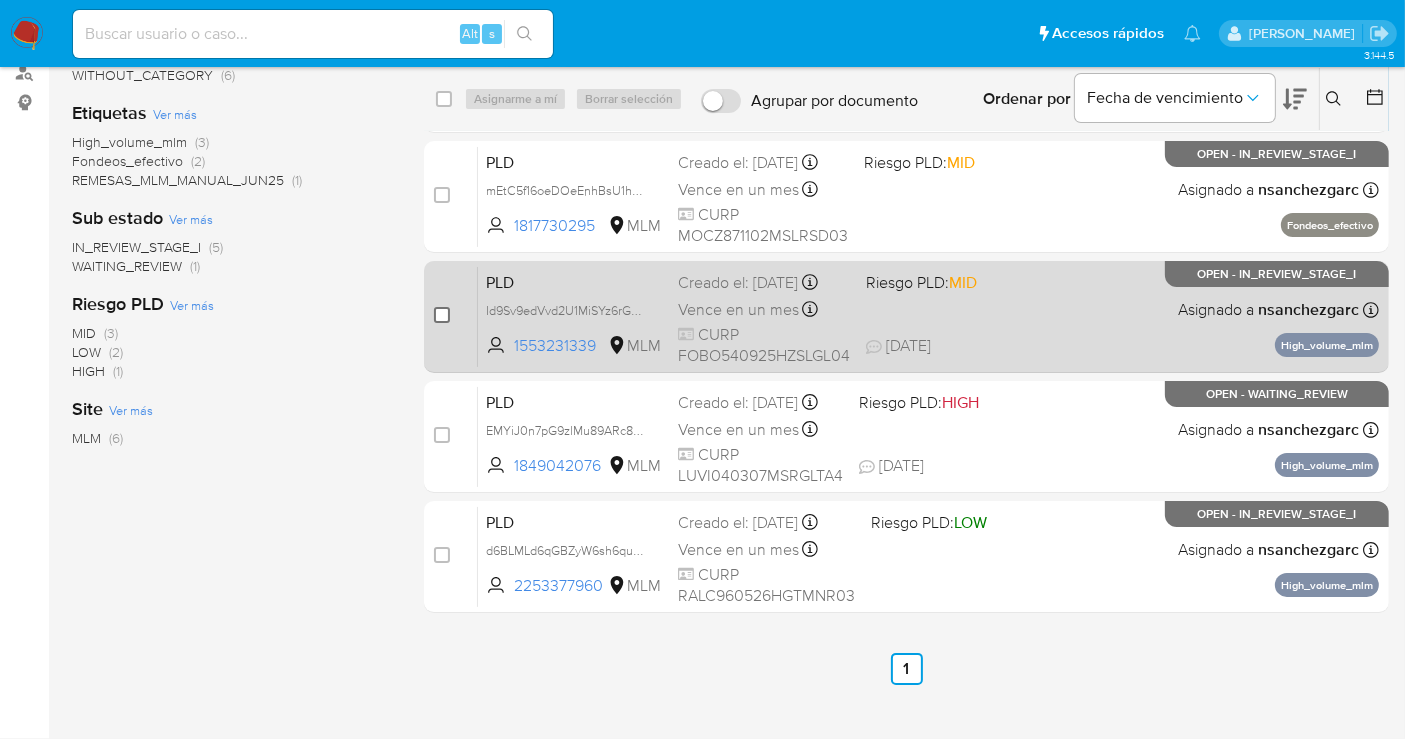 click at bounding box center (442, 315) 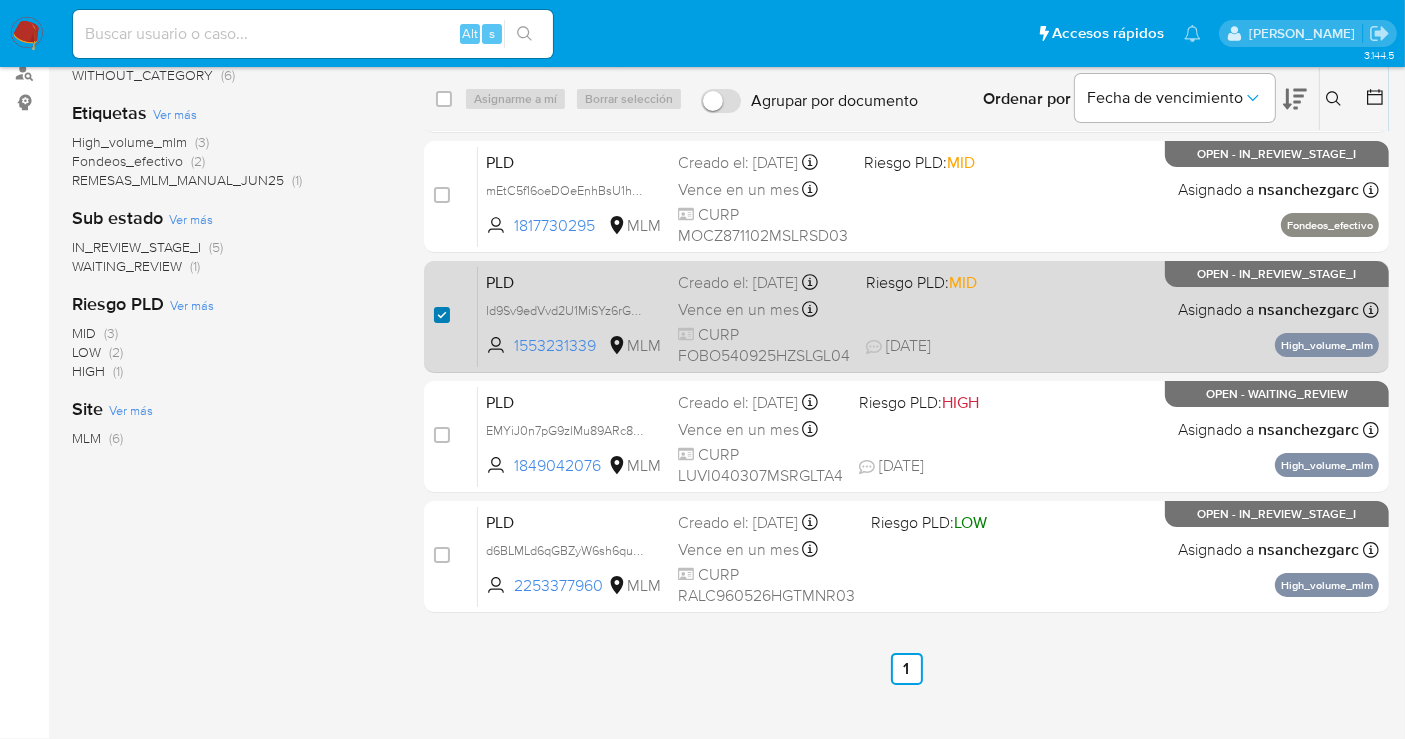 checkbox on "true" 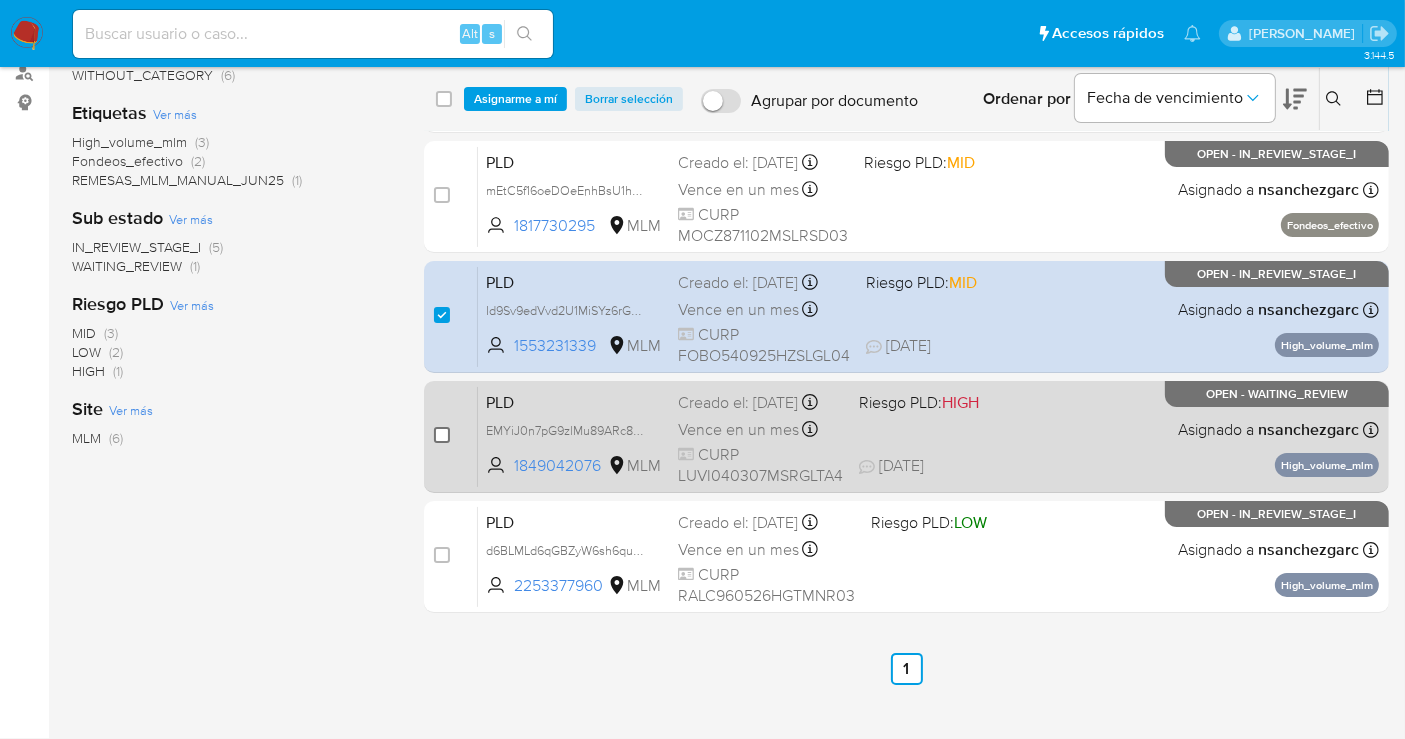 click at bounding box center [442, 435] 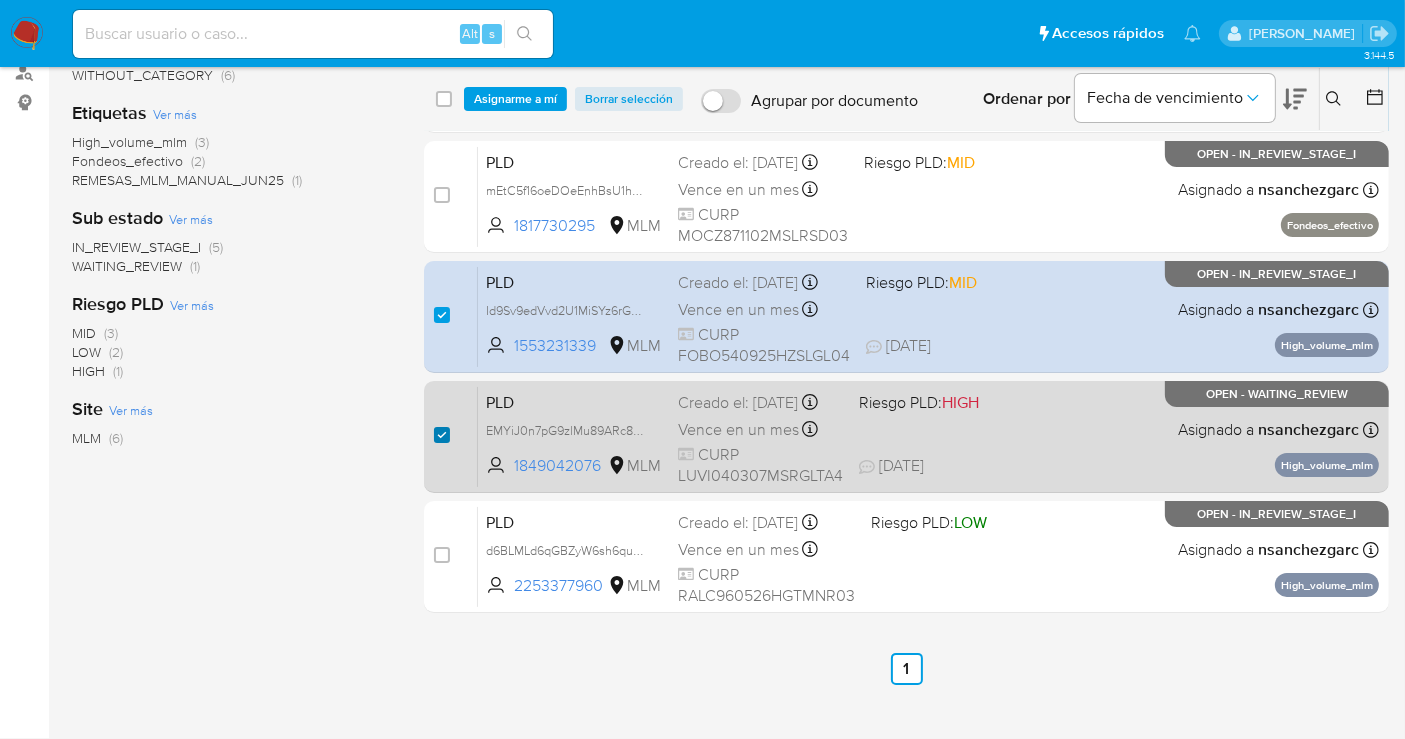 checkbox on "true" 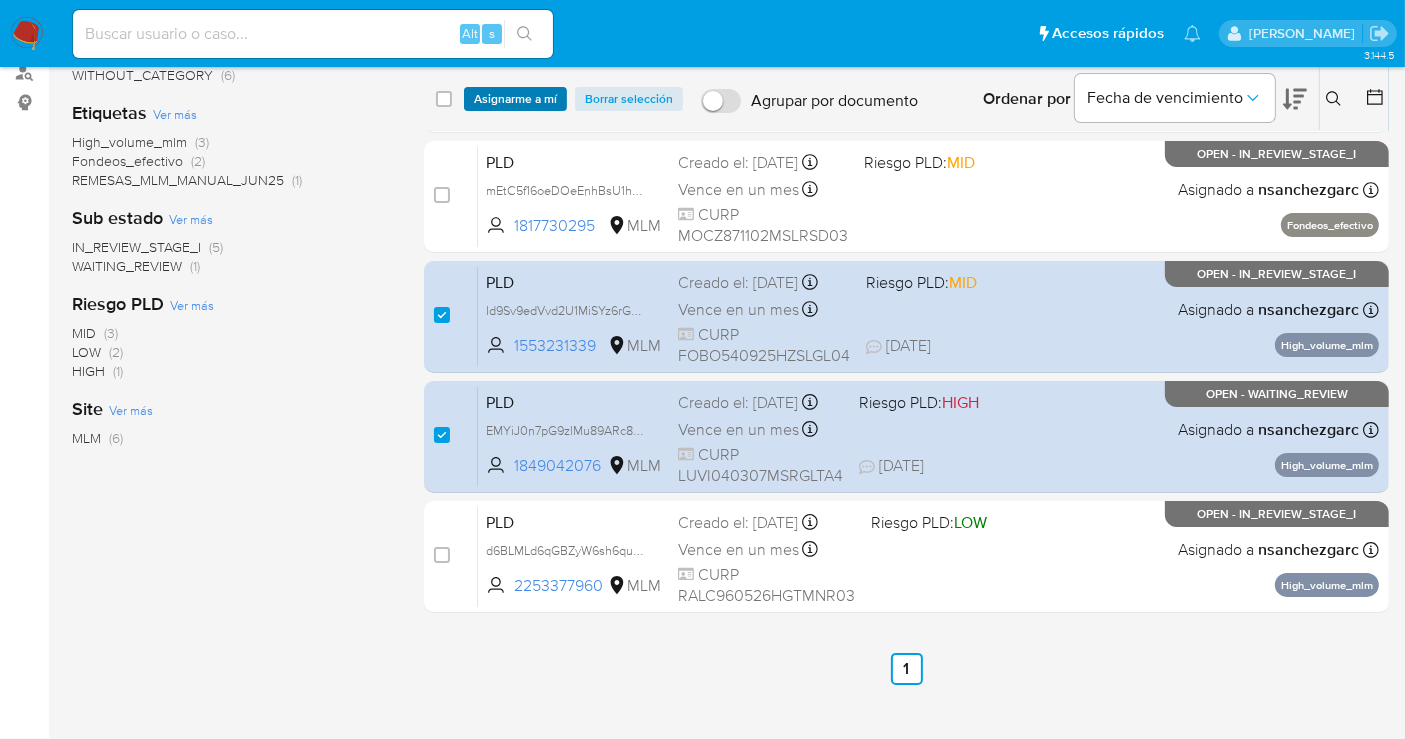 click on "Asignarme a mí" at bounding box center (515, 99) 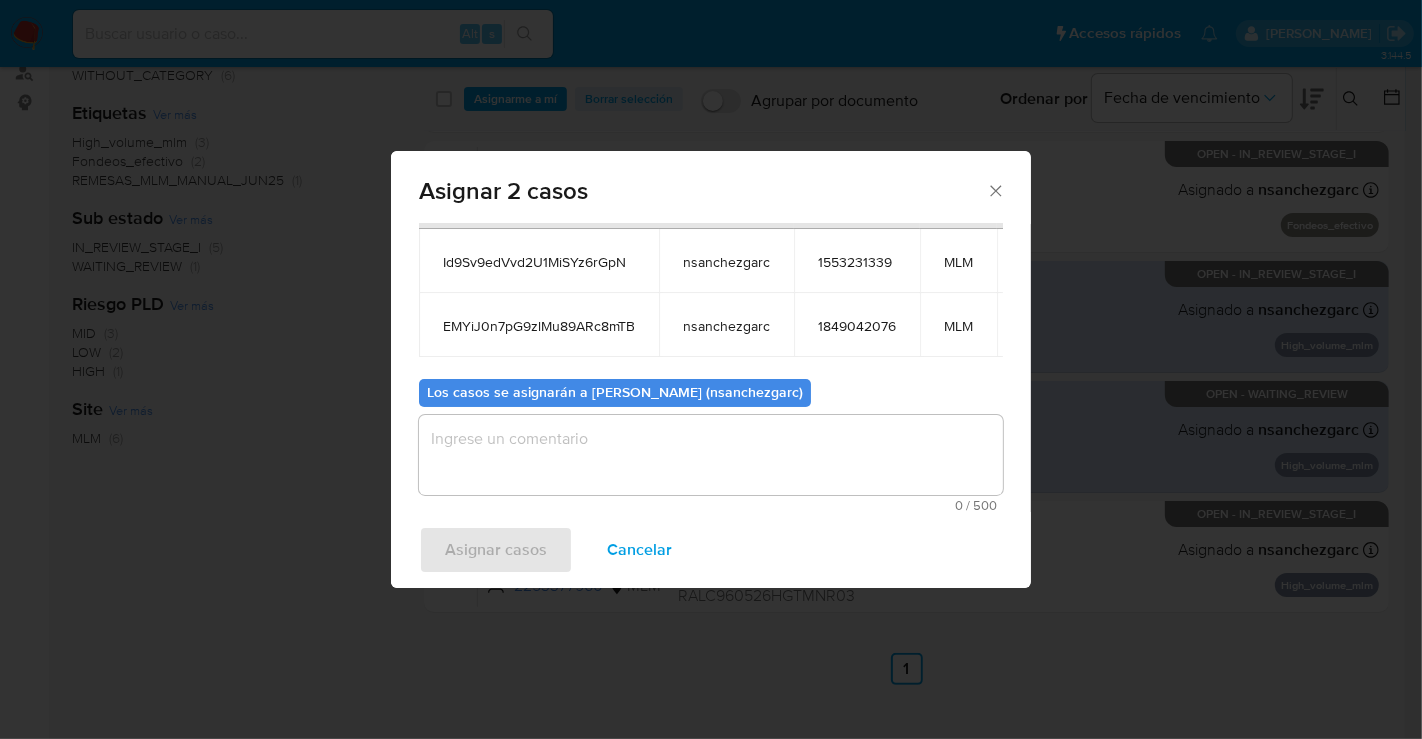 scroll, scrollTop: 131, scrollLeft: 0, axis: vertical 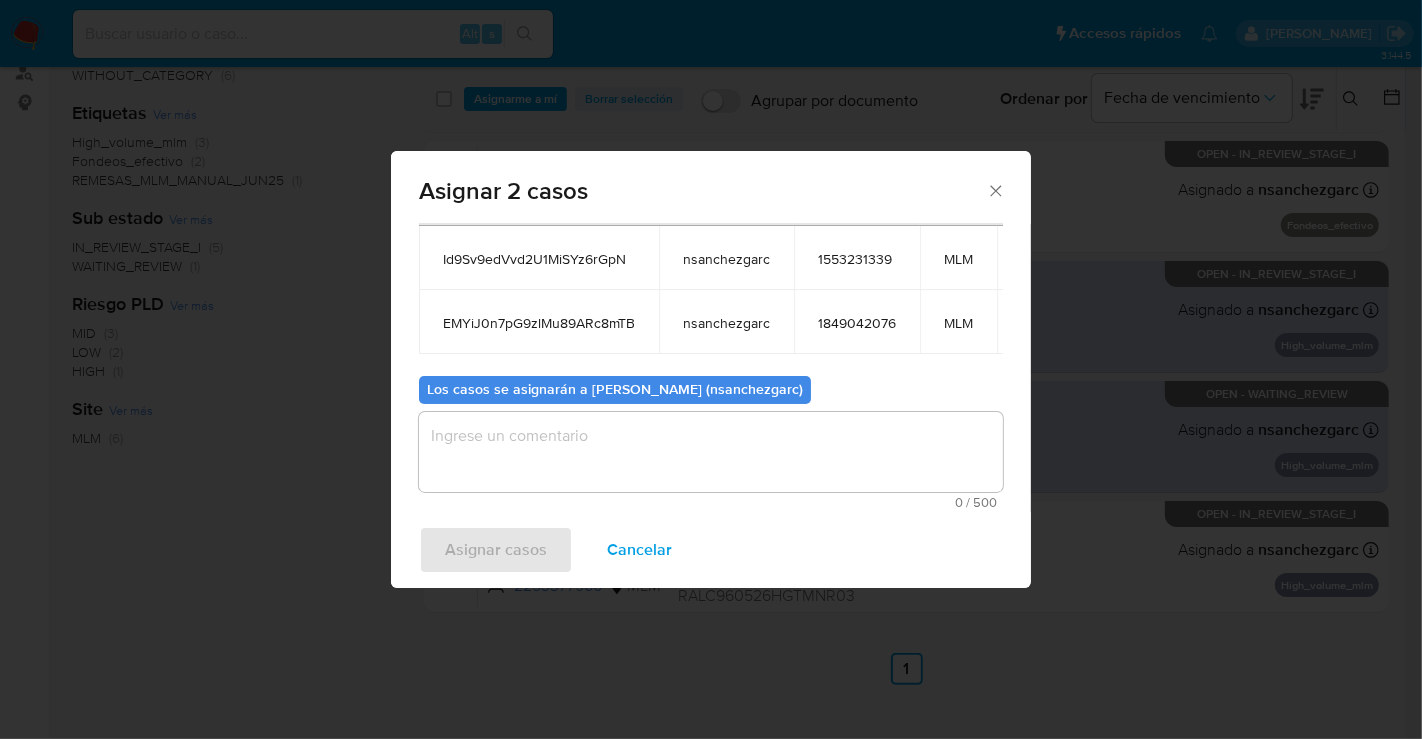 click at bounding box center [711, 452] 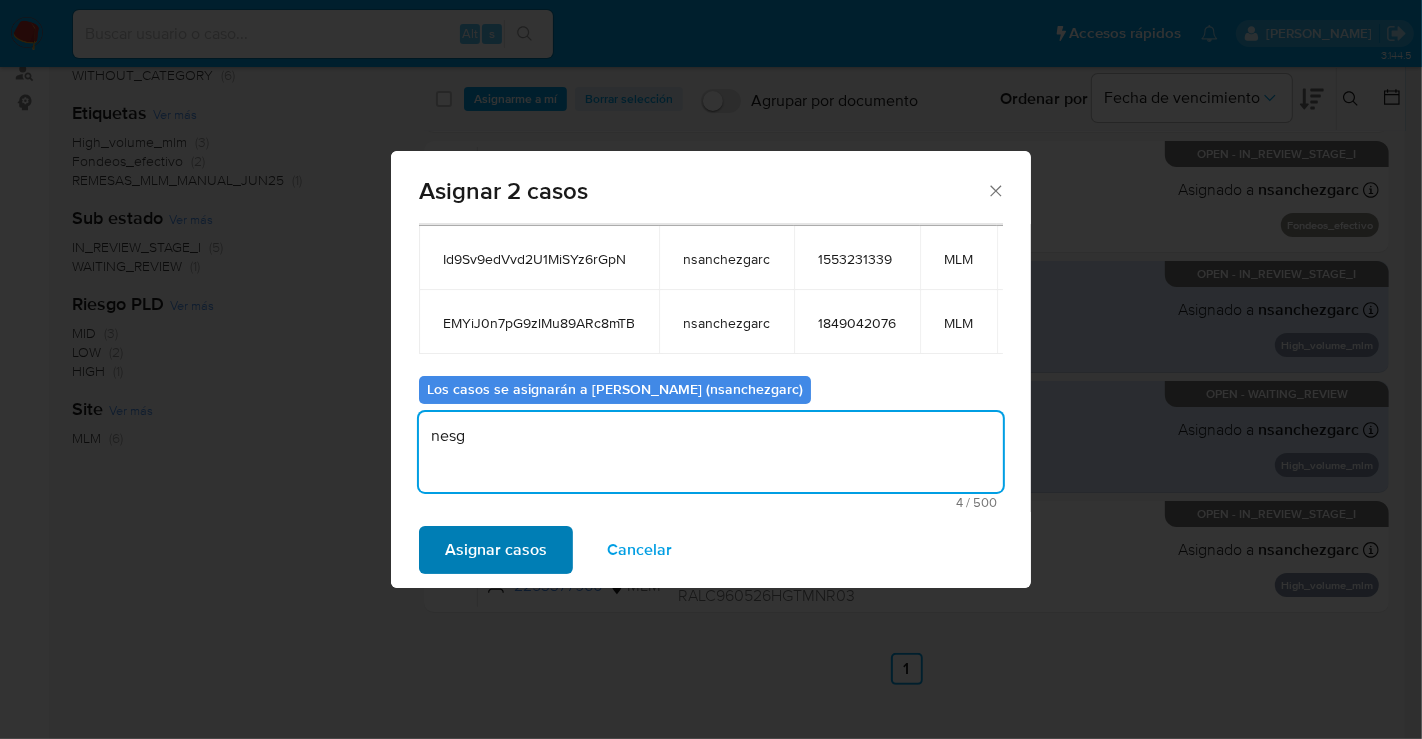 type on "nesg" 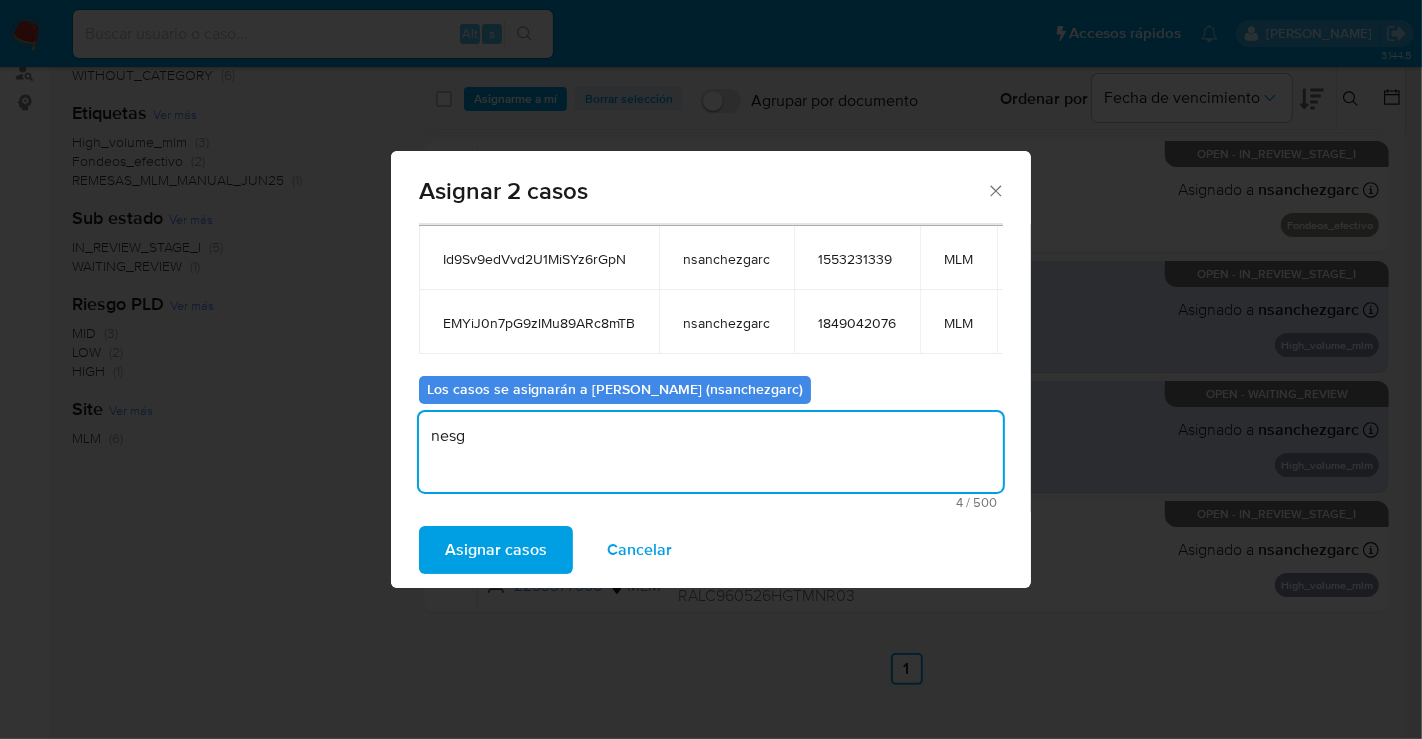 click on "Asignar casos" at bounding box center (496, 550) 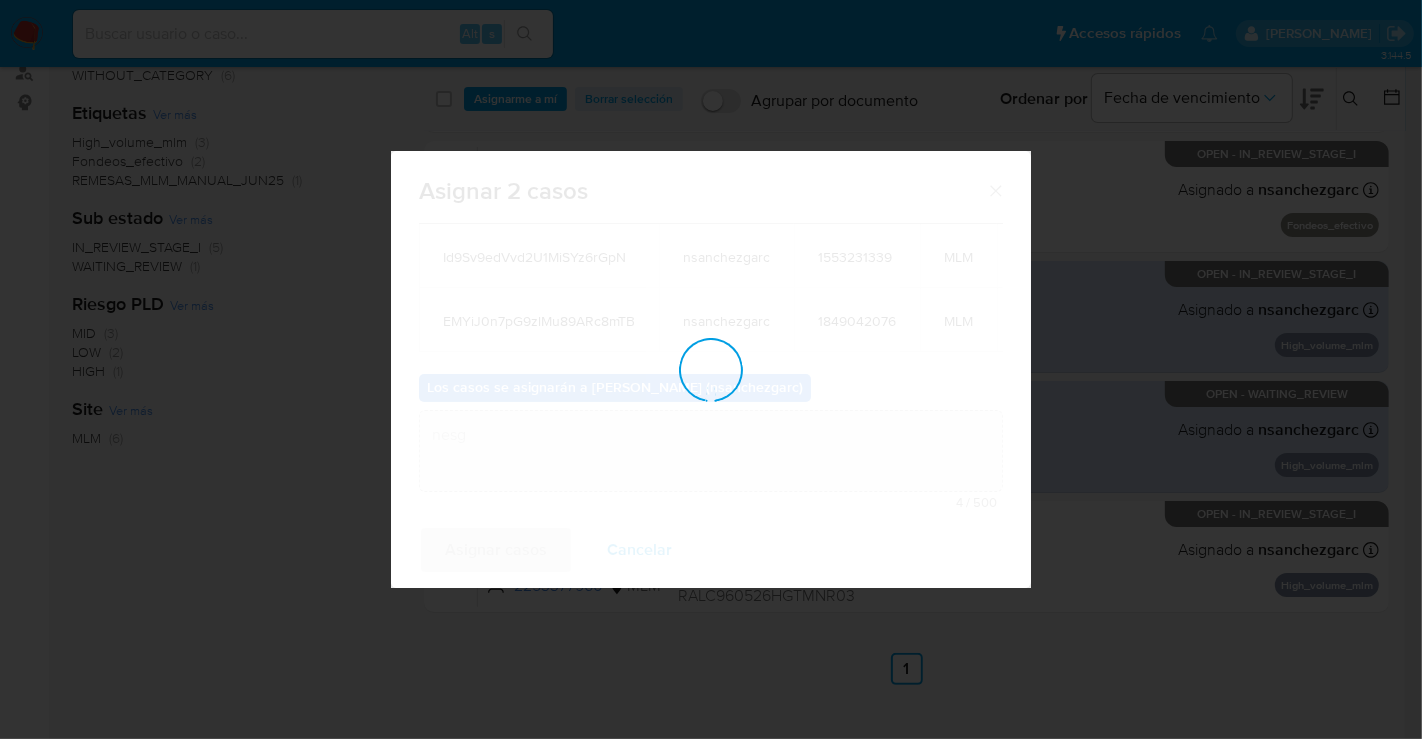type 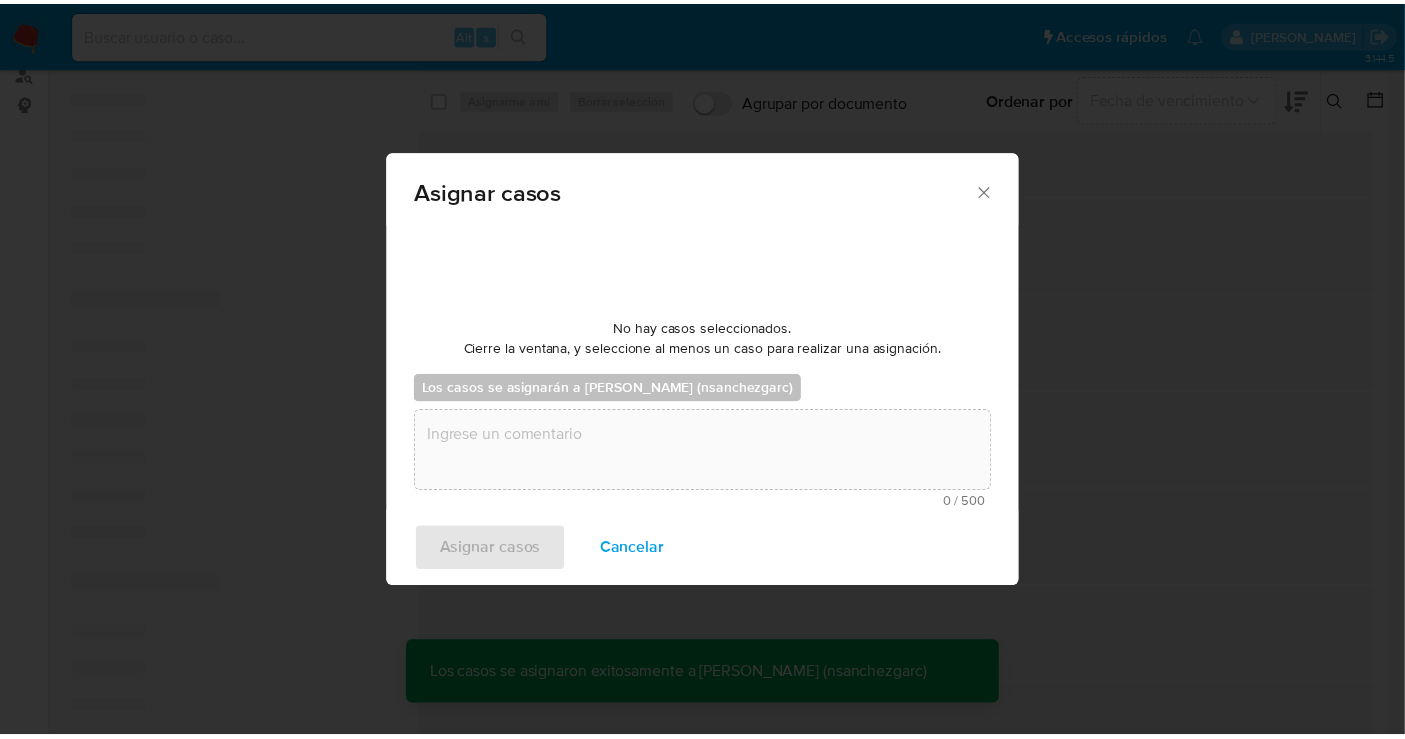 scroll, scrollTop: 120, scrollLeft: 0, axis: vertical 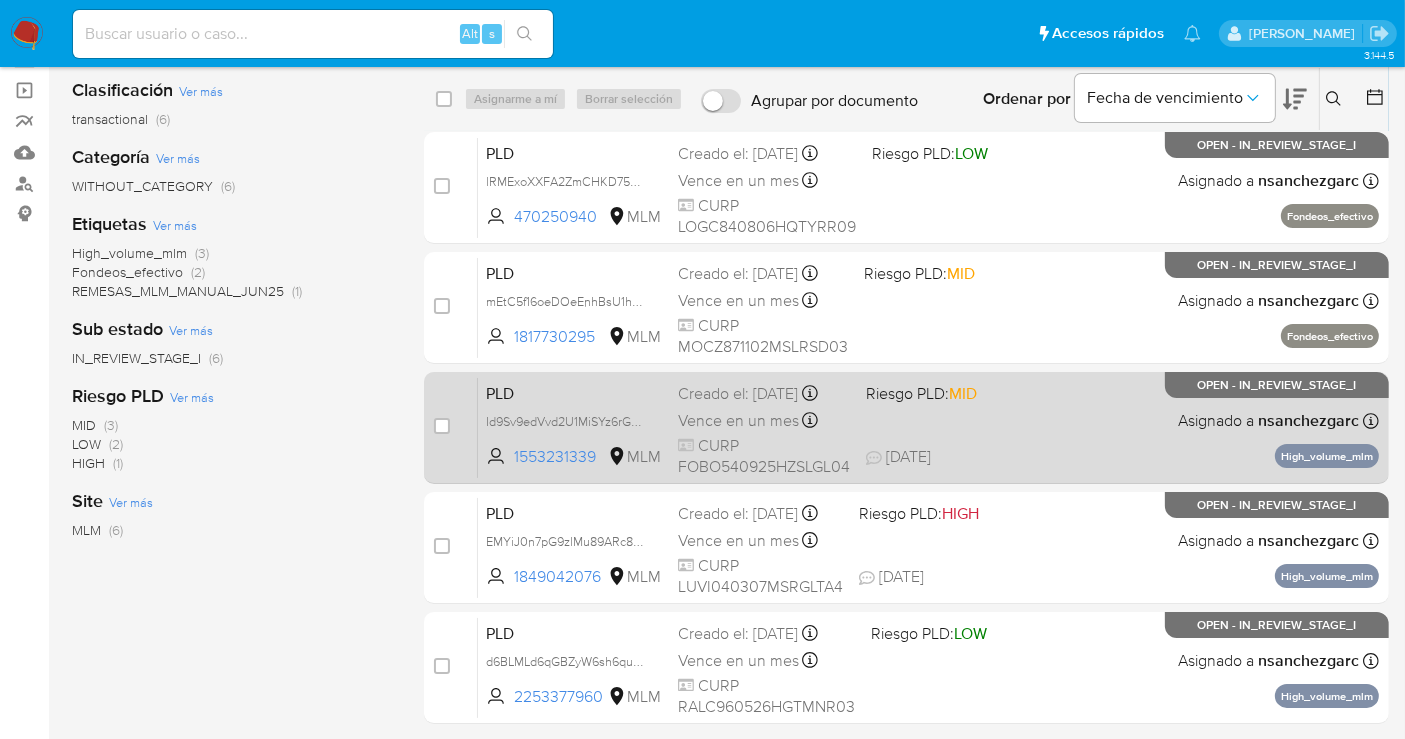 click on "Creado el: 12/06/2025   Creado el: 12/06/2025 02:03:54" at bounding box center [764, 394] 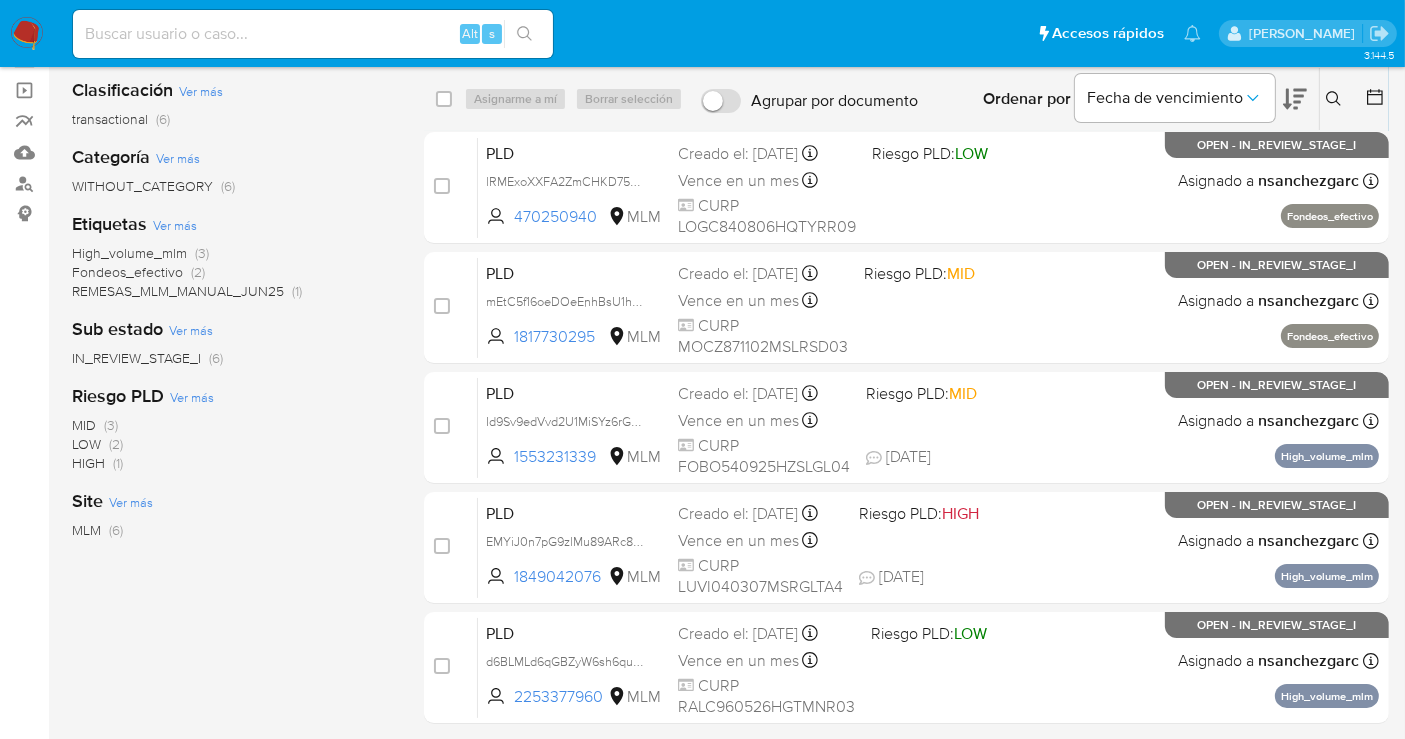 click at bounding box center (27, 34) 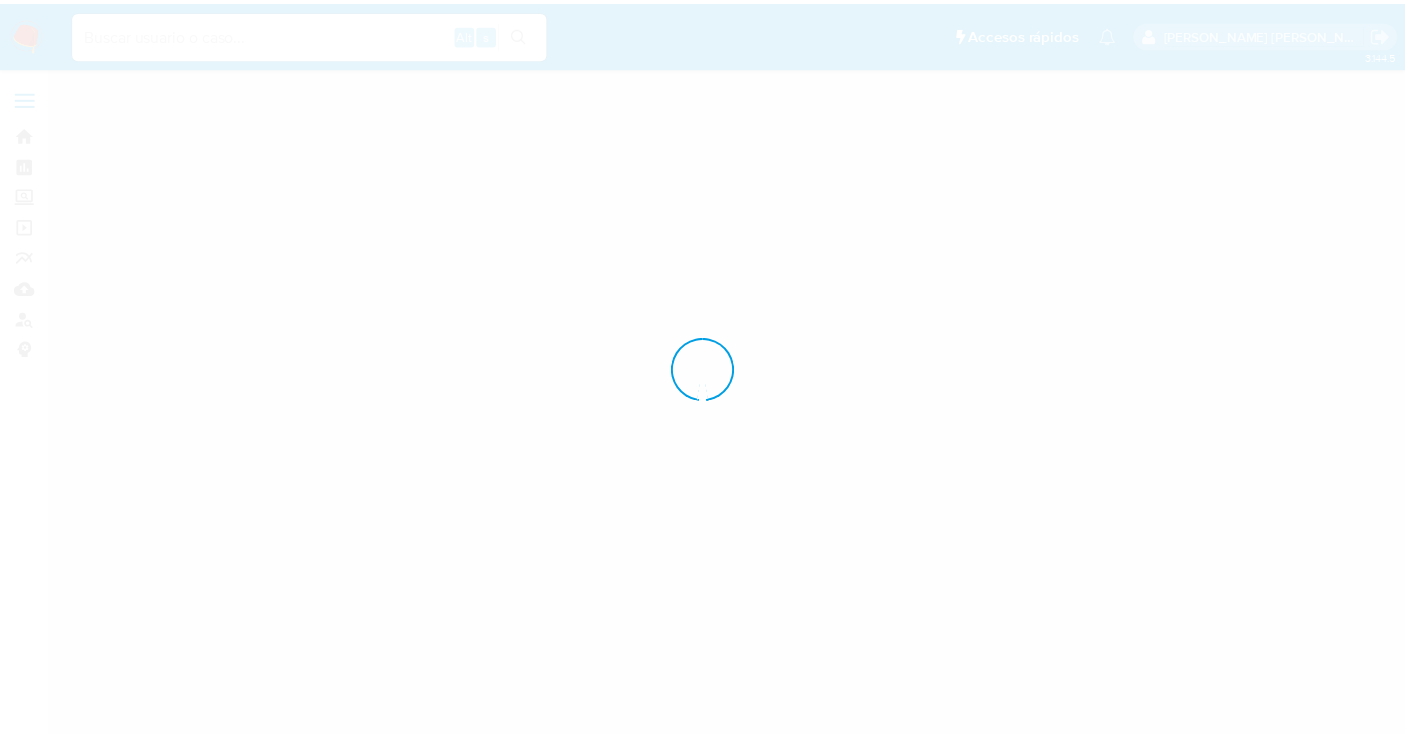 scroll, scrollTop: 0, scrollLeft: 0, axis: both 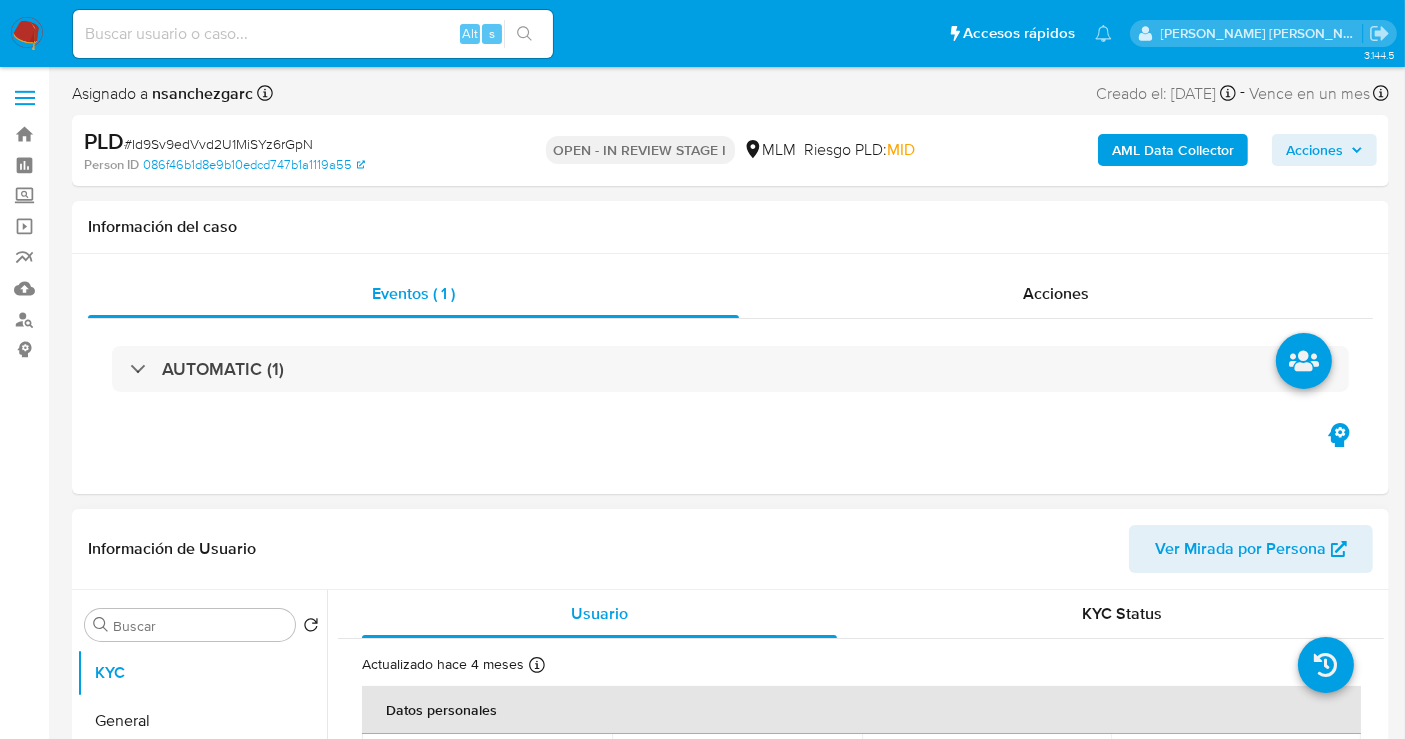 select on "10" 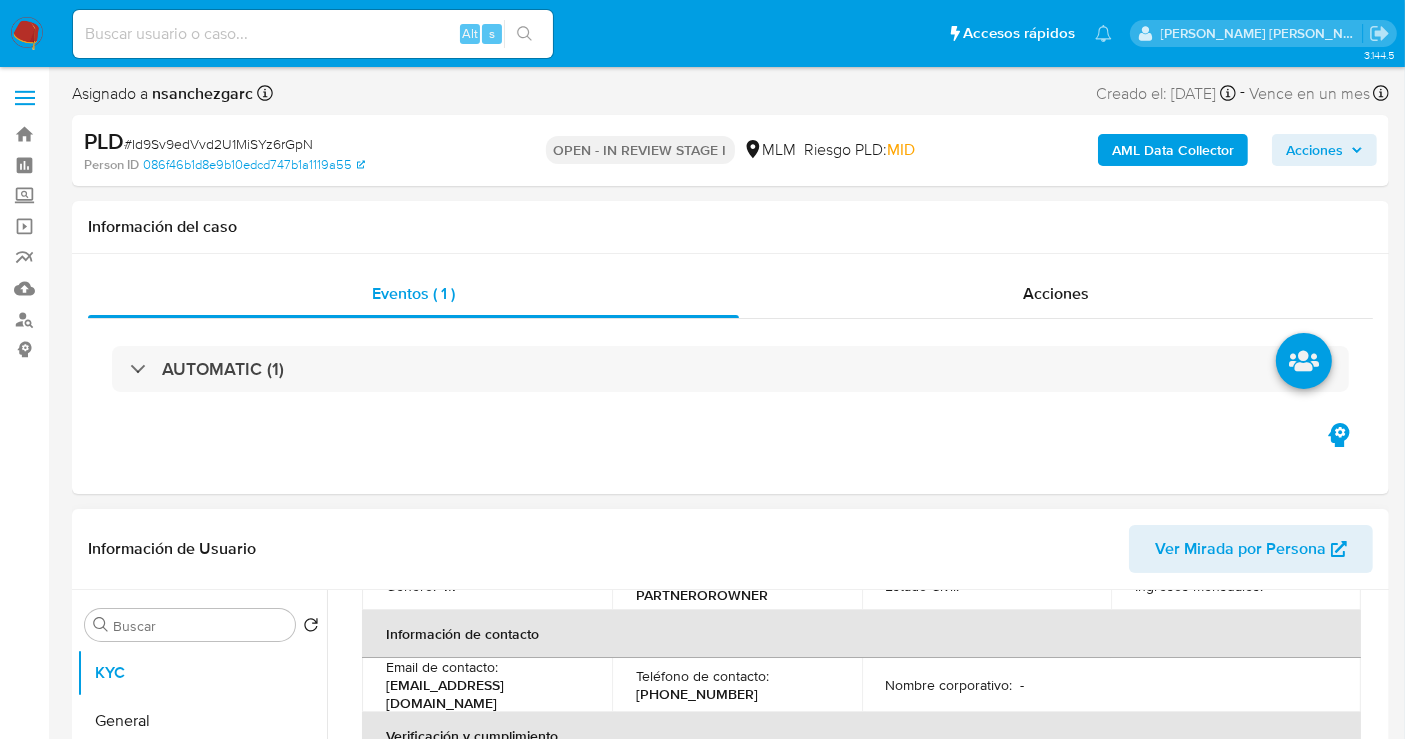 scroll, scrollTop: 444, scrollLeft: 0, axis: vertical 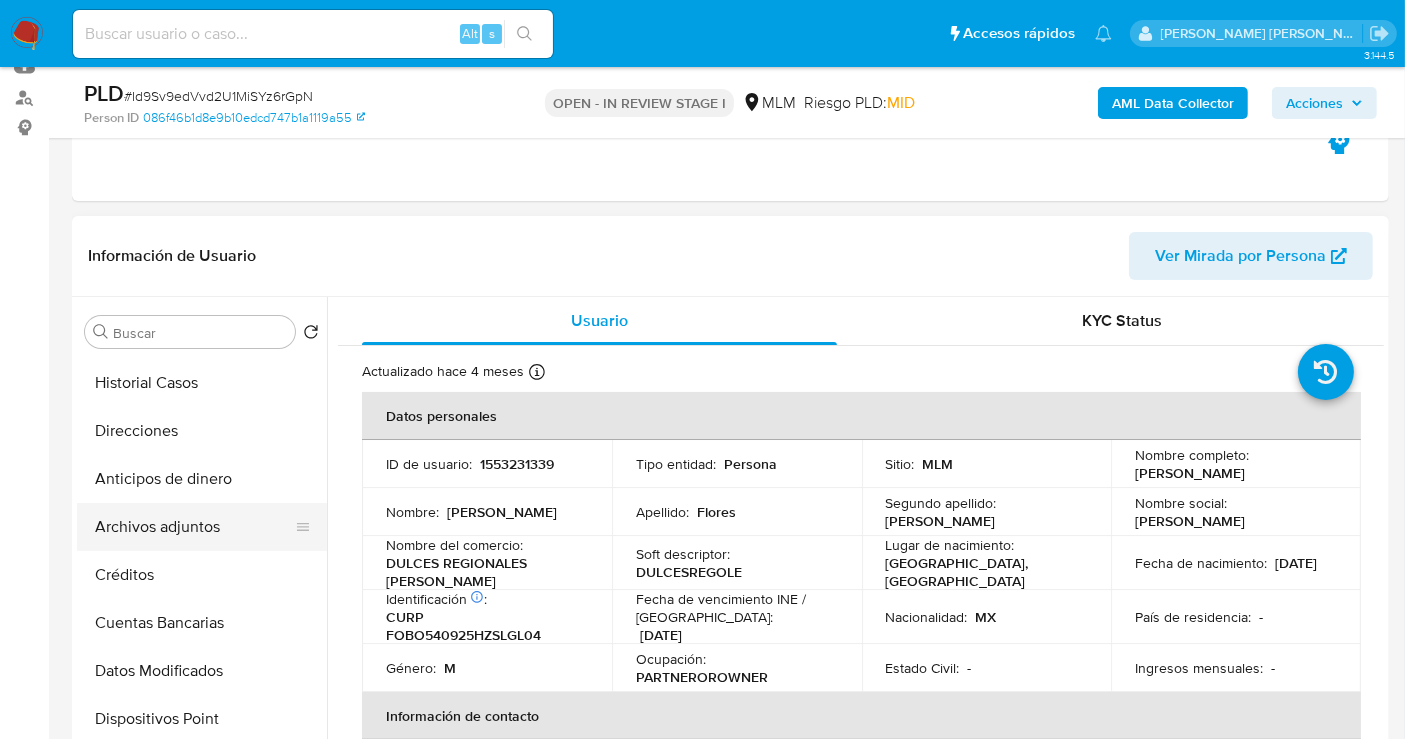 click on "Archivos adjuntos" at bounding box center (194, 527) 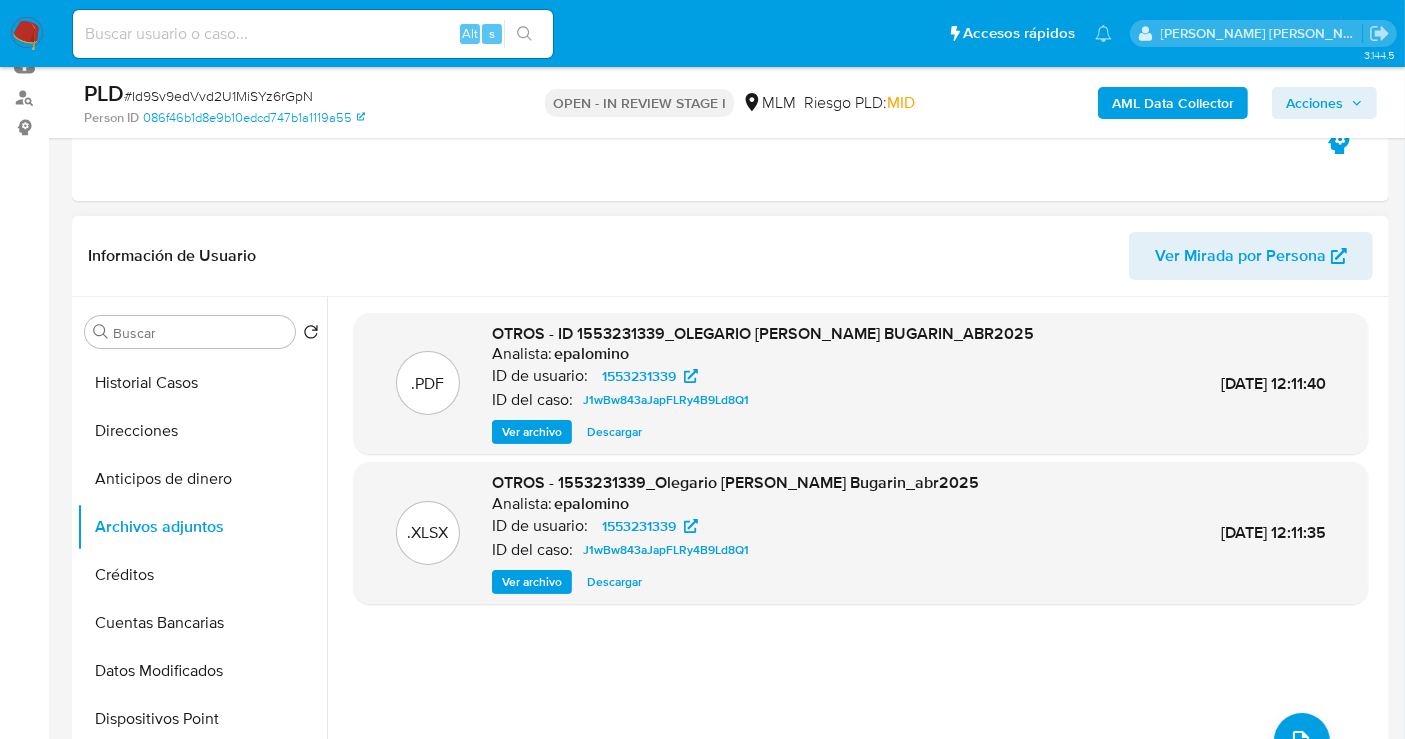 click on "Ver archivo" at bounding box center [532, 432] 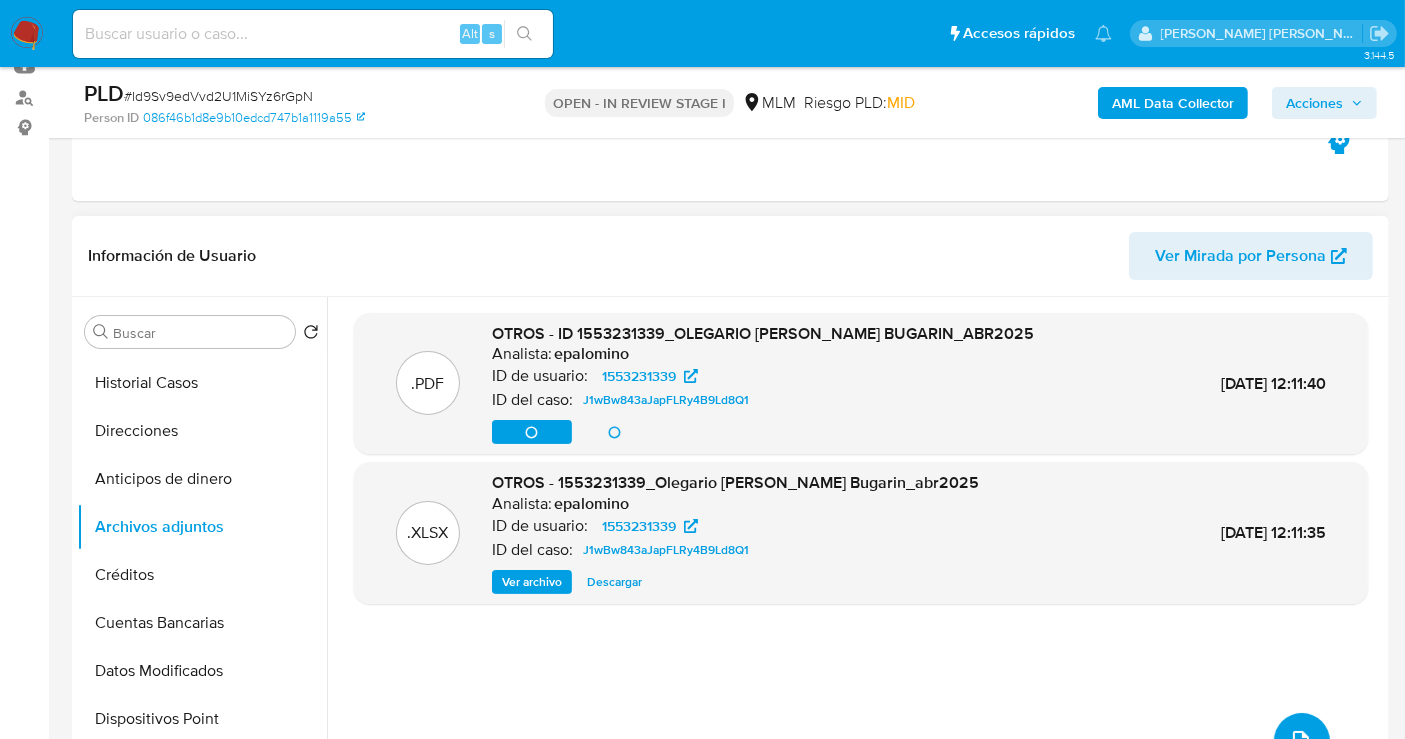 click at bounding box center [1302, 741] 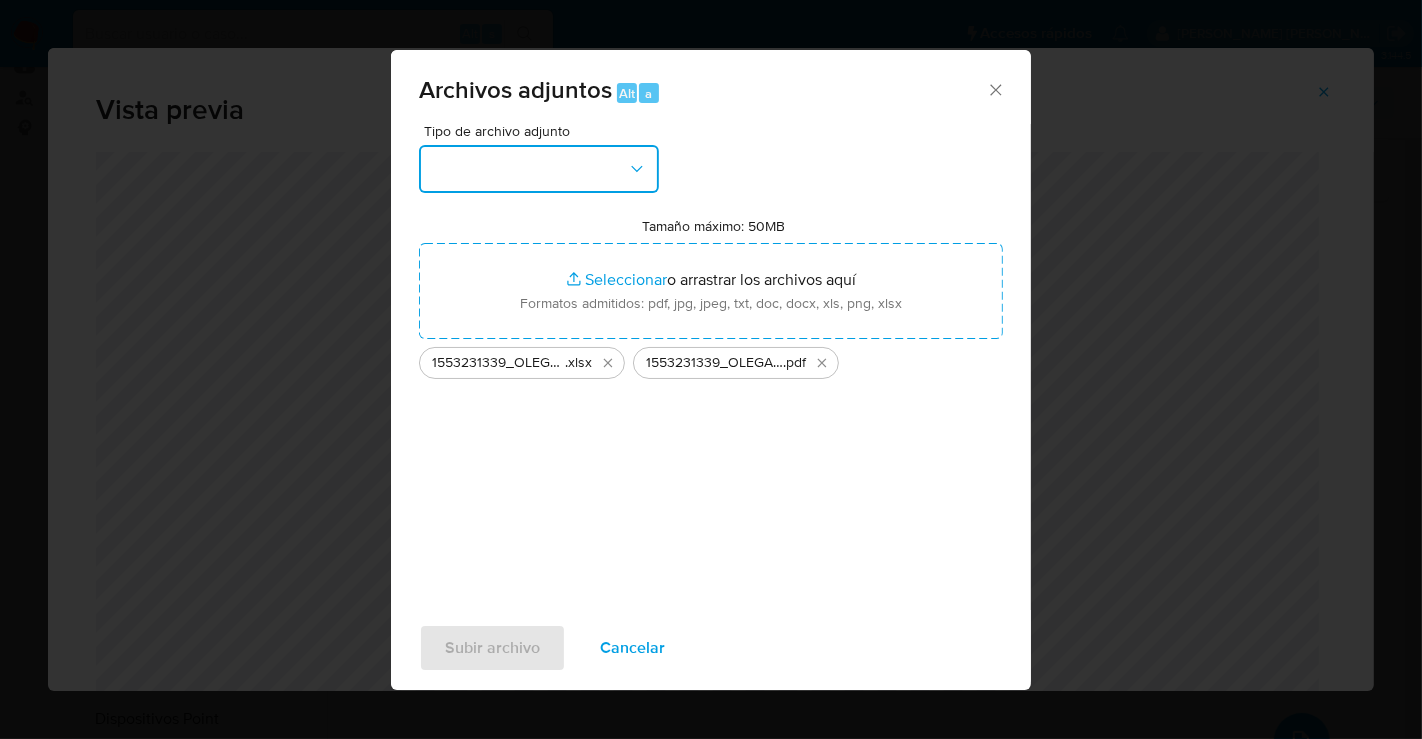 click at bounding box center (539, 169) 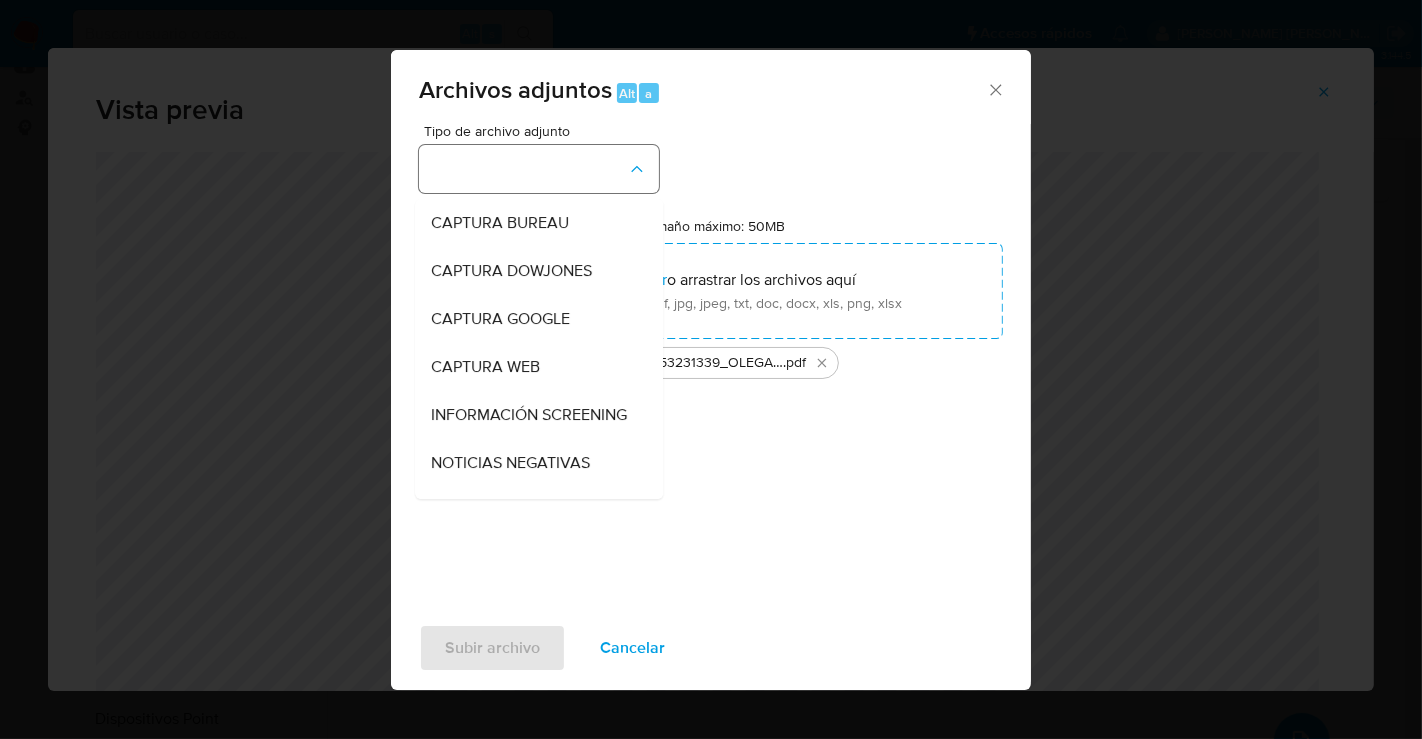 type 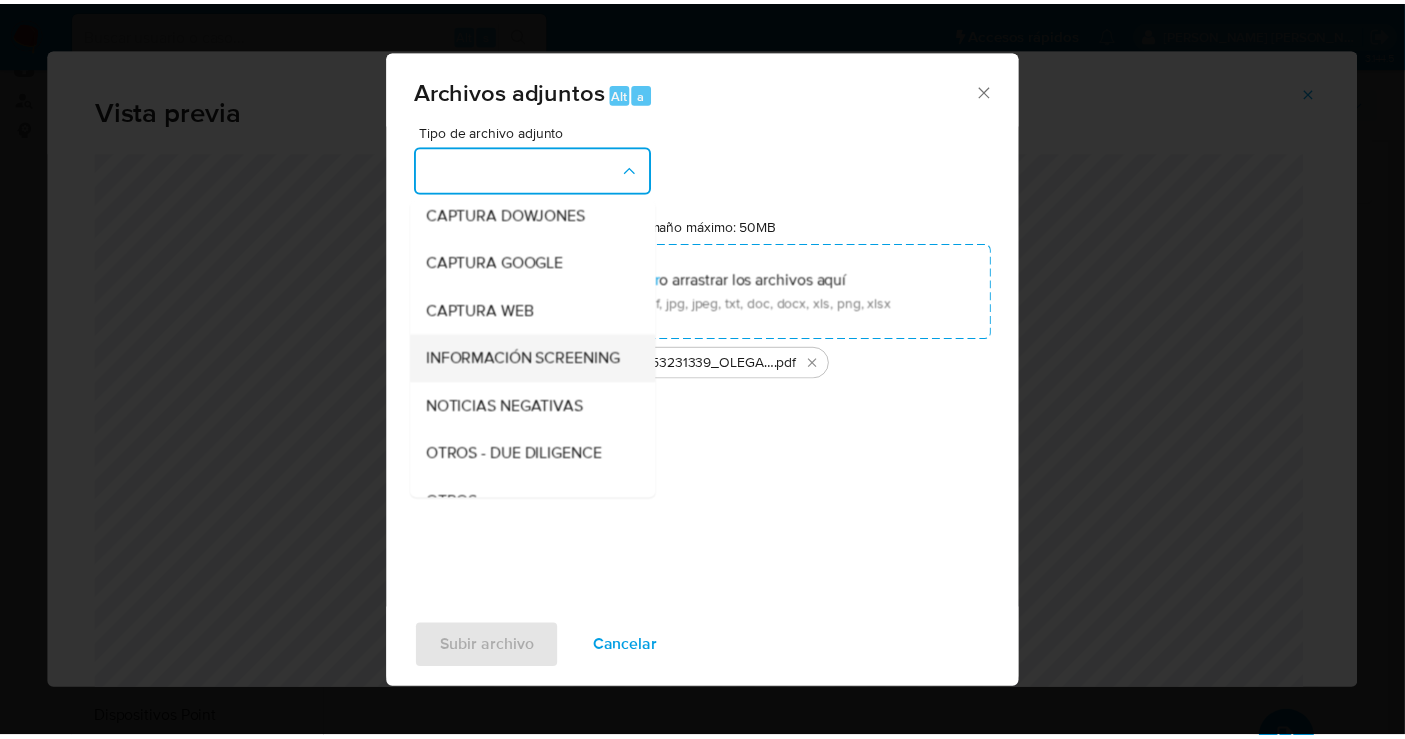 scroll, scrollTop: 167, scrollLeft: 0, axis: vertical 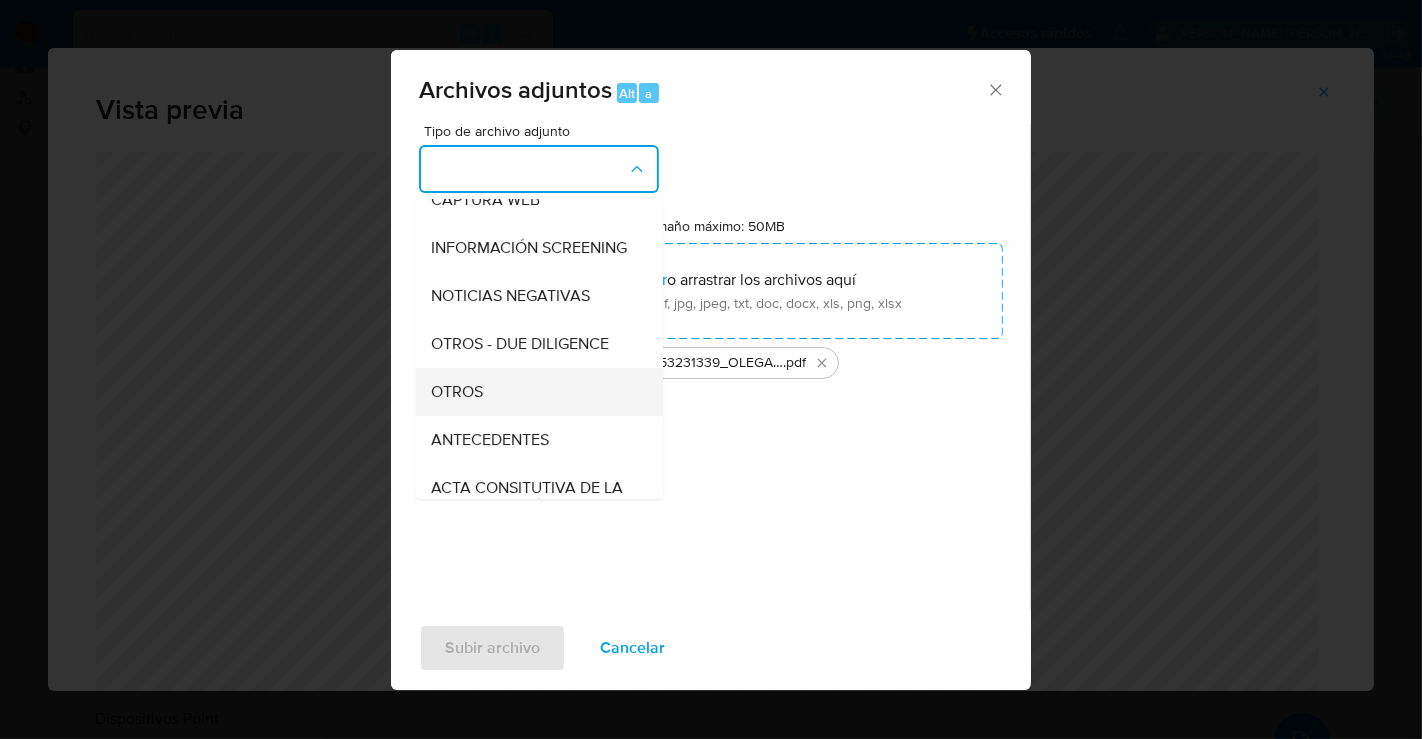 click on "OTROS" at bounding box center (533, 392) 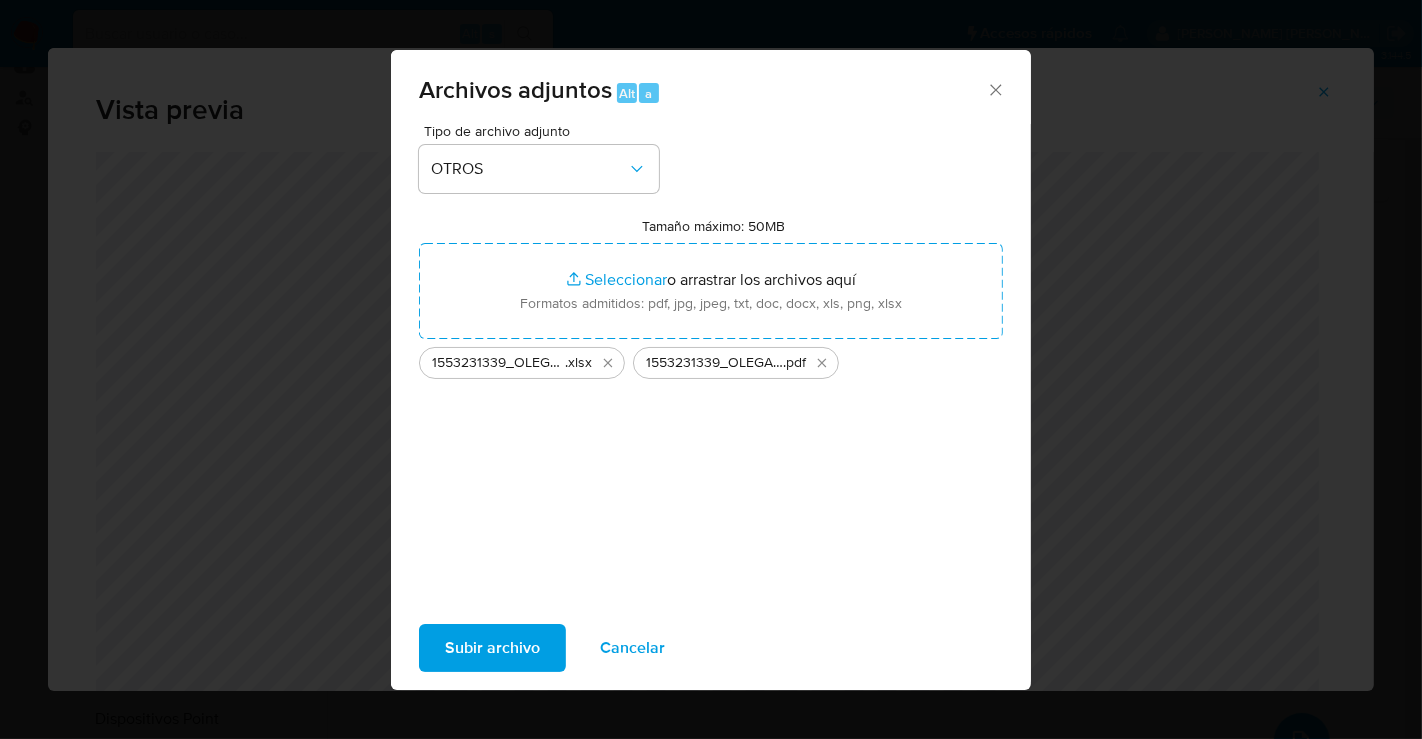 click on "Subir archivo" at bounding box center (492, 648) 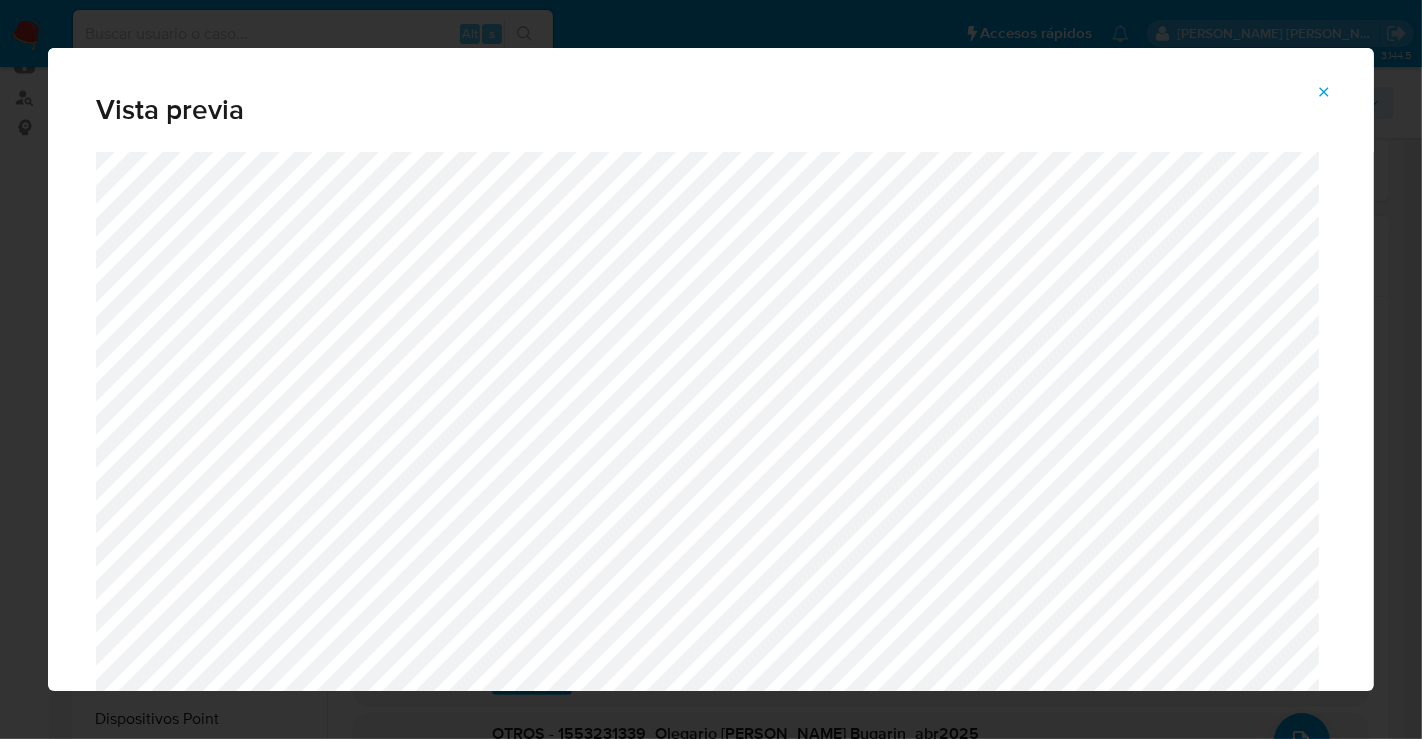 click 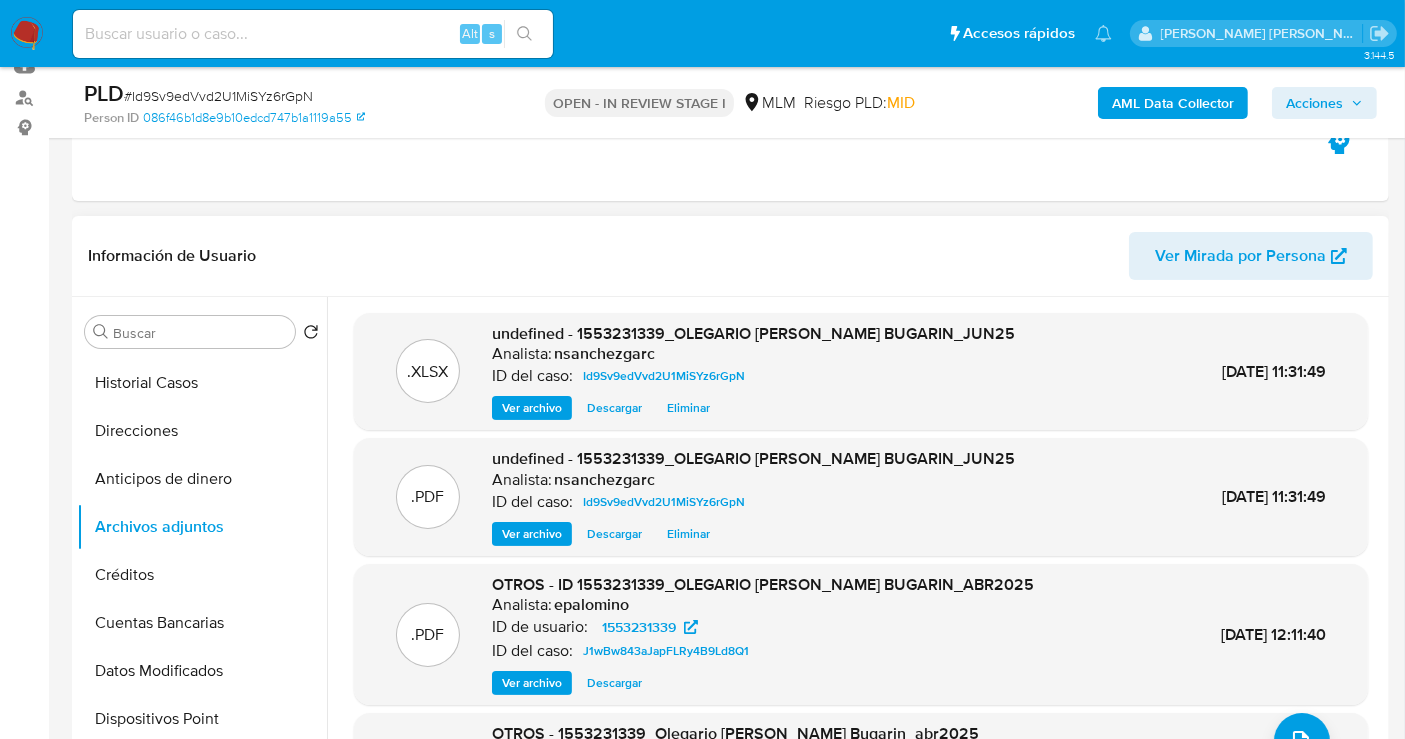 click on "Ver archivo" at bounding box center [532, 408] 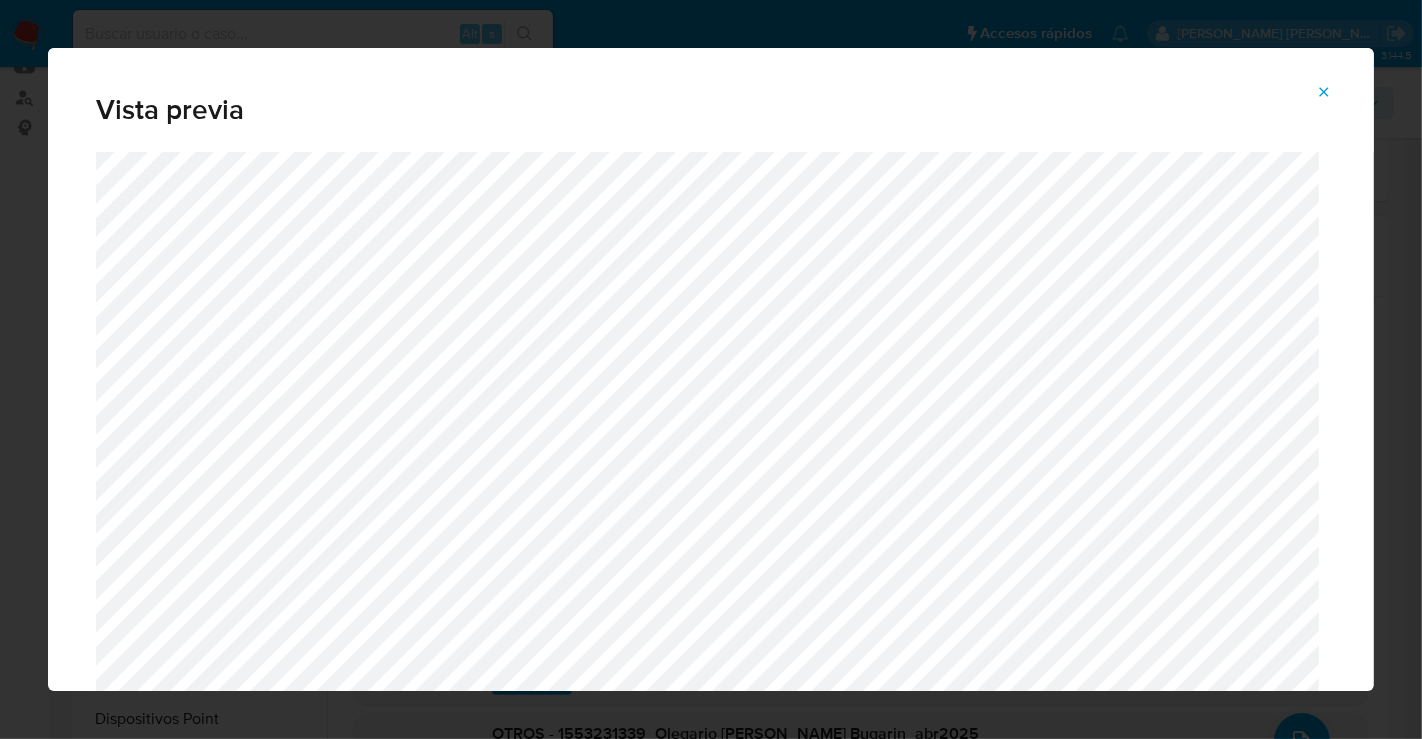 click 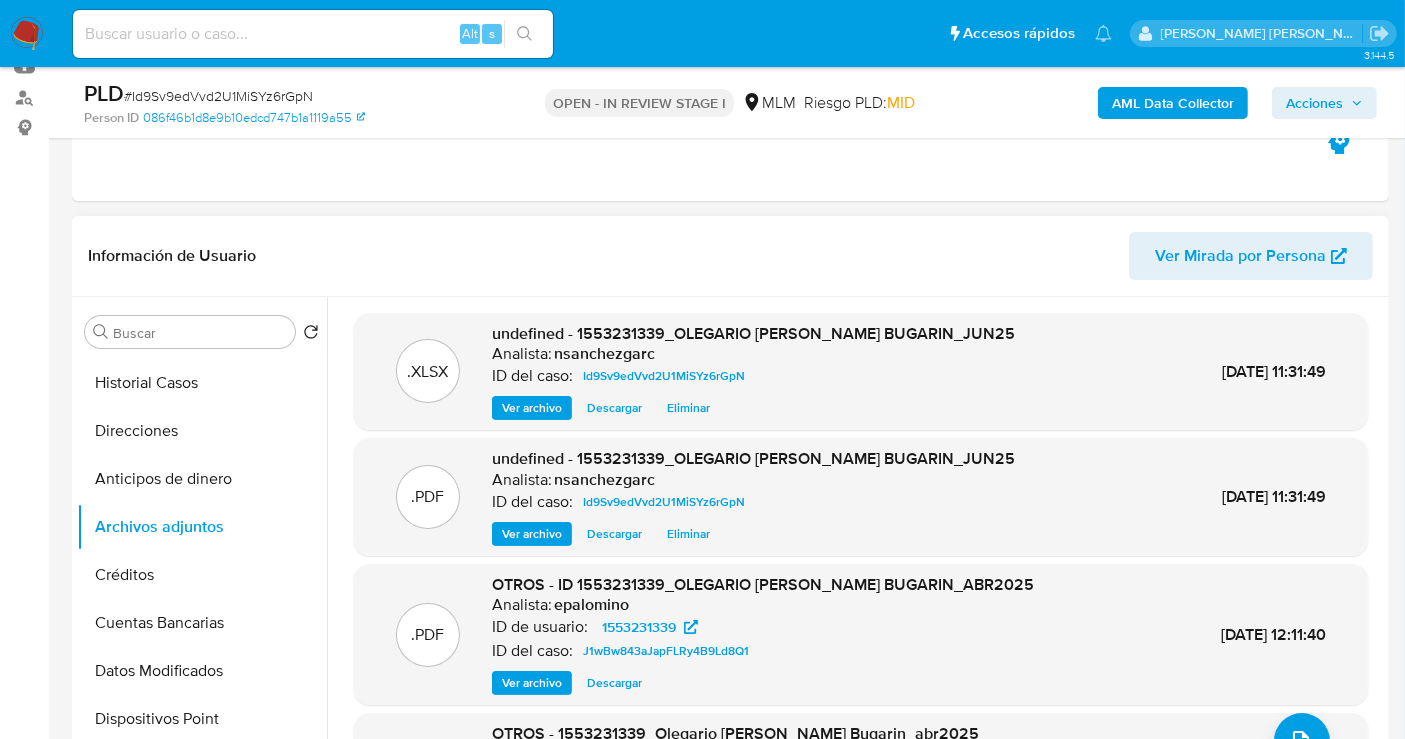 click on "Ver archivo" at bounding box center [532, 534] 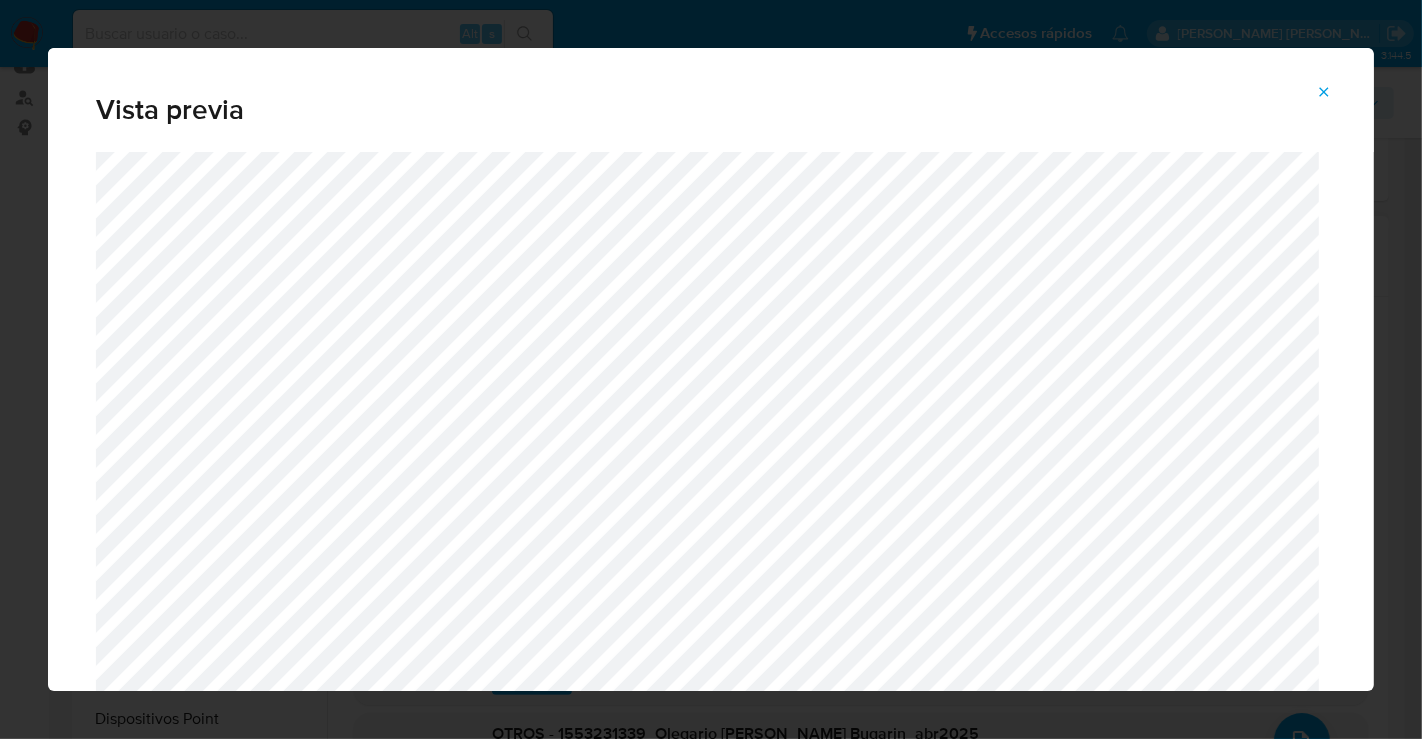 click 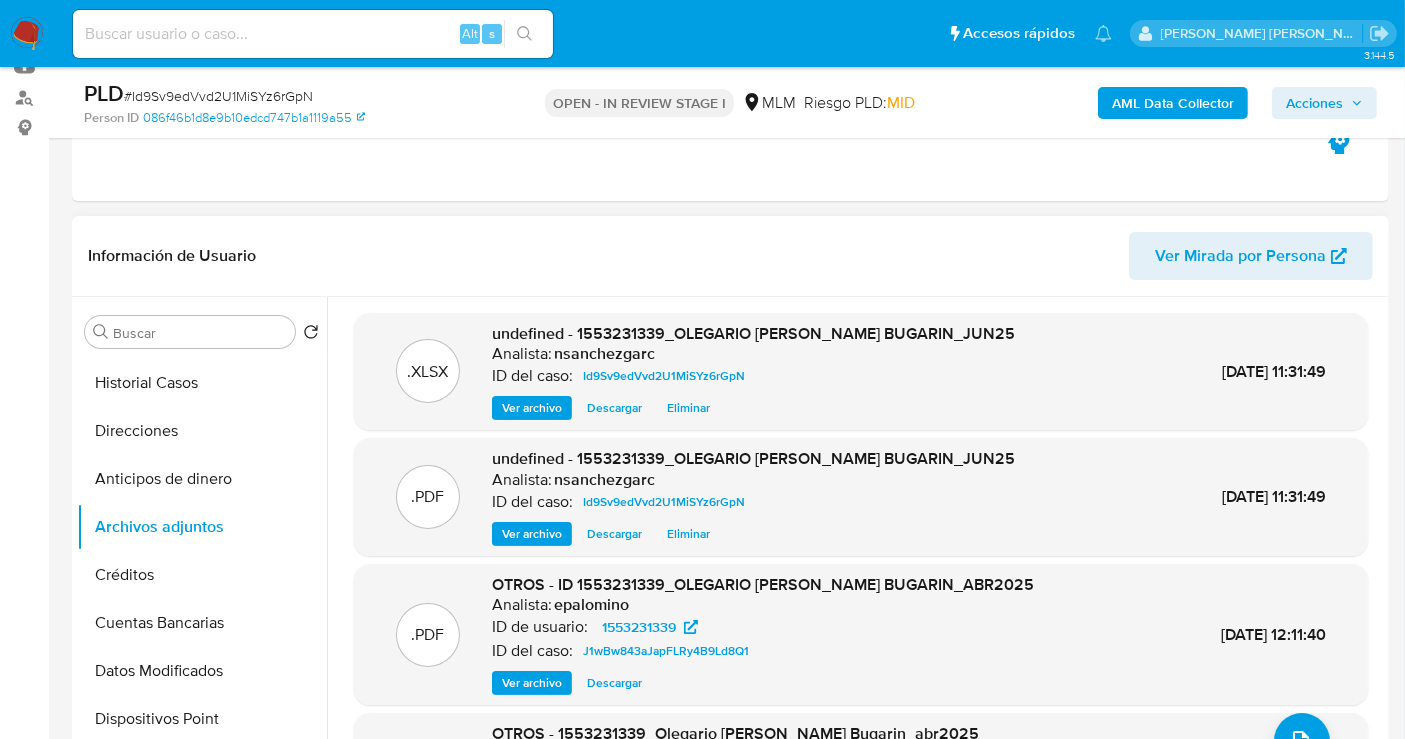 click on "Acciones" at bounding box center (1314, 103) 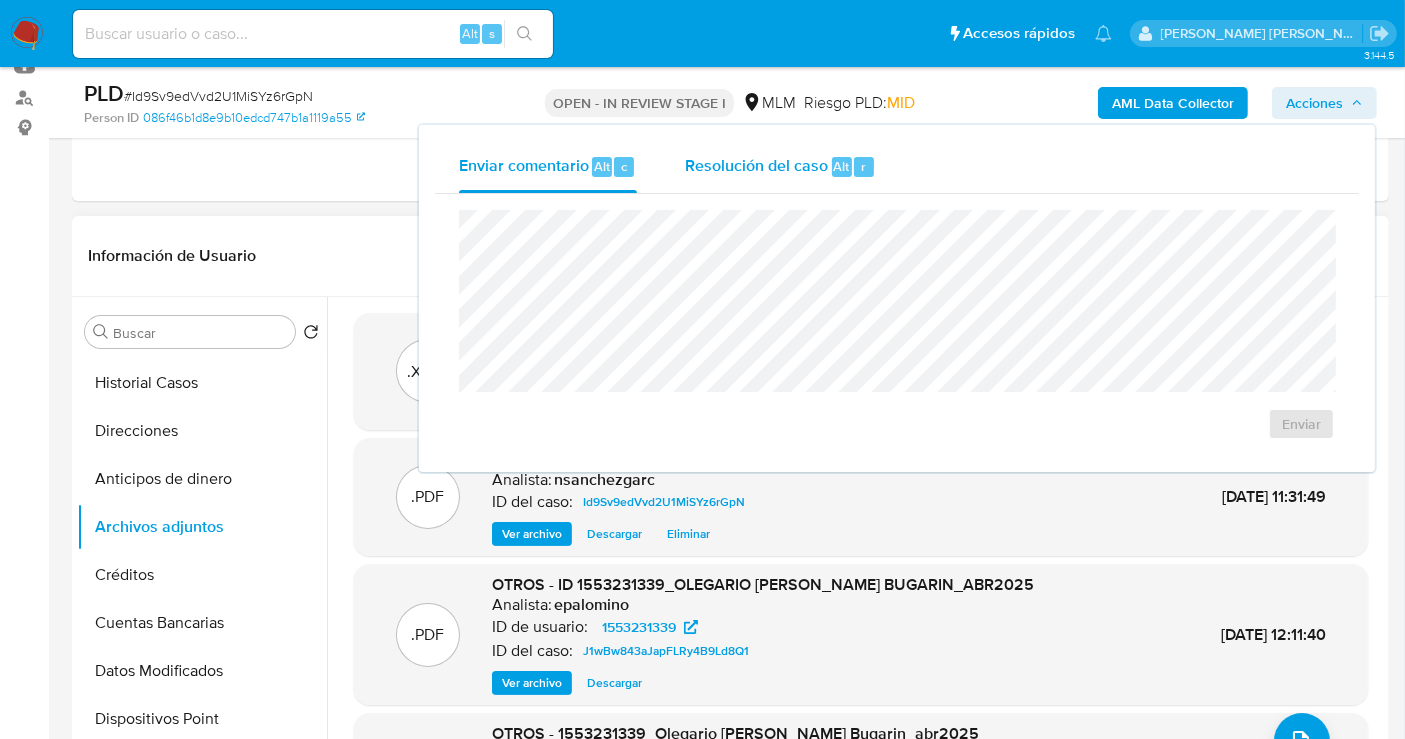 click on "Resolución del caso" at bounding box center (756, 165) 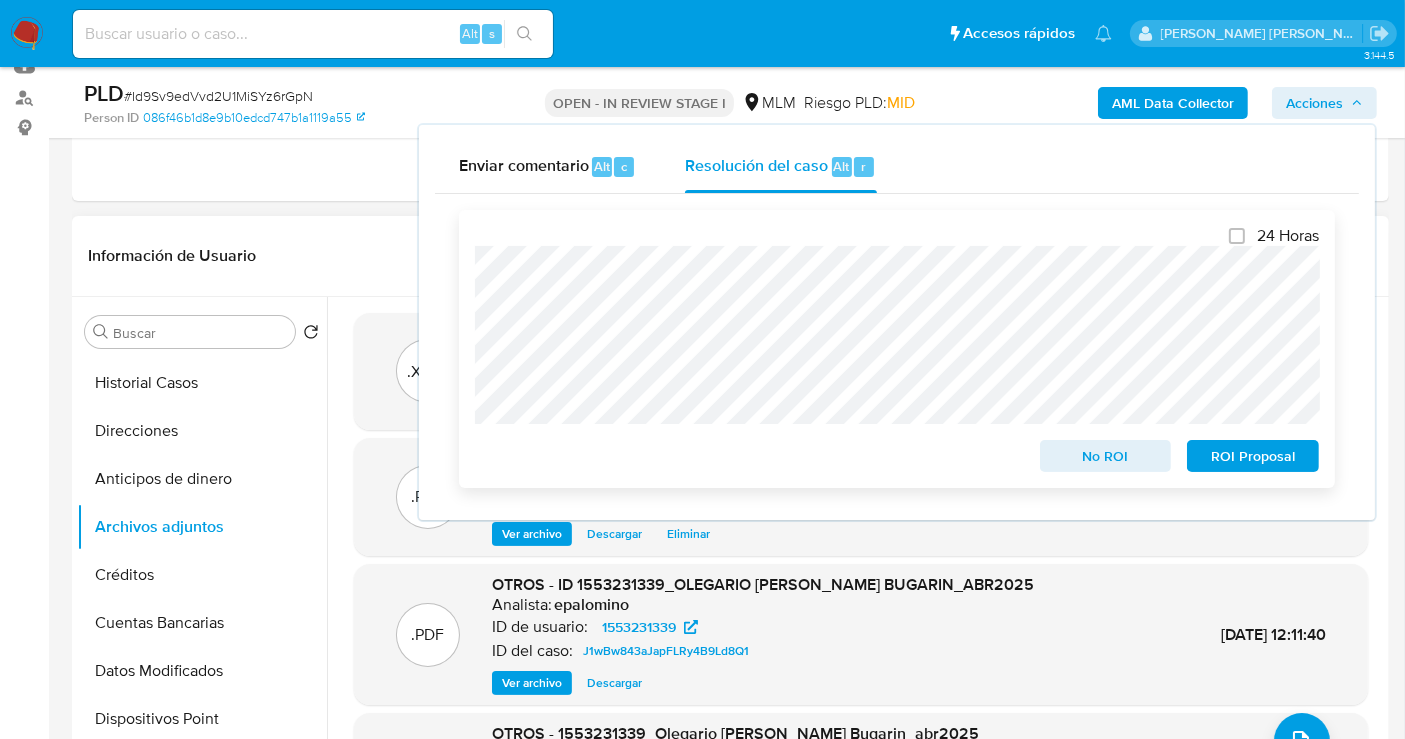 click on "No ROI" at bounding box center (1106, 456) 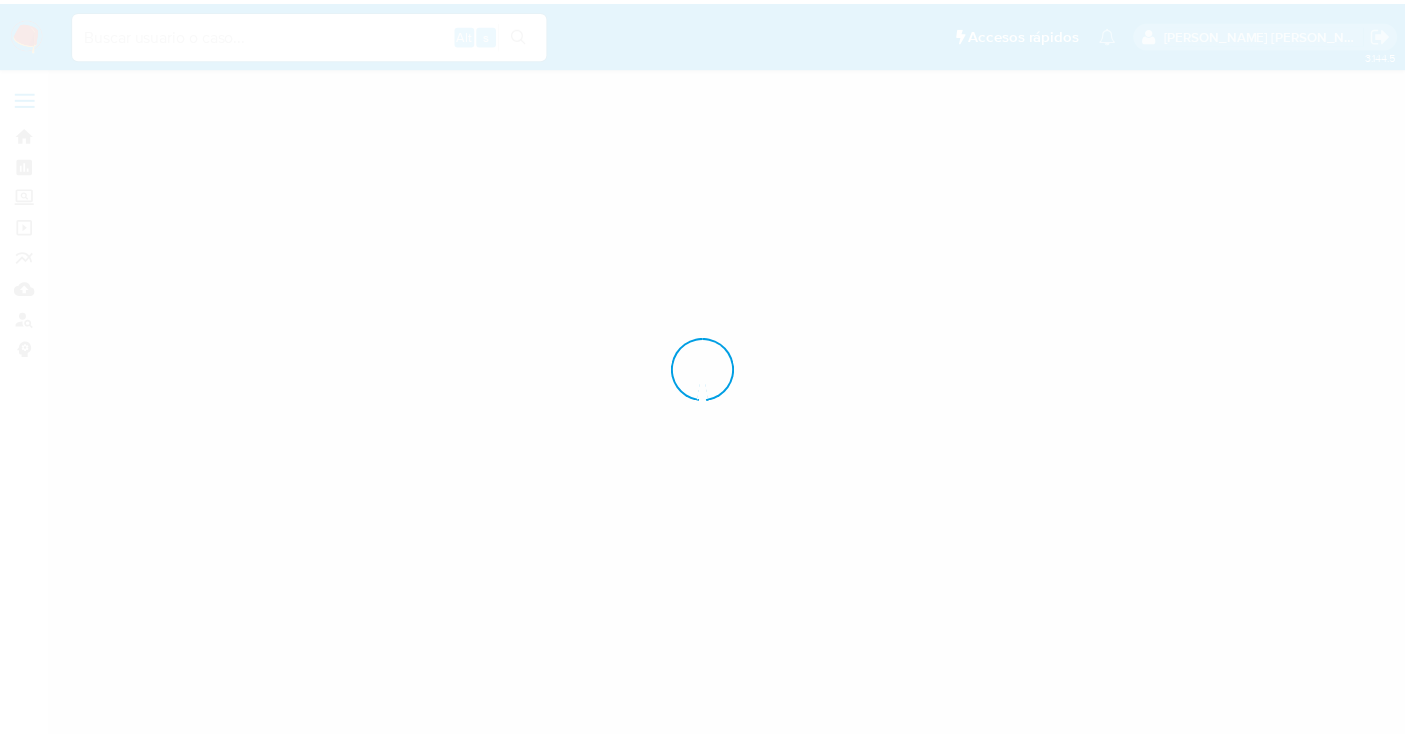 scroll, scrollTop: 0, scrollLeft: 0, axis: both 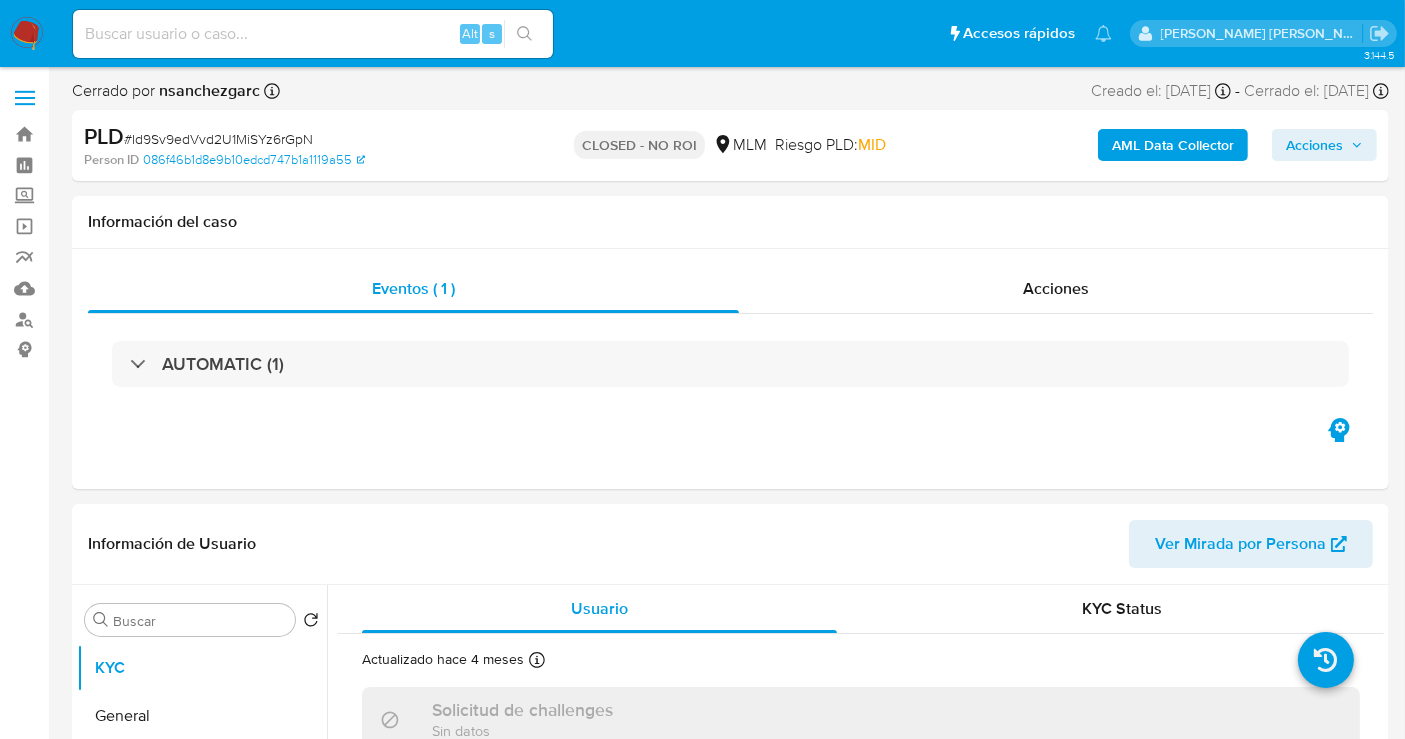 select on "10" 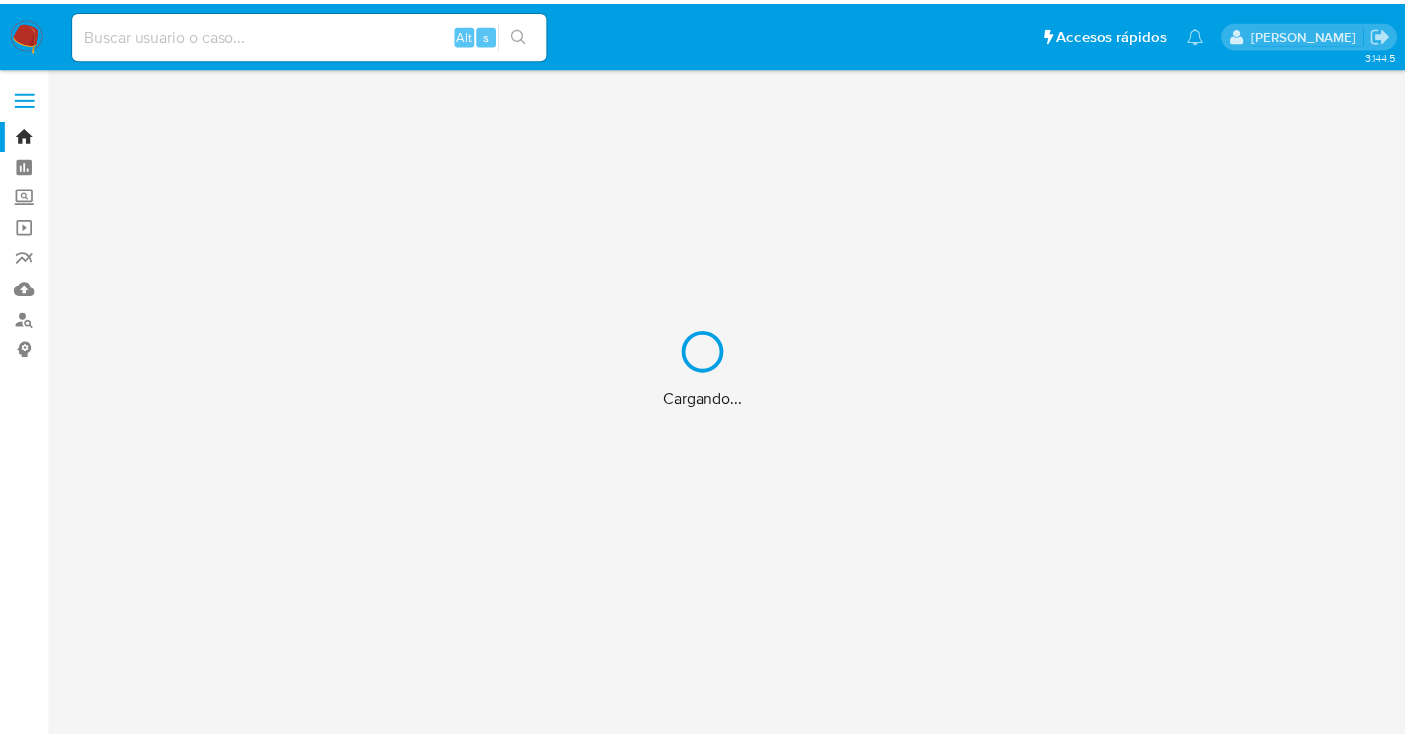 scroll, scrollTop: 0, scrollLeft: 0, axis: both 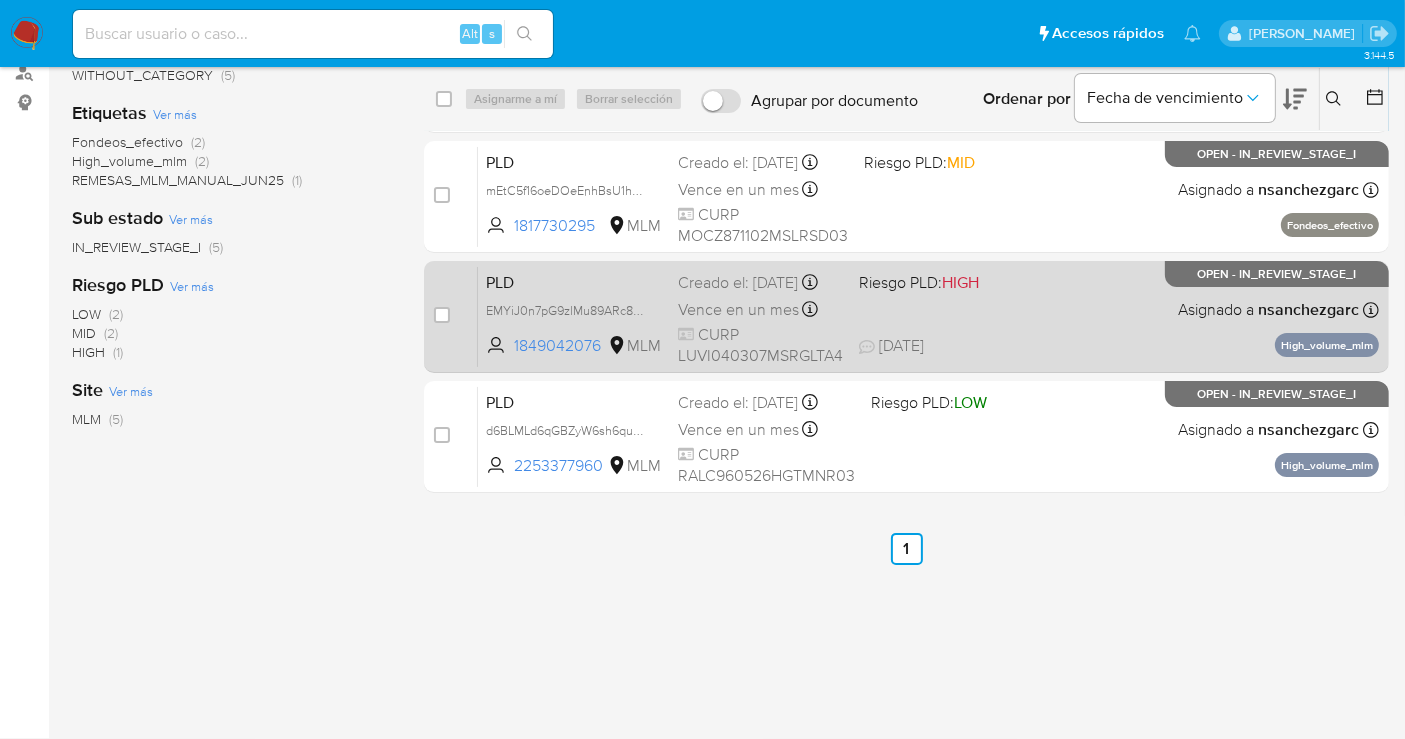 click on "Creado el: [DATE]   Creado el: [DATE] 02:03:53" at bounding box center (760, 283) 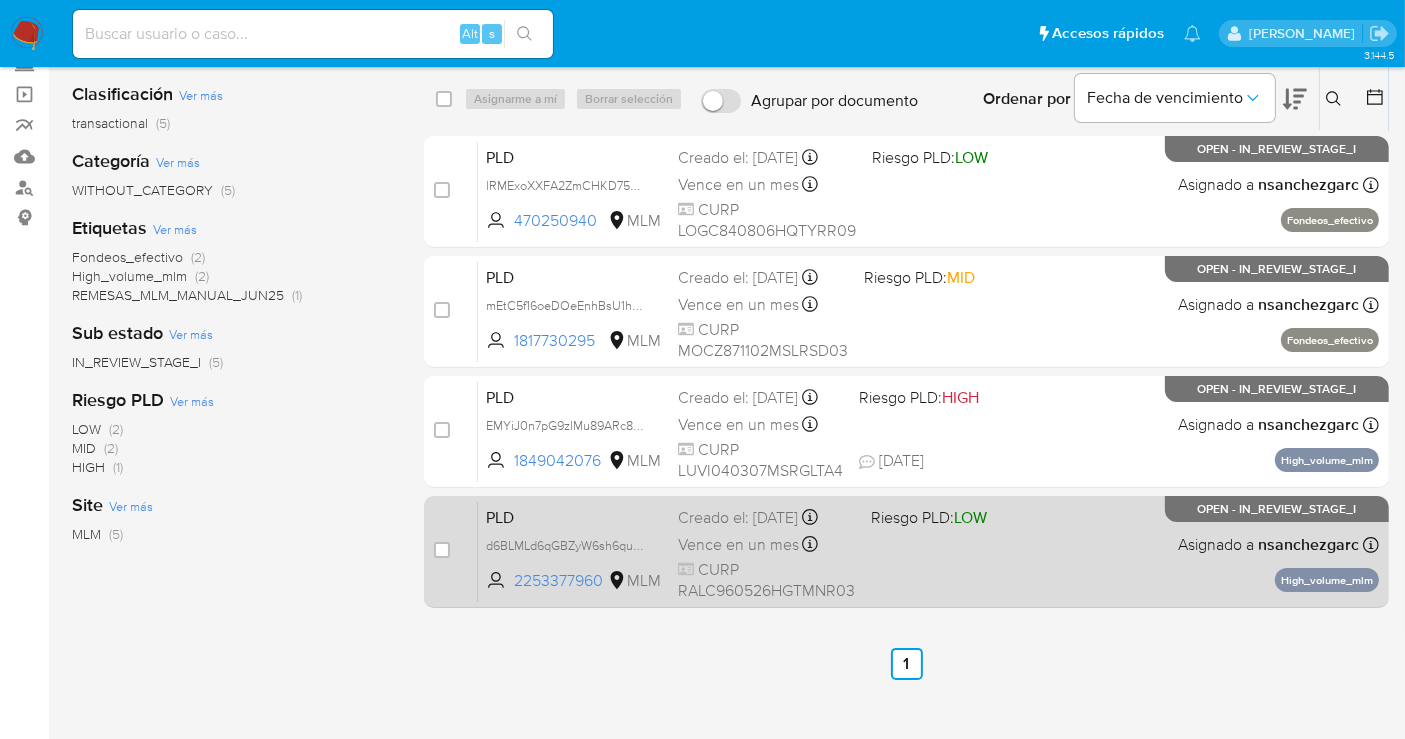 scroll, scrollTop: 0, scrollLeft: 0, axis: both 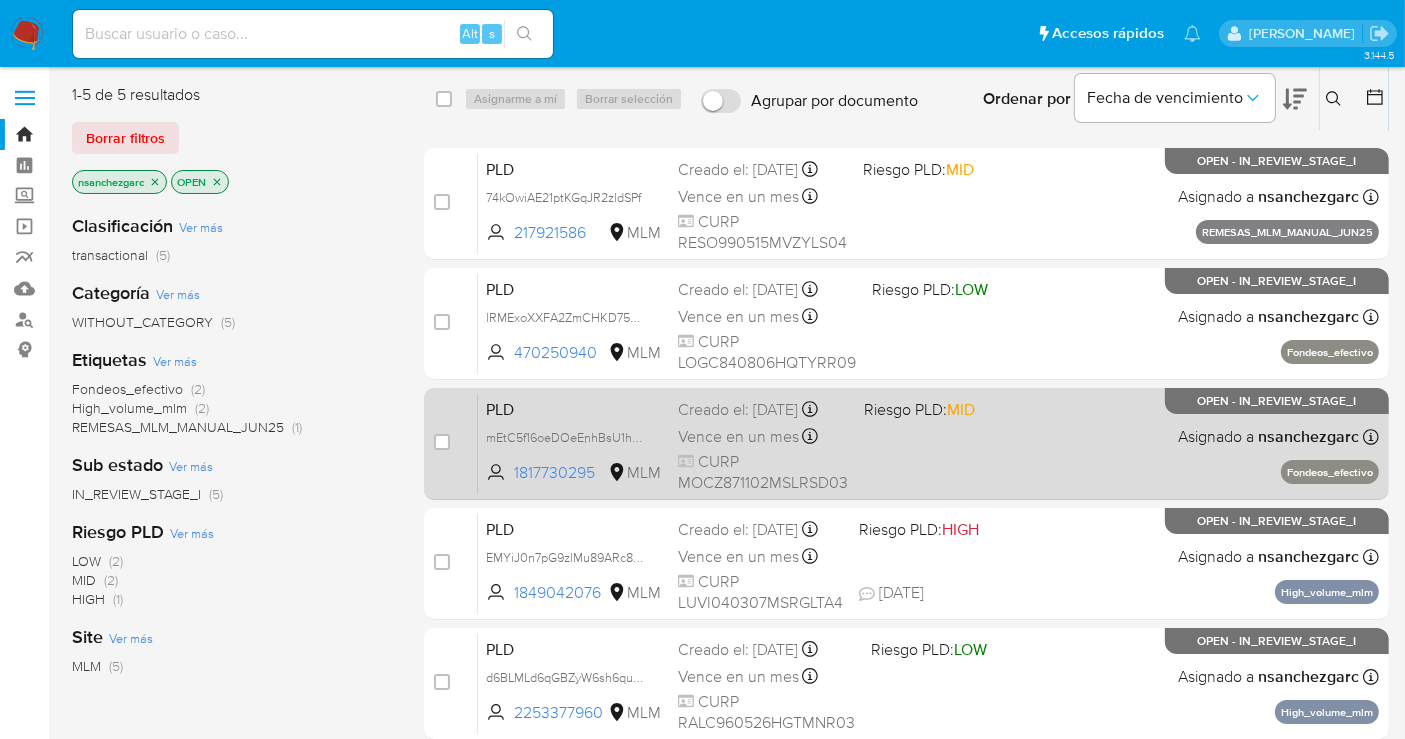 click on "PLD mEtC5f16oeDOeEnhBsU1hgUZ 1817730295 MLM Riesgo PLD:  MID Creado el: 12/06/2025   Creado el: 12/06/2025 02:06:38 Vence en un mes   Vence el 11/08/2025 02:06:38 CURP   MOCZ871102MSLRSD03 Asignado a   nsanchezgarc   Asignado el: 19/06/2025 16:12:34 Fondeos_efectivo OPEN - IN_REVIEW_STAGE_I" at bounding box center (928, 443) 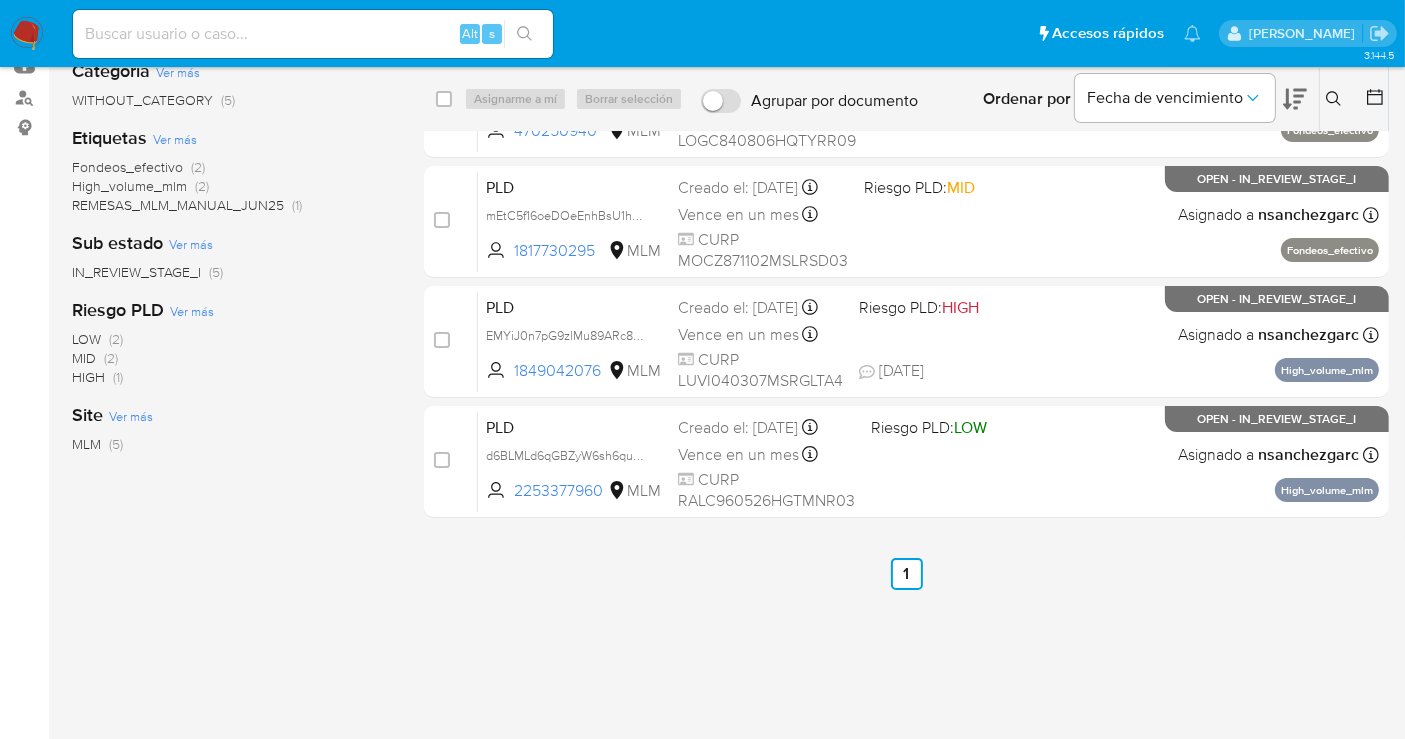 click at bounding box center (27, 34) 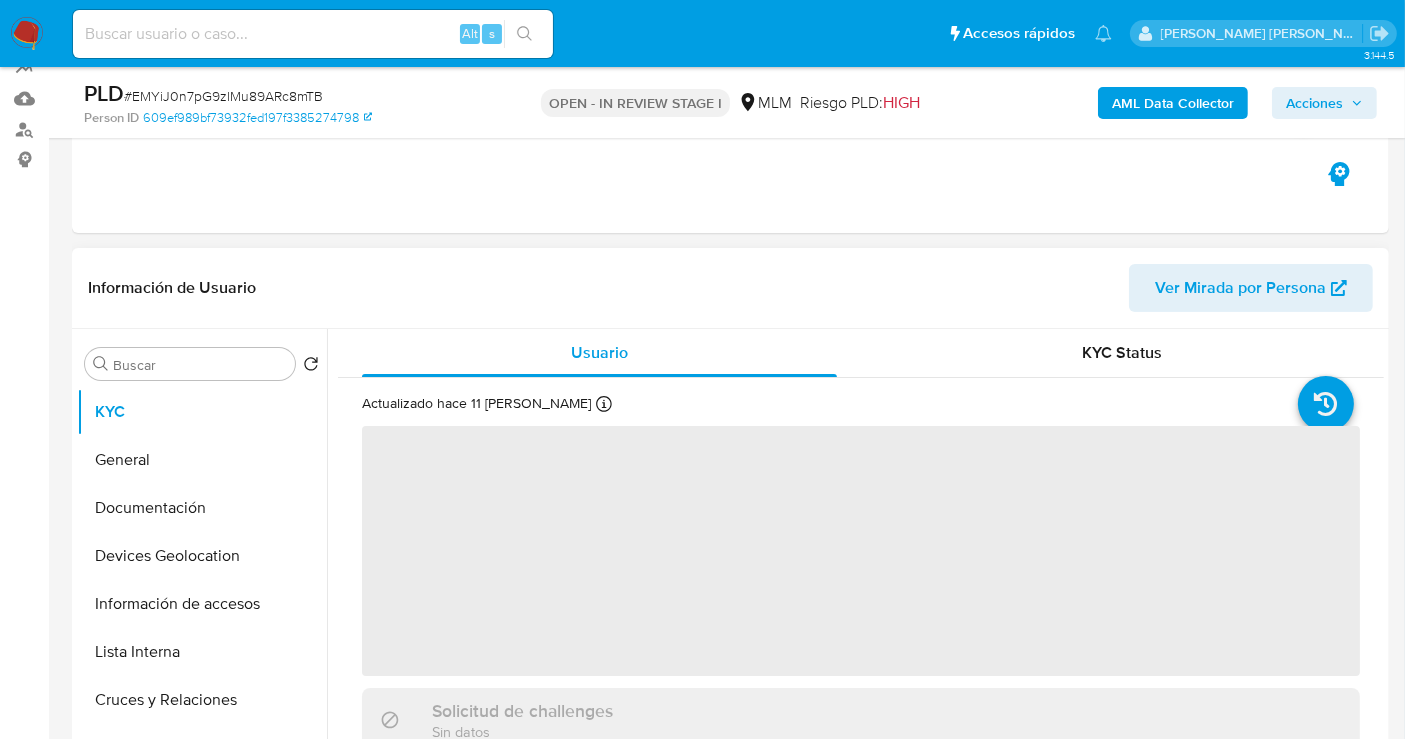 scroll, scrollTop: 444, scrollLeft: 0, axis: vertical 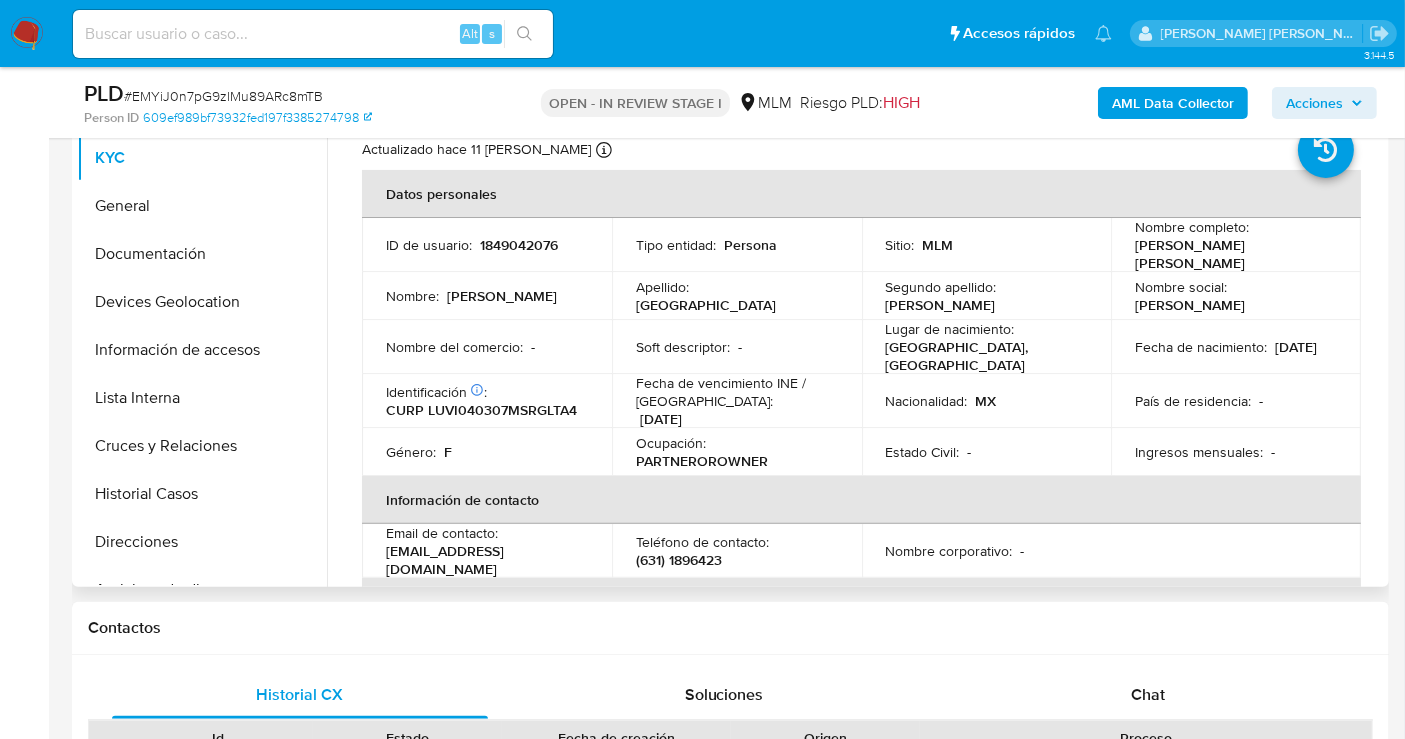 select on "10" 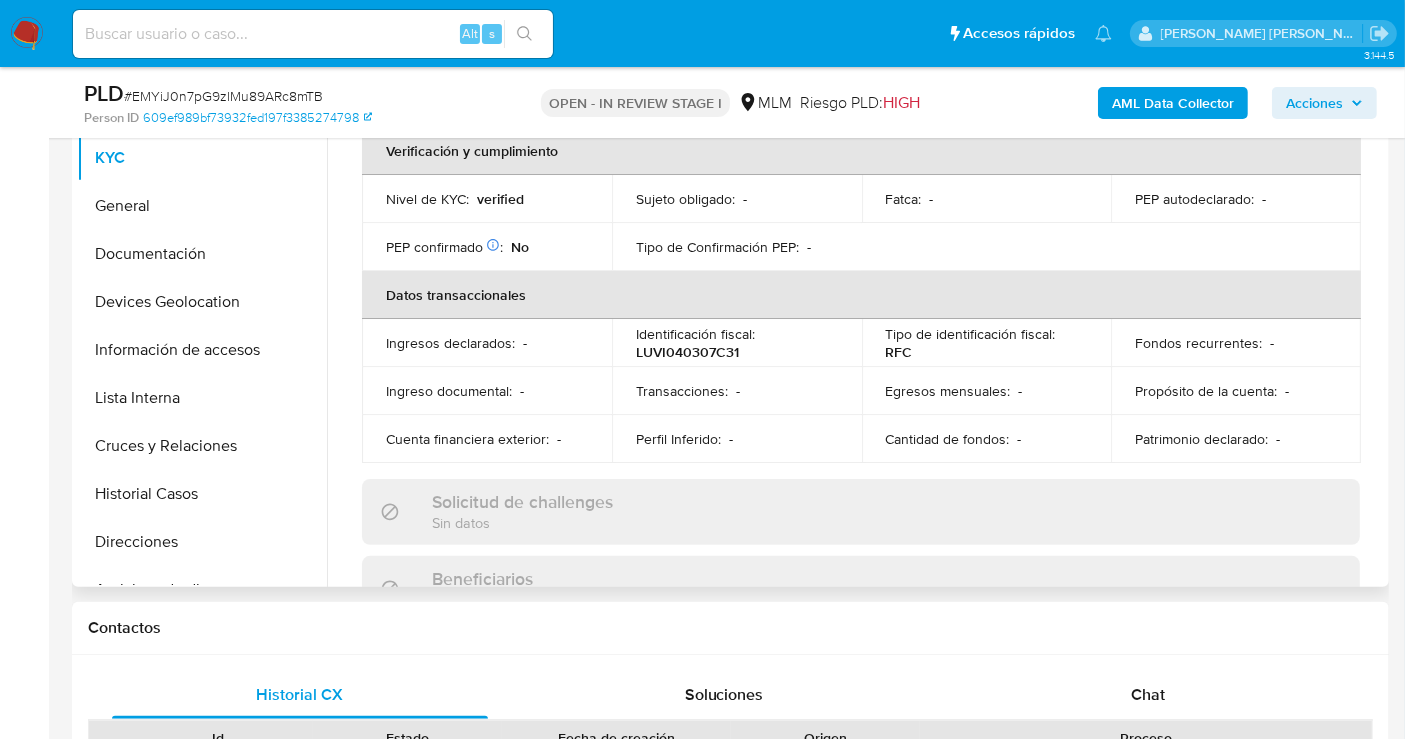 scroll, scrollTop: 666, scrollLeft: 0, axis: vertical 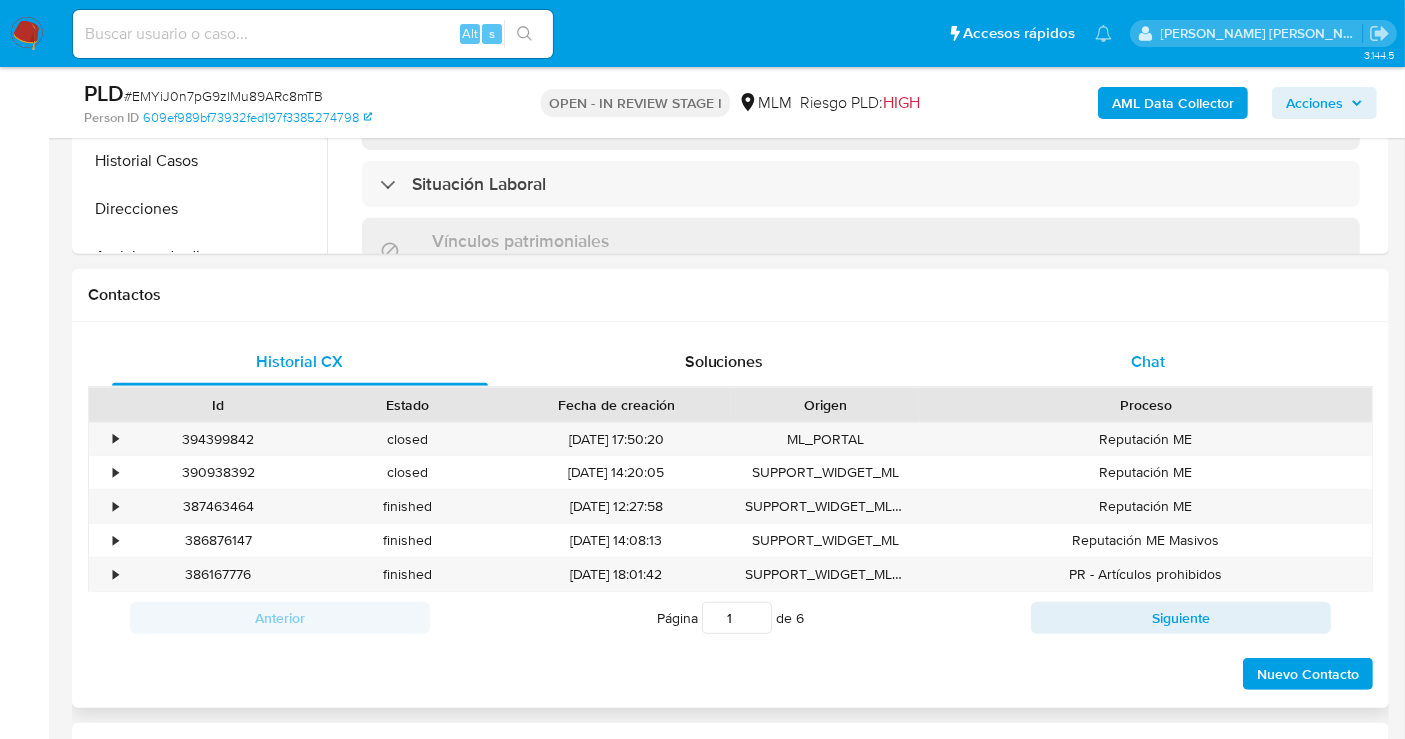 click on "Chat" at bounding box center [1148, 361] 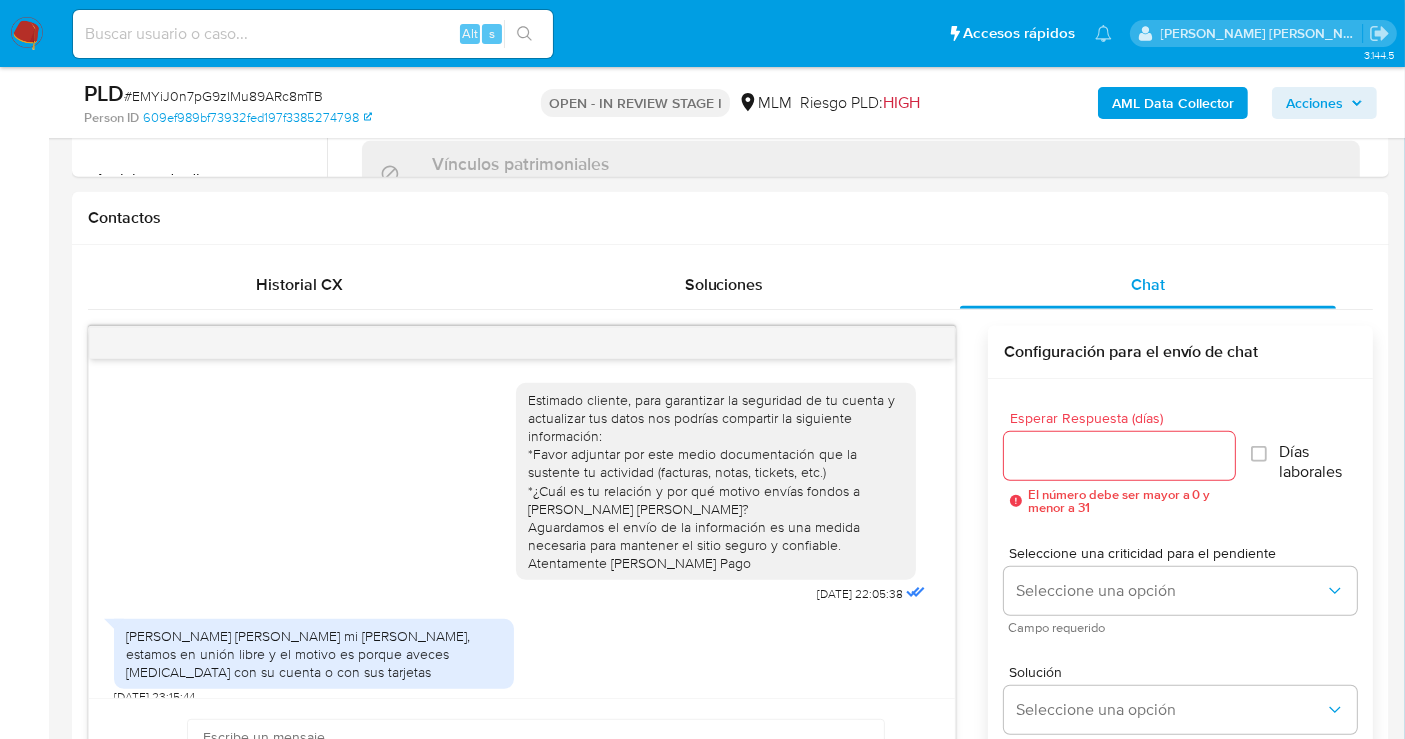 scroll, scrollTop: 888, scrollLeft: 0, axis: vertical 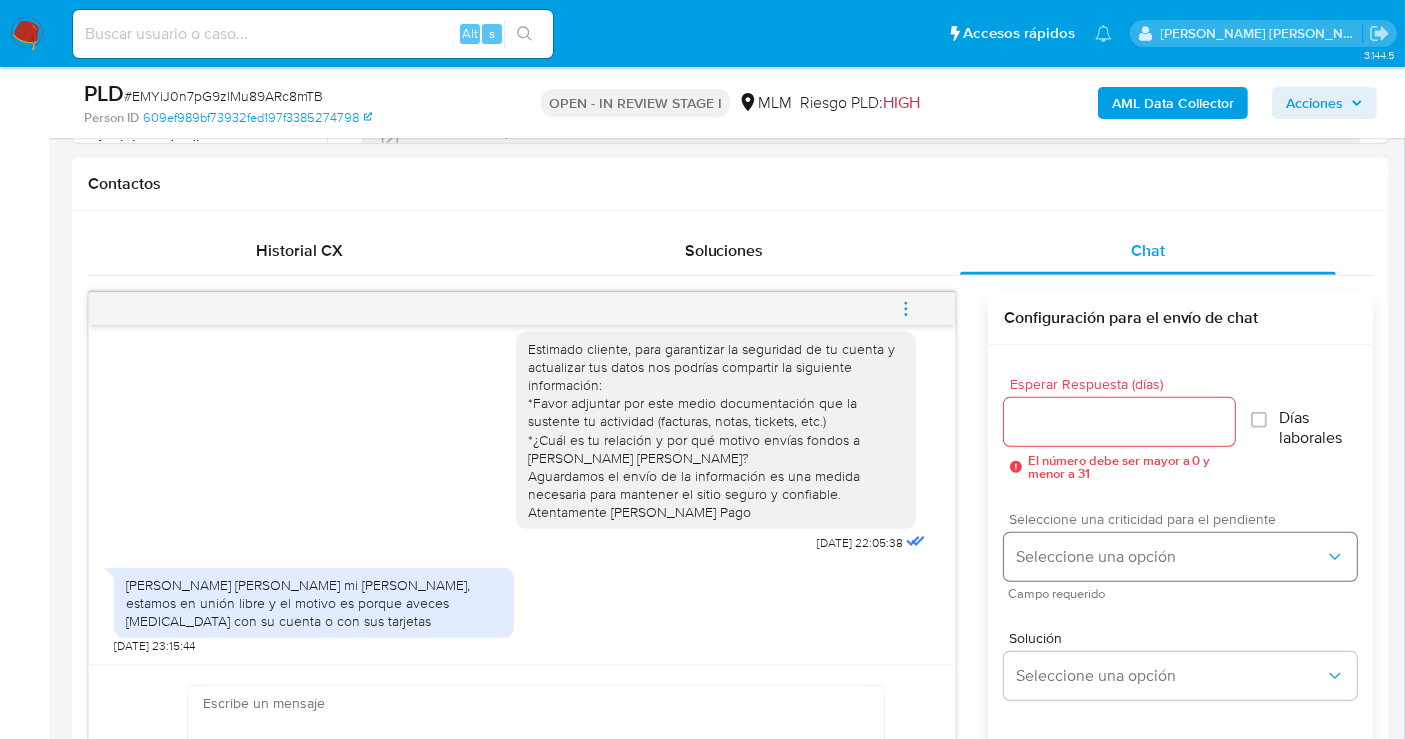 type 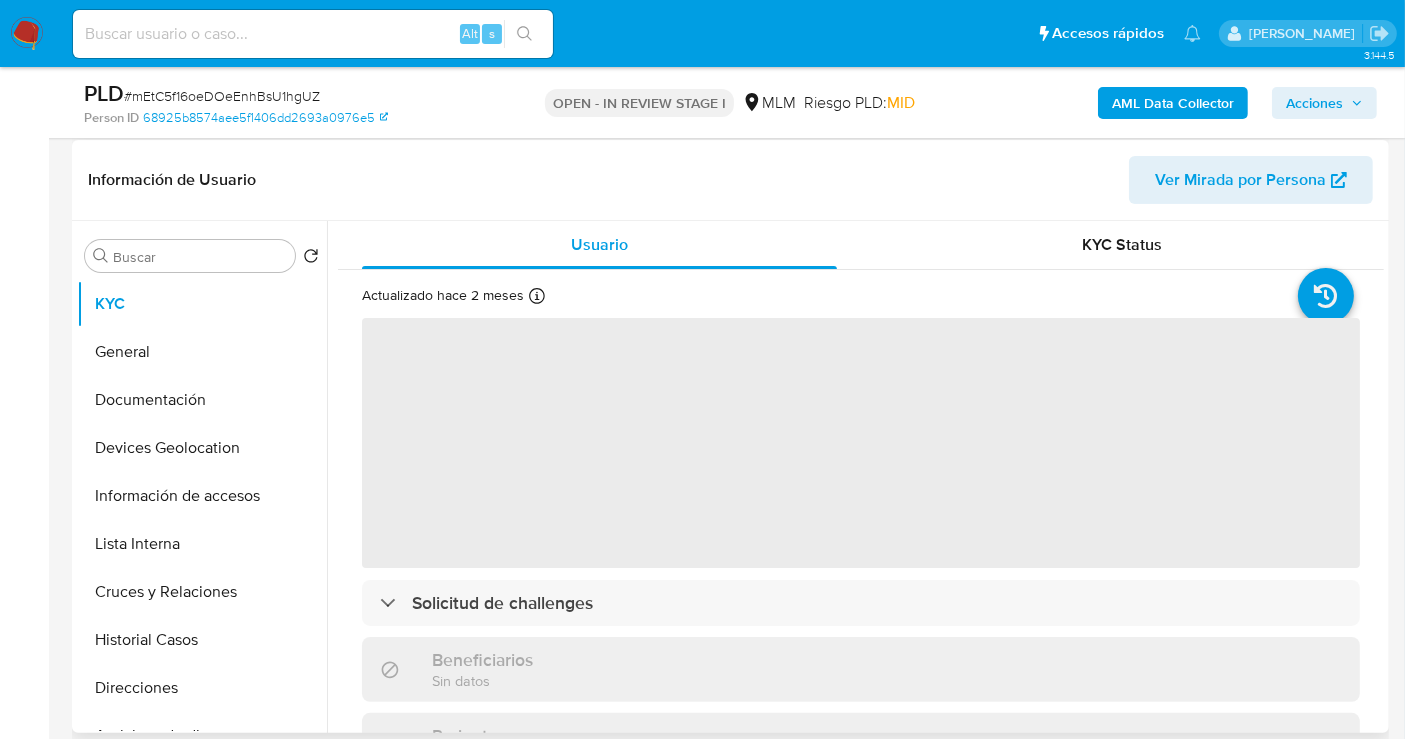 scroll, scrollTop: 333, scrollLeft: 0, axis: vertical 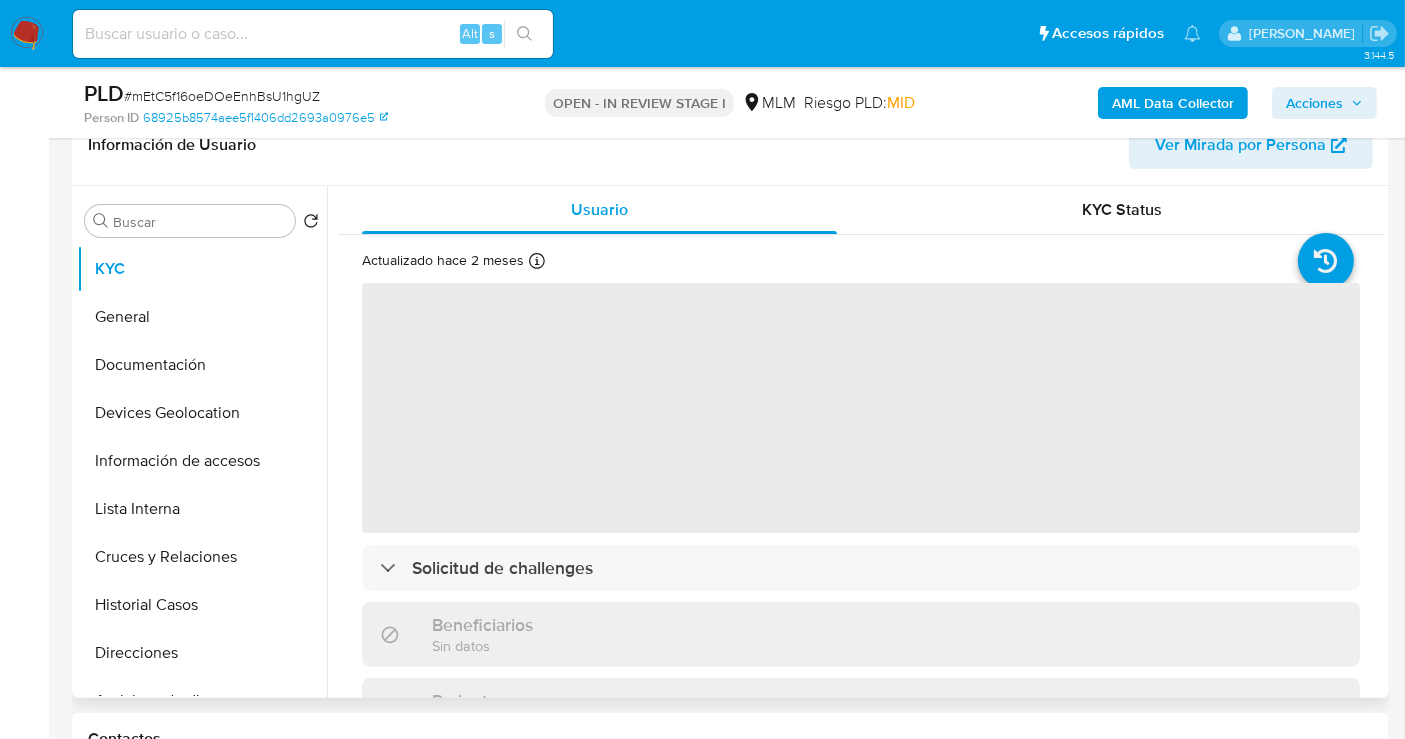 select on "10" 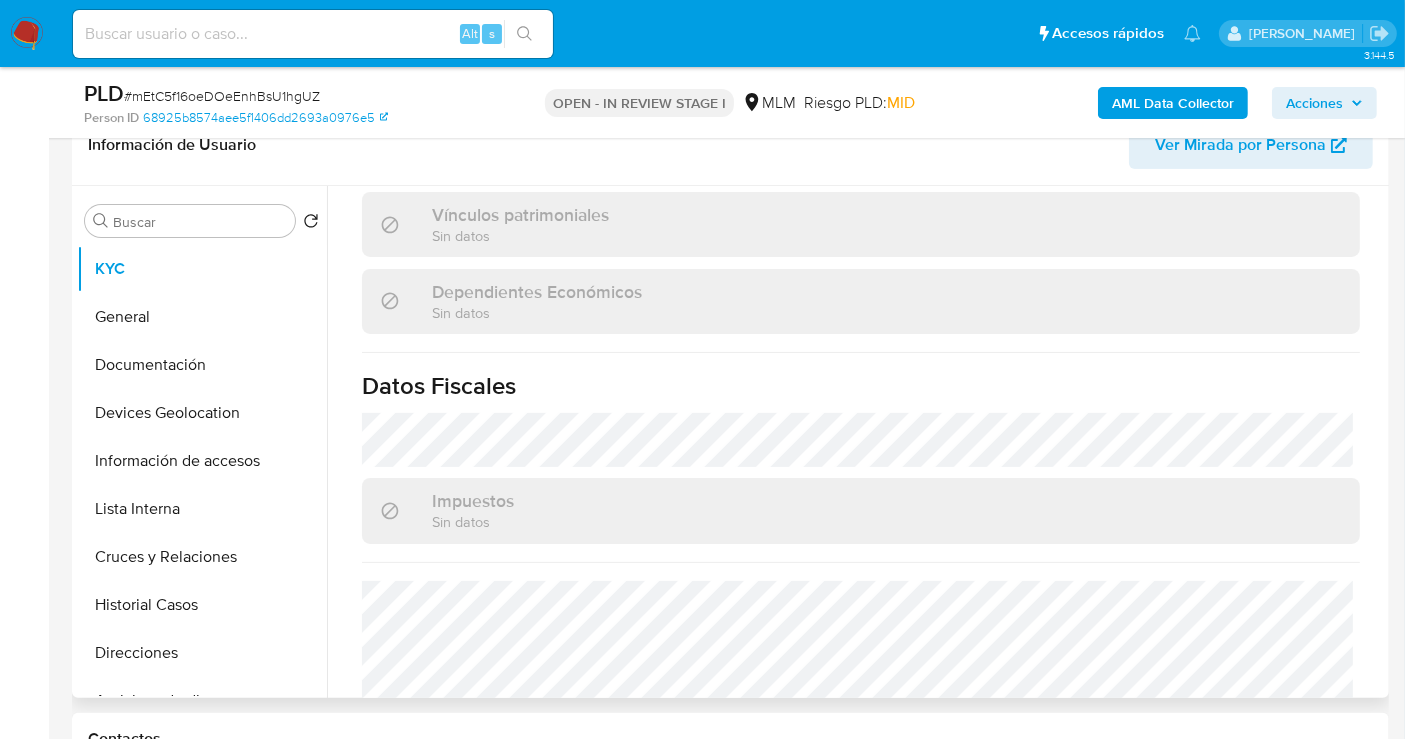 scroll, scrollTop: 1242, scrollLeft: 0, axis: vertical 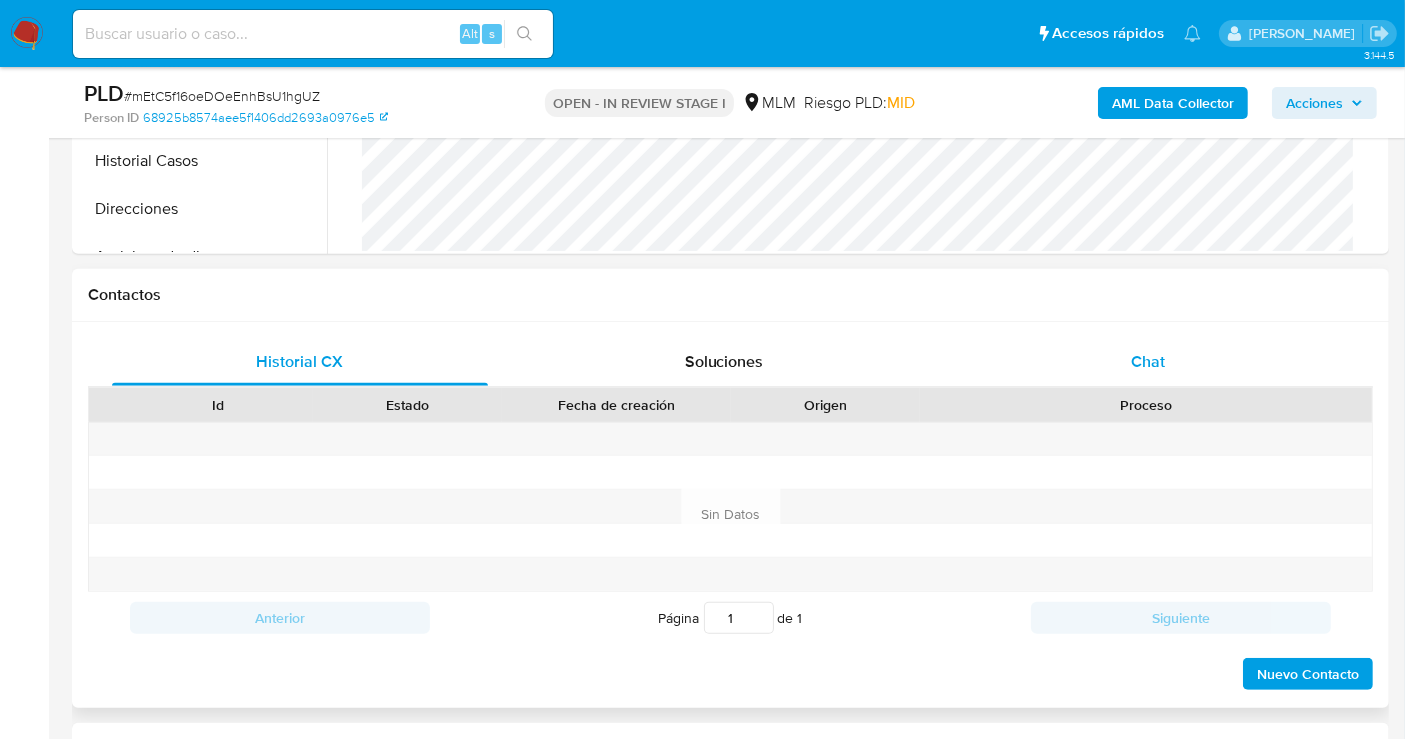 click on "Chat" at bounding box center [1148, 361] 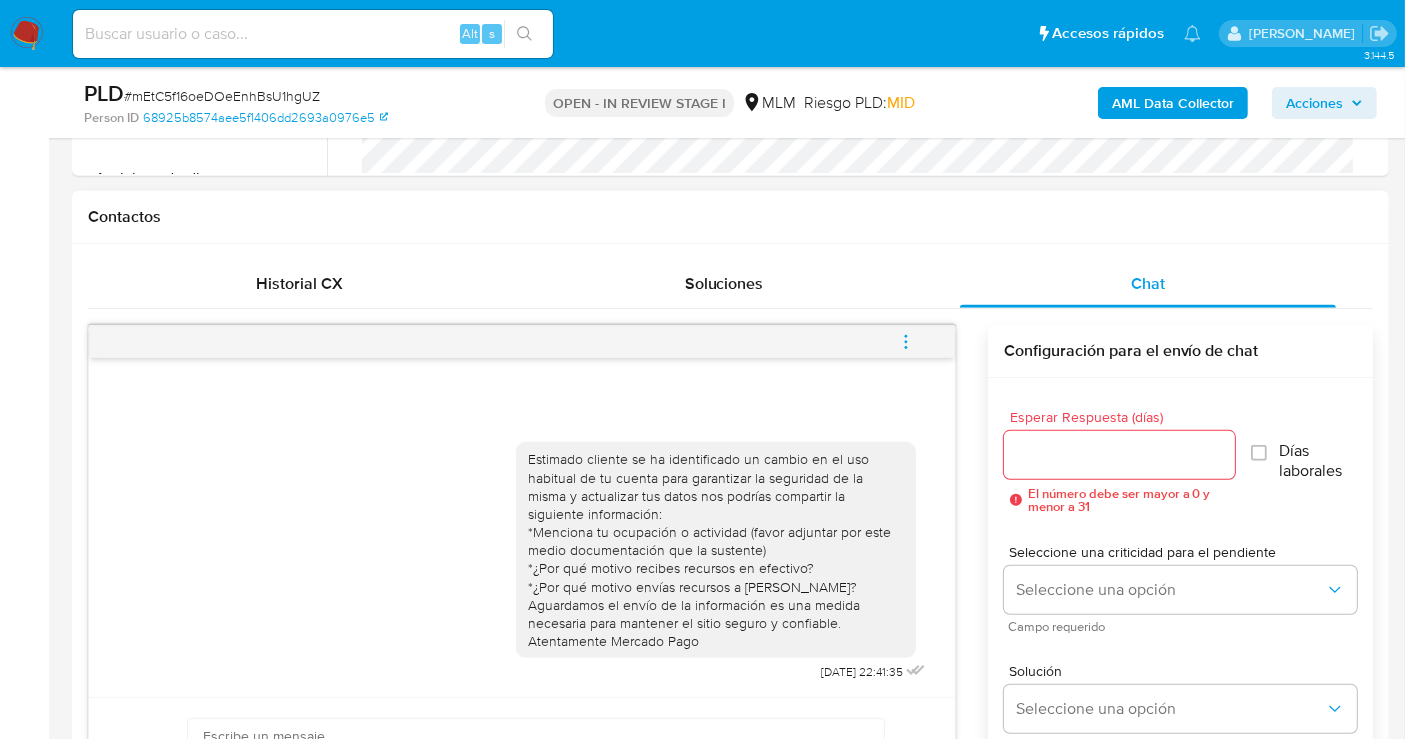 scroll, scrollTop: 888, scrollLeft: 0, axis: vertical 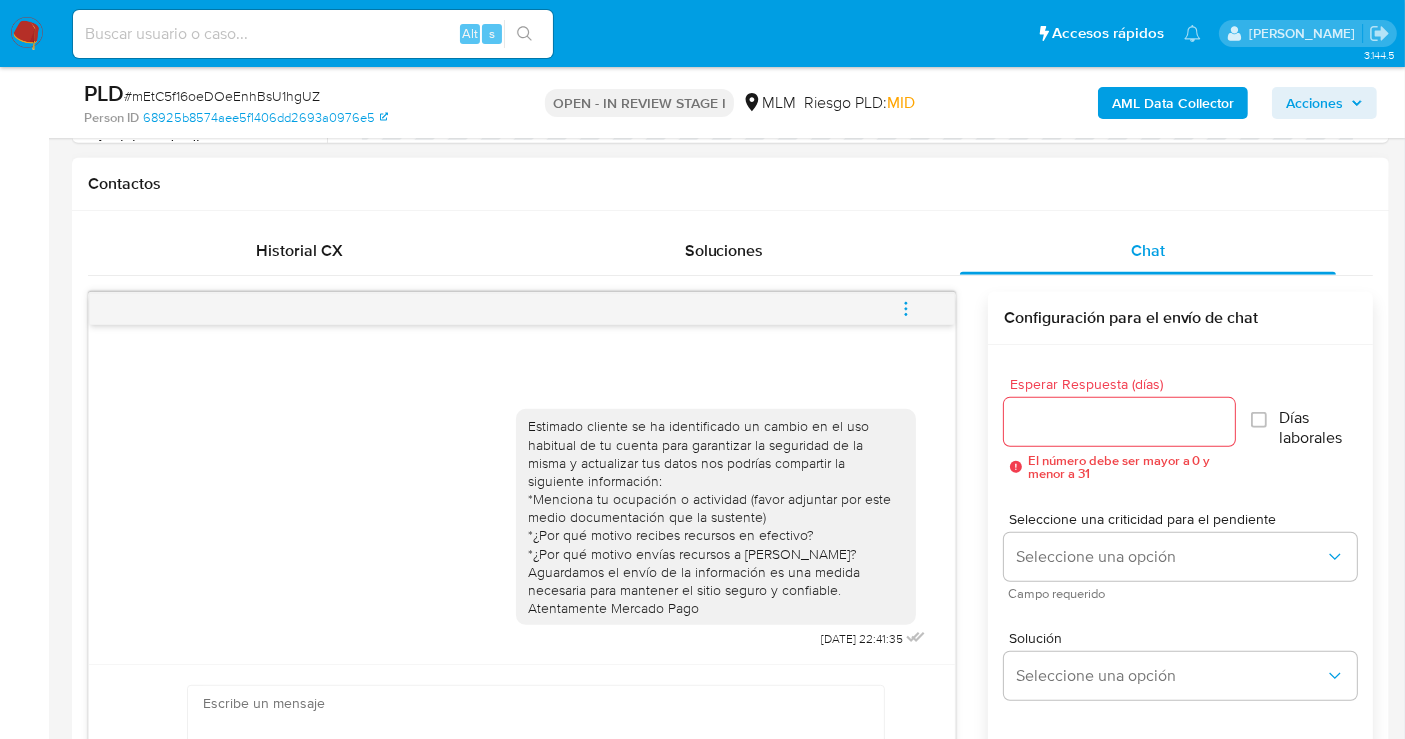 type 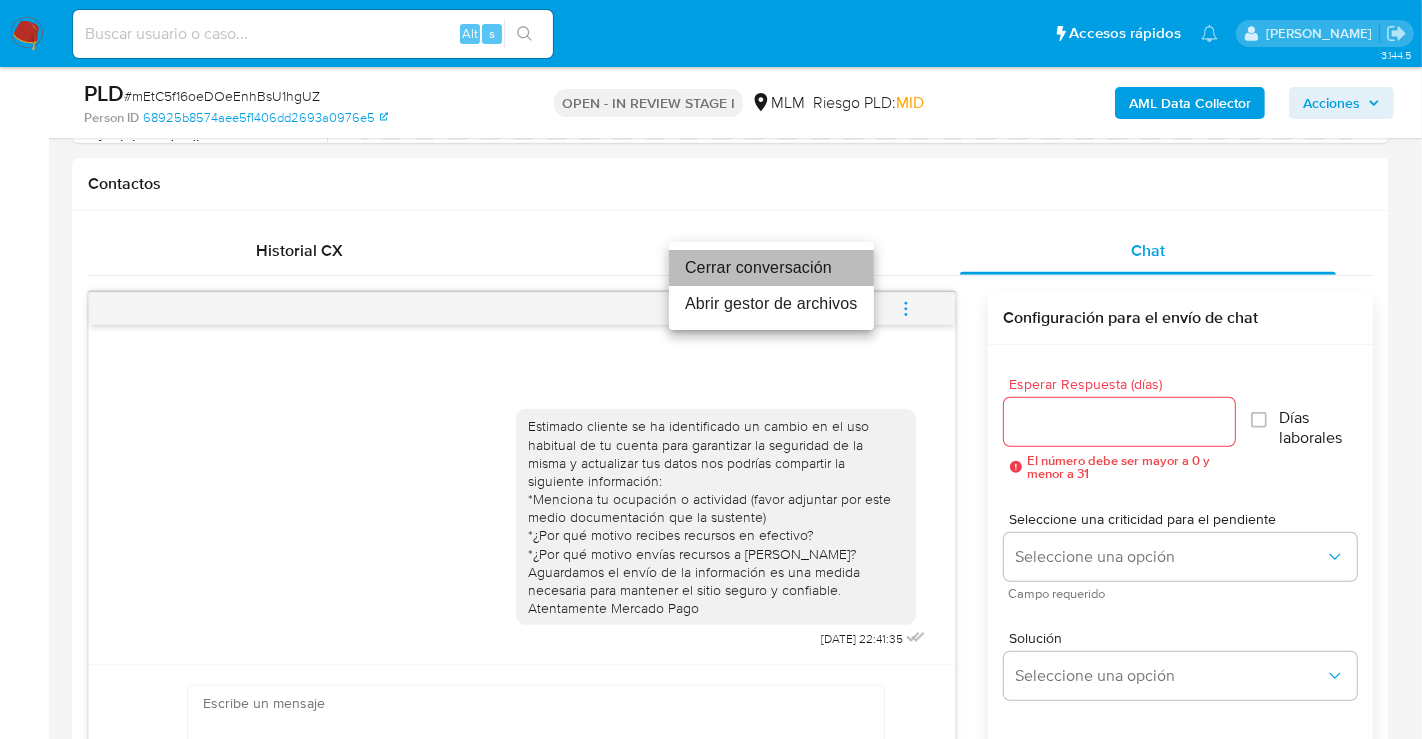 click on "Cerrar conversación" at bounding box center [771, 268] 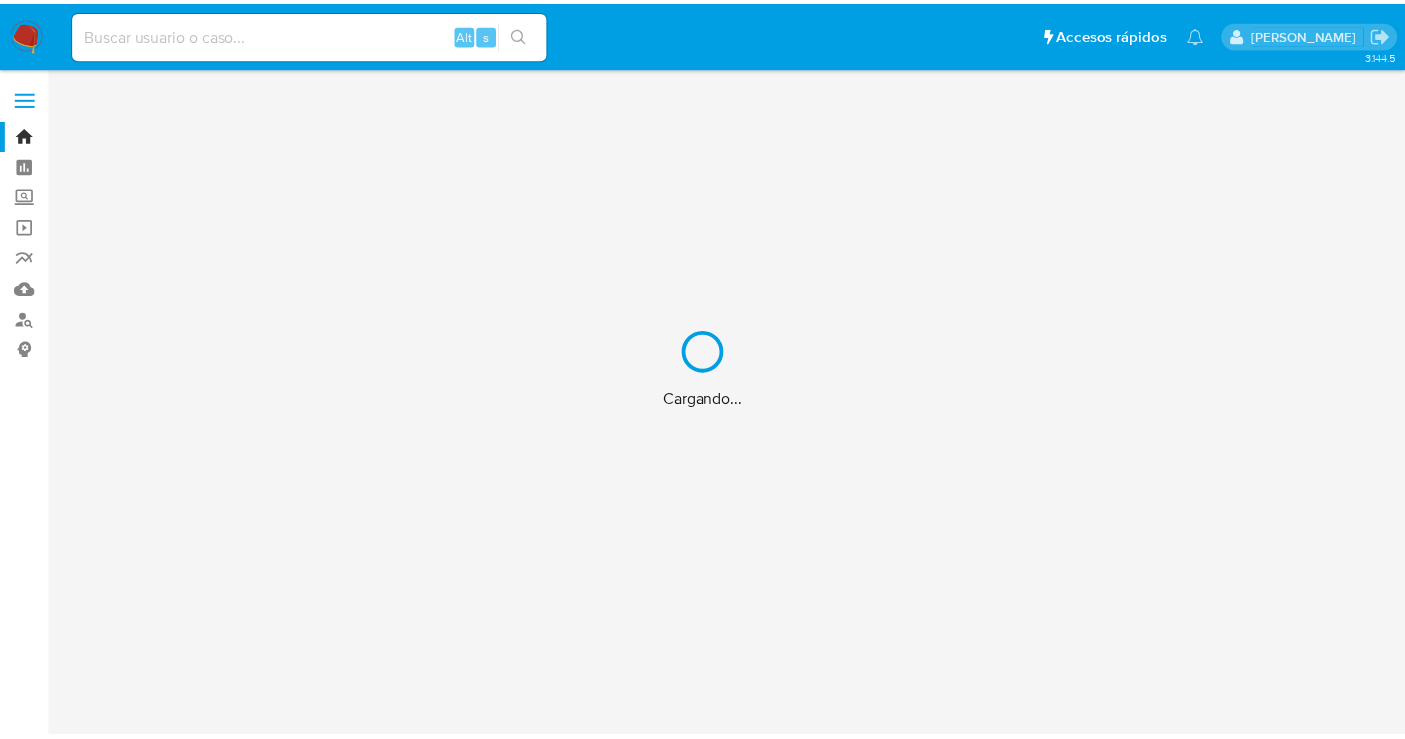 scroll, scrollTop: 0, scrollLeft: 0, axis: both 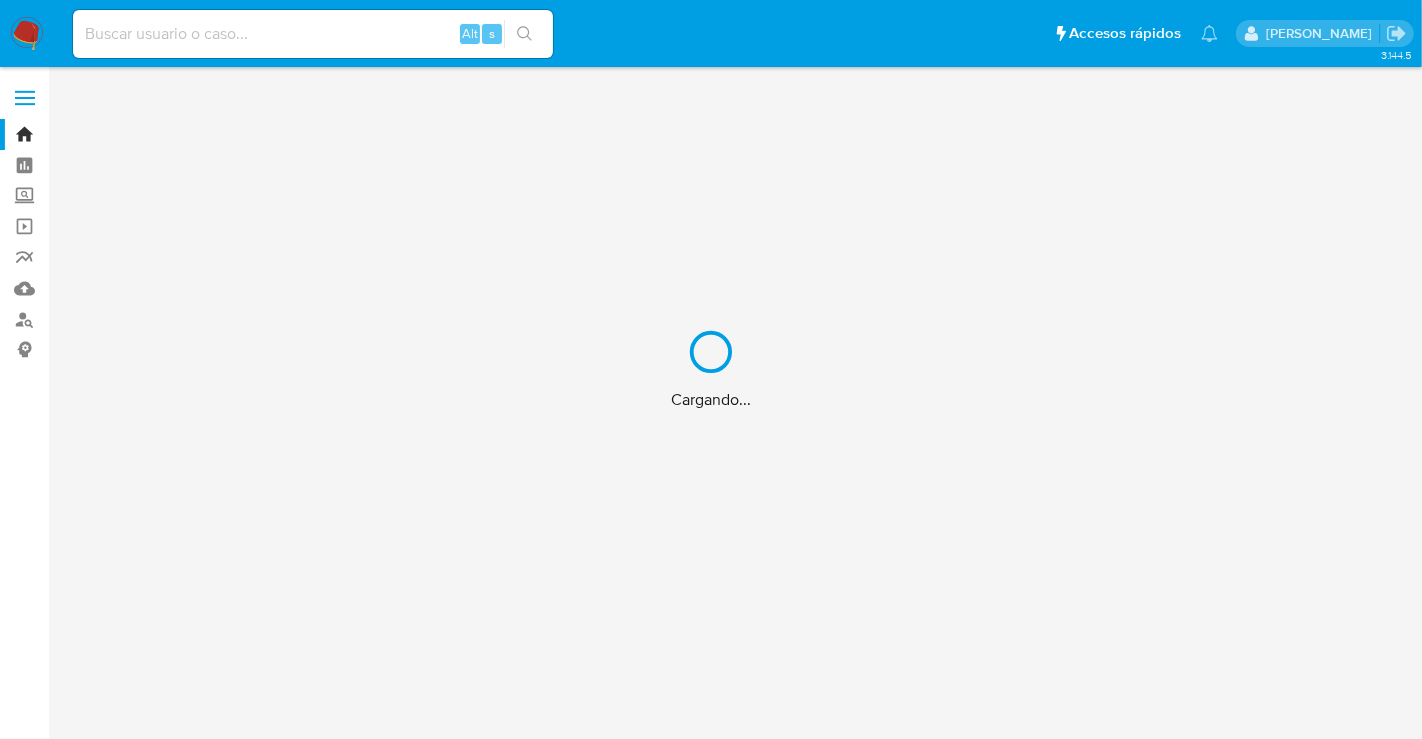 click on "Cargando..." at bounding box center (711, 369) 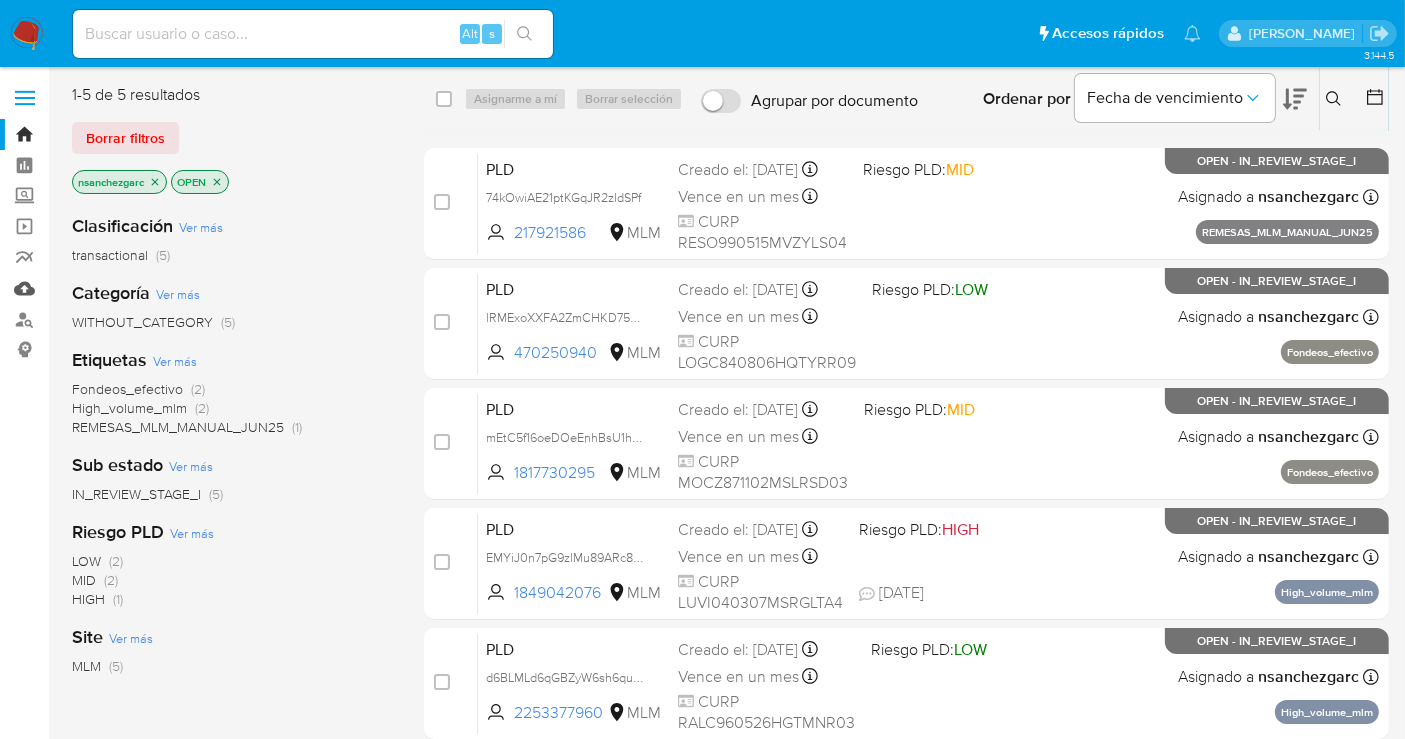 click on "Mulan" at bounding box center [119, 288] 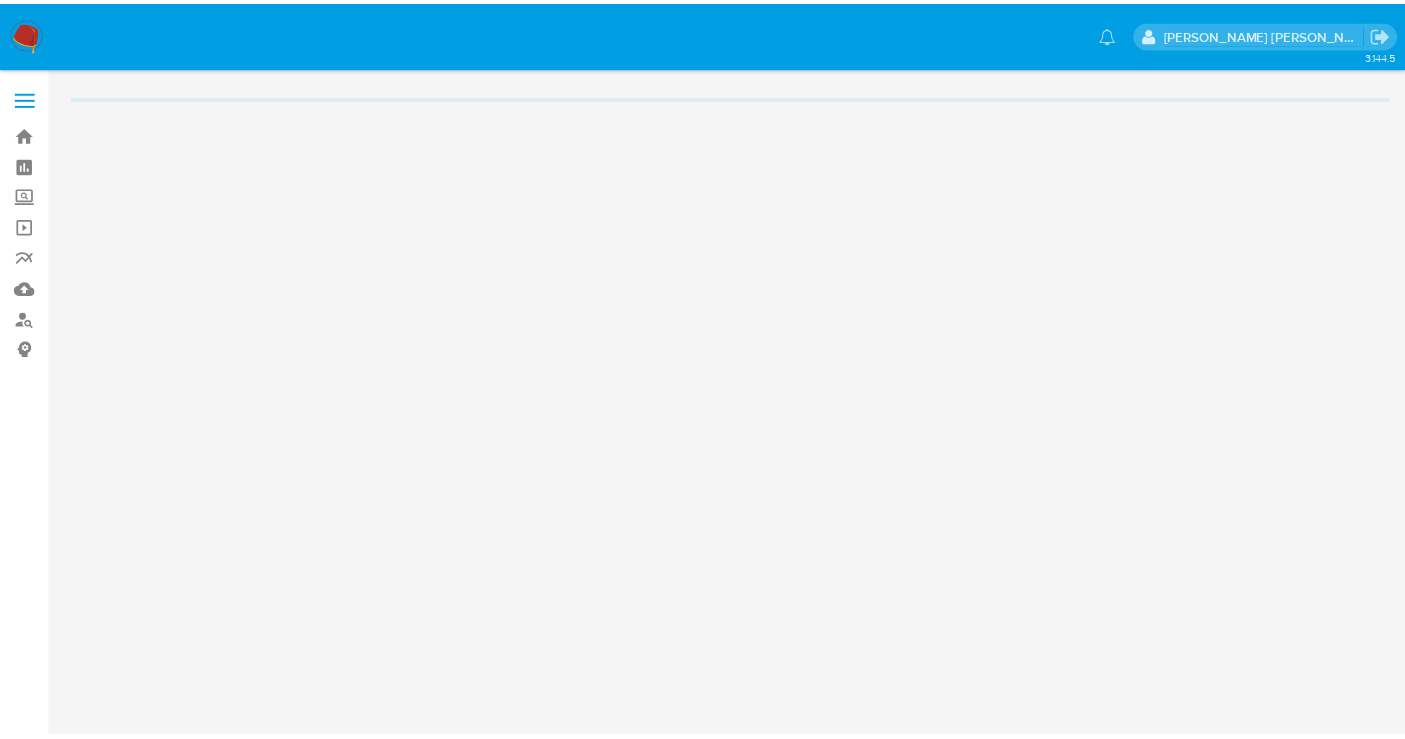 scroll, scrollTop: 0, scrollLeft: 0, axis: both 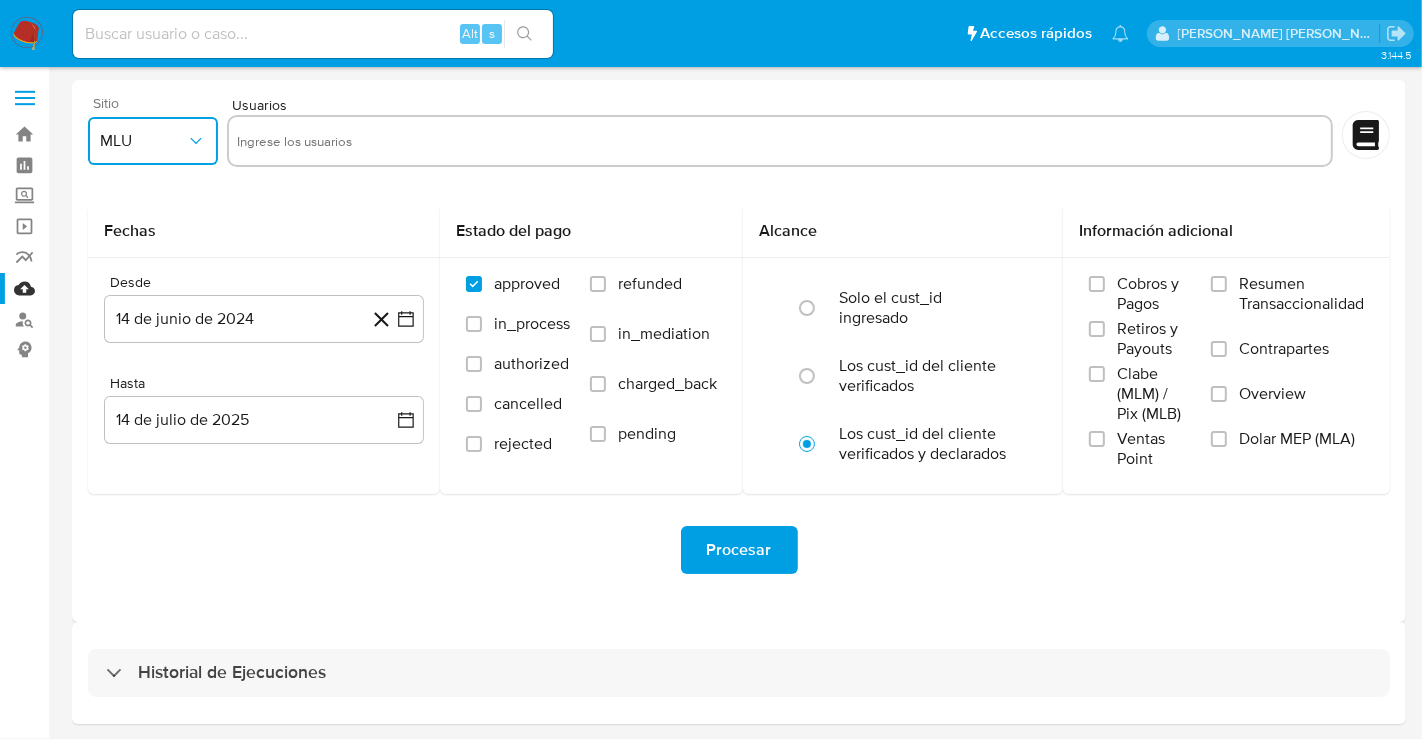 click on "MLU" at bounding box center [153, 141] 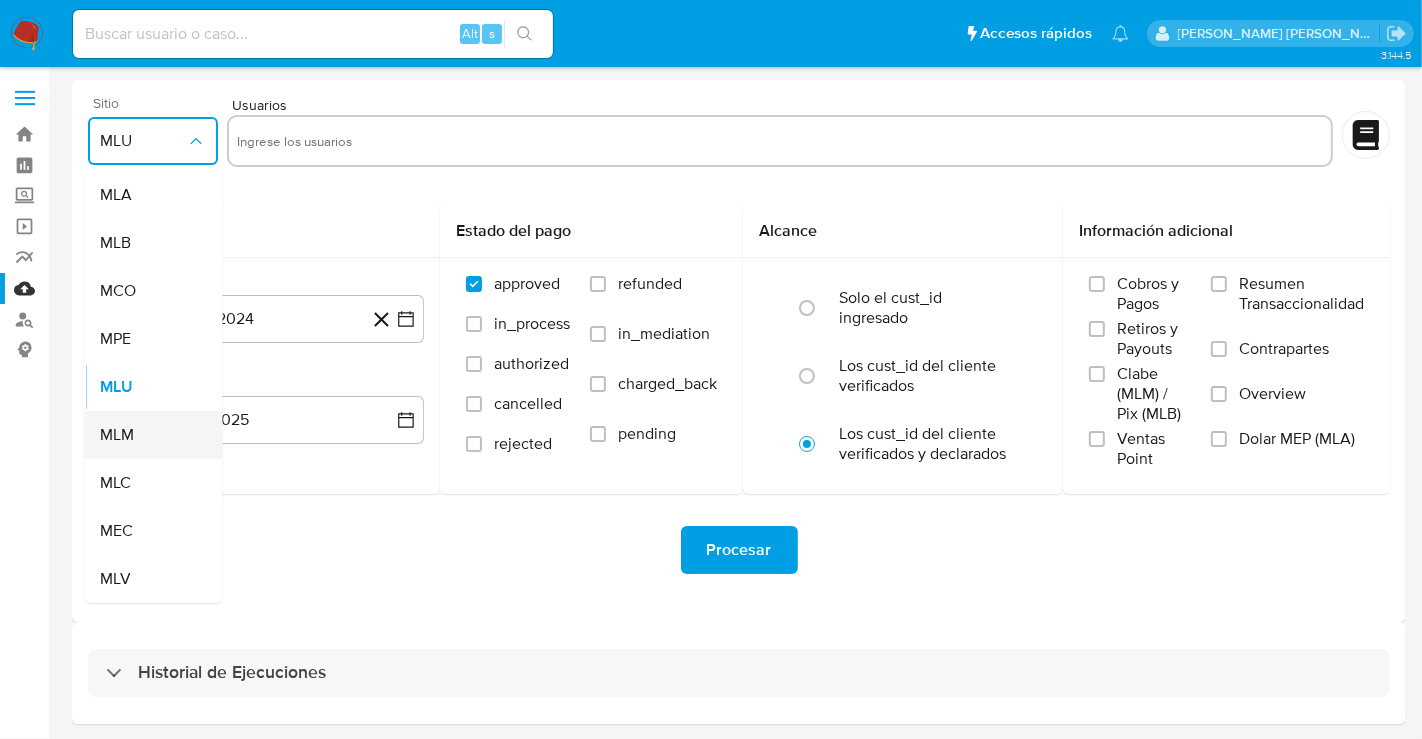 click on "MLM" at bounding box center (147, 435) 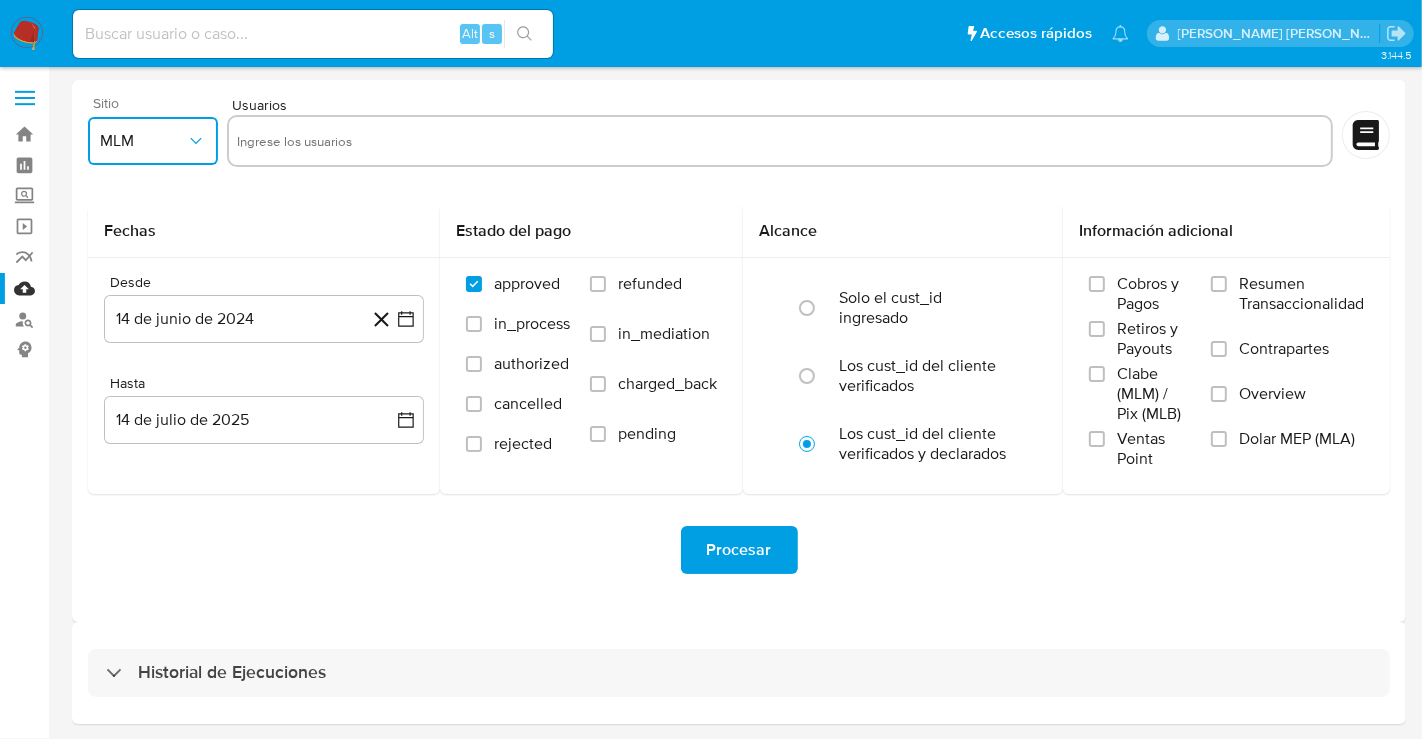 click at bounding box center [780, 141] 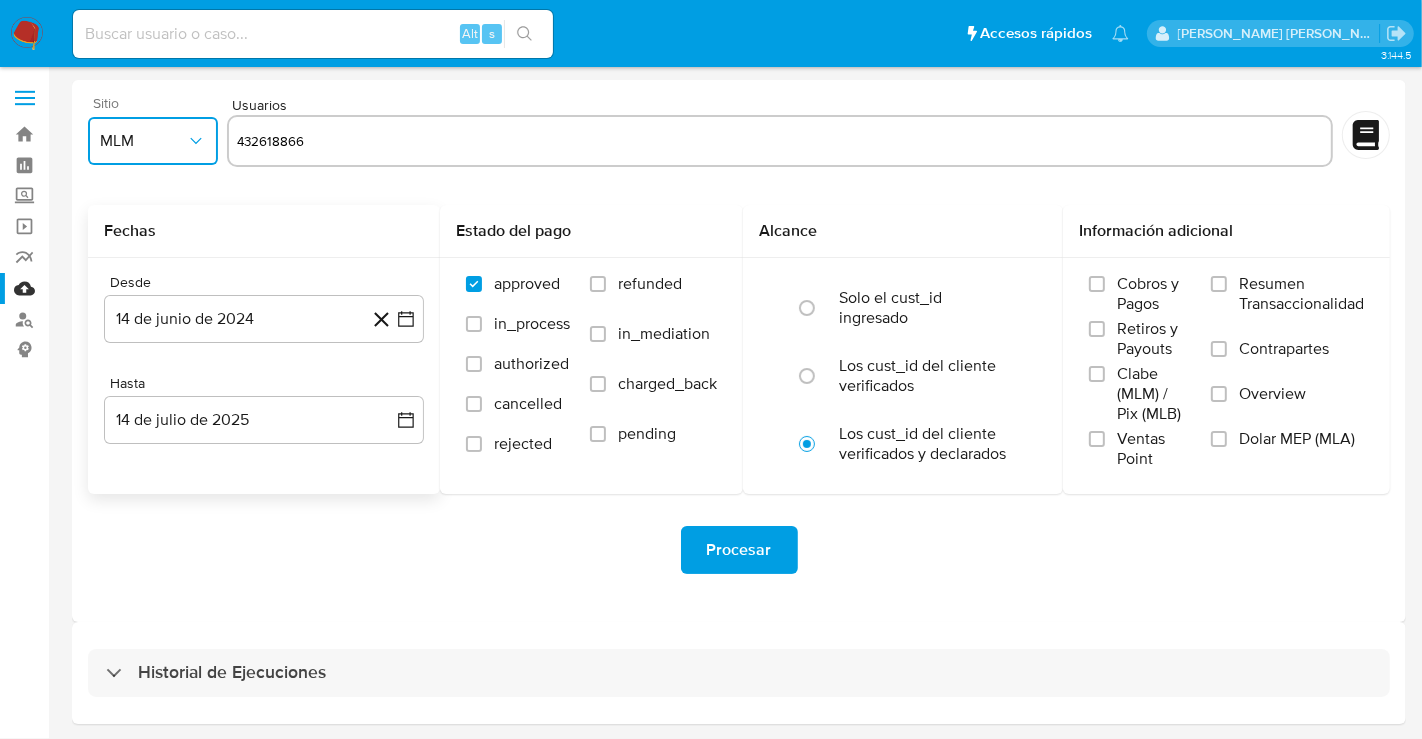 type on "432618866" 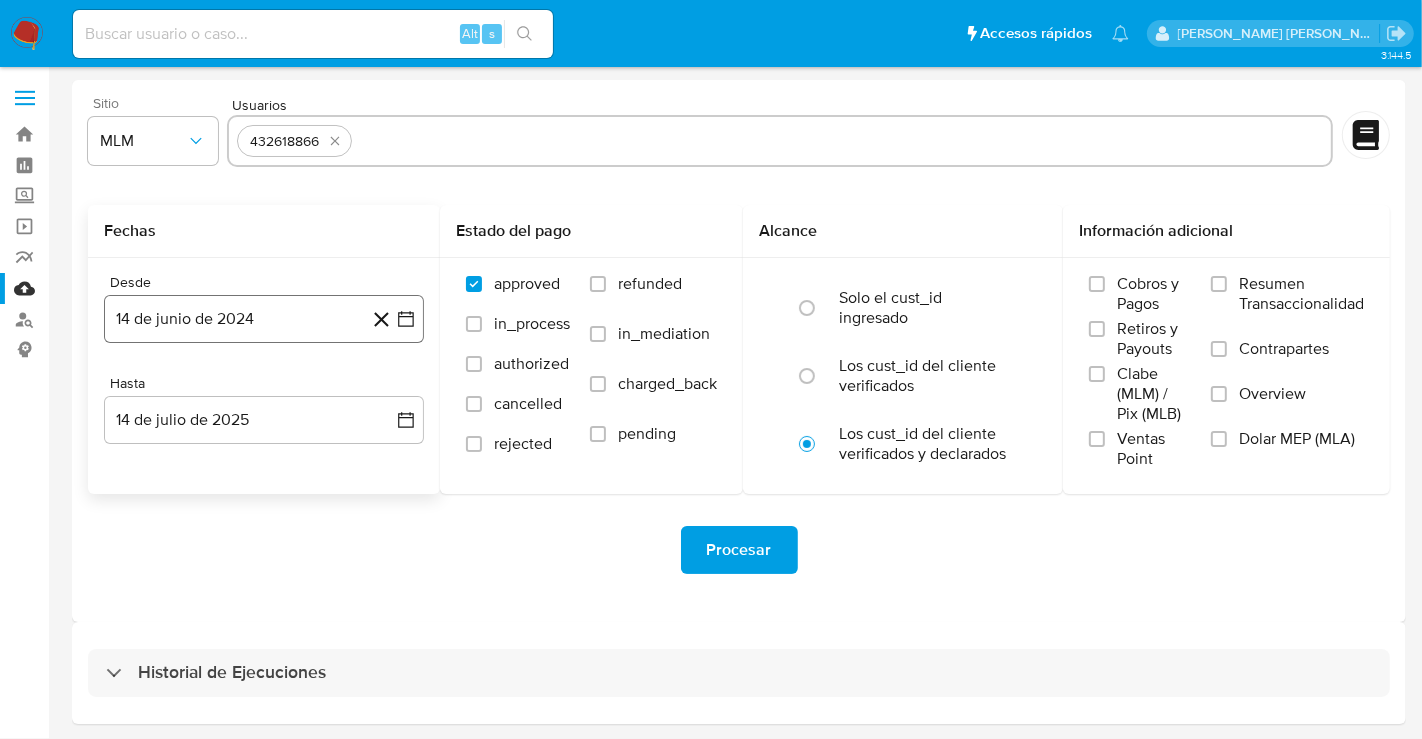 paste on "464778363" 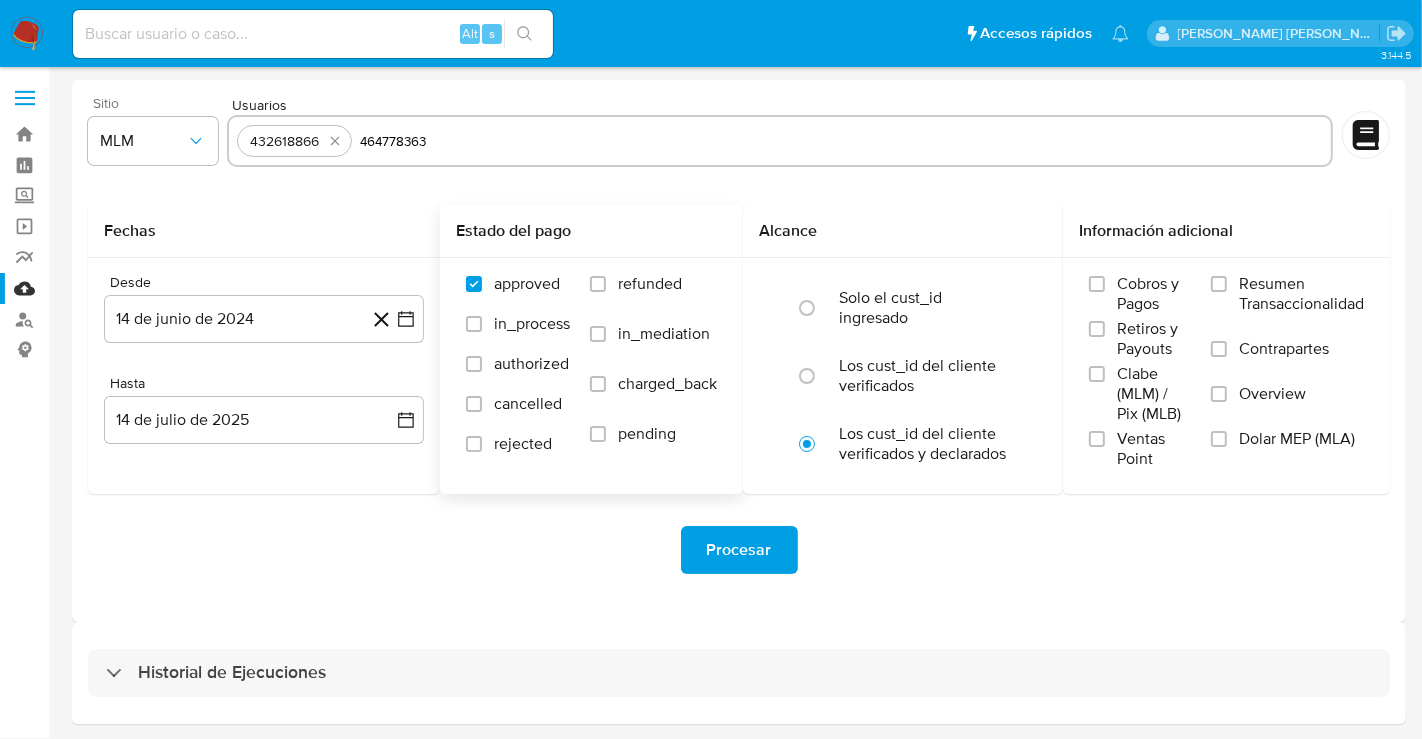 type on "464778363" 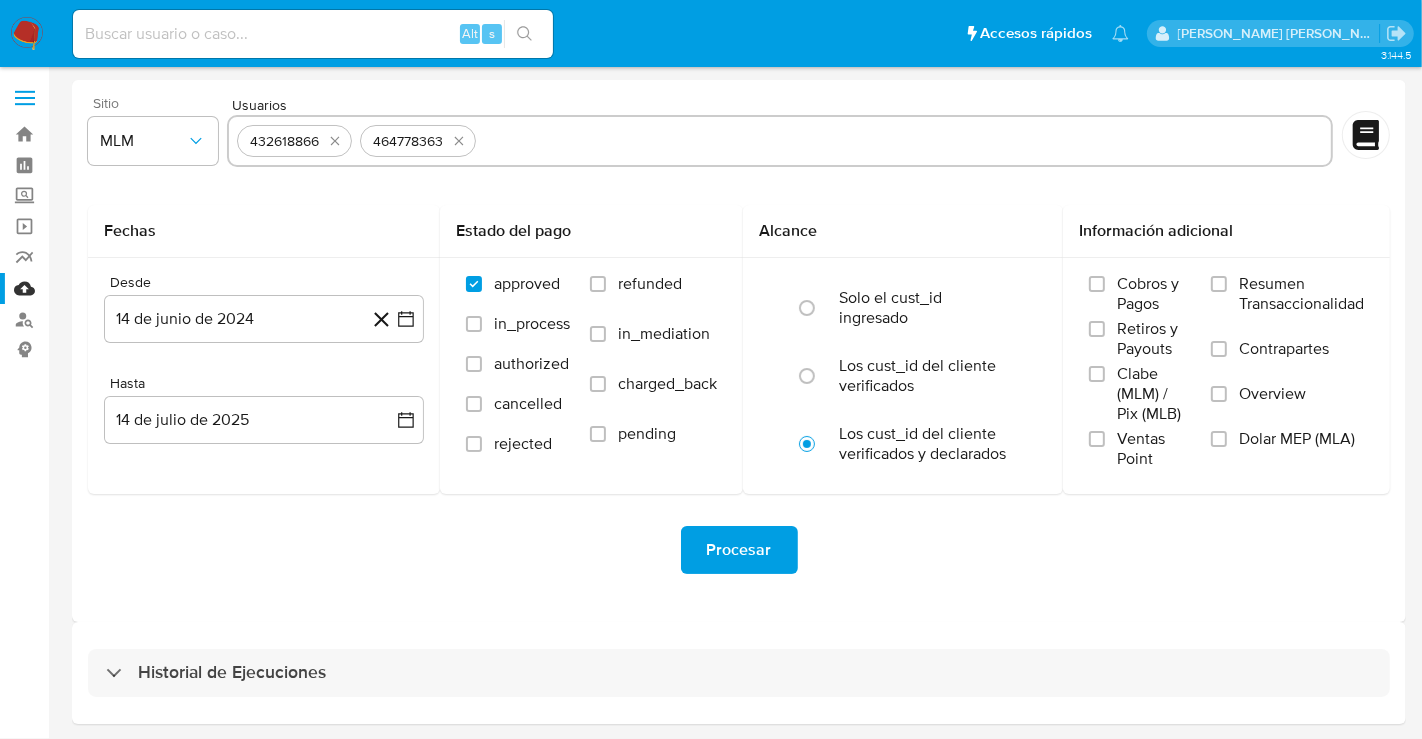 paste on "518311401" 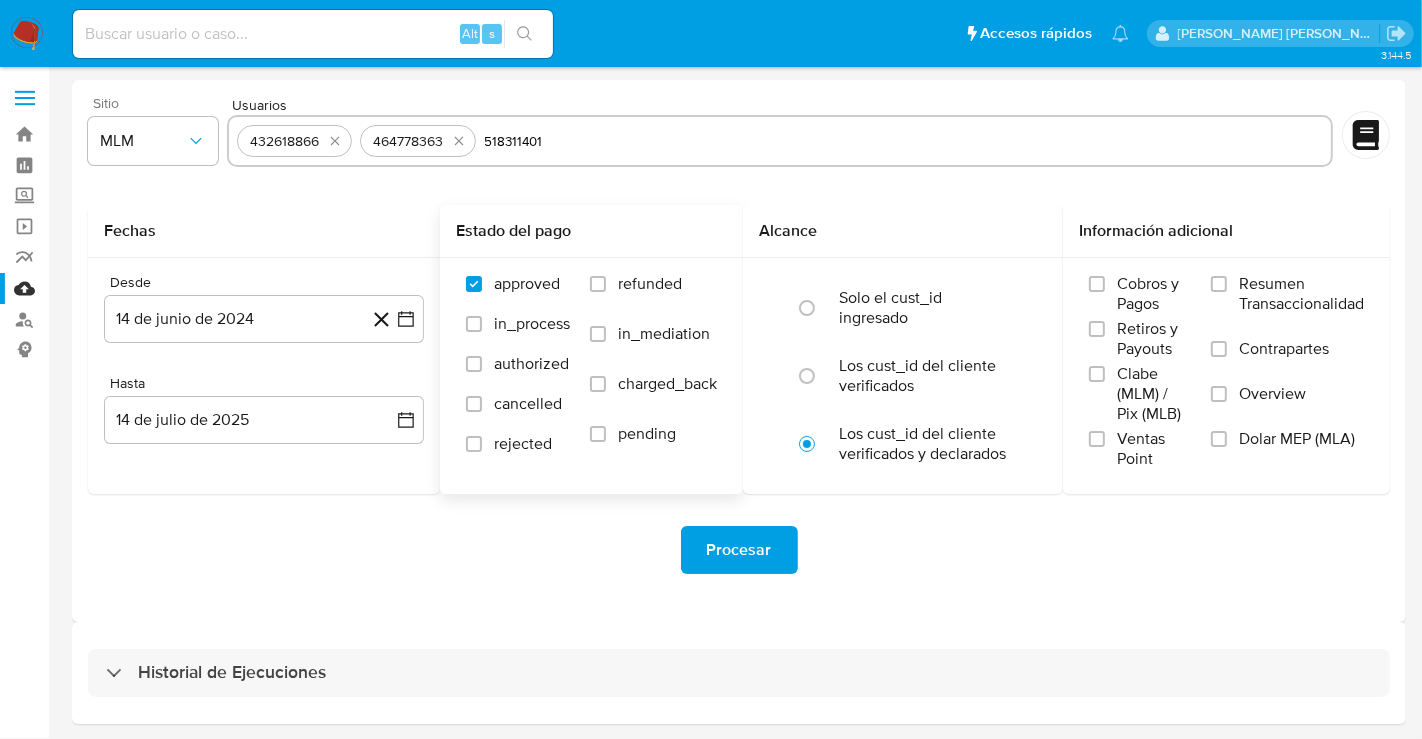 type on "518311401" 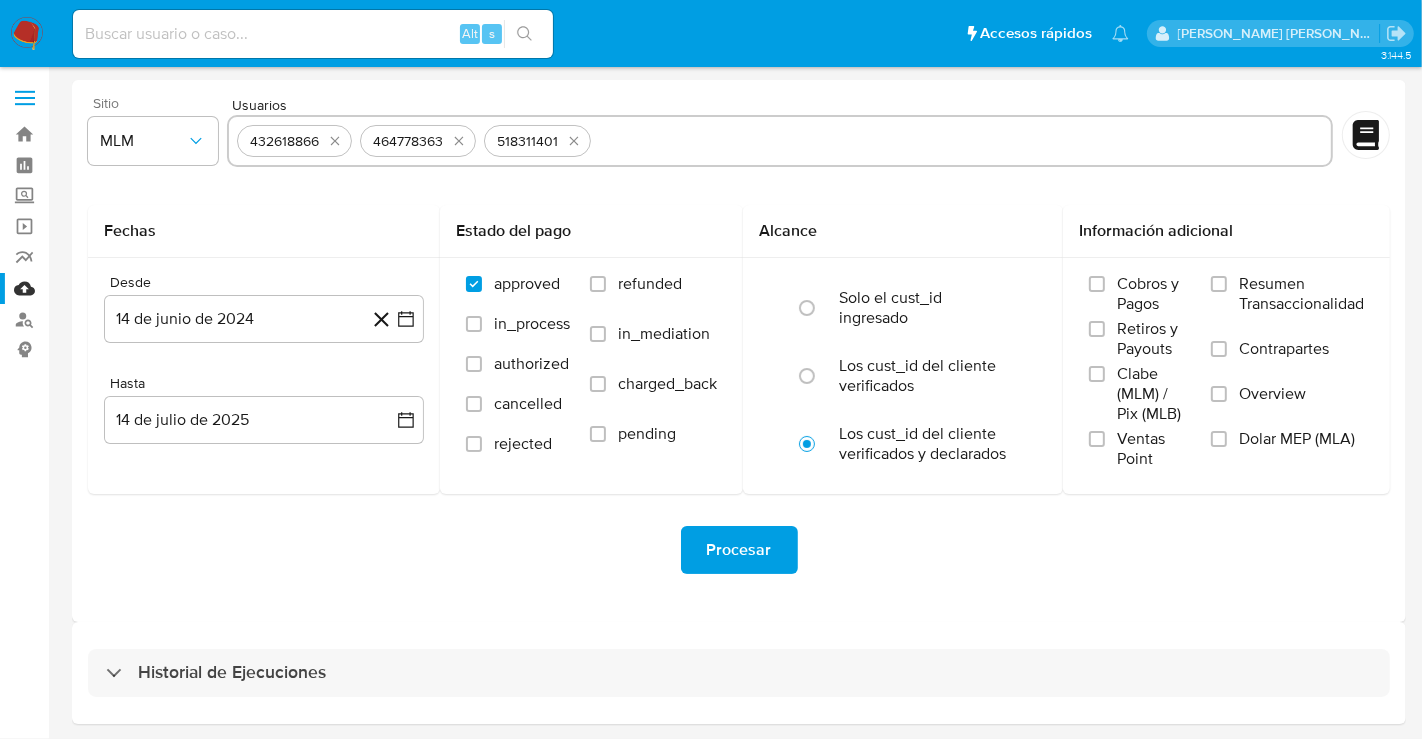 paste on "527304285" 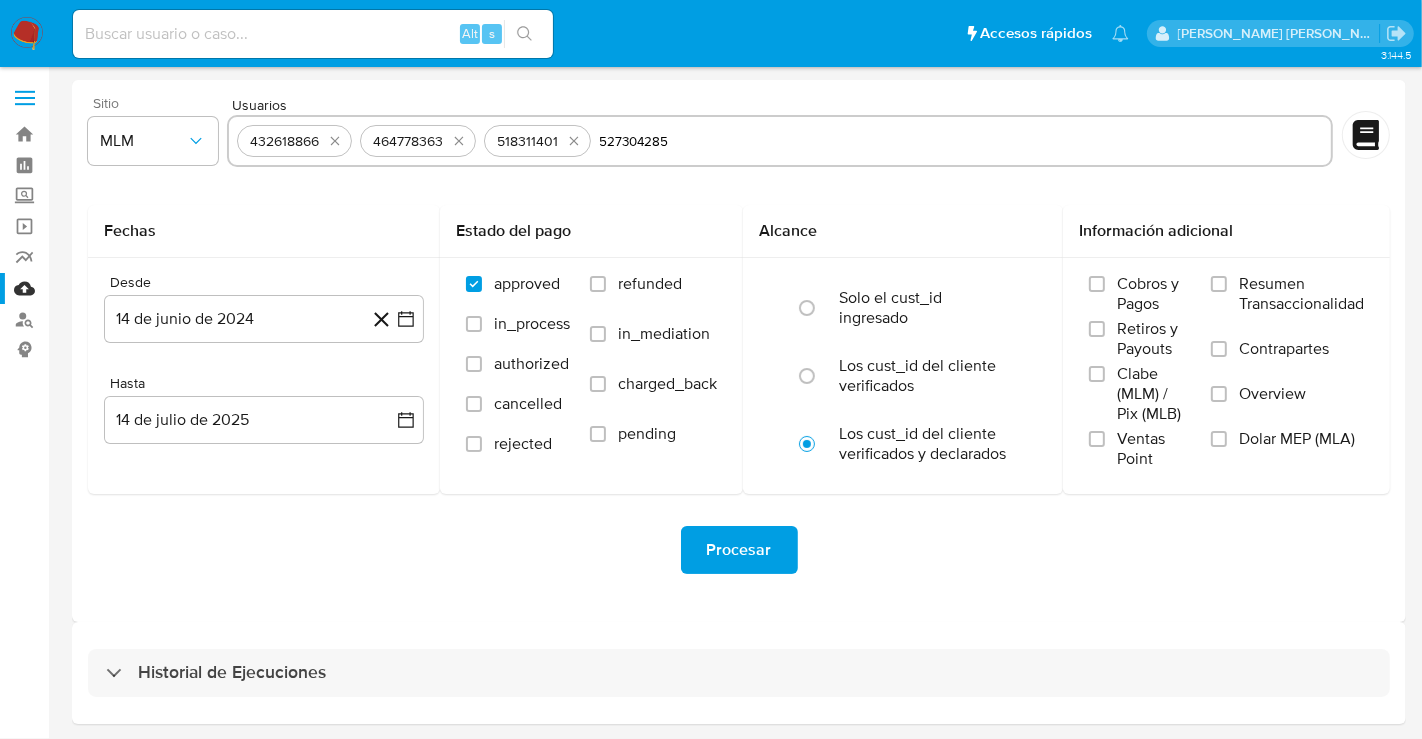 type on "527304285" 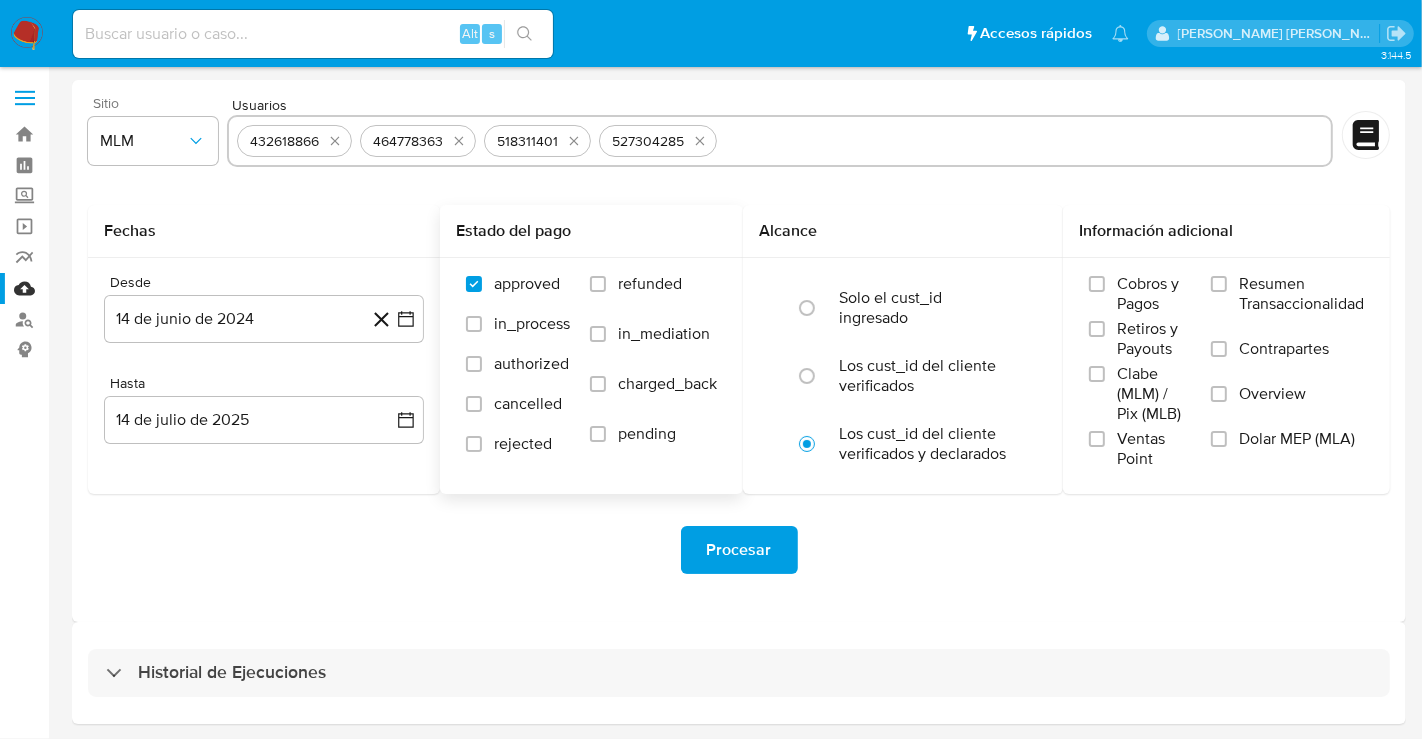 paste on "1044668124" 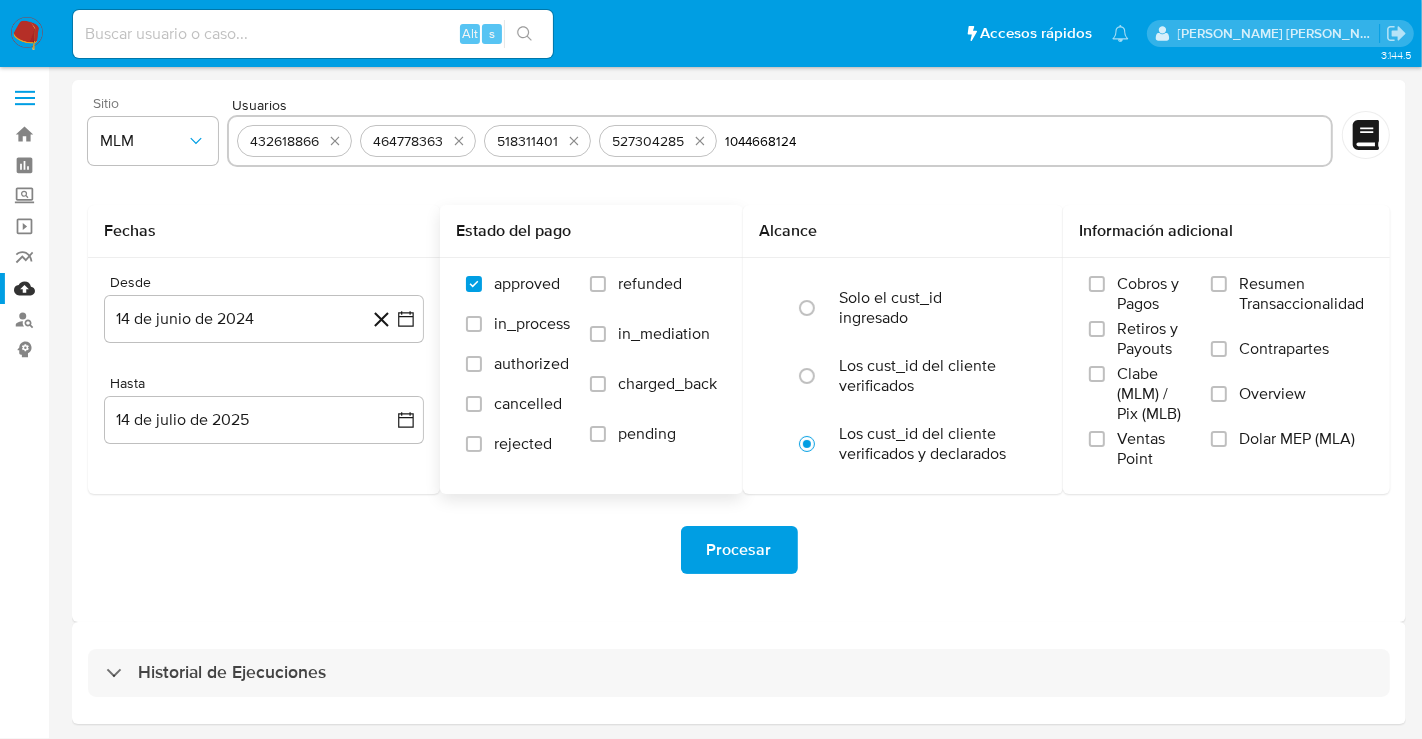 type on "1044668124" 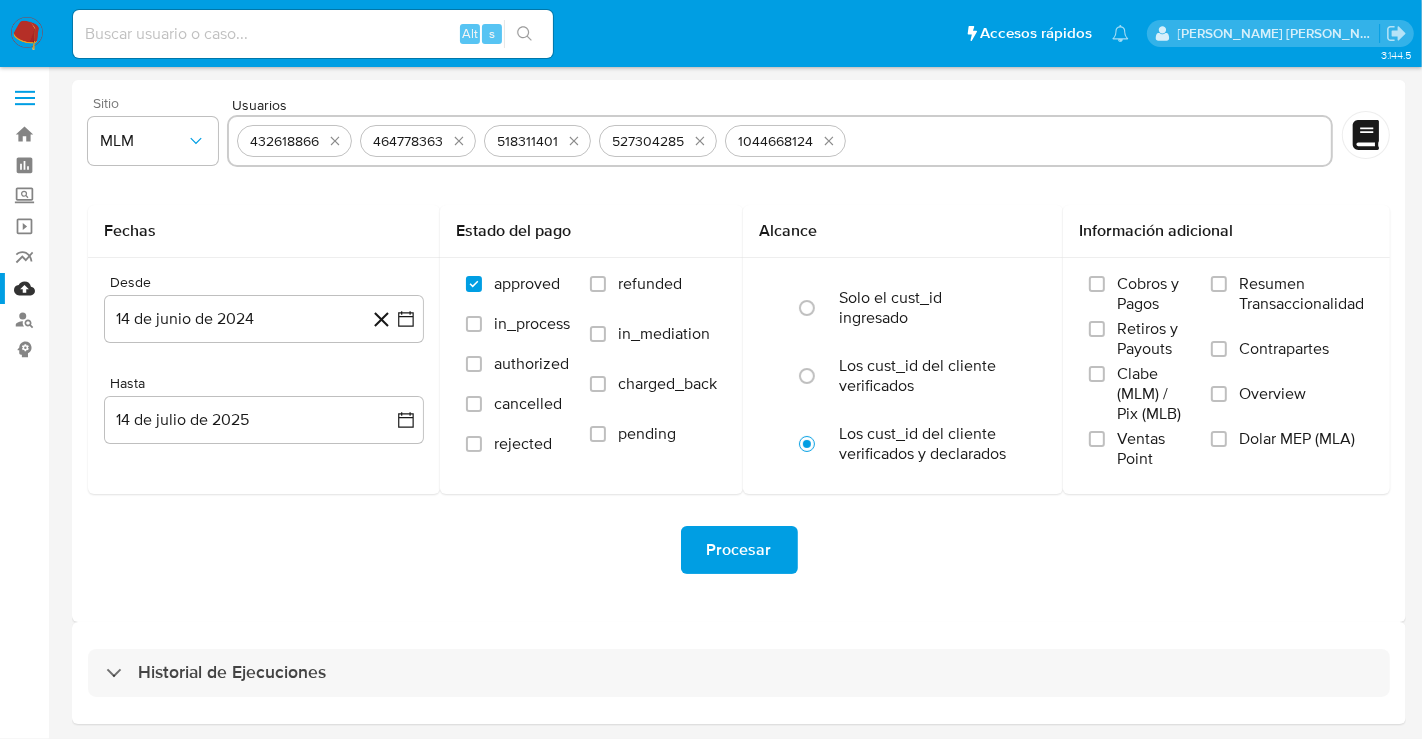 paste on "1228968134" 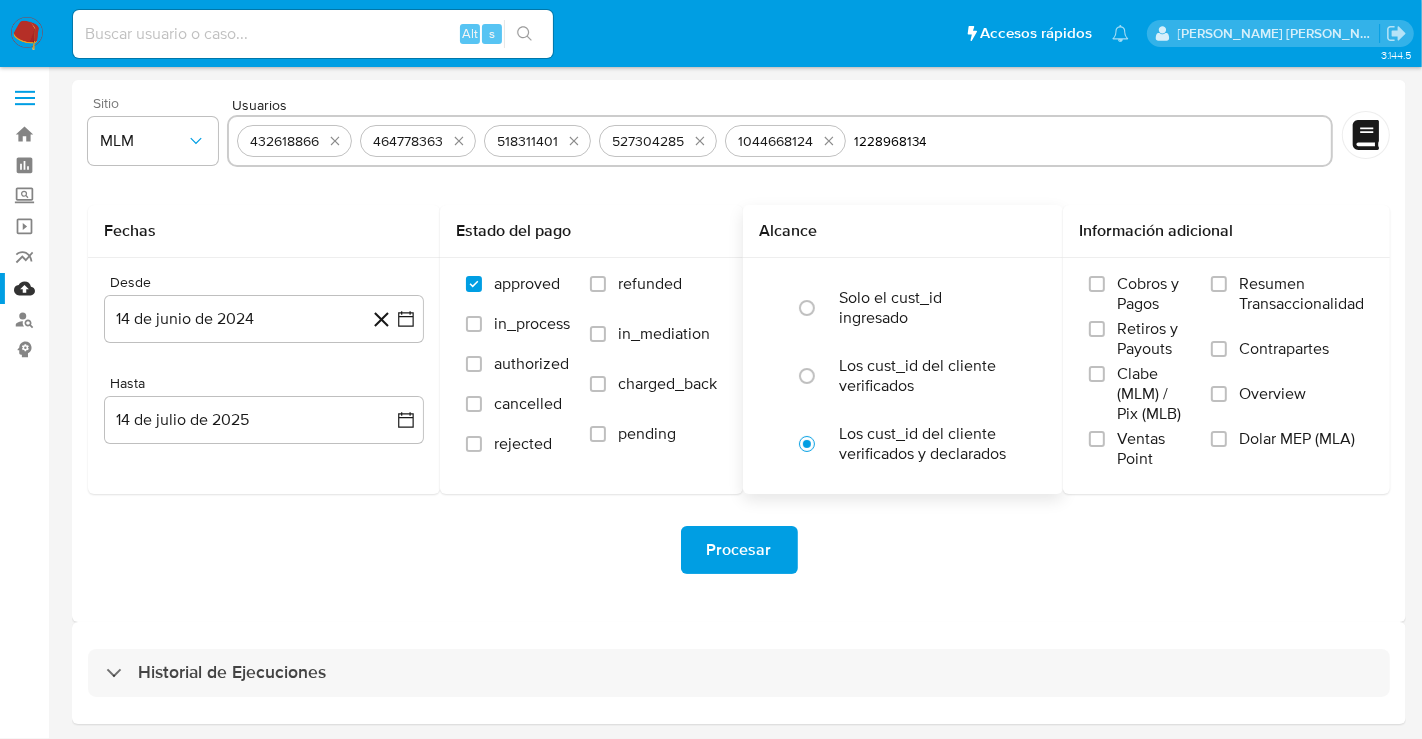 type on "1228968134" 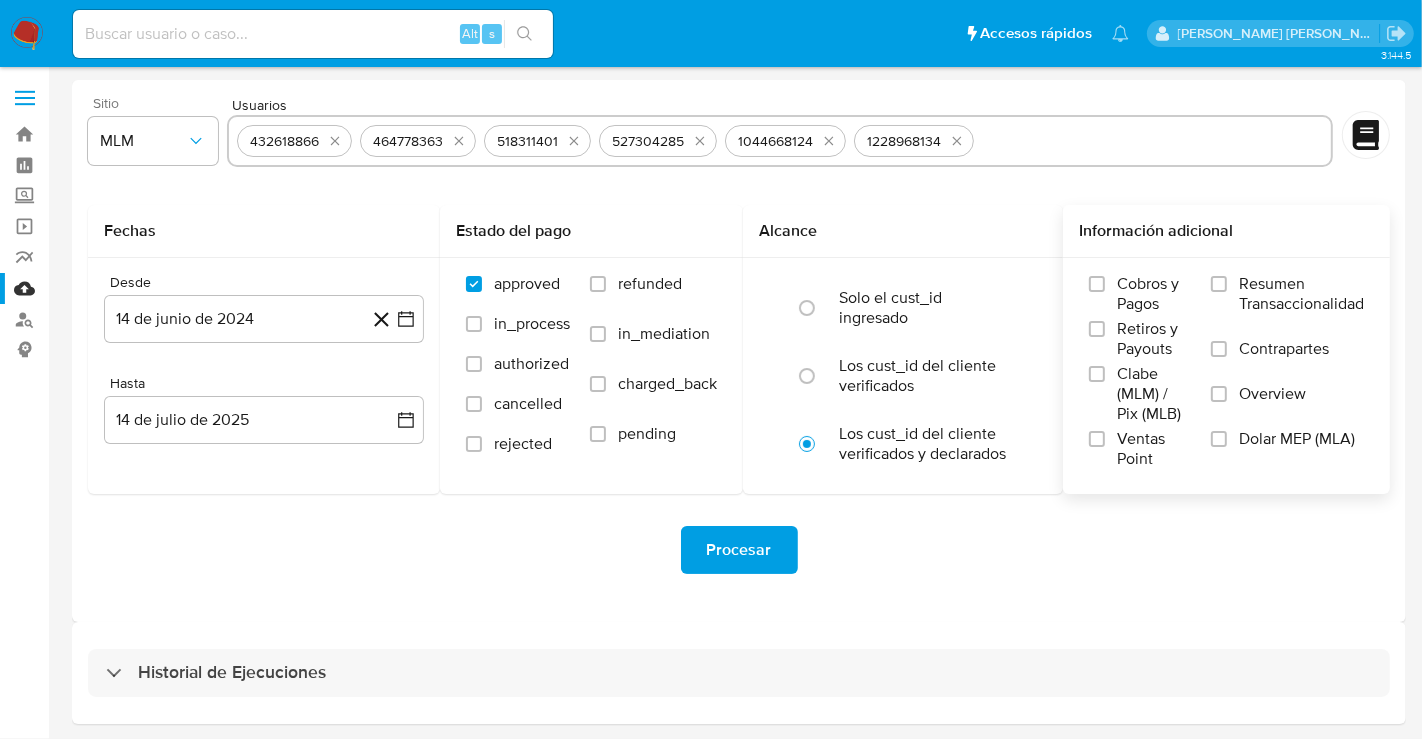 paste on "1245709491" 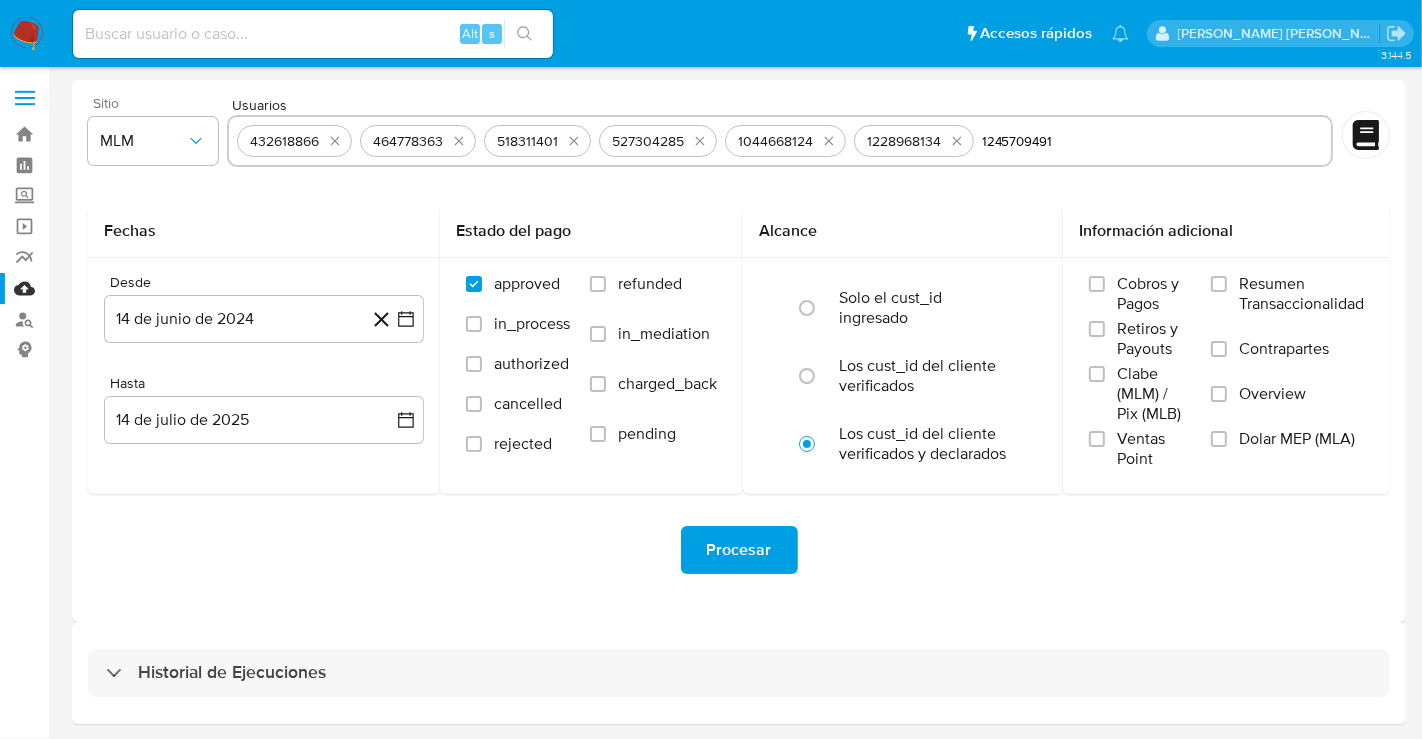 type on "1245709491" 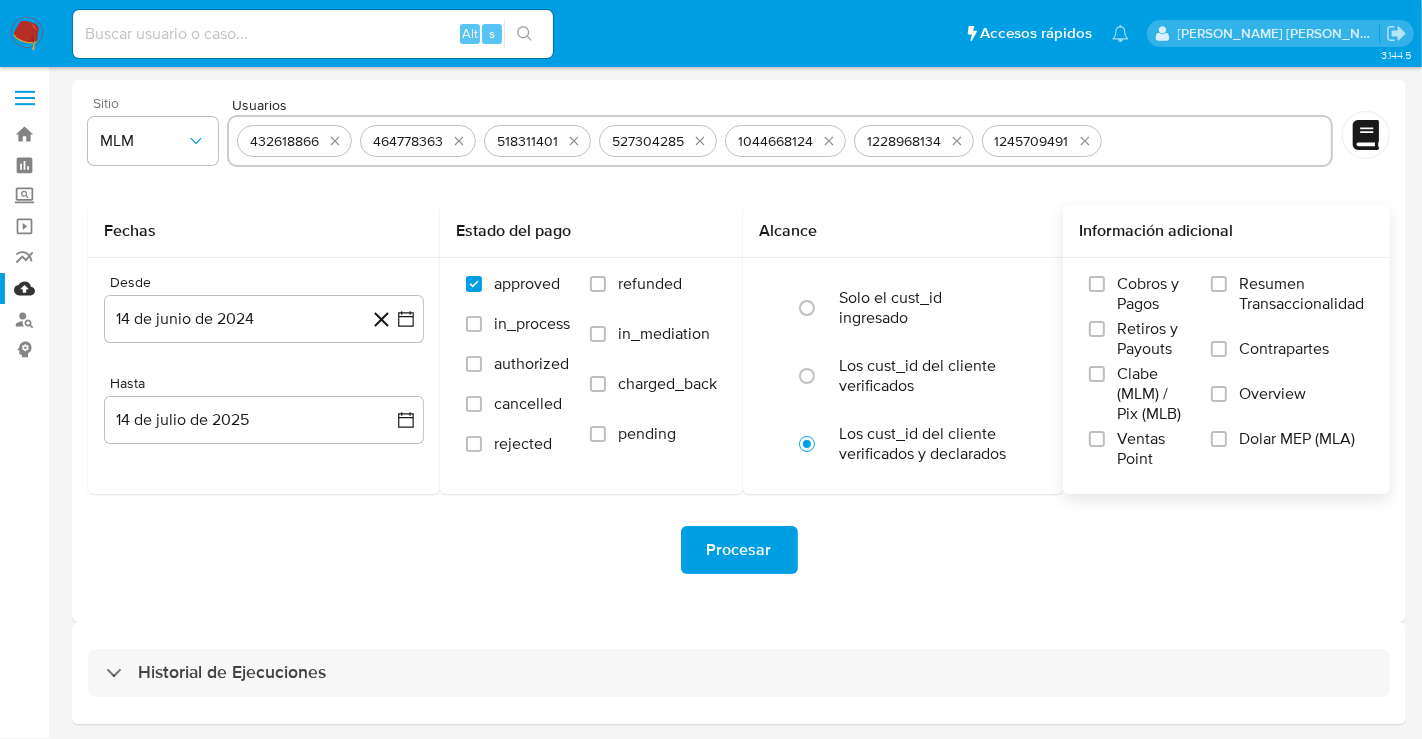 paste on "1619674570" 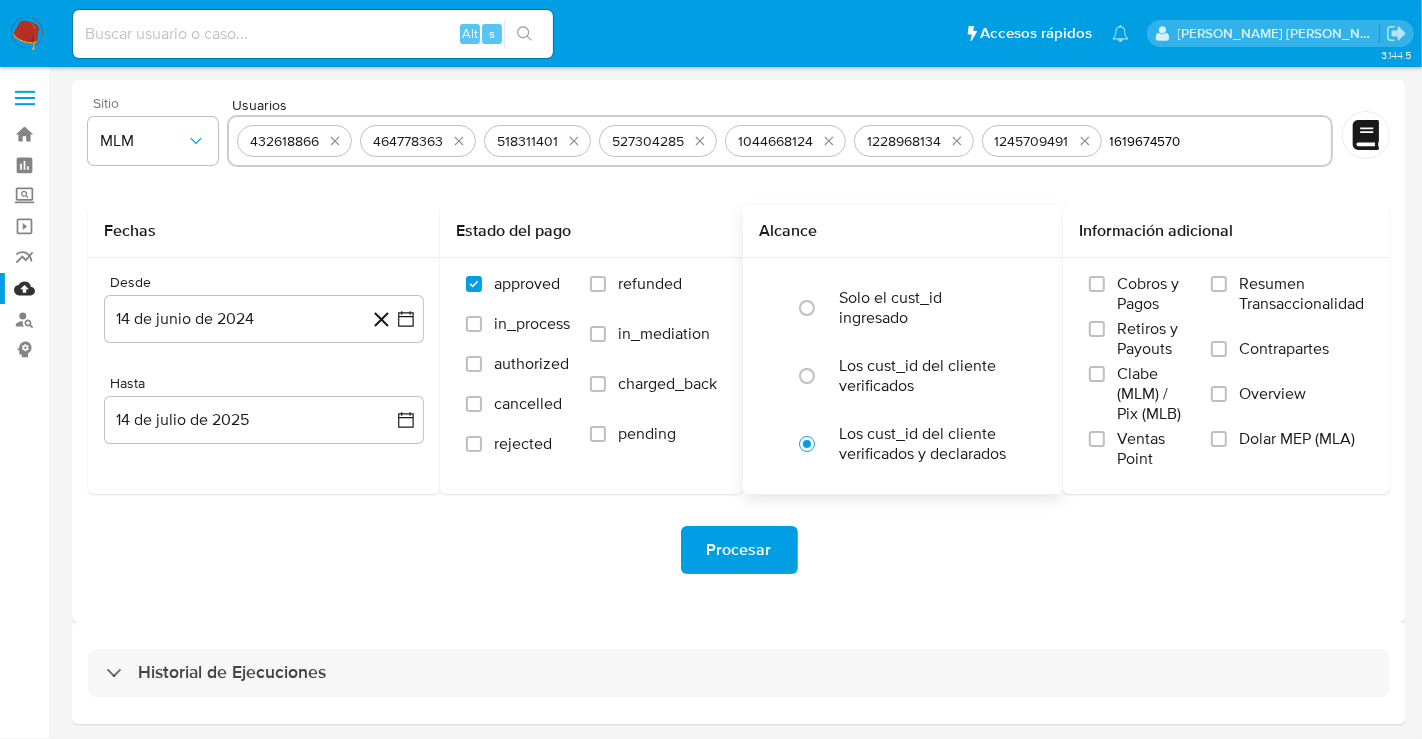 type on "1619674570" 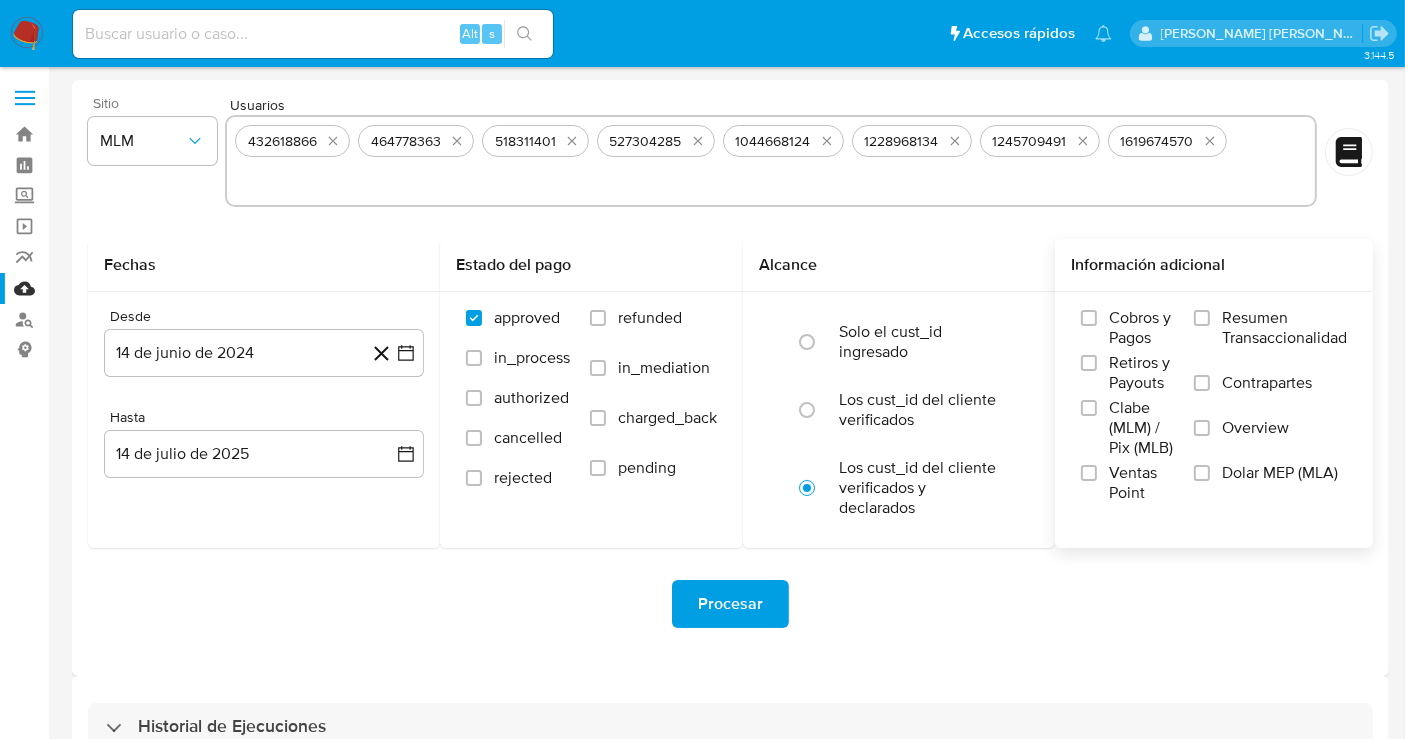 click on "Contrapartes" at bounding box center (1270, 395) 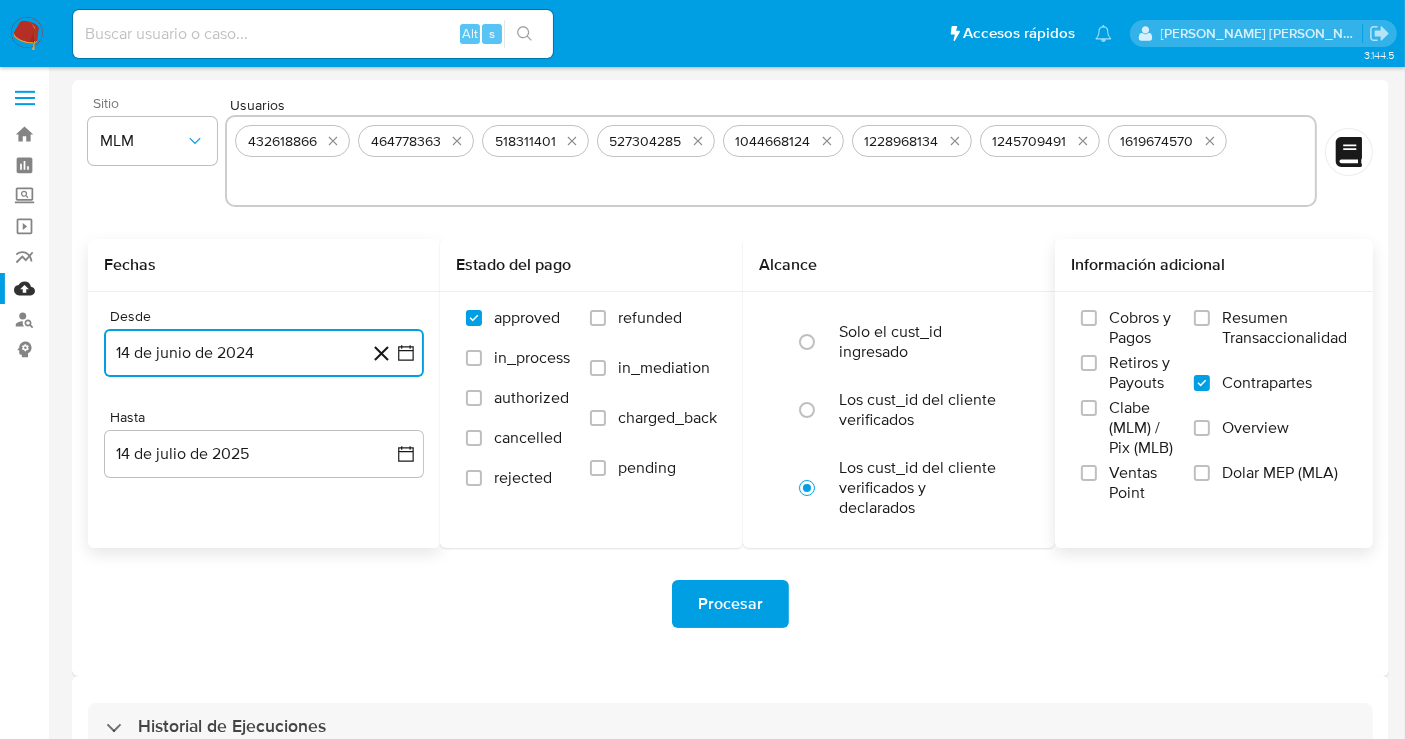 click on "14 de junio de 2024" at bounding box center (264, 353) 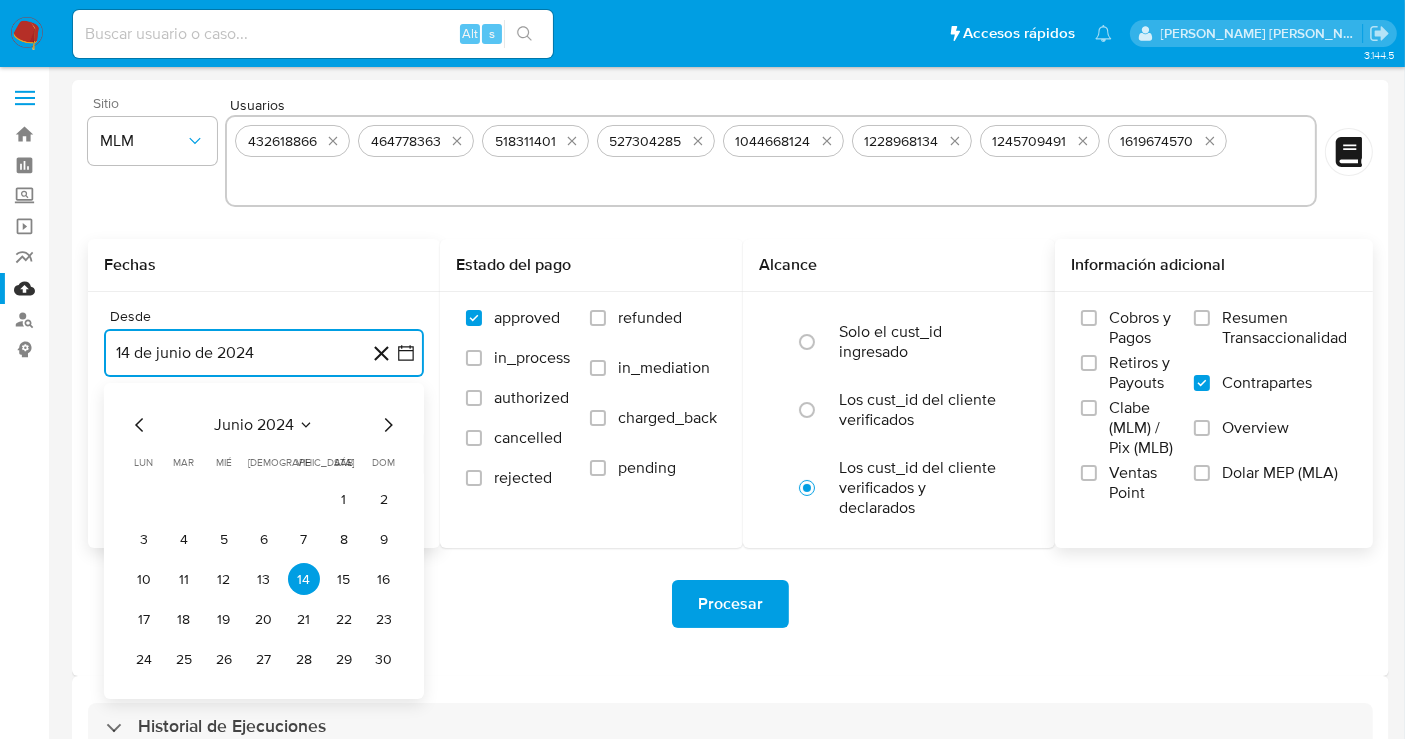 click 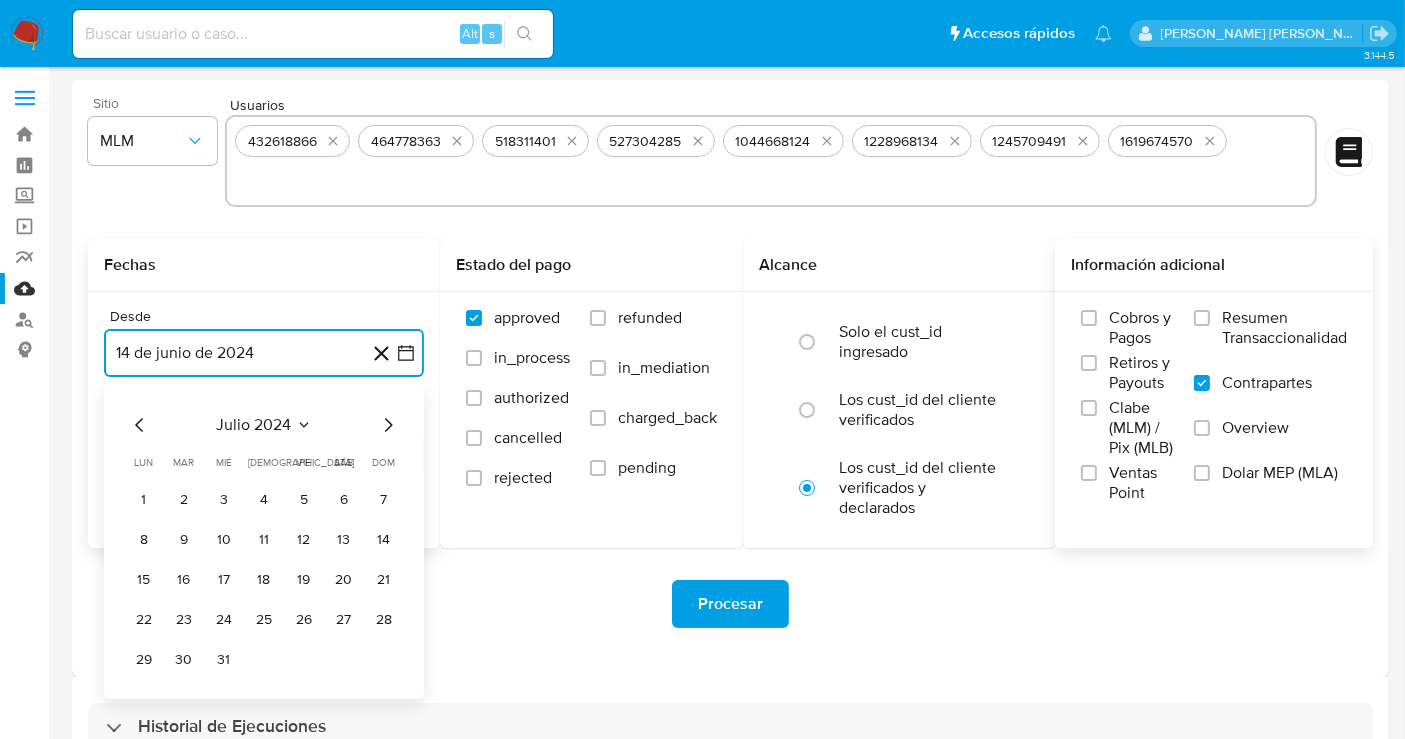 click 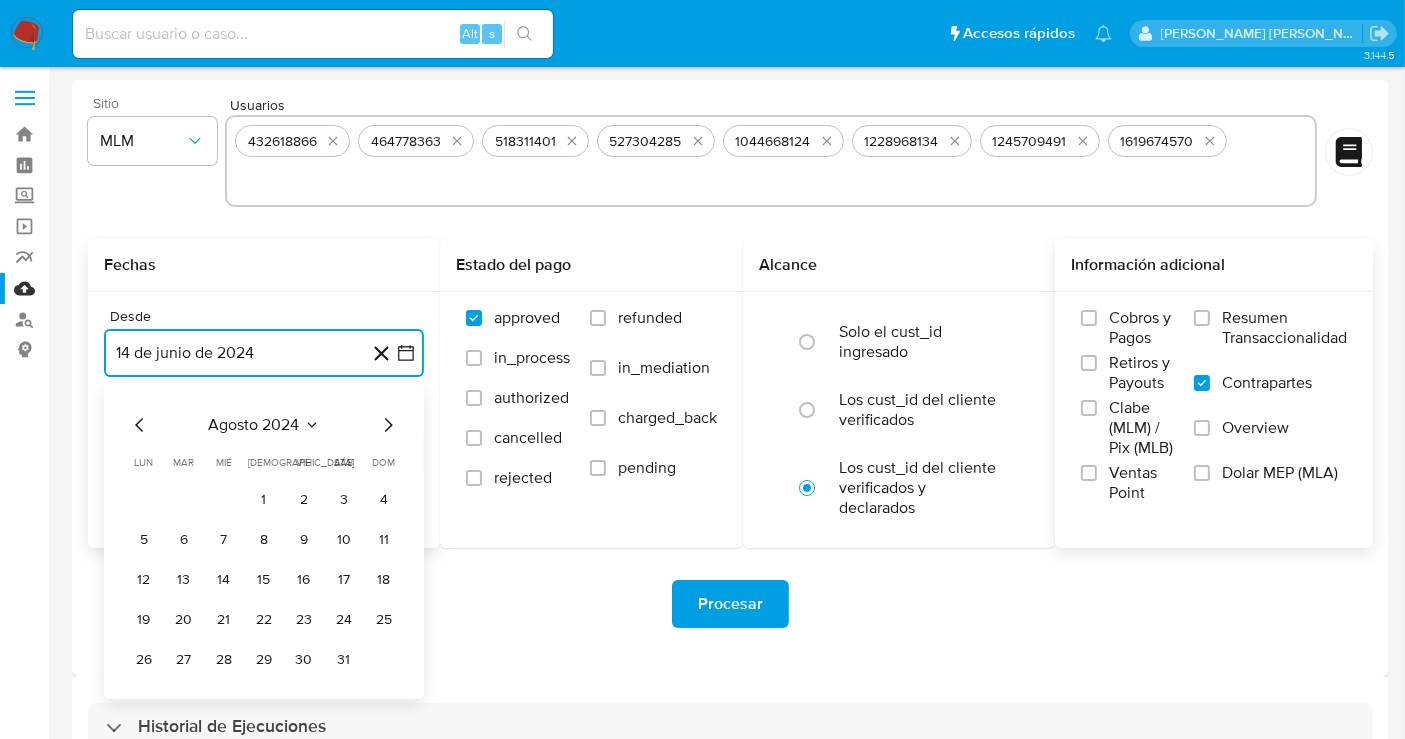 click 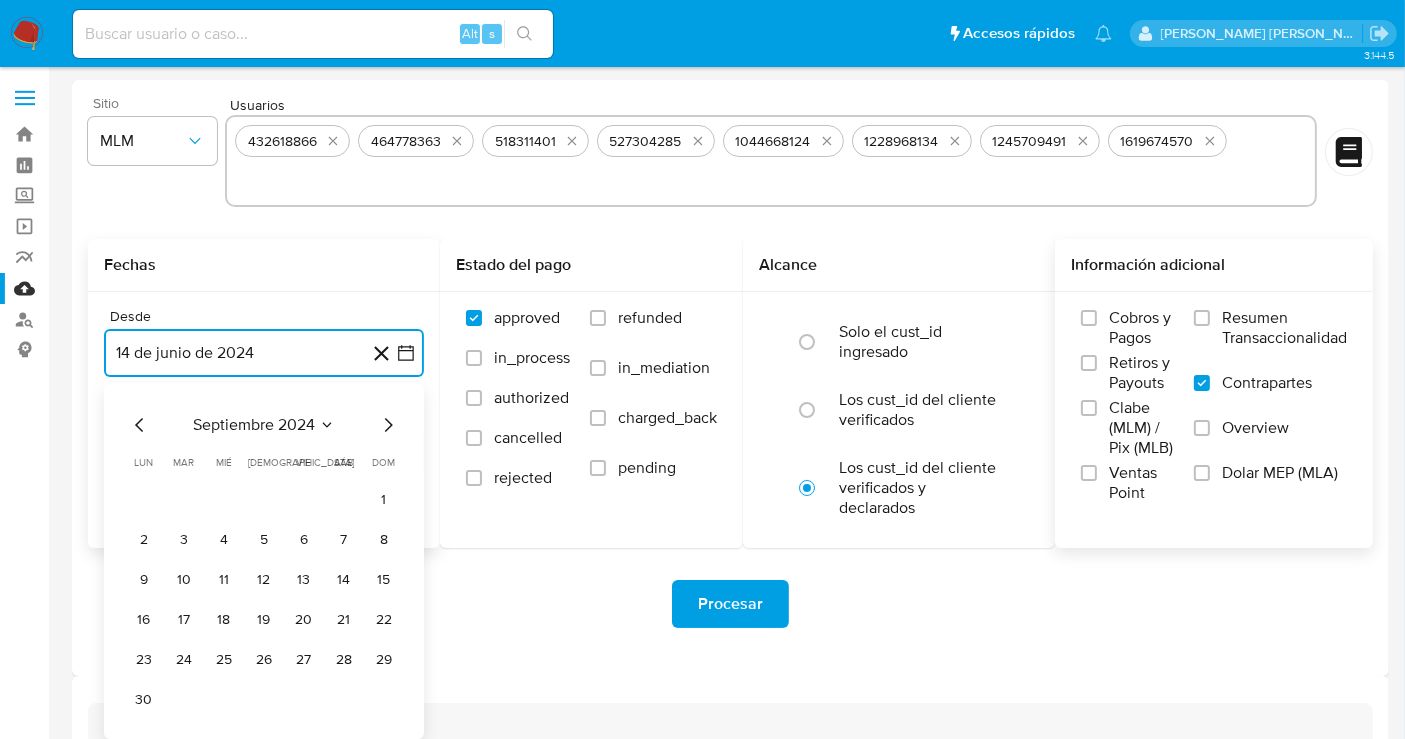 click 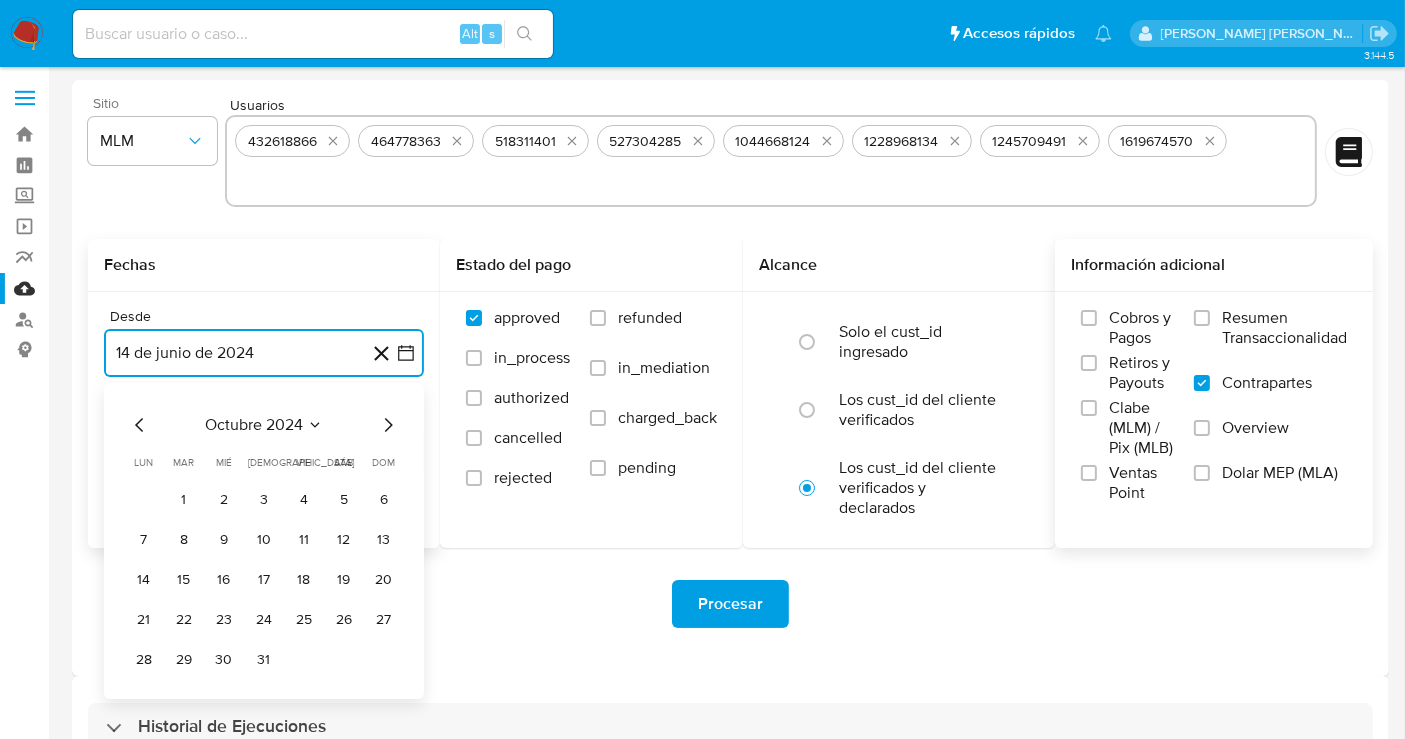 click 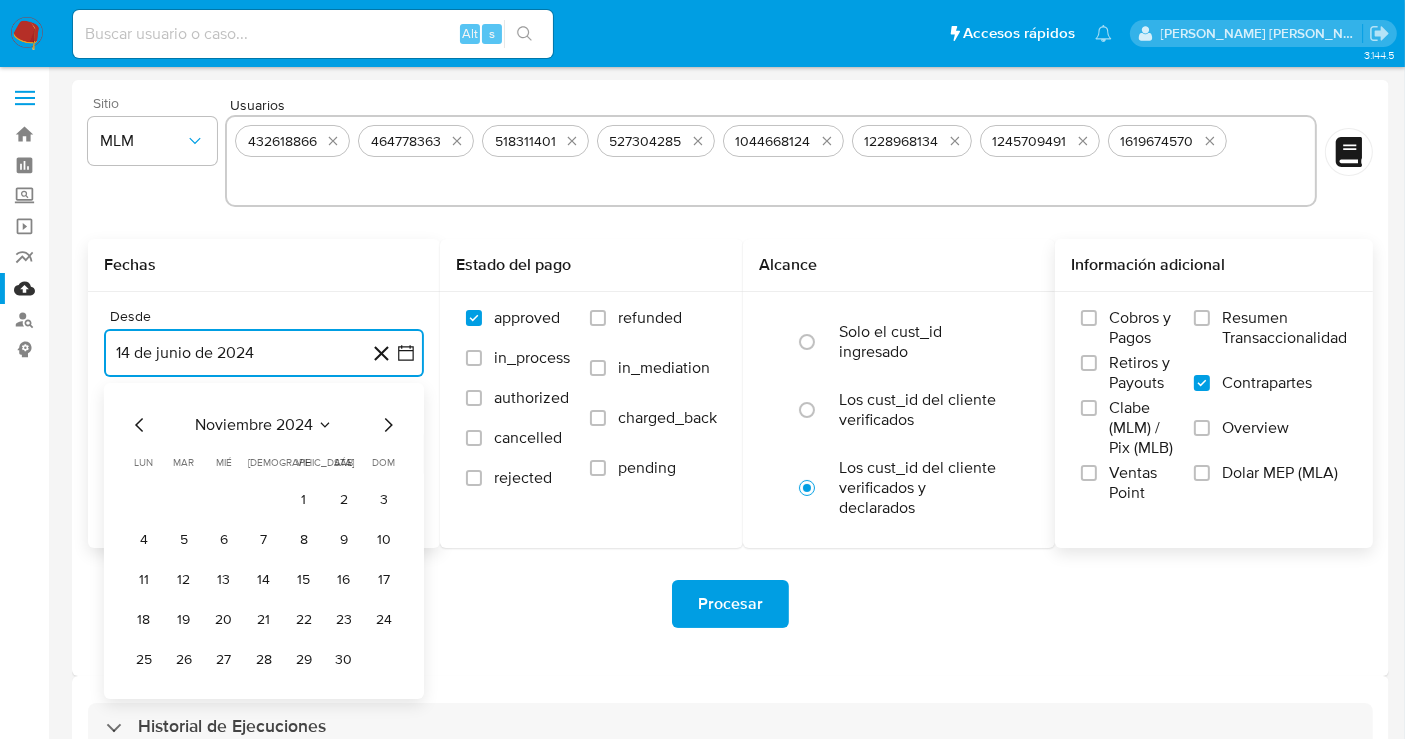 click 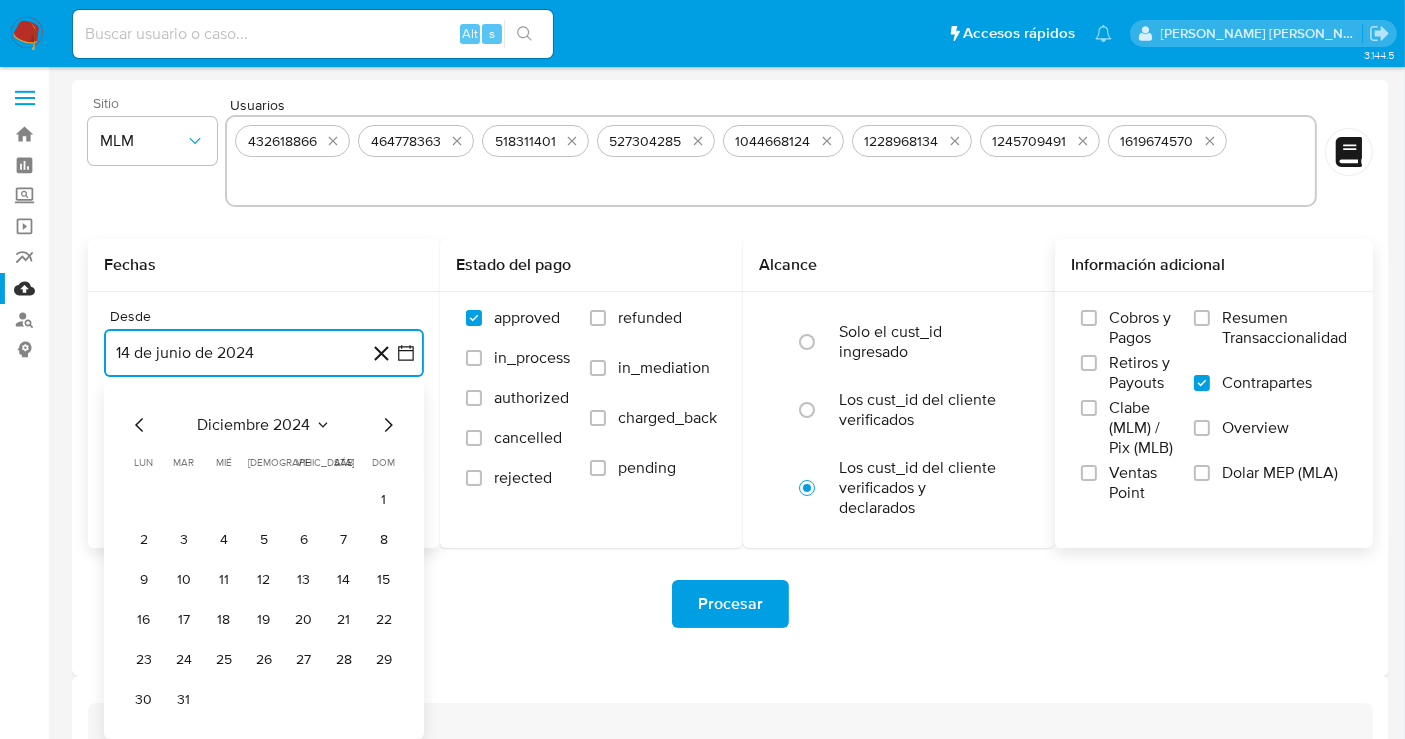 click 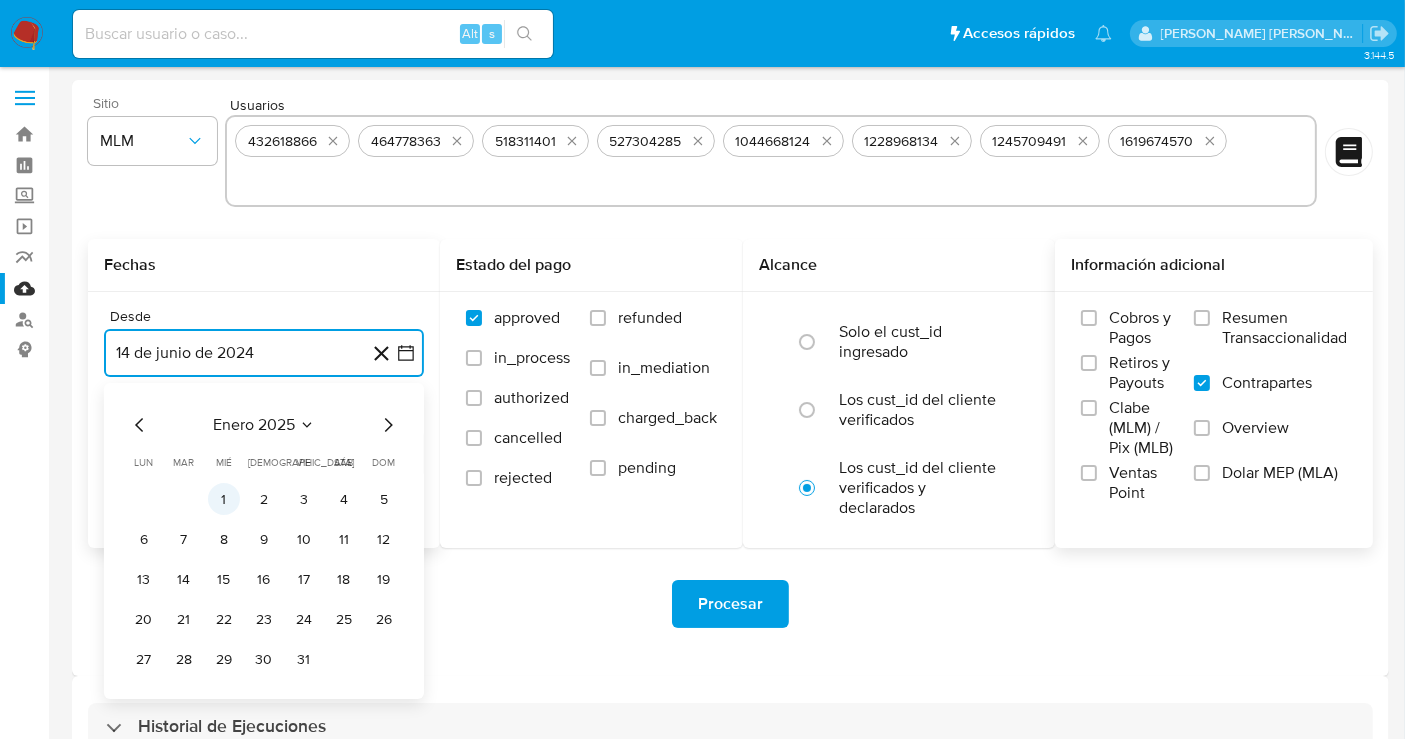 click on "1" at bounding box center (224, 499) 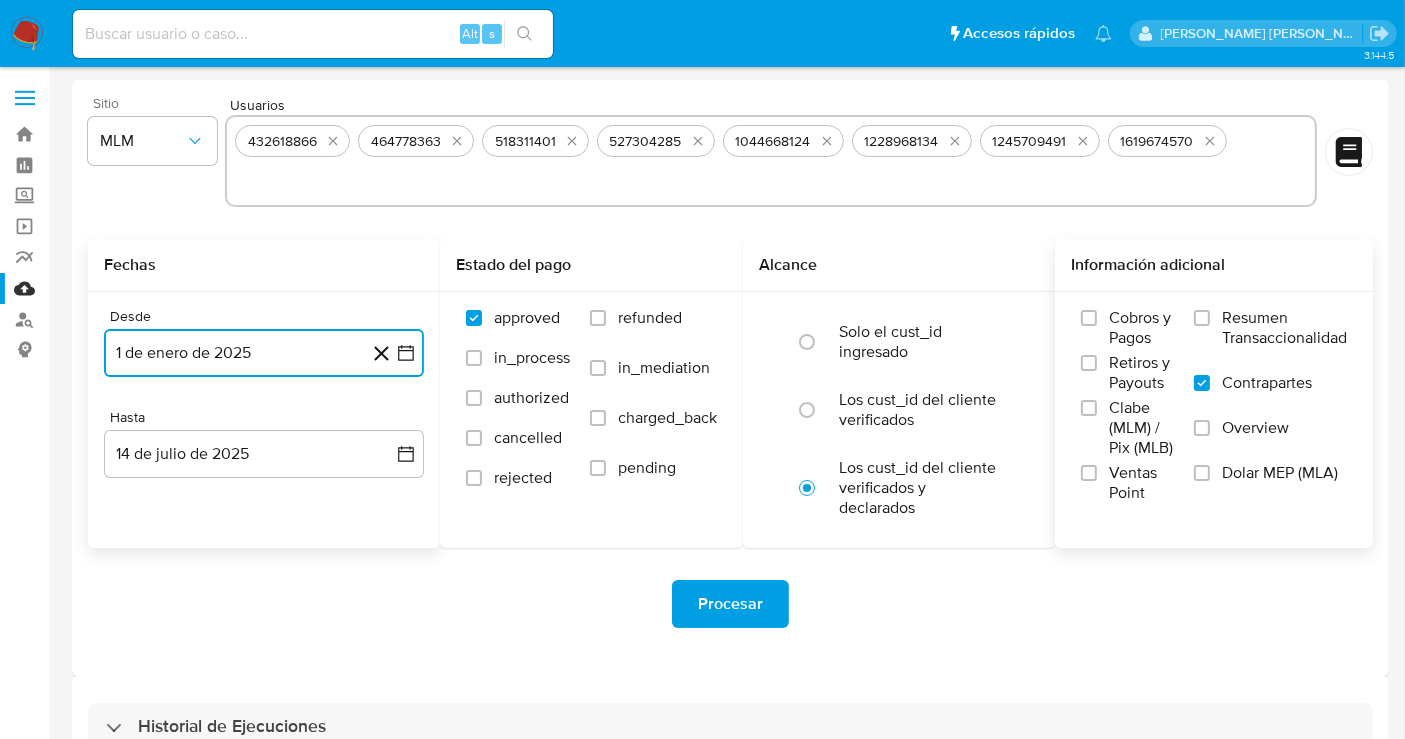 click on "1 de enero de 2025" at bounding box center [264, 353] 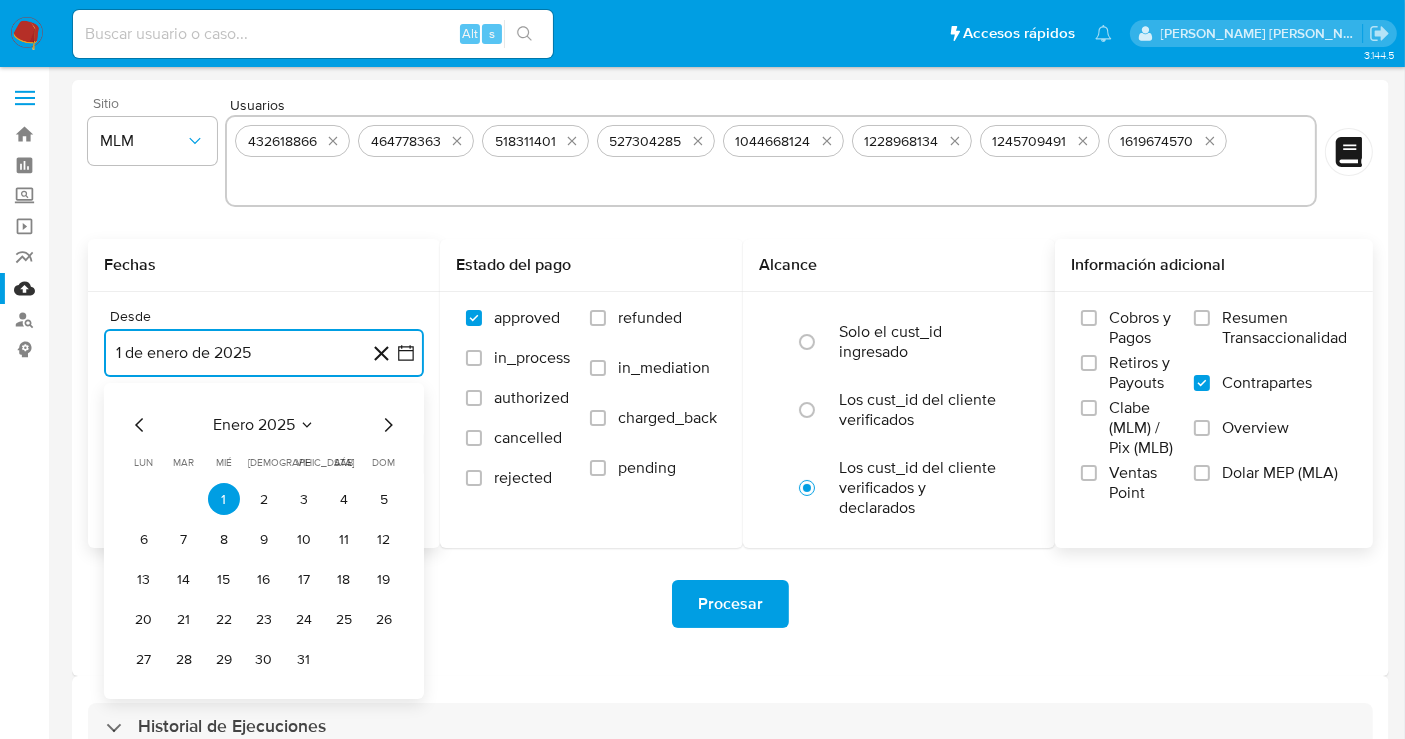 click 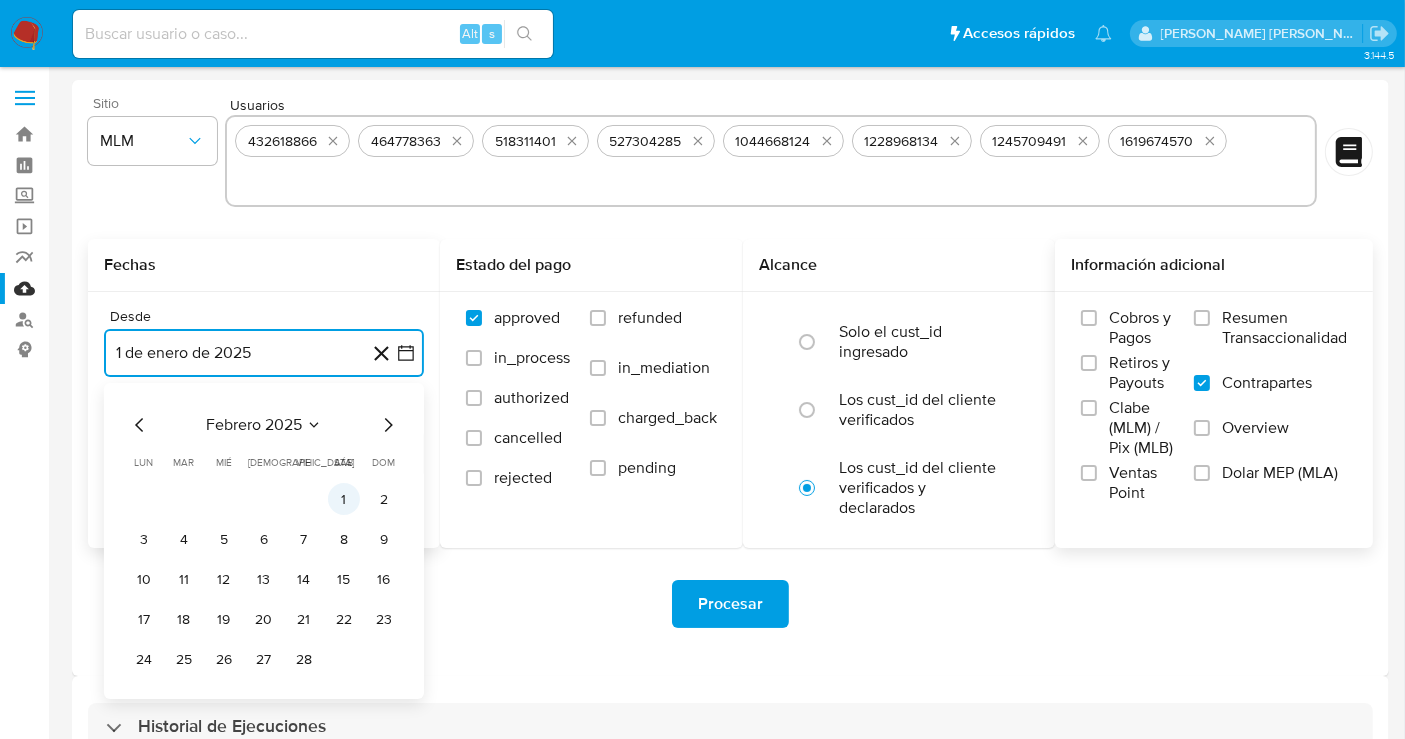 click on "1" at bounding box center [344, 499] 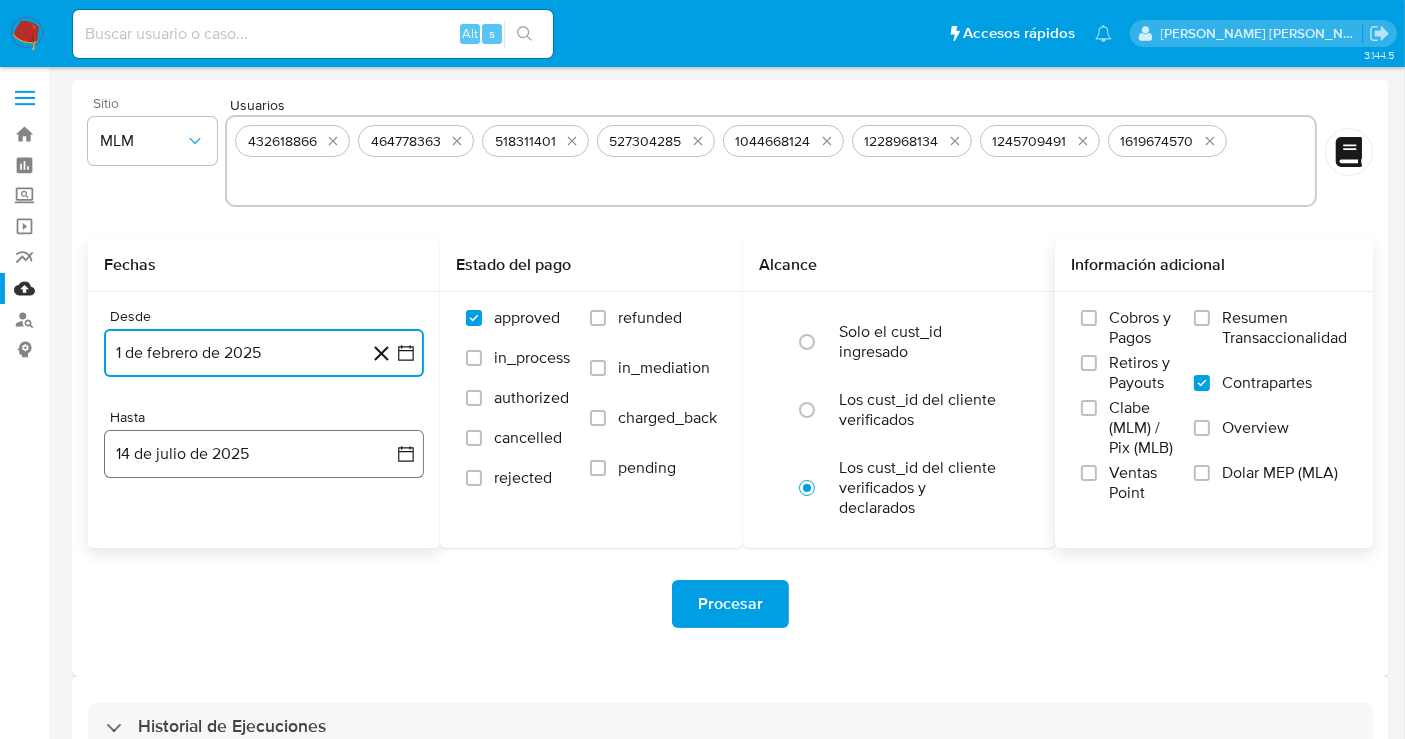 click on "14 de julio de 2025" at bounding box center (264, 454) 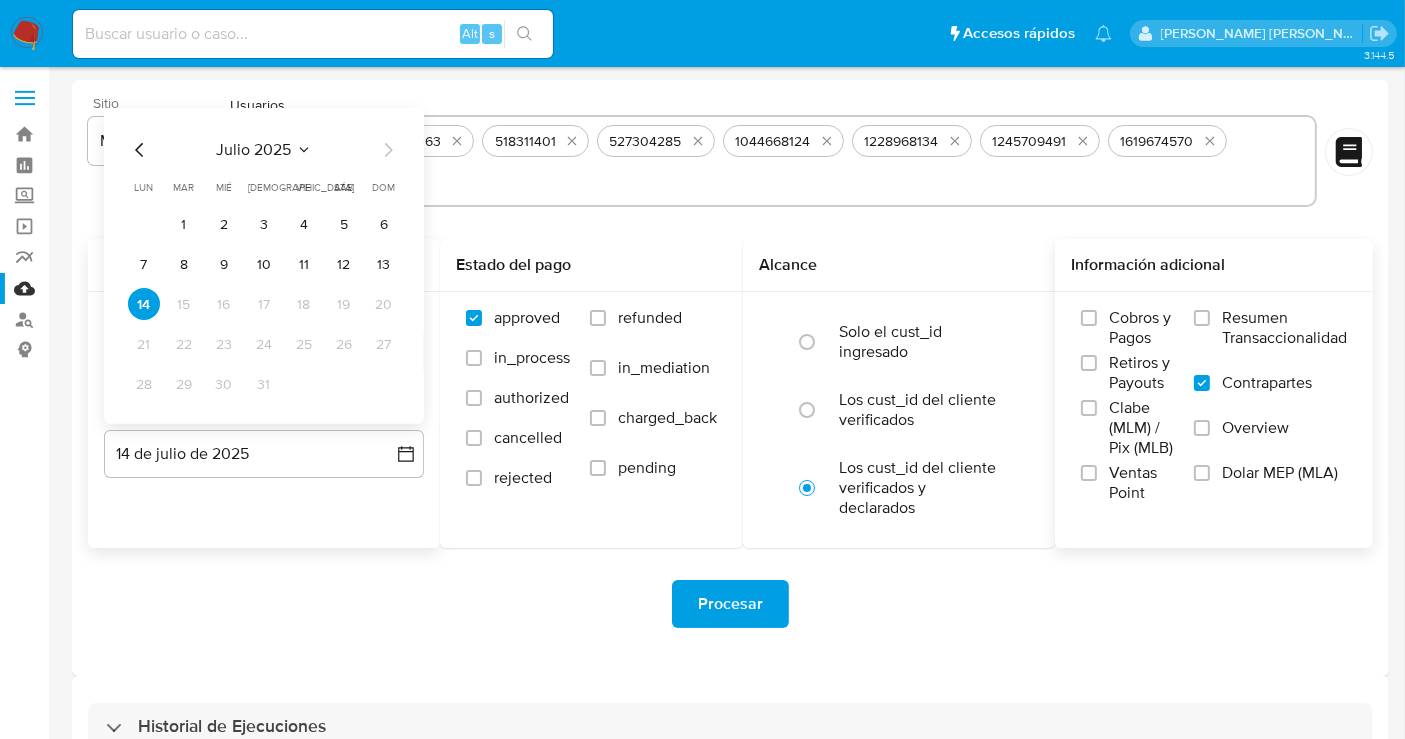 click 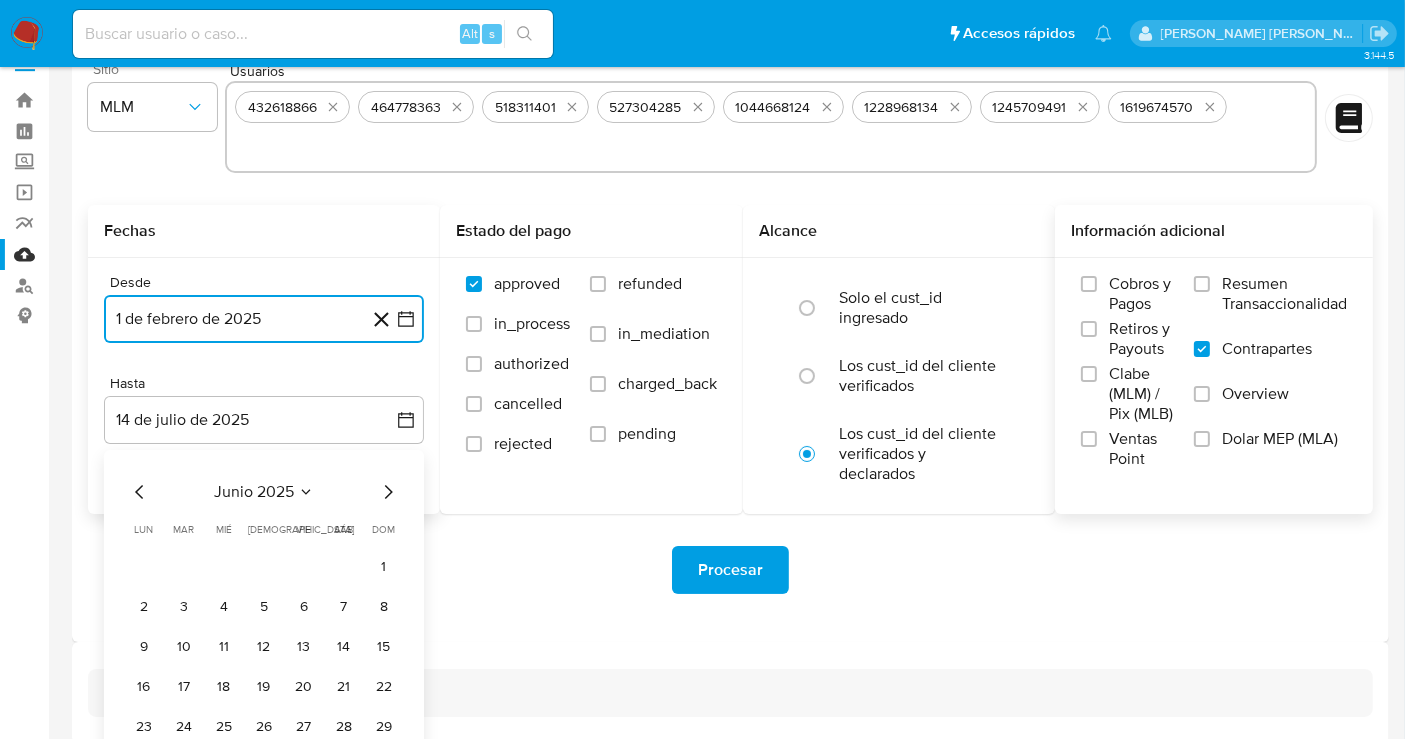 scroll, scrollTop: 50, scrollLeft: 0, axis: vertical 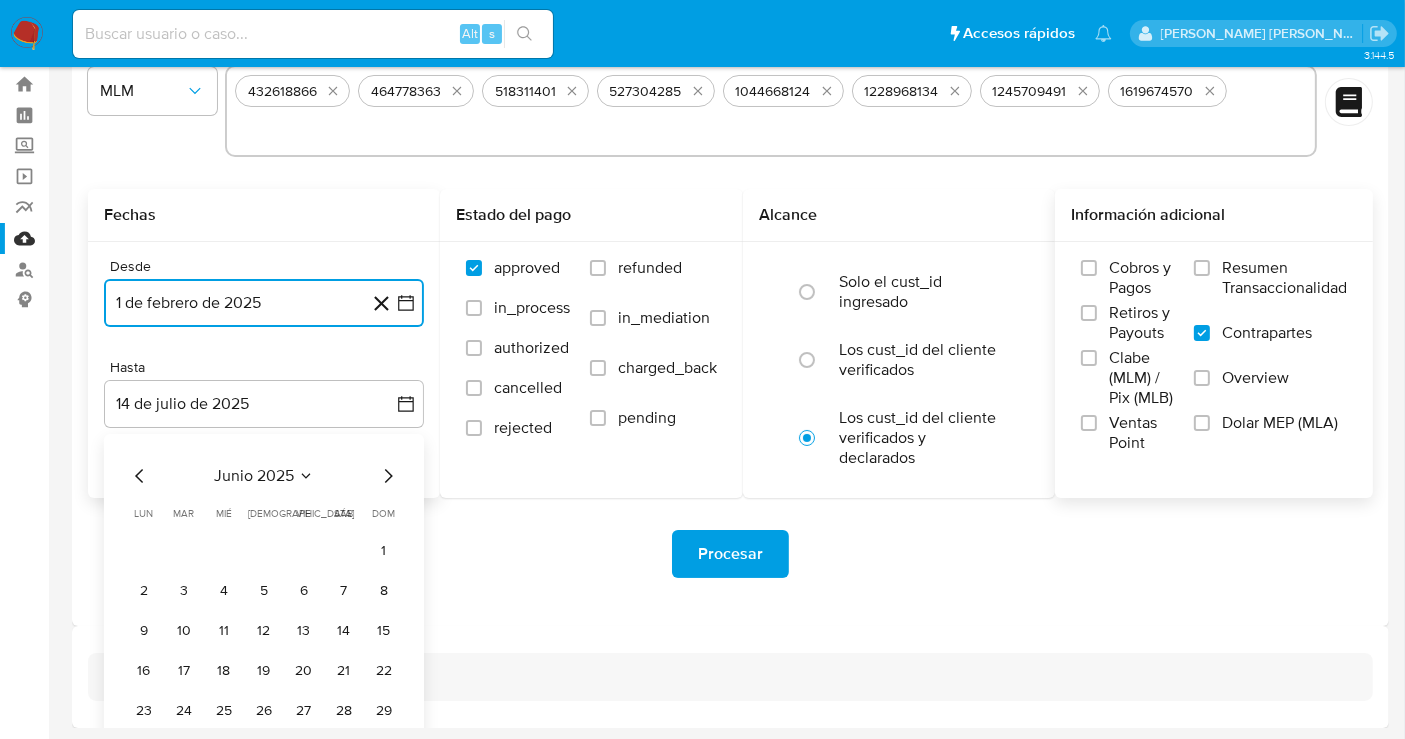 type 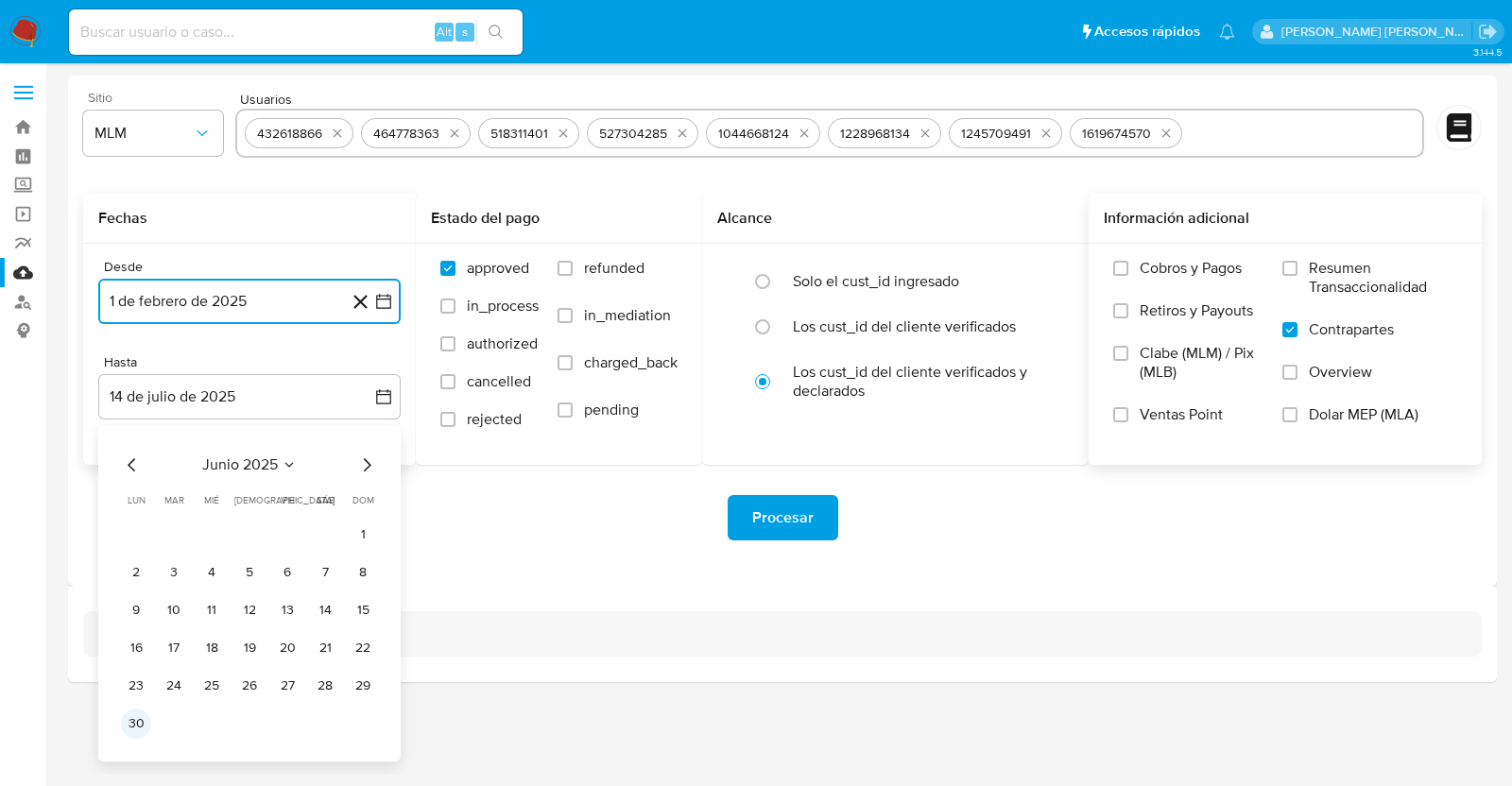 click on "30" at bounding box center [136, 724] 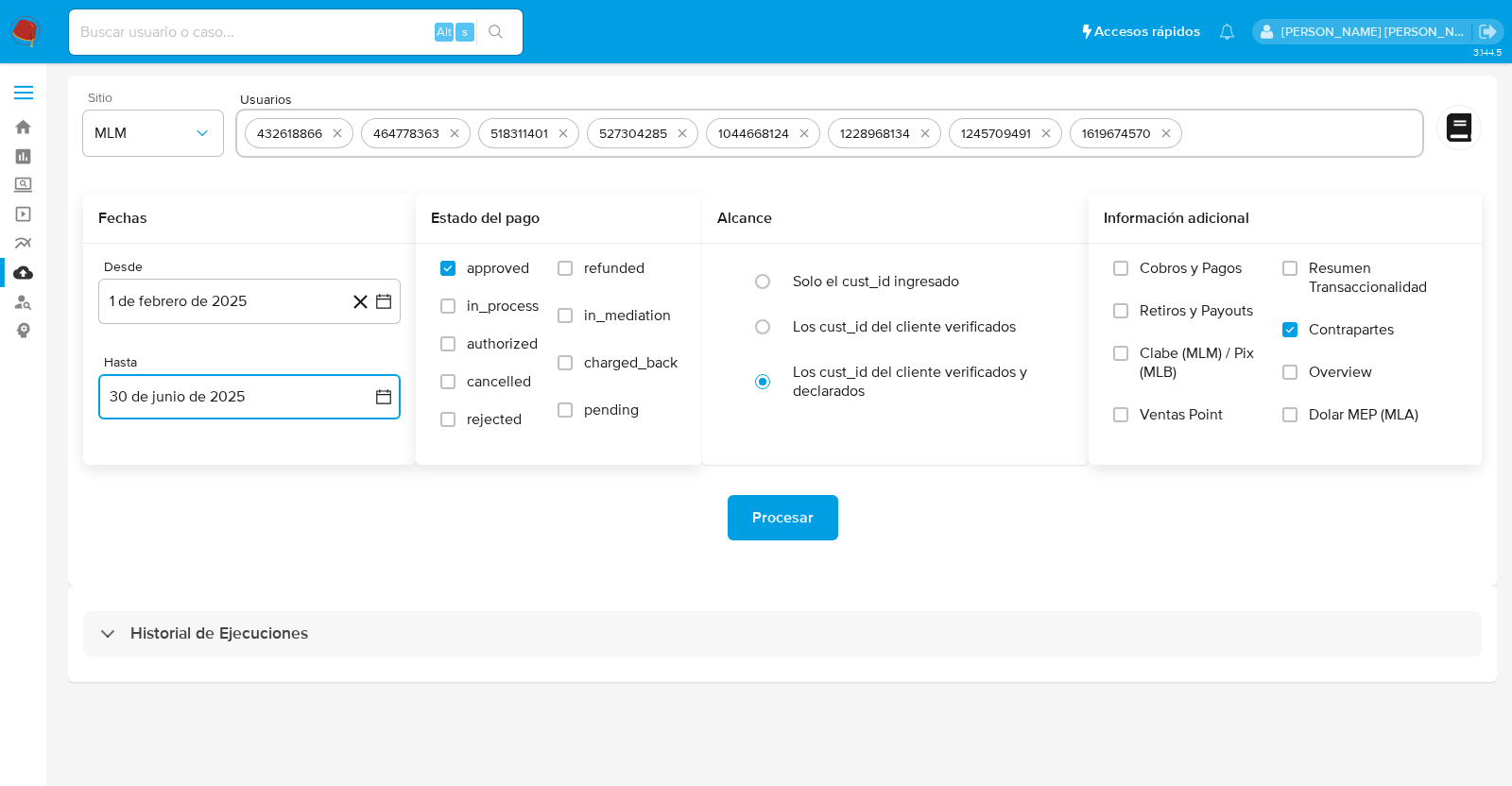 type 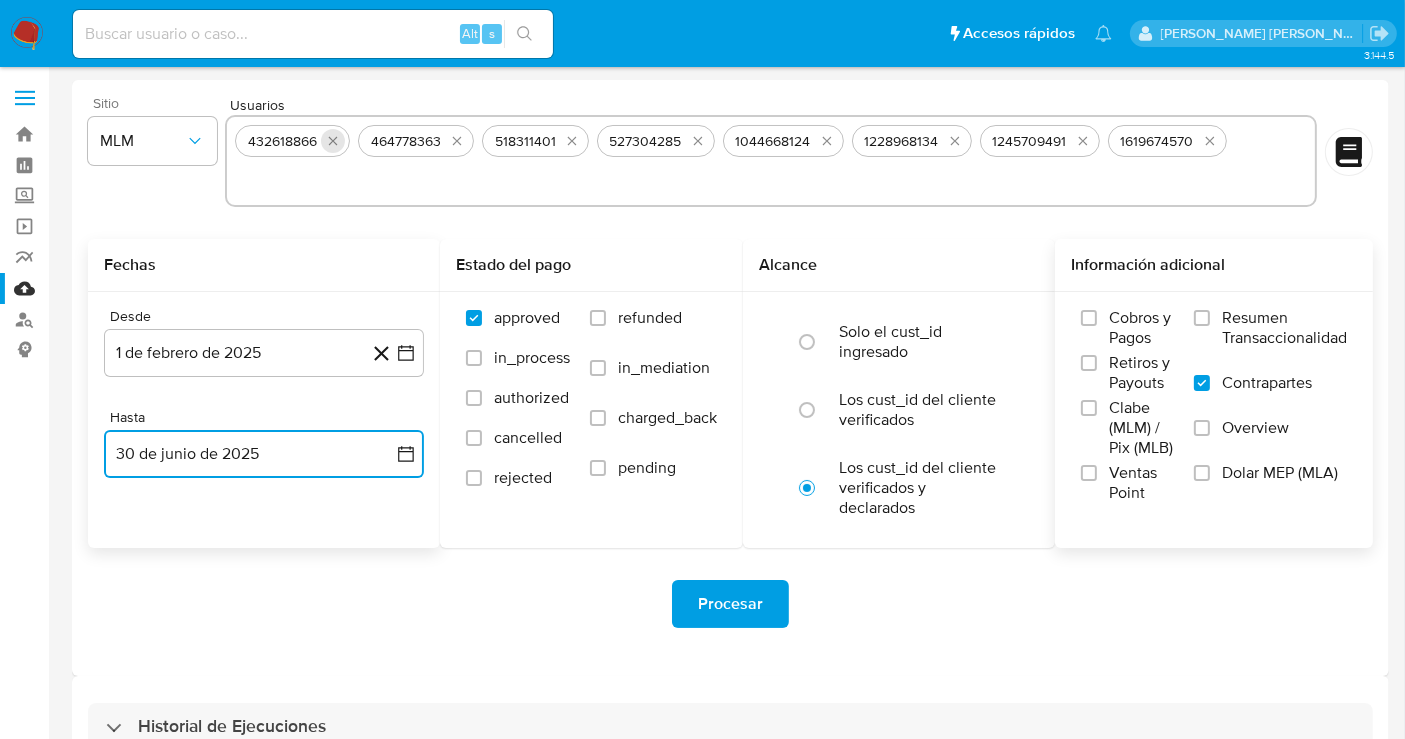 click 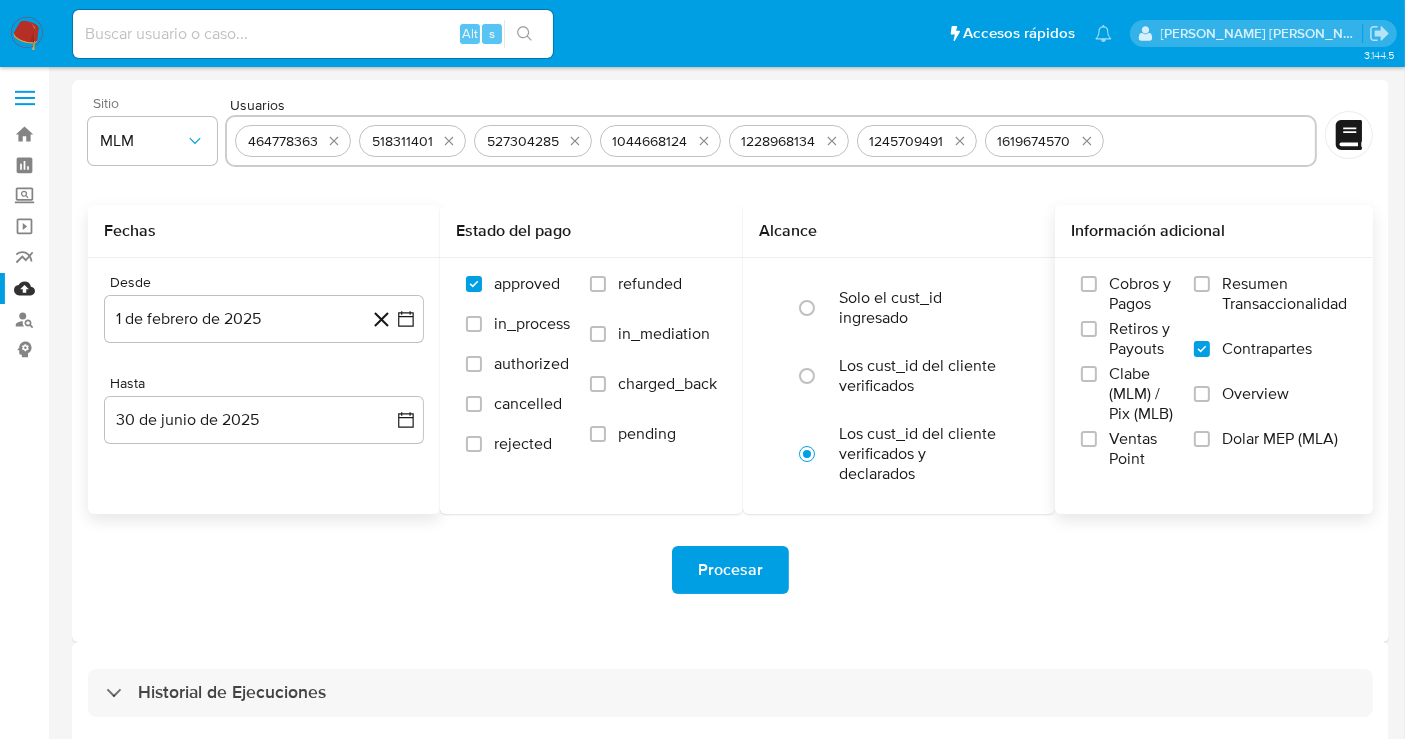click on "Procesar" at bounding box center [730, 570] 